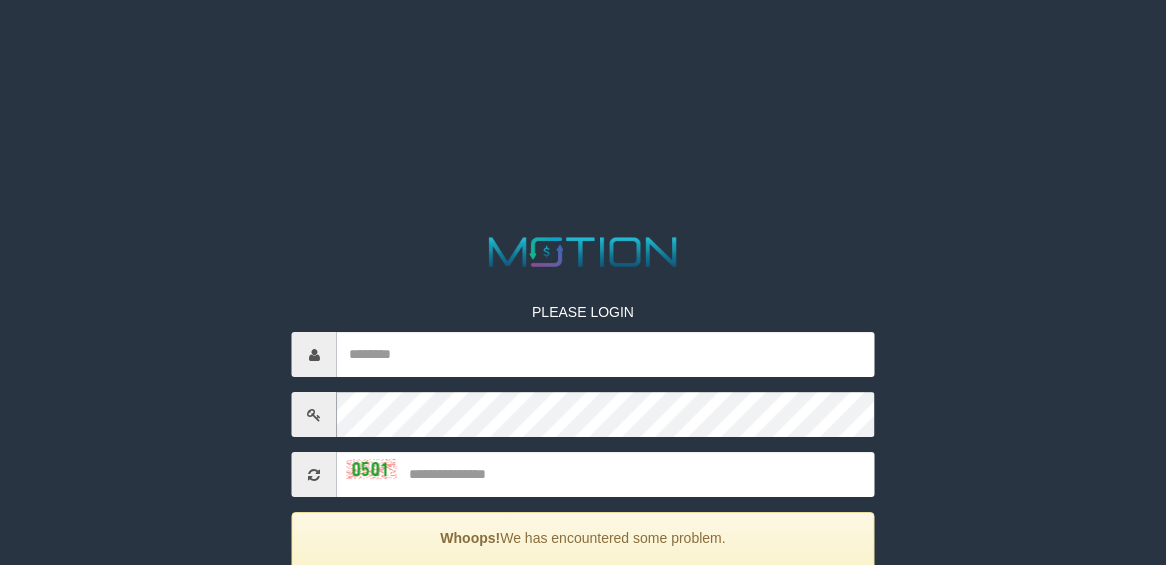 scroll, scrollTop: 0, scrollLeft: 0, axis: both 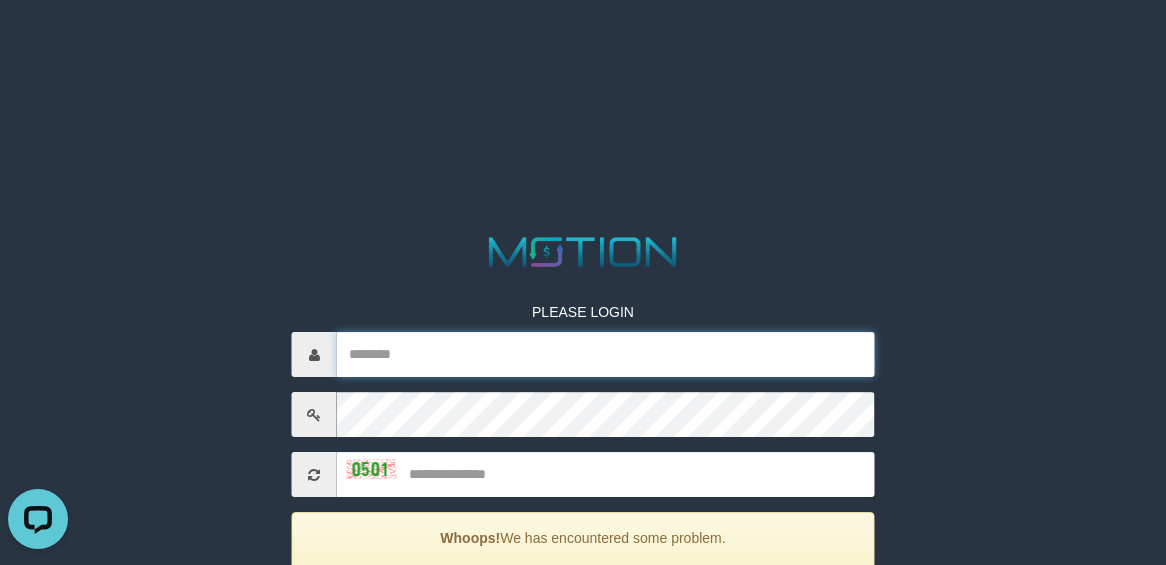 type on "********" 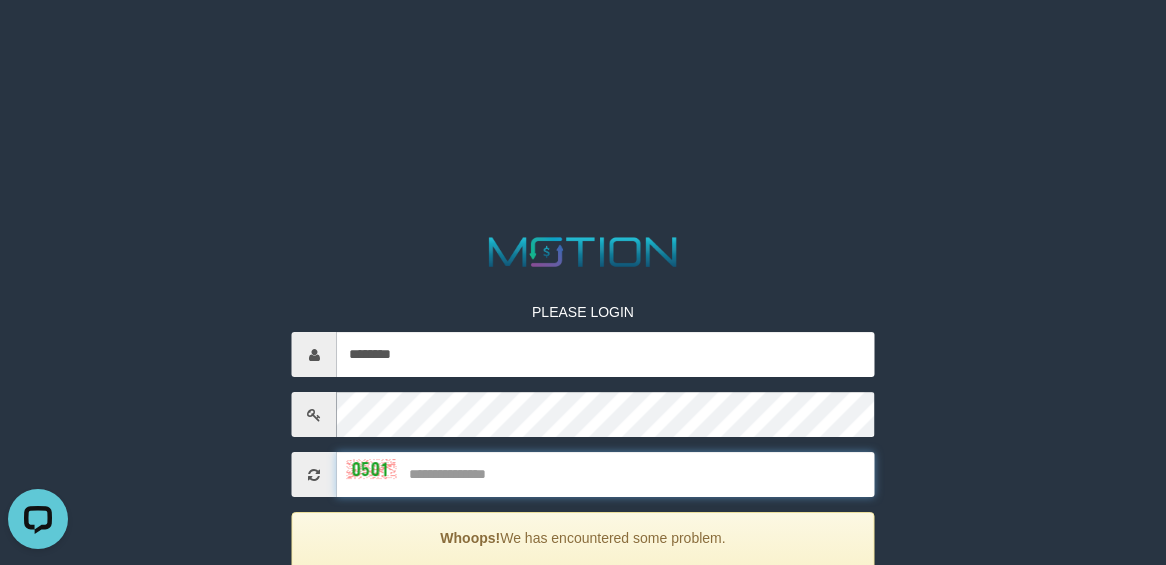 click at bounding box center [606, 474] 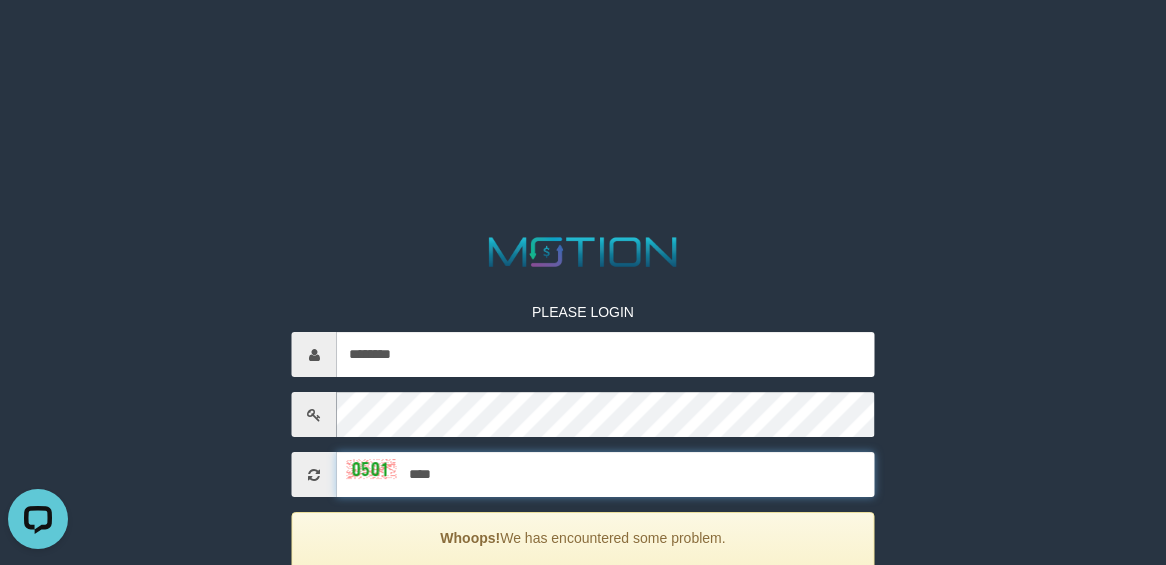type on "****" 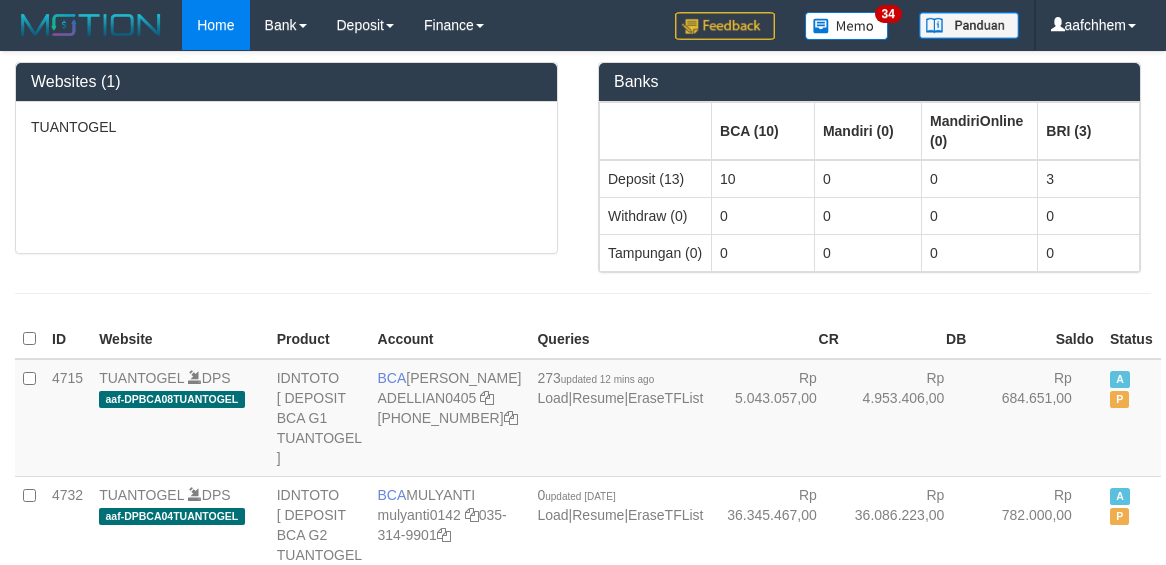 scroll, scrollTop: 0, scrollLeft: 0, axis: both 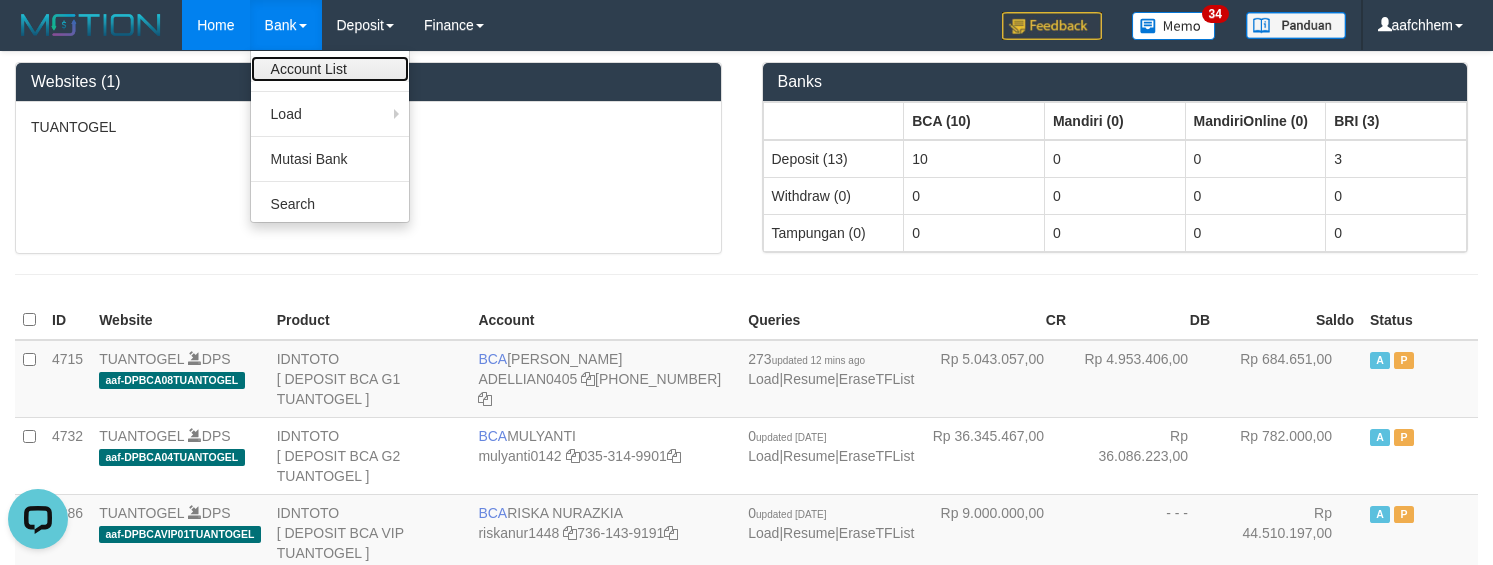 click on "Account List" at bounding box center (330, 69) 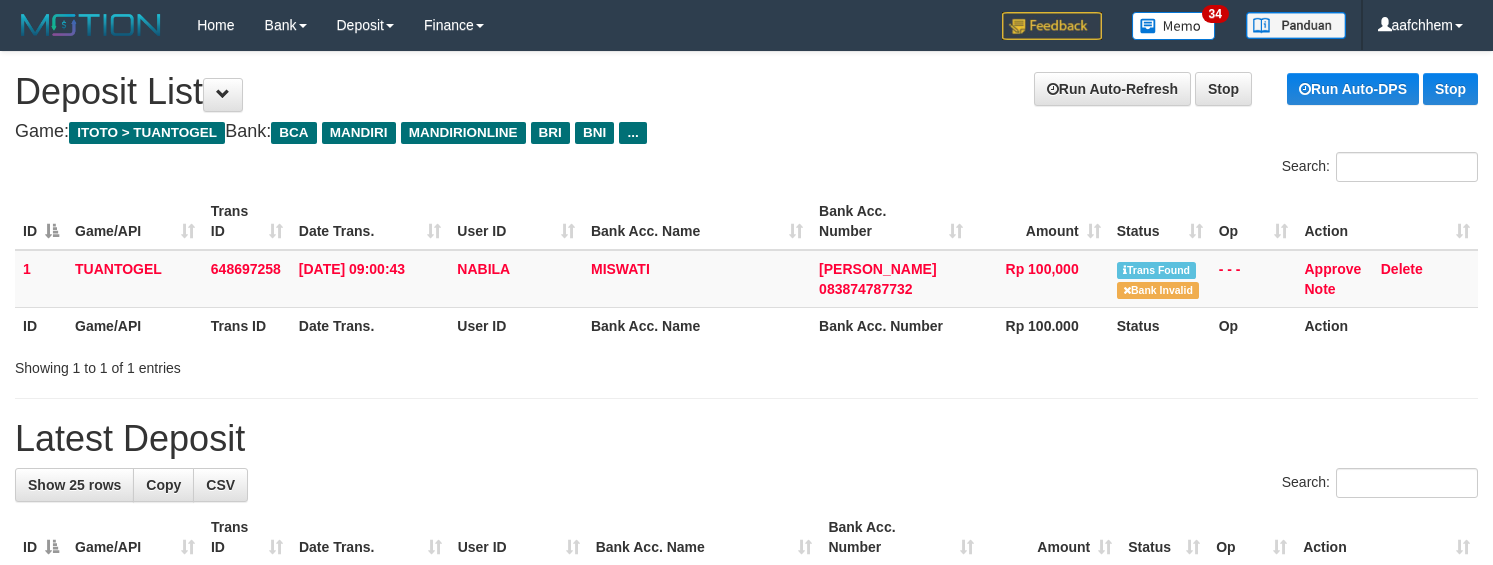 scroll, scrollTop: 0, scrollLeft: 0, axis: both 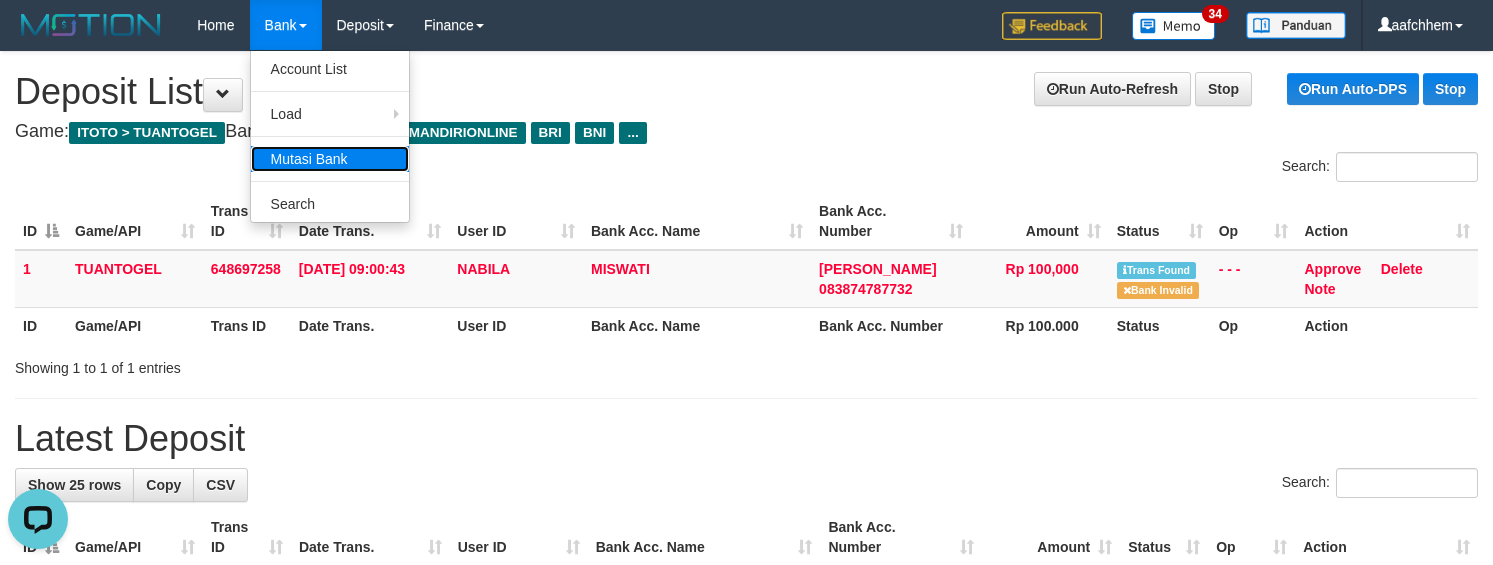 click on "Mutasi Bank" at bounding box center [330, 159] 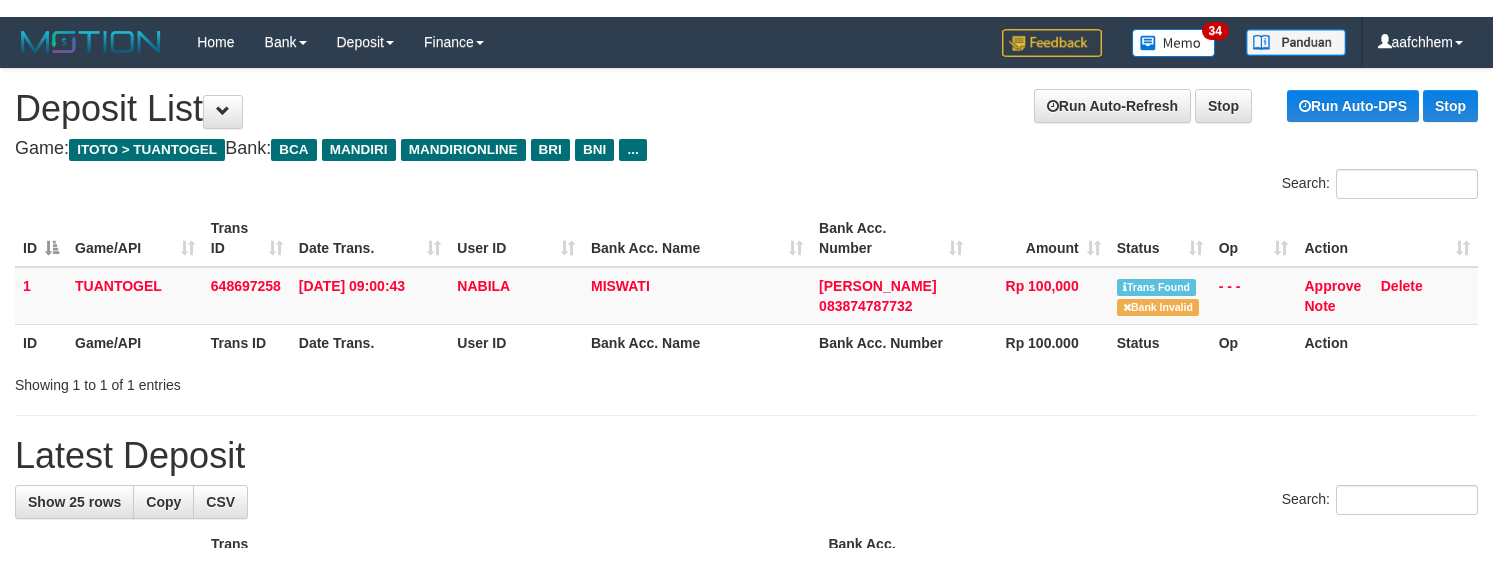 scroll, scrollTop: 0, scrollLeft: 0, axis: both 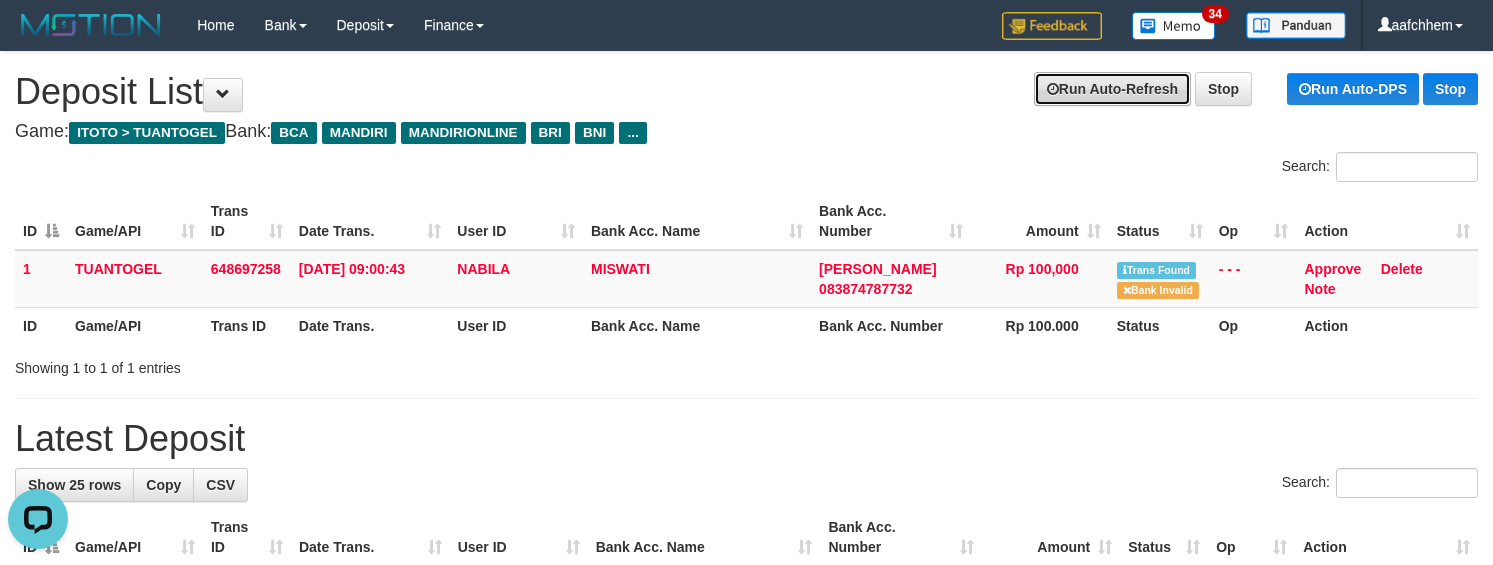click on "Run Auto-Refresh" at bounding box center [1112, 89] 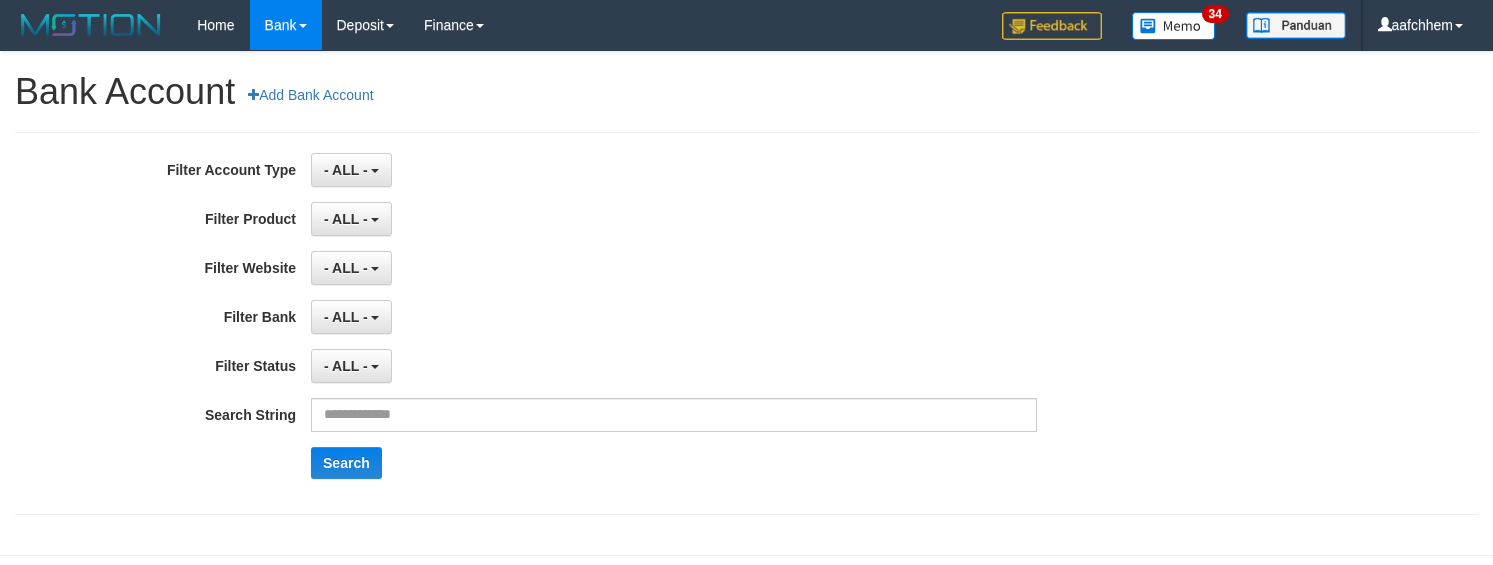 scroll, scrollTop: 0, scrollLeft: 0, axis: both 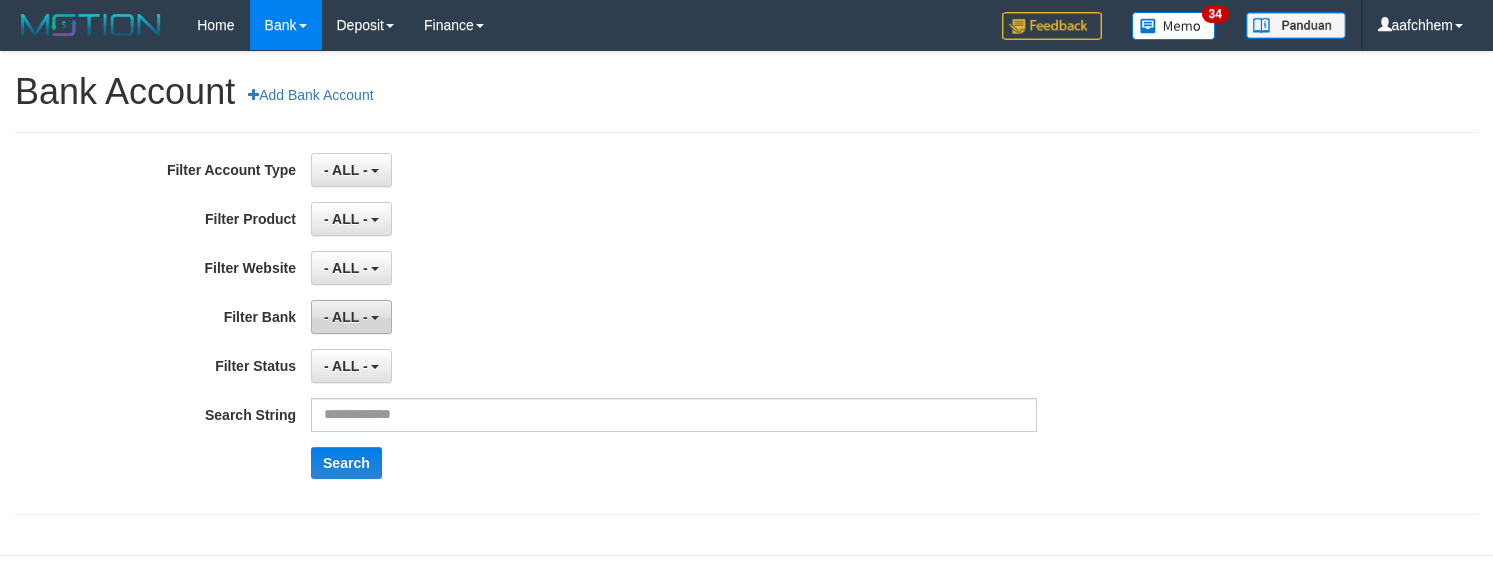 click on "- ALL -" at bounding box center [346, 317] 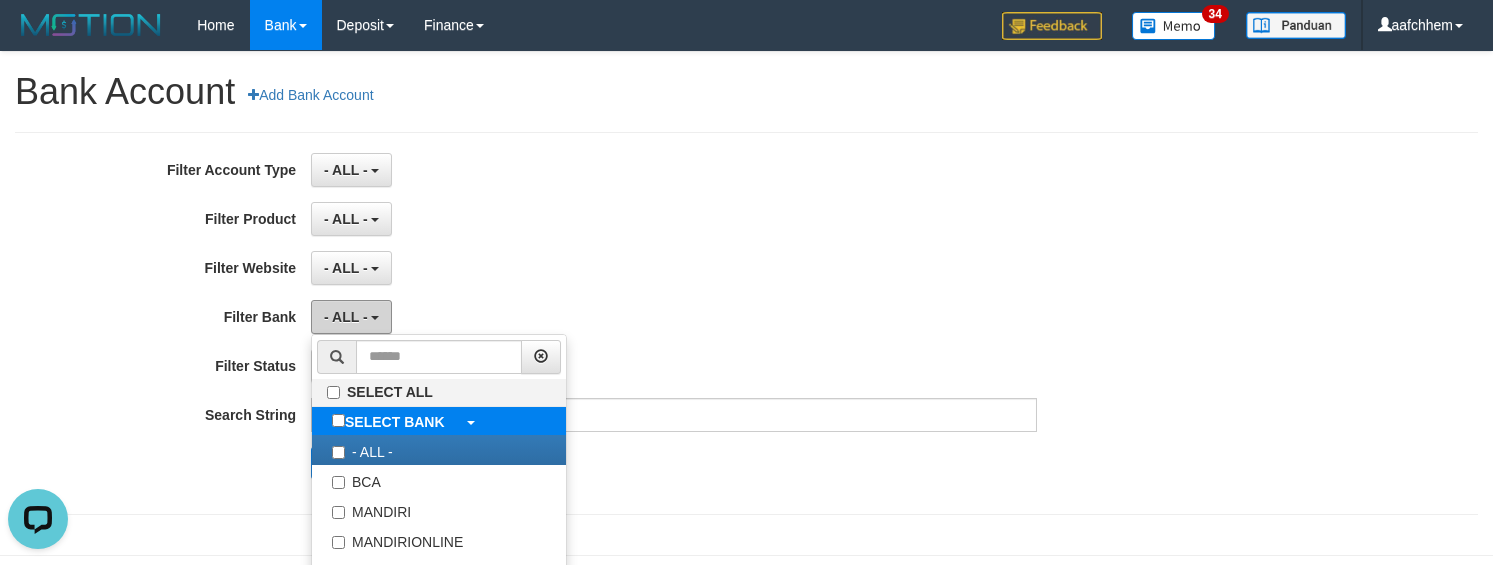 scroll, scrollTop: 0, scrollLeft: 0, axis: both 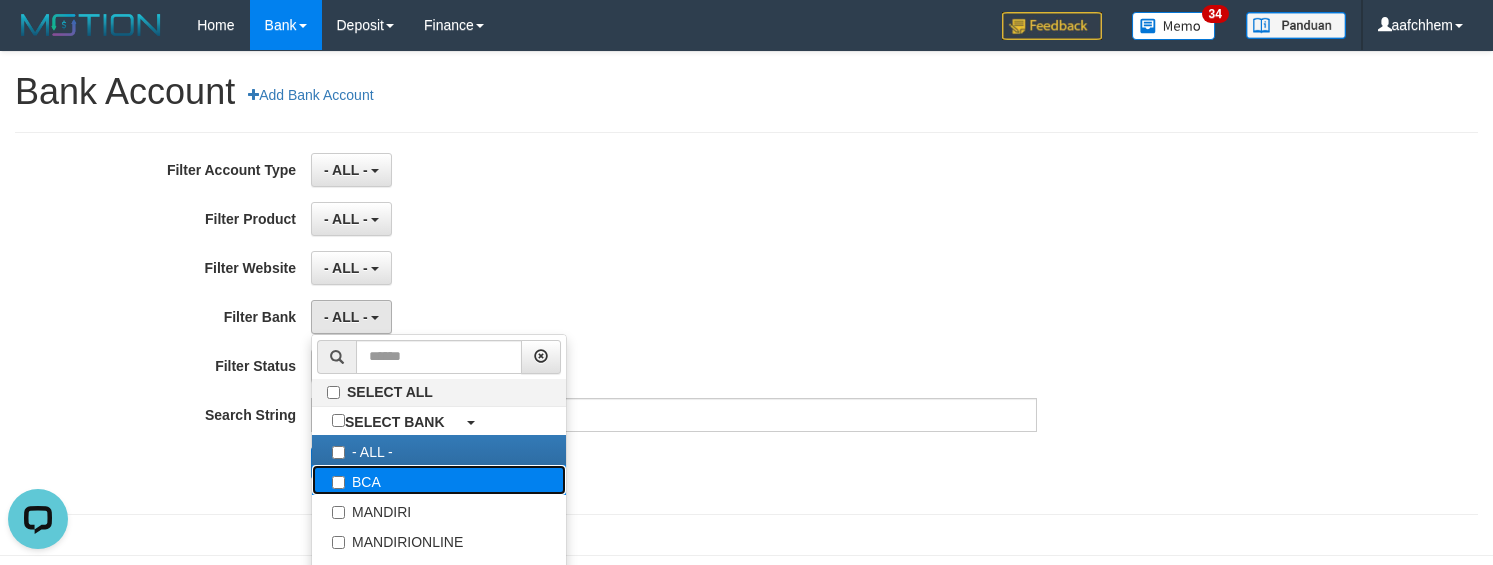 click on "BCA" at bounding box center [439, 480] 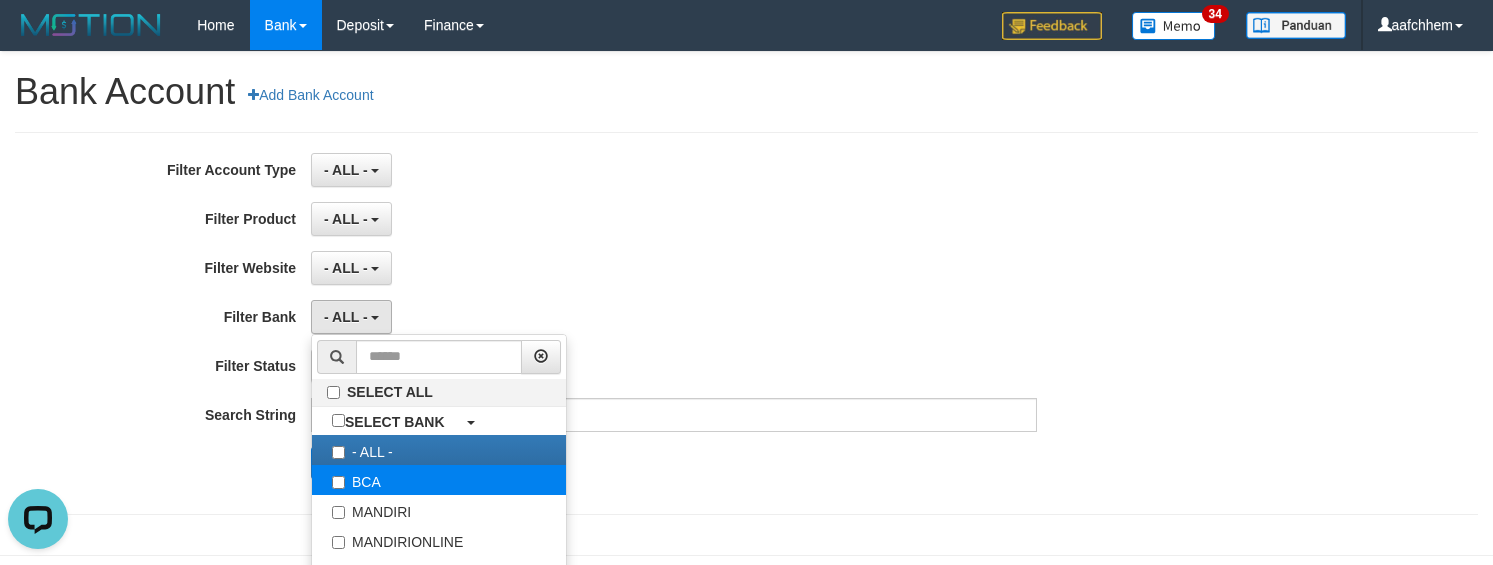 select on "***" 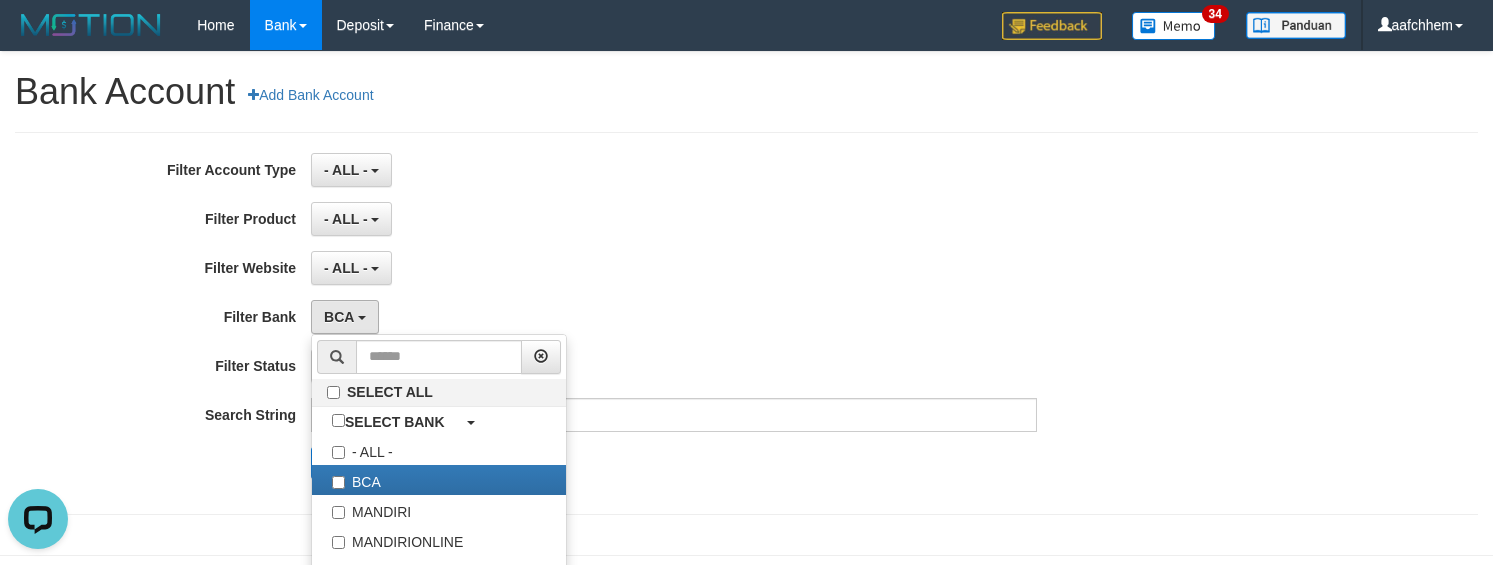scroll, scrollTop: 18, scrollLeft: 0, axis: vertical 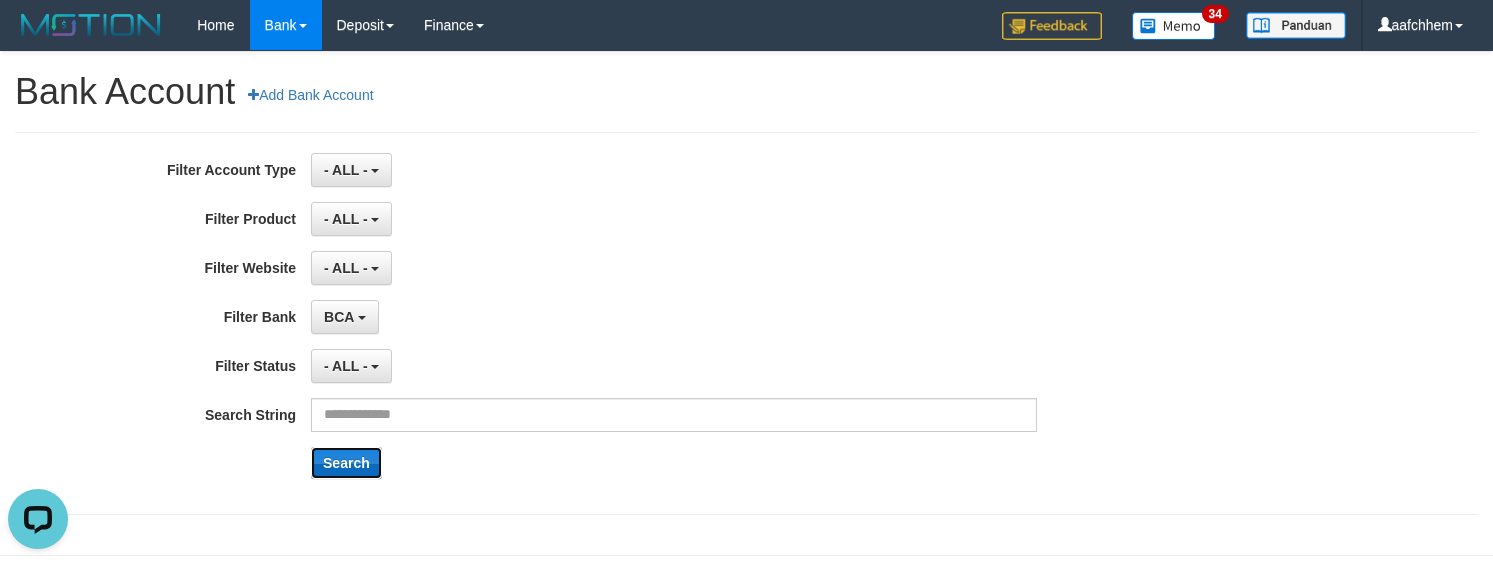 click on "Search" at bounding box center (346, 463) 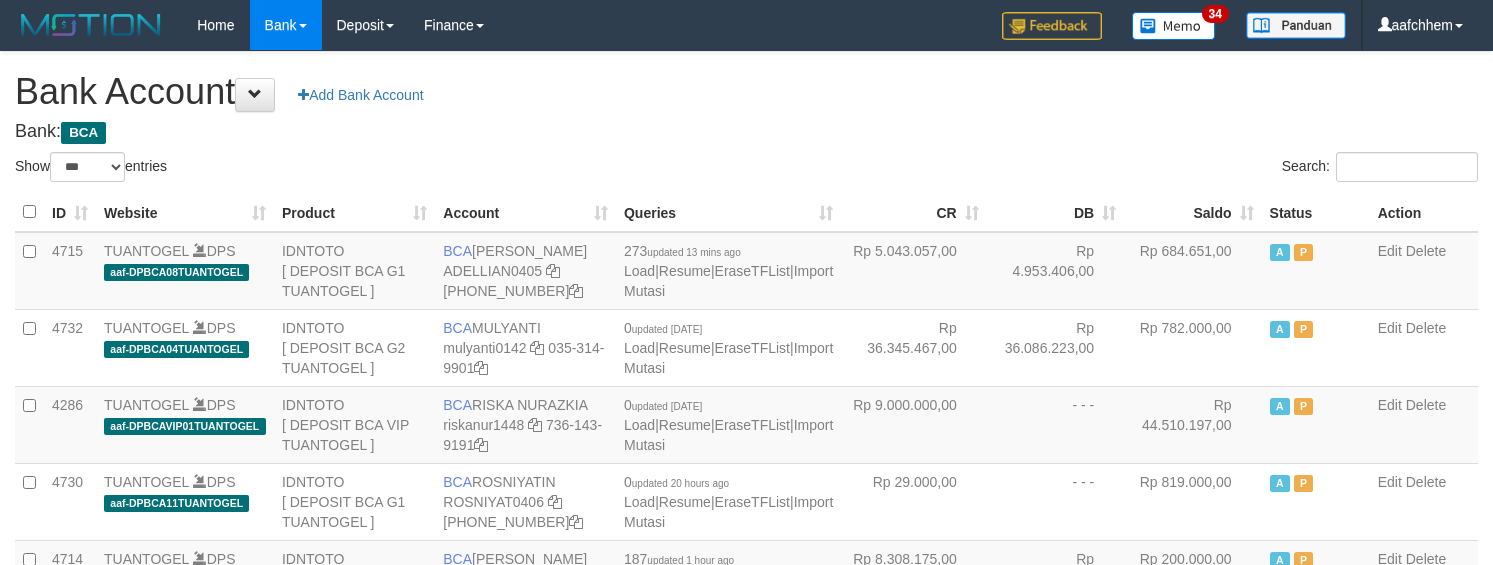 select on "***" 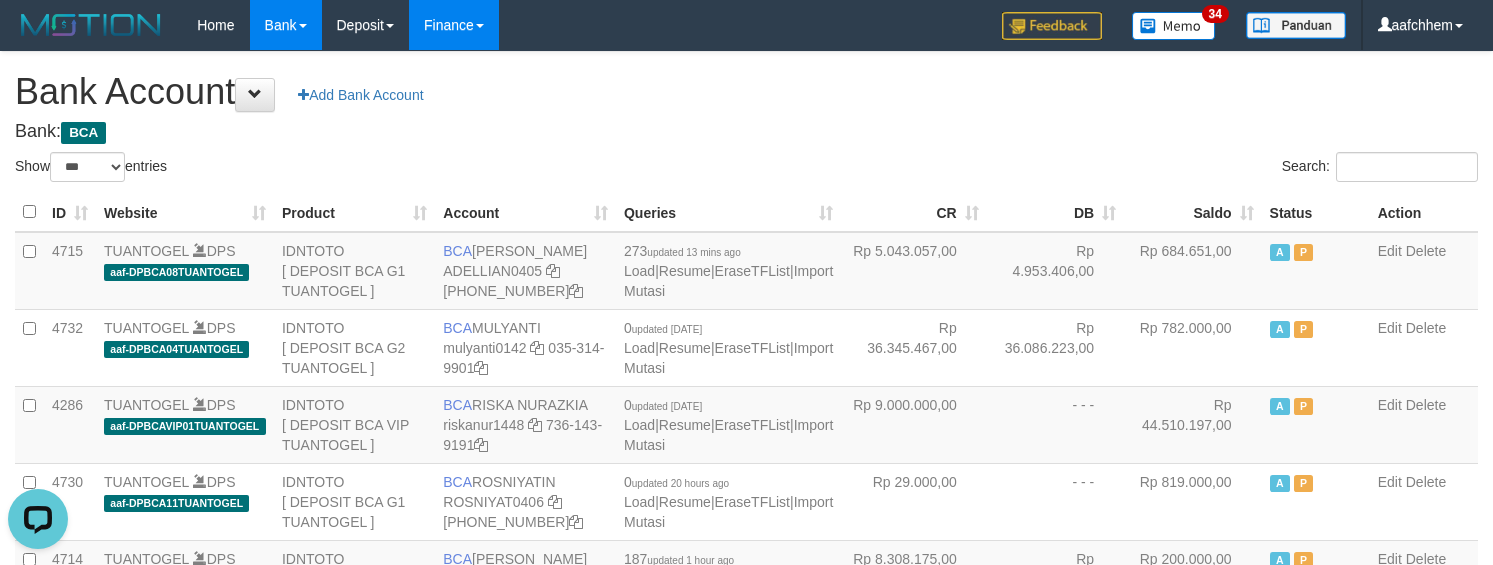 scroll, scrollTop: 0, scrollLeft: 0, axis: both 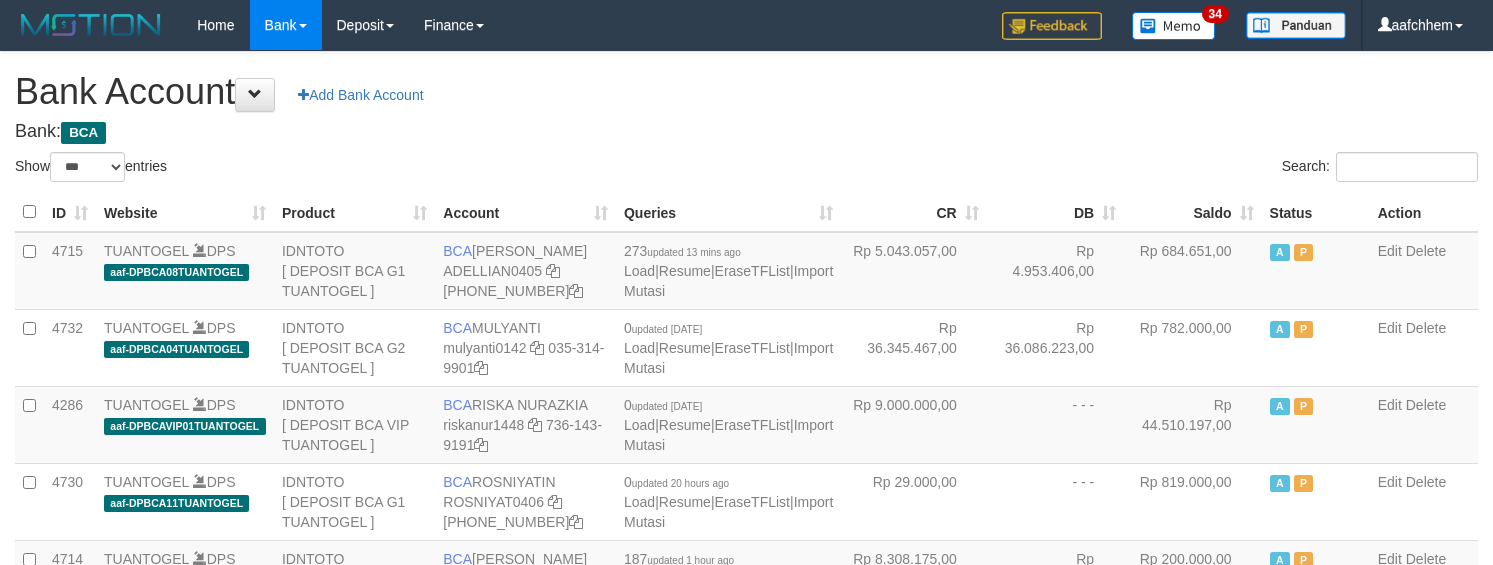 select on "***" 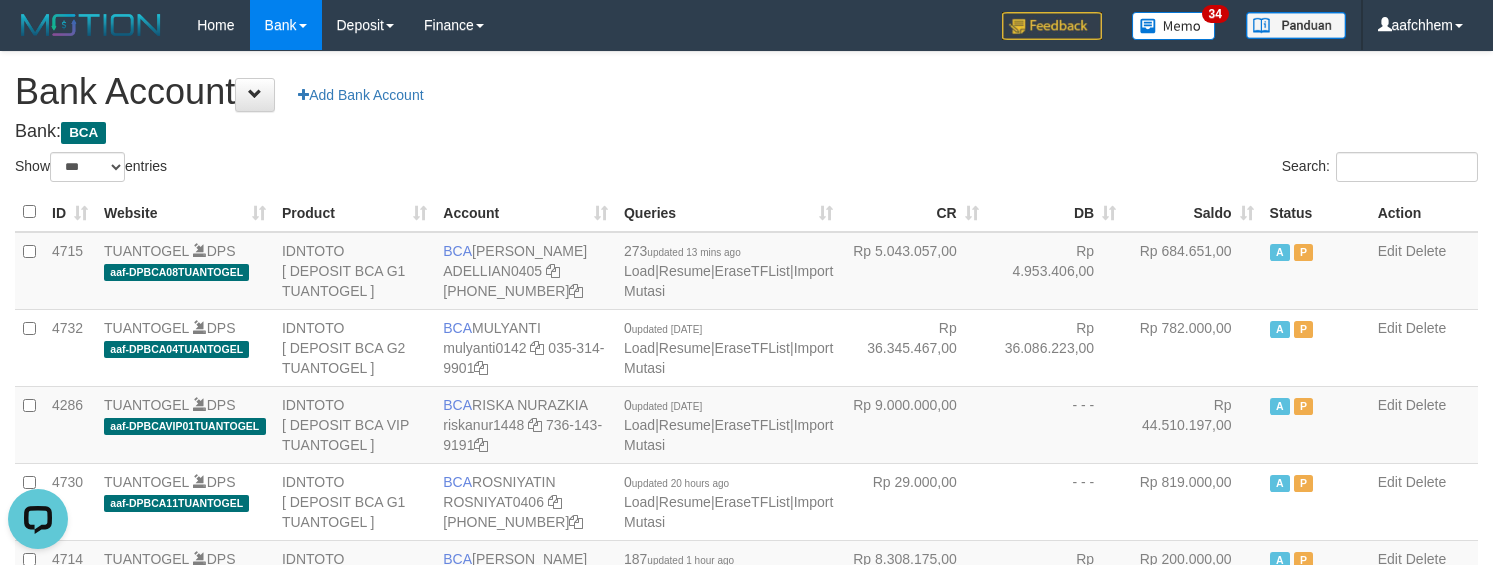 scroll, scrollTop: 0, scrollLeft: 0, axis: both 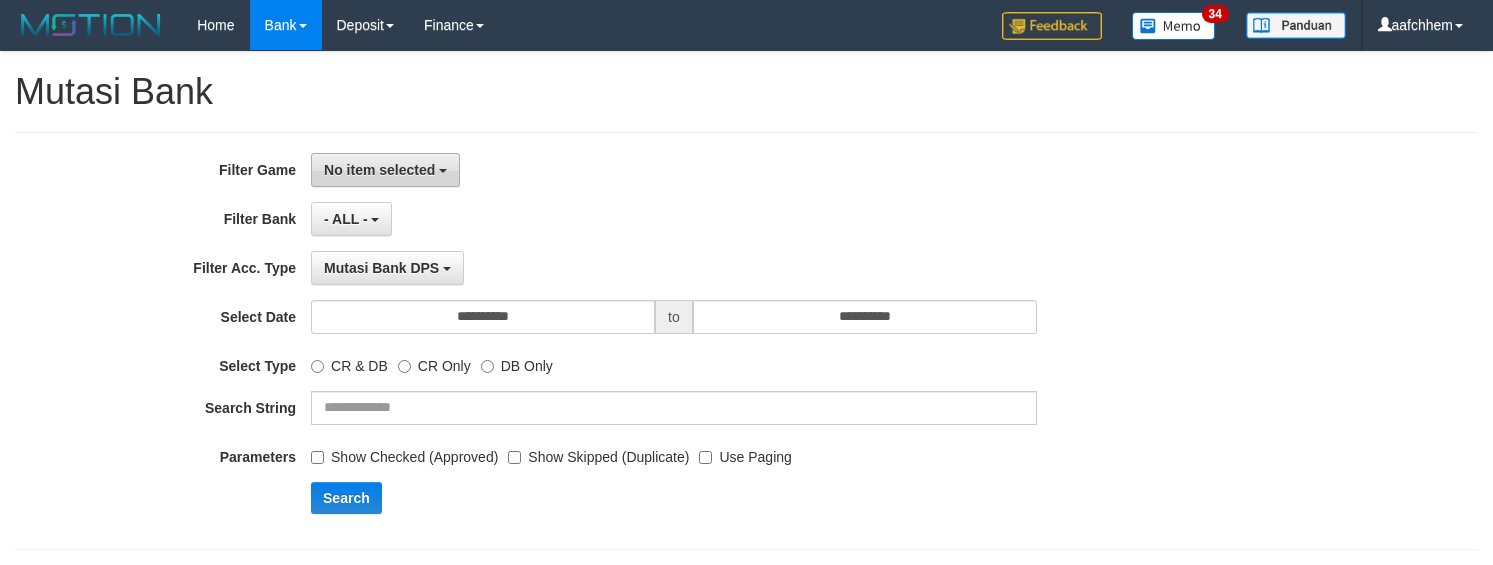 click on "No item selected" at bounding box center [379, 170] 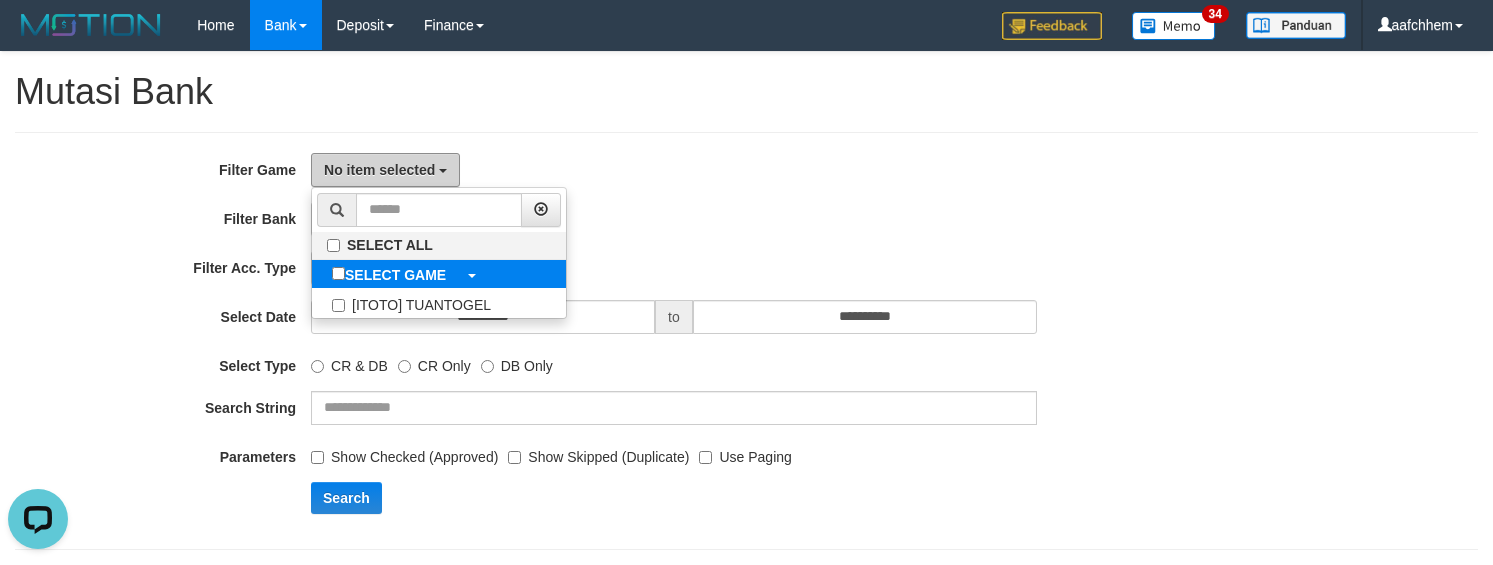 scroll, scrollTop: 0, scrollLeft: 0, axis: both 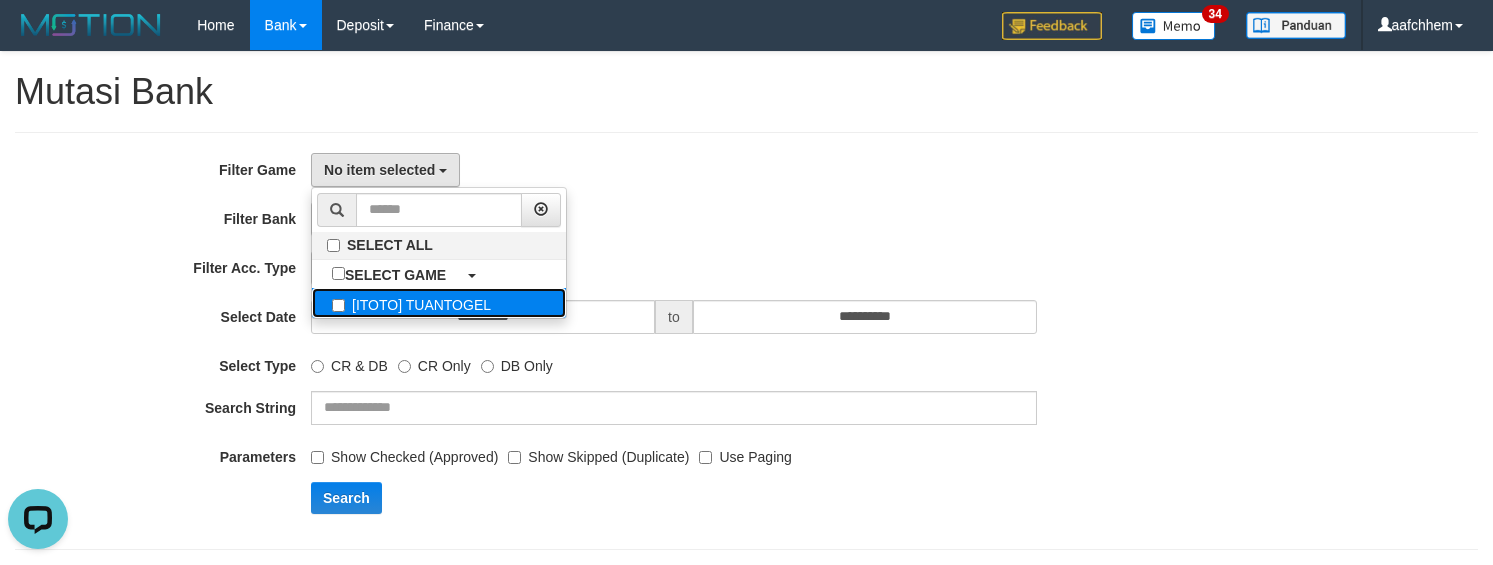 click on "[ITOTO] TUANTOGEL" at bounding box center [439, 303] 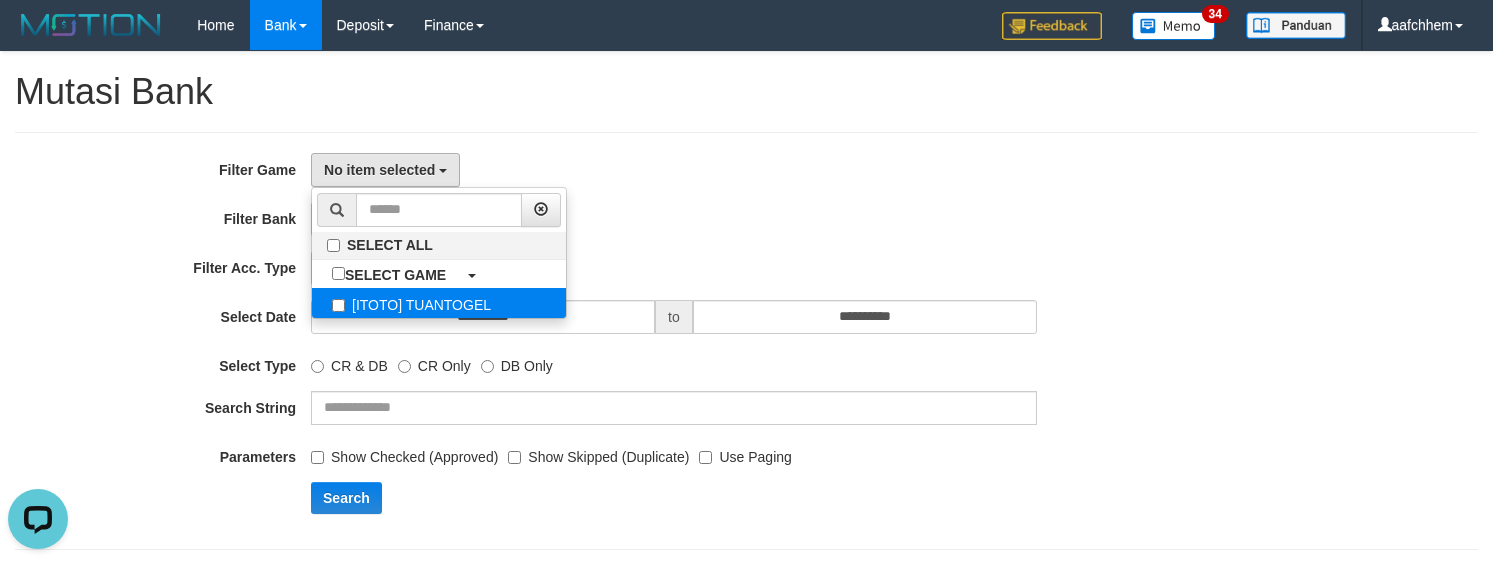 select on "***" 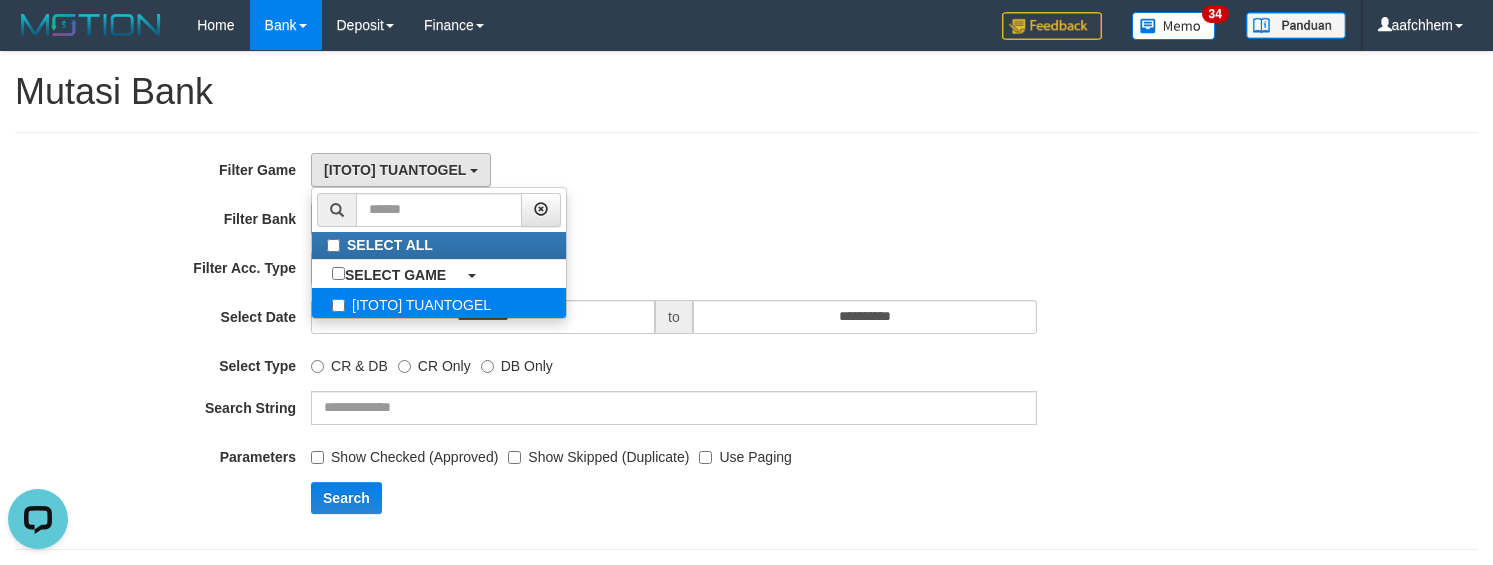 scroll, scrollTop: 18, scrollLeft: 0, axis: vertical 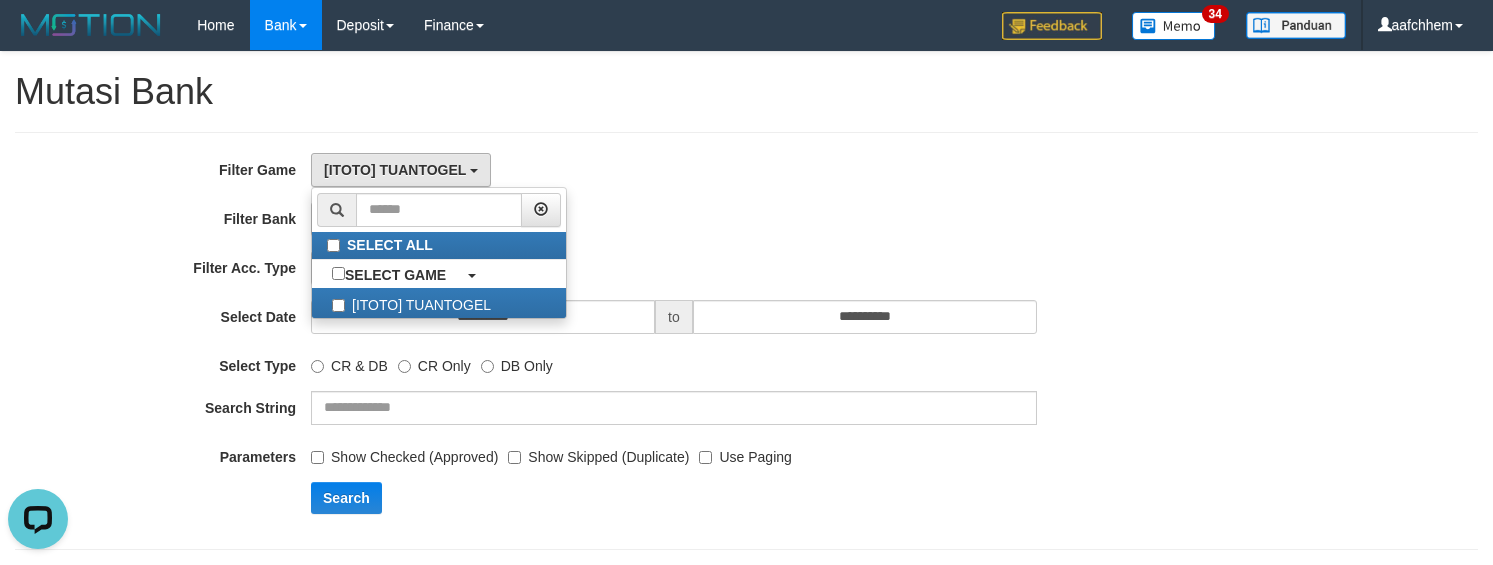 click on "[ITOTO] TUANTOGEL
SELECT ALL  SELECT GAME
[ITOTO] TUANTOGEL" at bounding box center (674, 170) 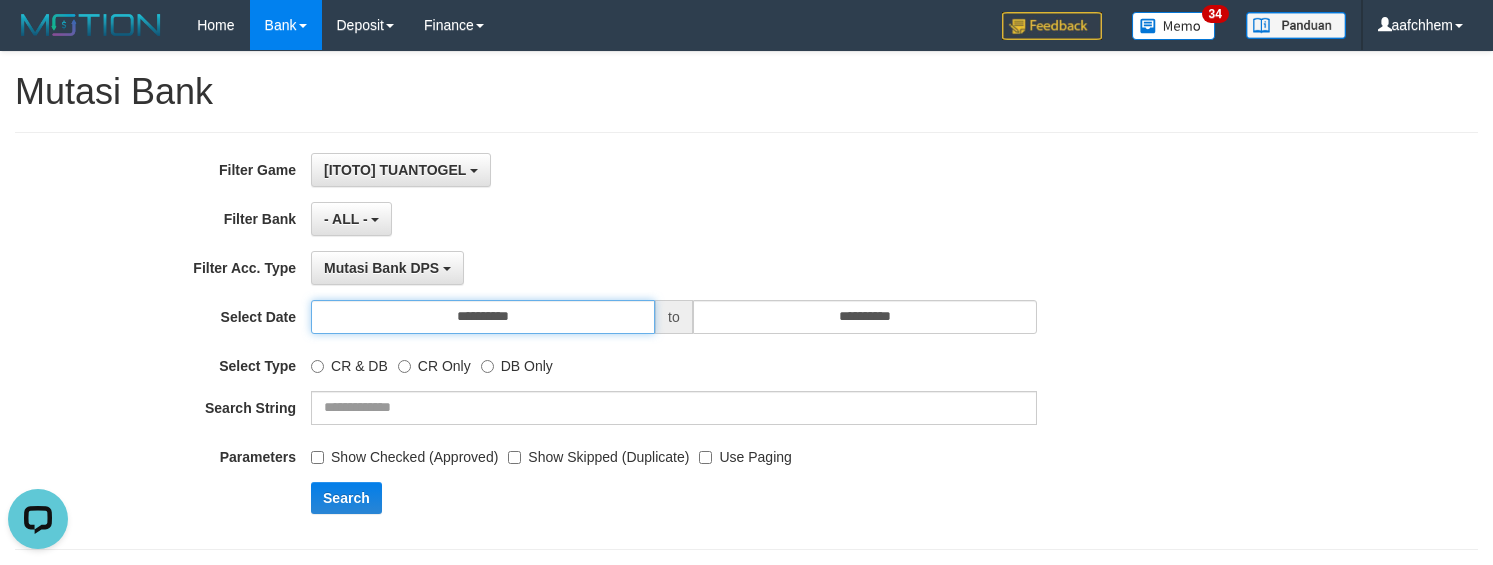 click on "**********" at bounding box center (483, 317) 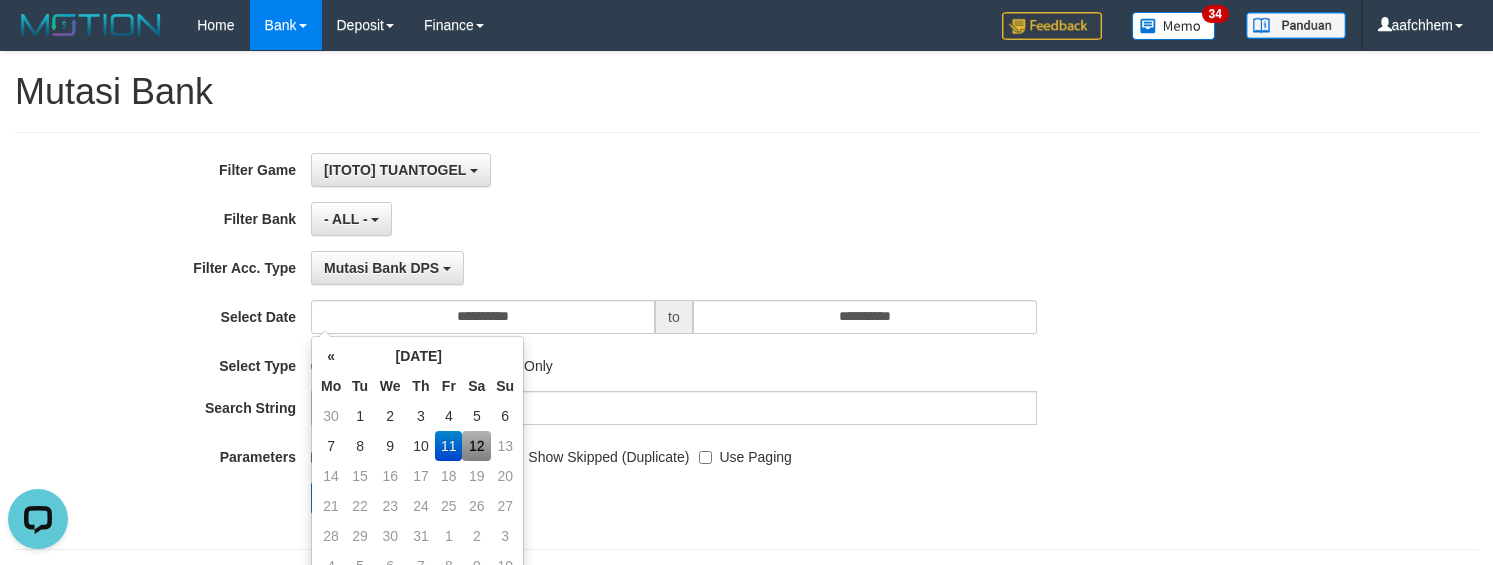 click on "12" at bounding box center (476, 446) 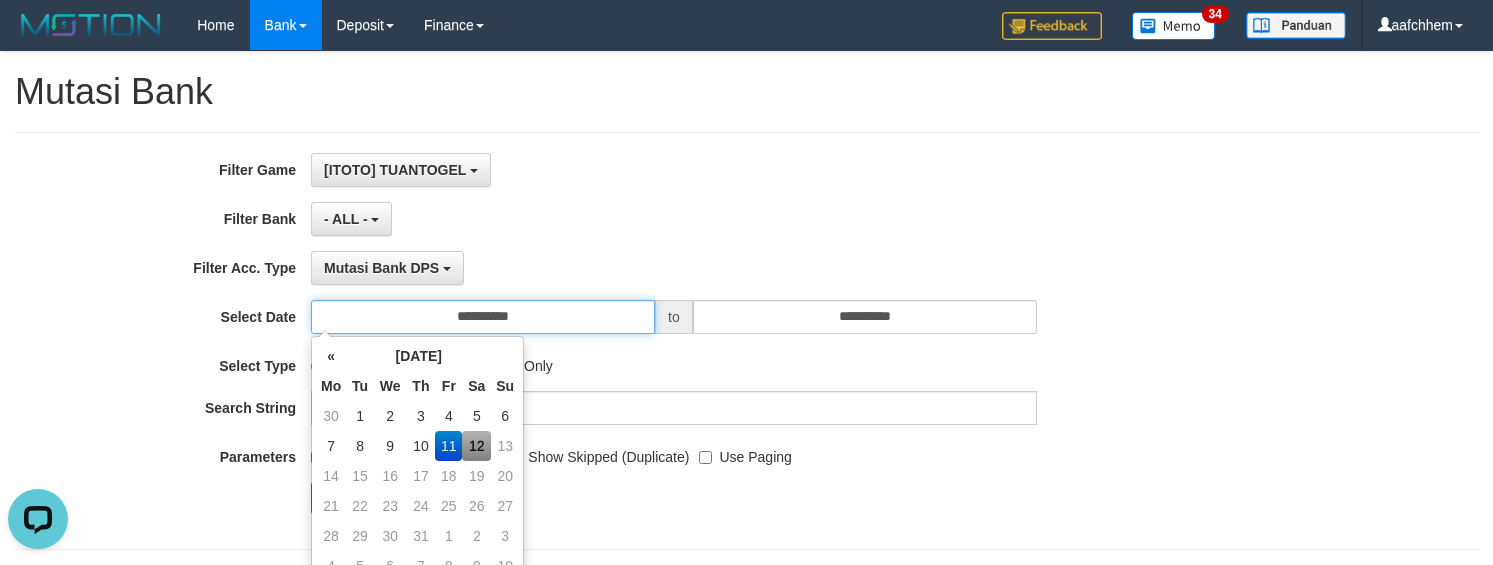 type on "**********" 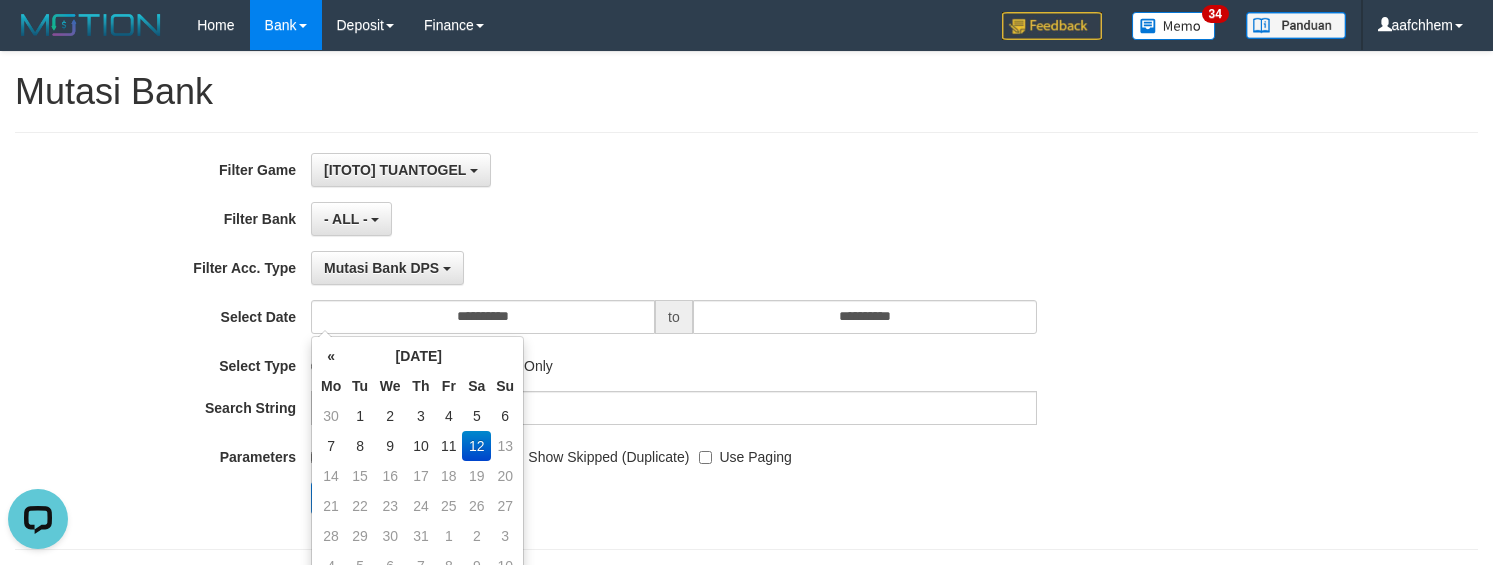 click on "**********" at bounding box center (746, 341) 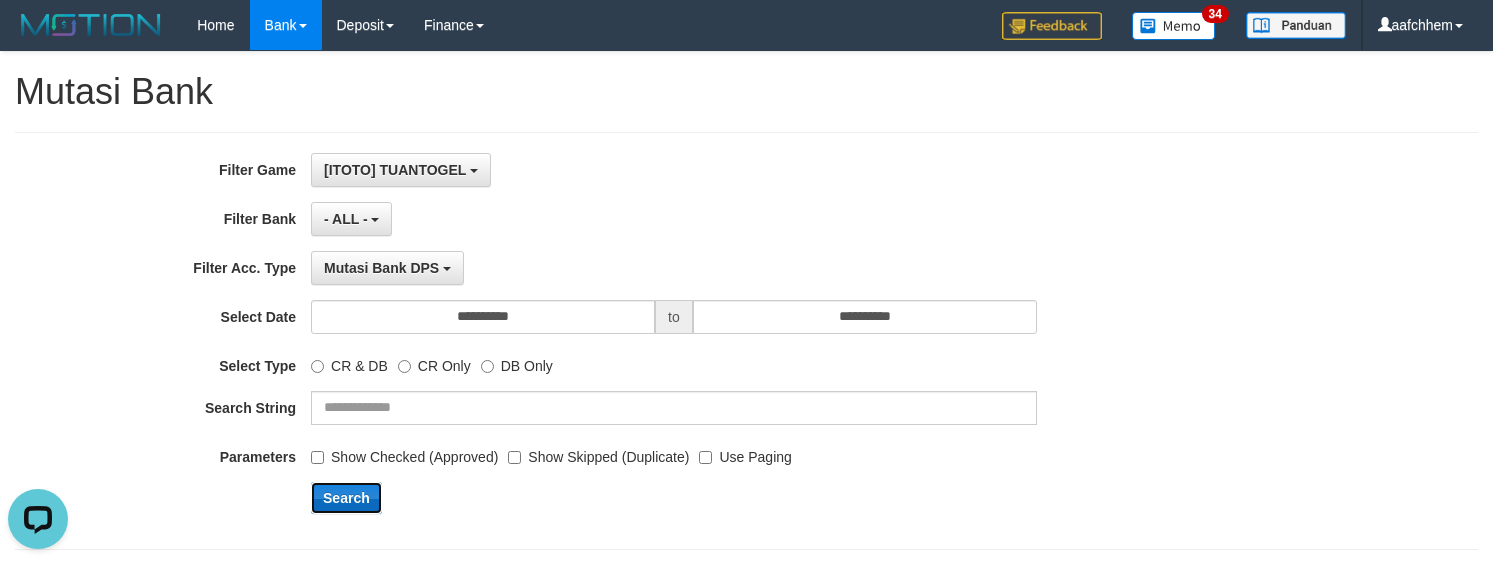 click on "Search" at bounding box center [346, 498] 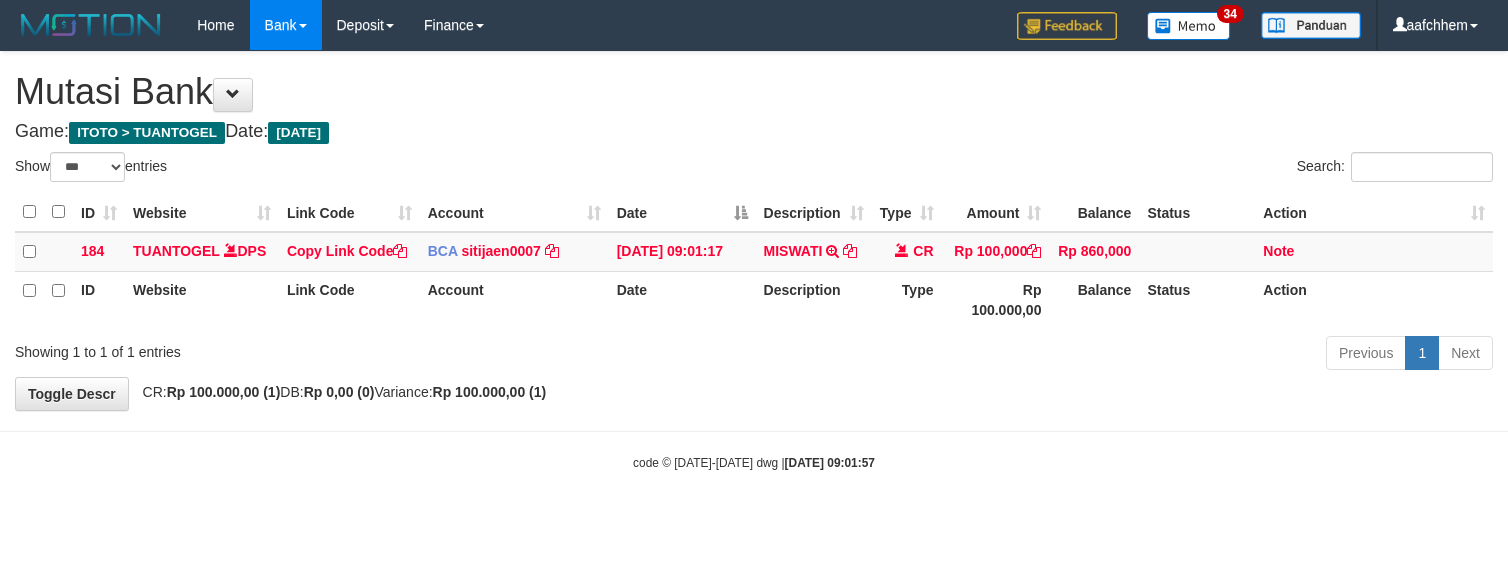 select on "***" 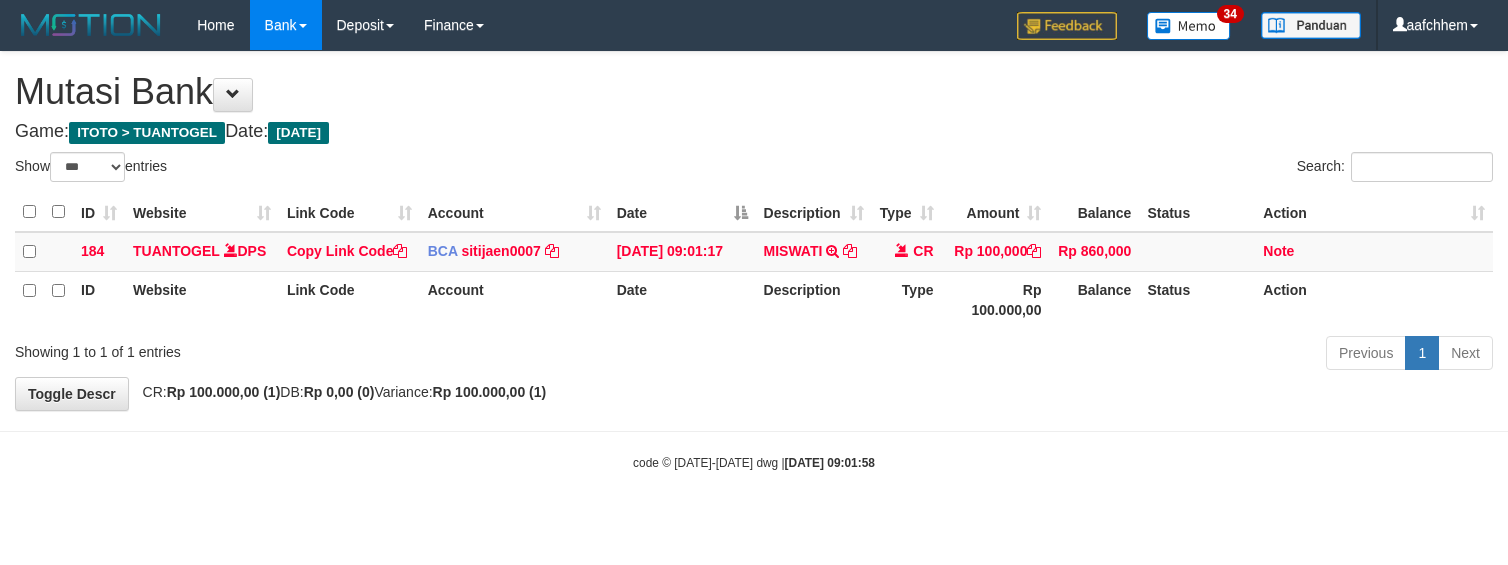 select on "***" 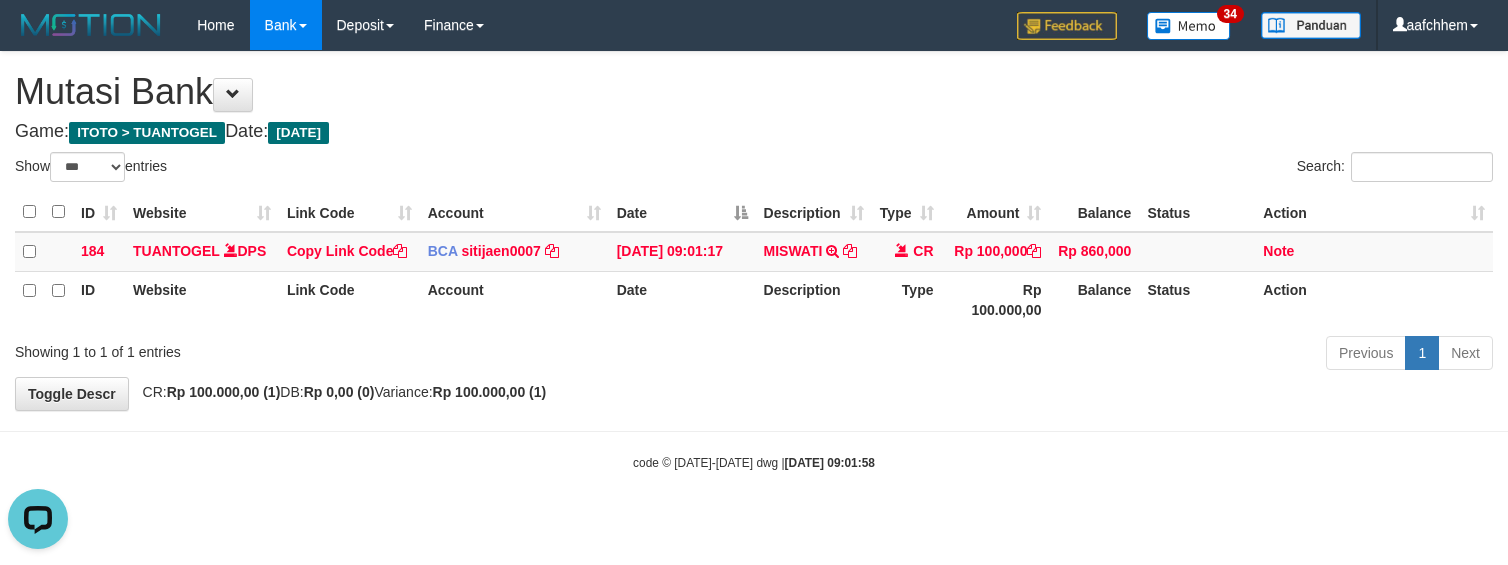 scroll, scrollTop: 0, scrollLeft: 0, axis: both 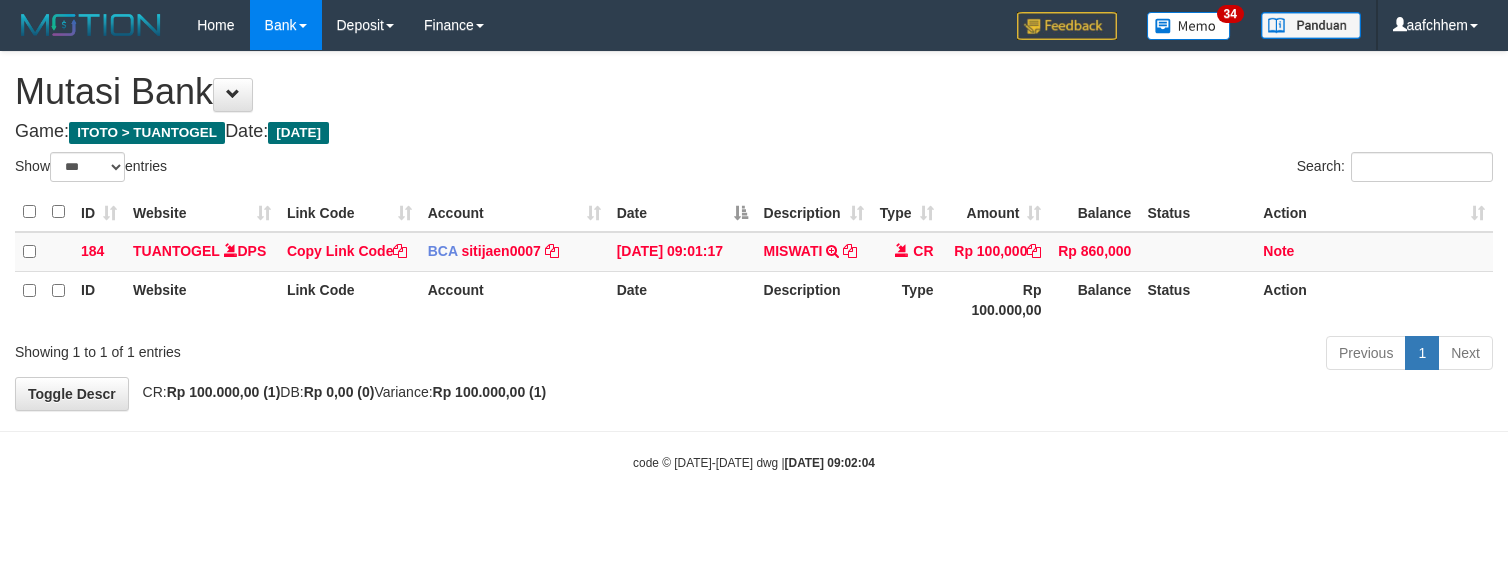 select on "***" 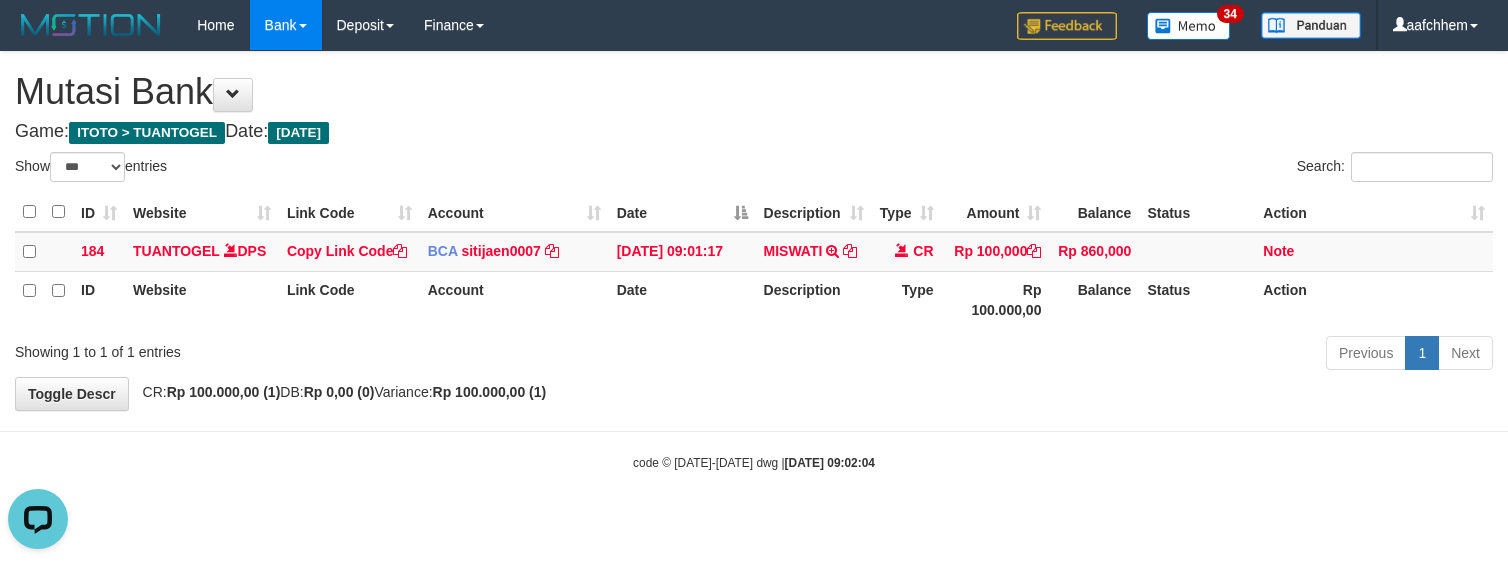 scroll, scrollTop: 0, scrollLeft: 0, axis: both 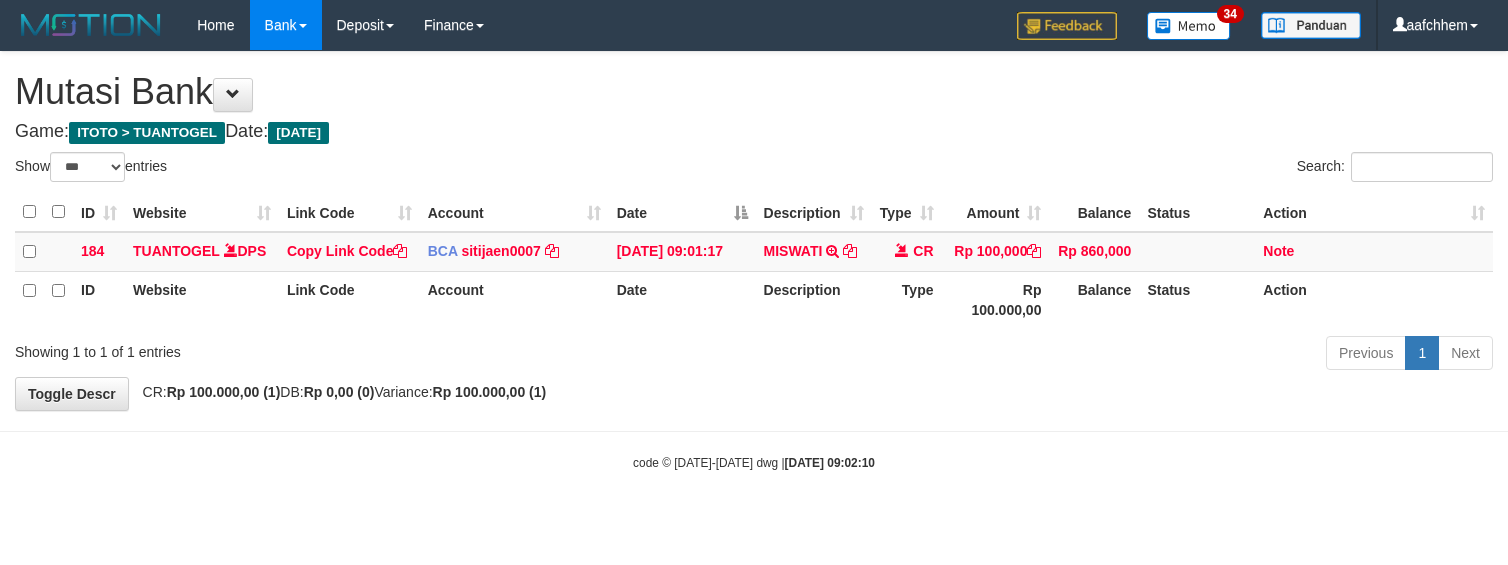 select on "***" 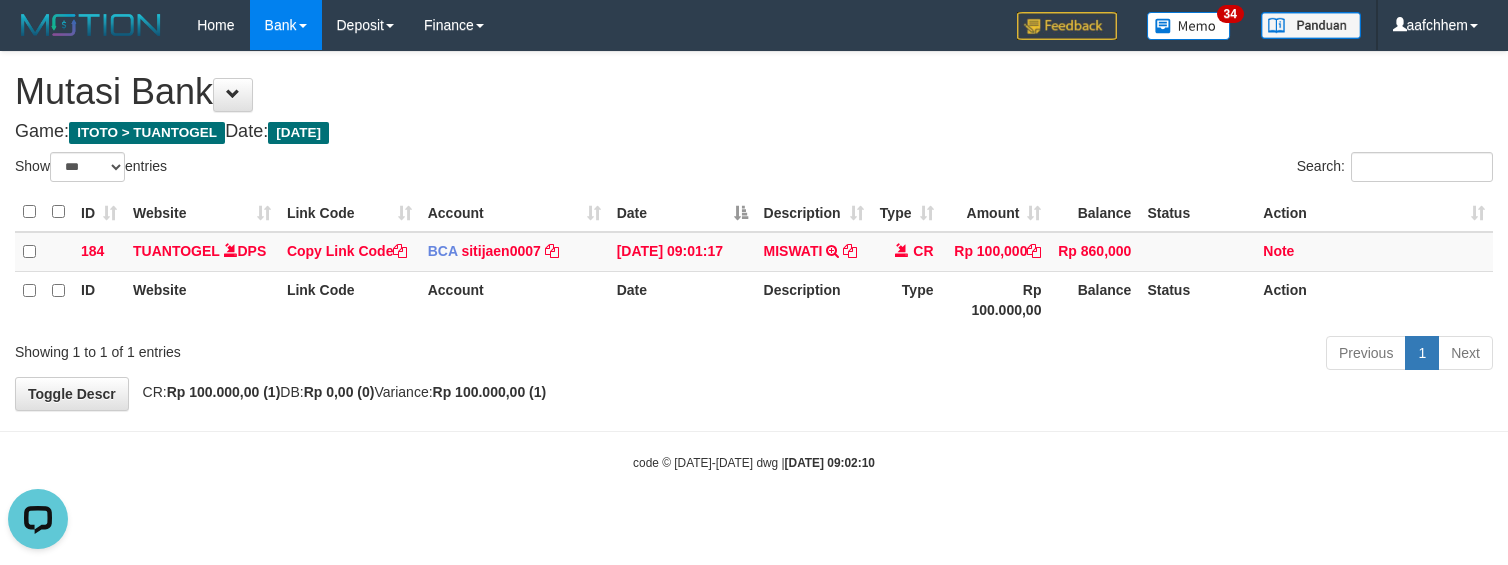 scroll, scrollTop: 0, scrollLeft: 0, axis: both 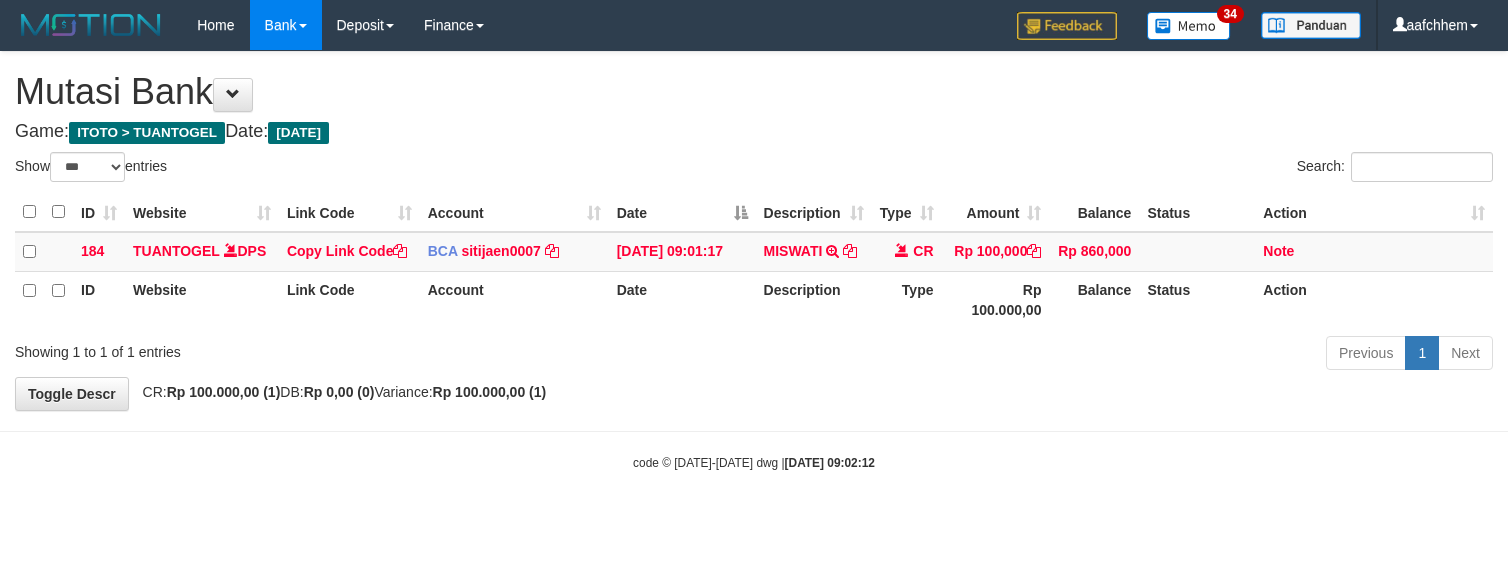 select on "***" 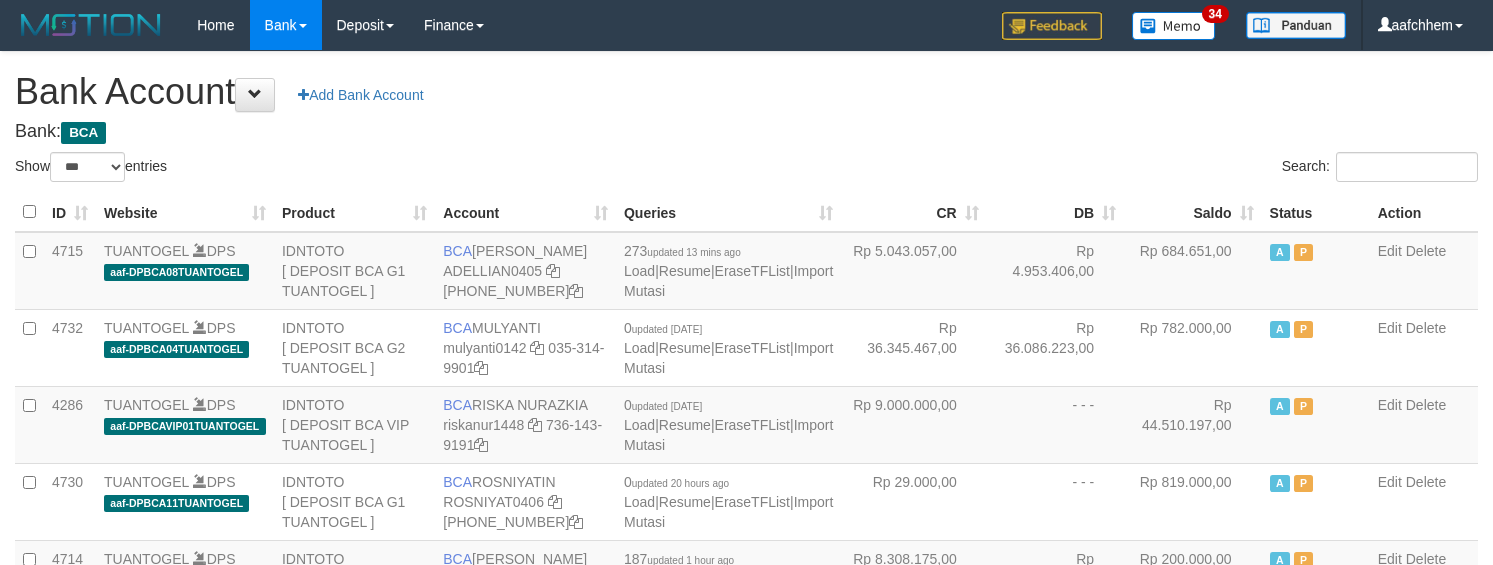 select on "***" 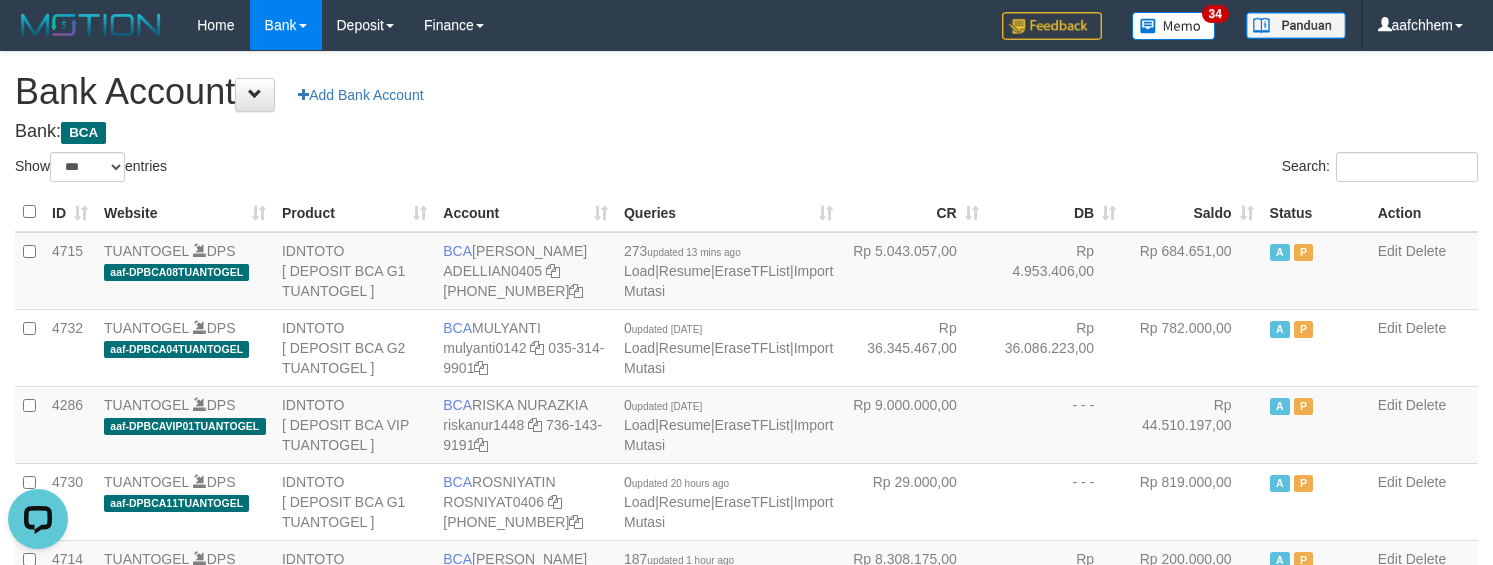 scroll, scrollTop: 0, scrollLeft: 0, axis: both 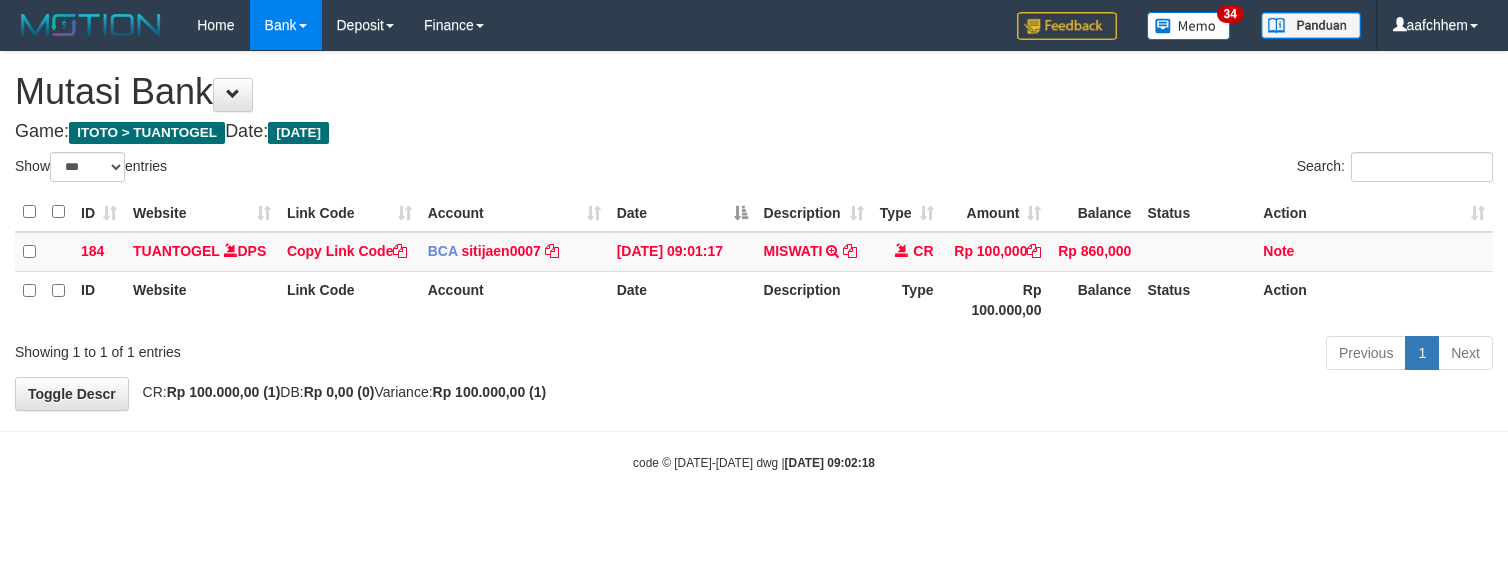 select on "***" 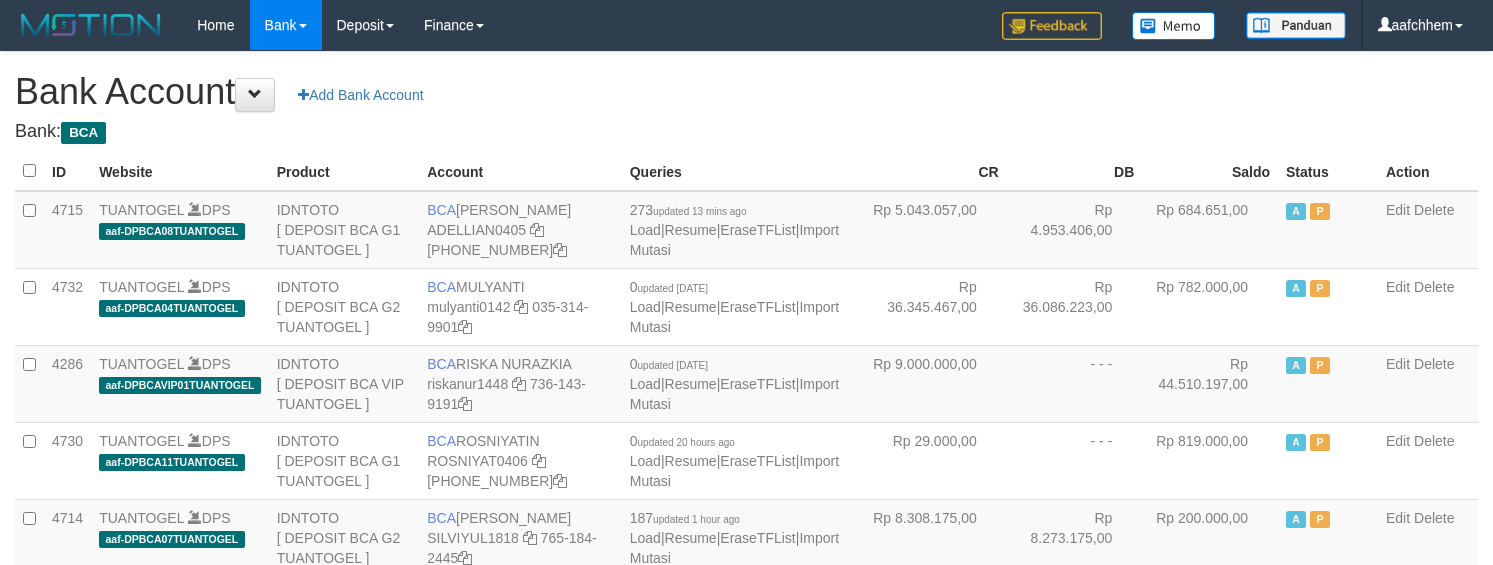 scroll, scrollTop: 0, scrollLeft: 0, axis: both 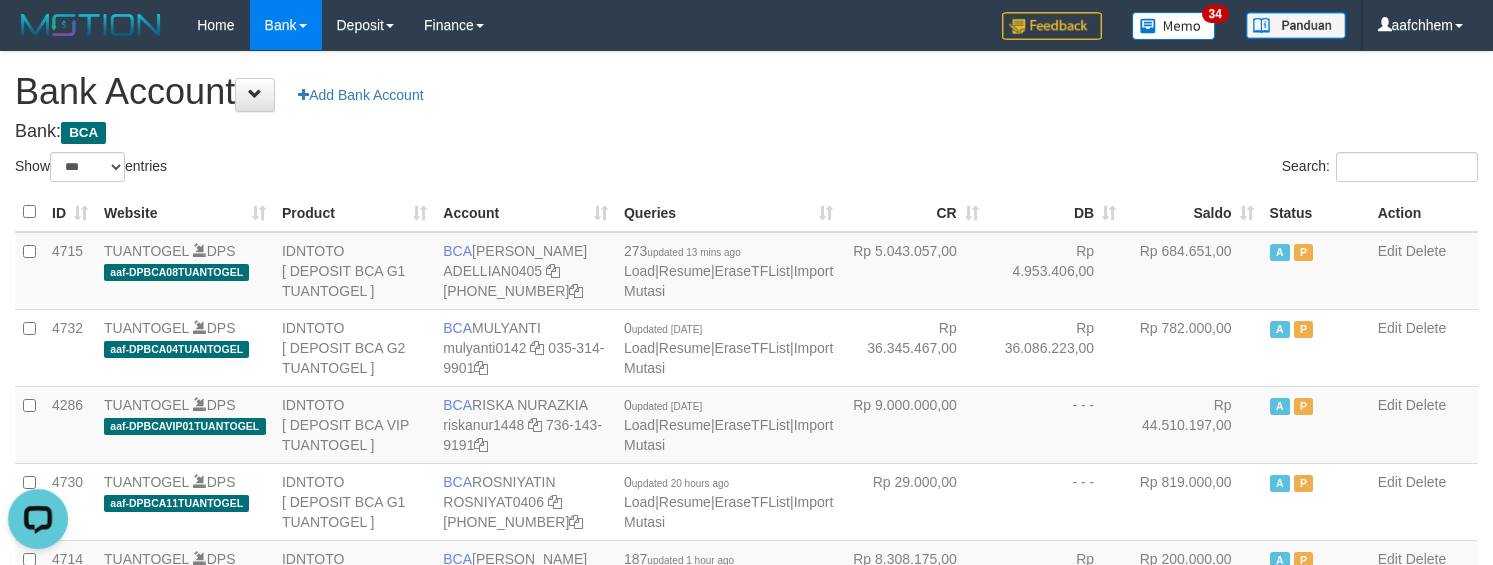 click on "Toggle navigation
Home
Bank
Account List
Load
By Website
Group
[ITOTO]													TUANTOGEL
By Load Group (DPS)
Group aaf-DPBCA02TUANTOGEL" at bounding box center (746, 609) 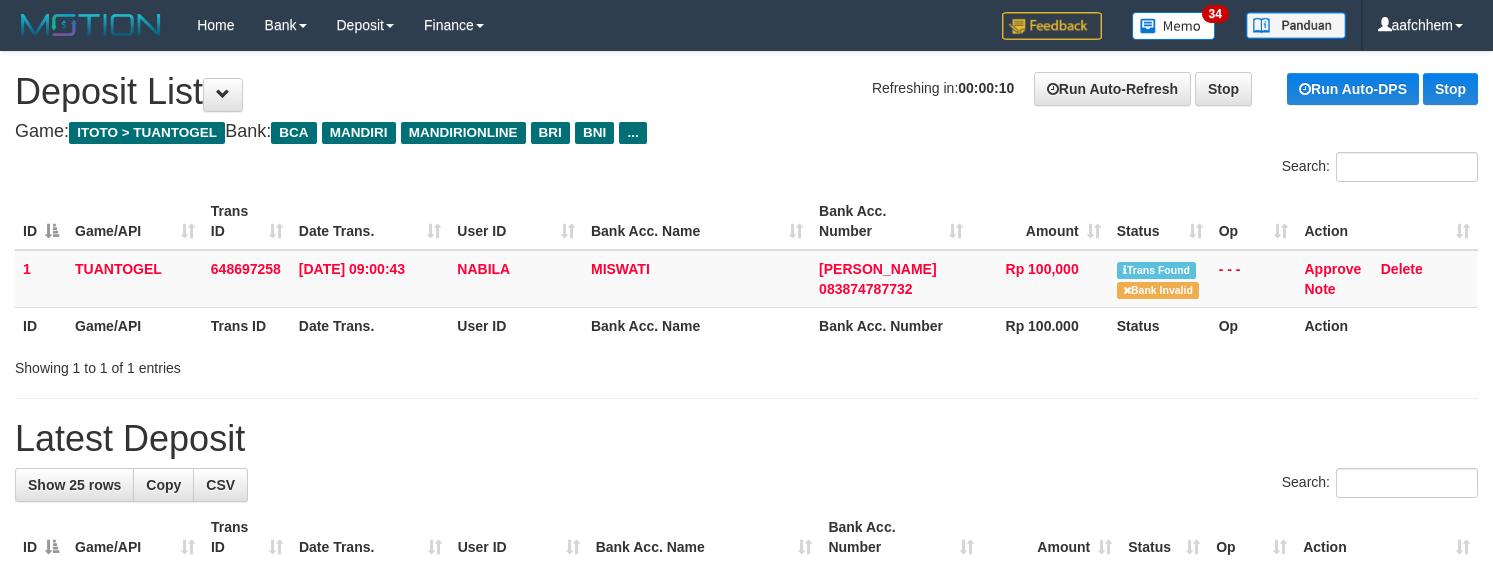 scroll, scrollTop: 0, scrollLeft: 0, axis: both 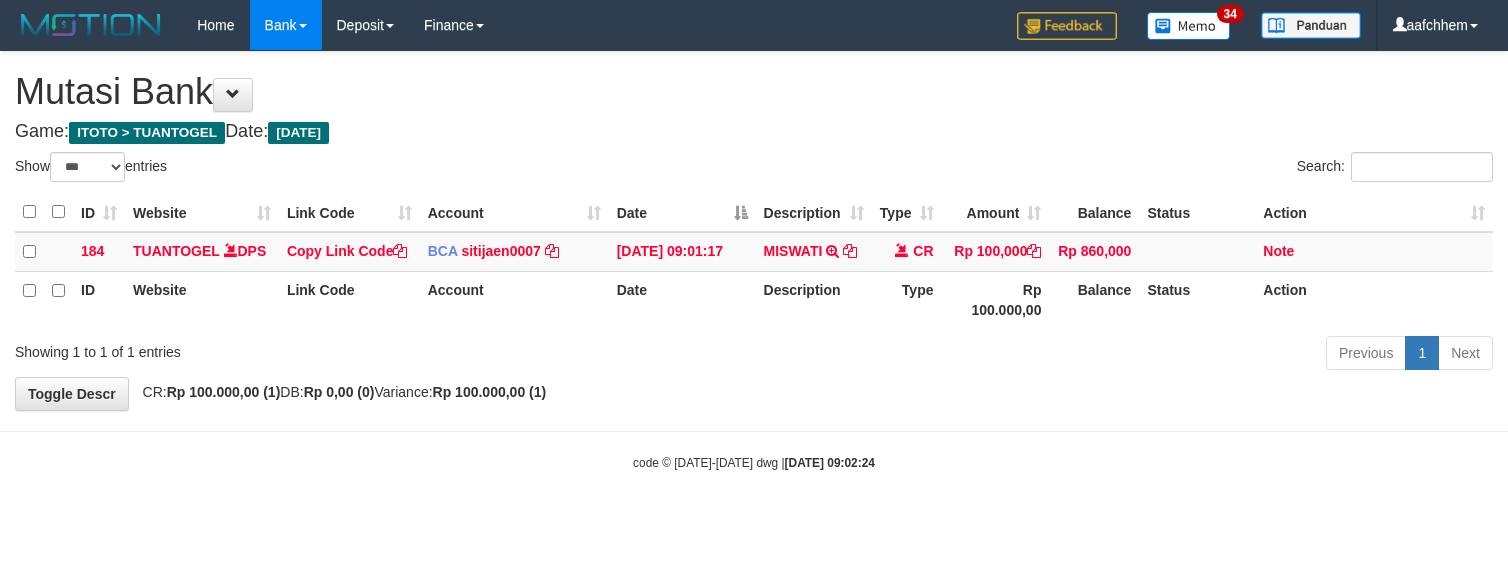 select on "***" 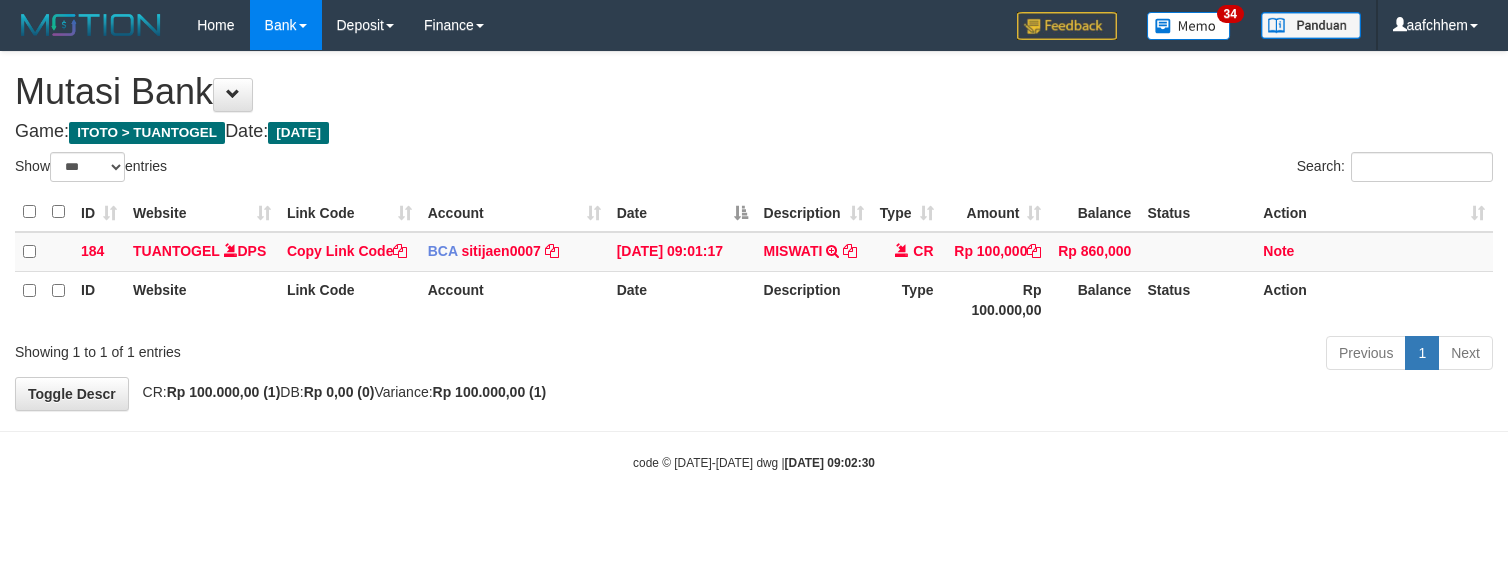 select on "***" 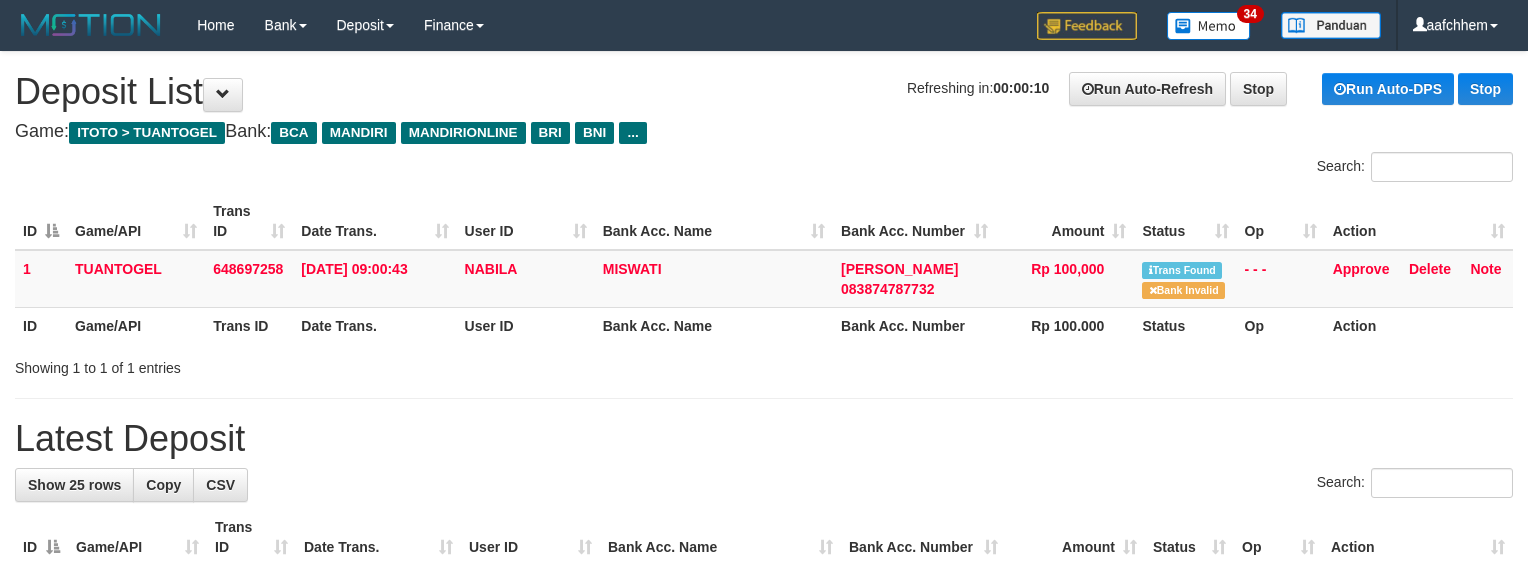 scroll, scrollTop: 0, scrollLeft: 0, axis: both 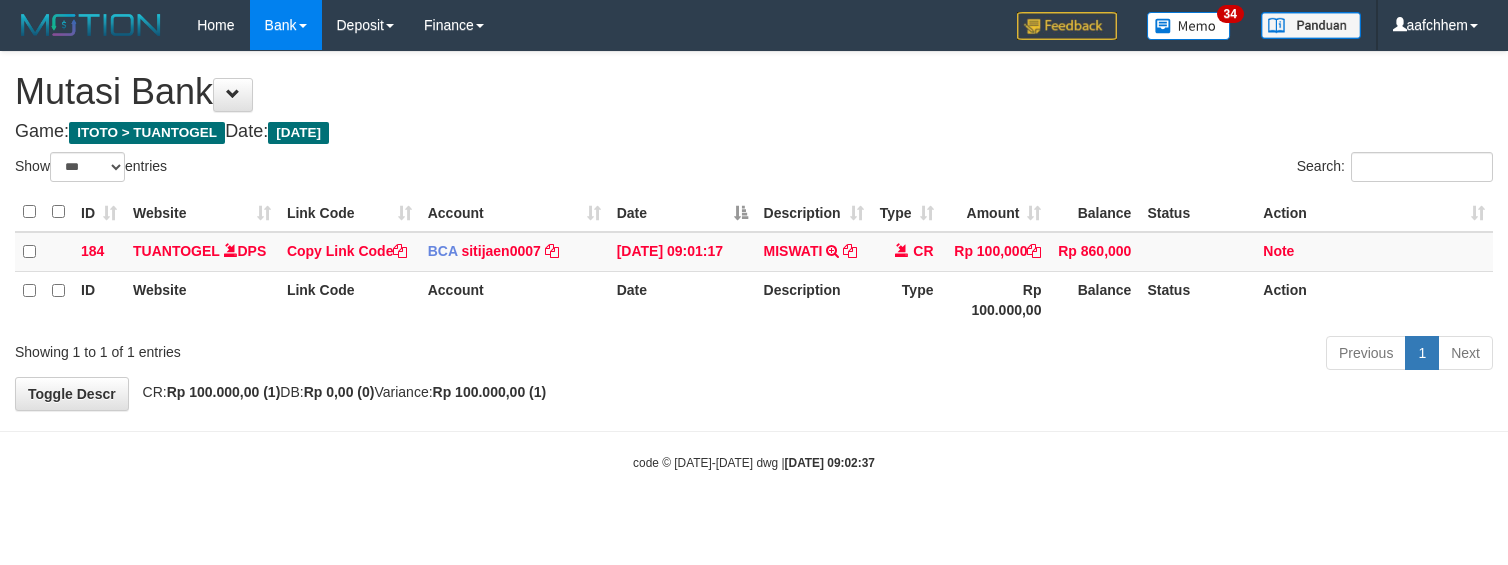 select on "***" 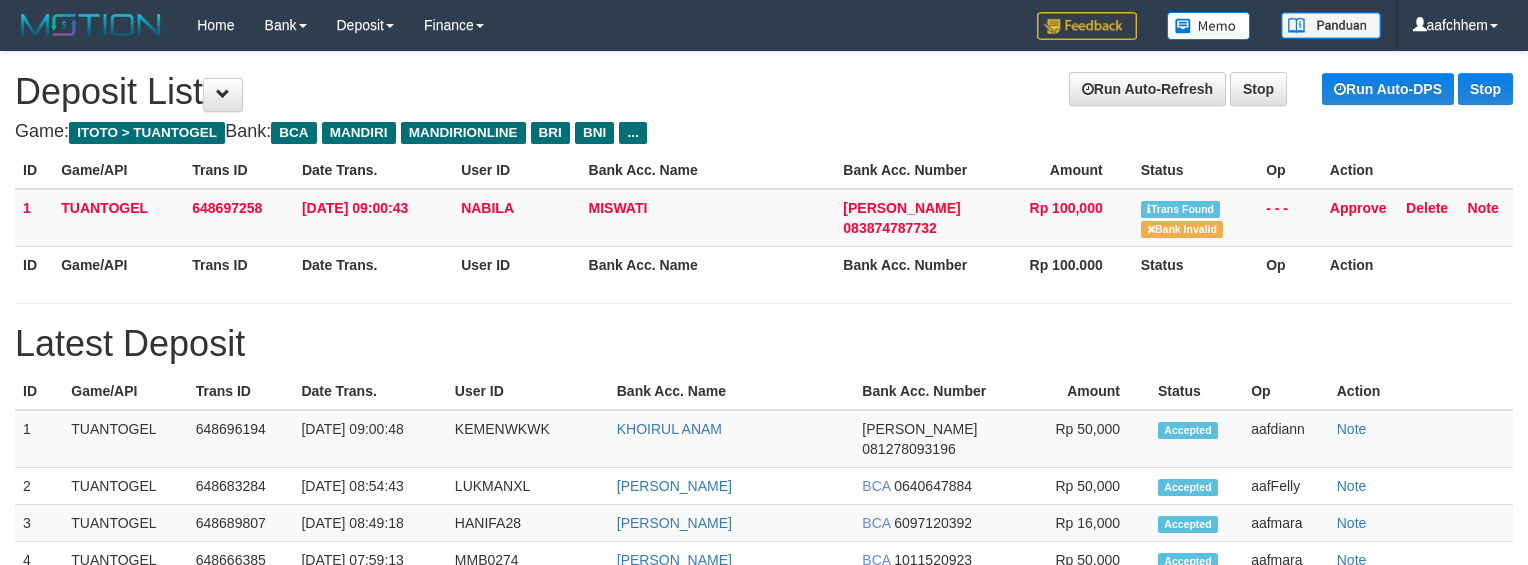 scroll, scrollTop: 0, scrollLeft: 0, axis: both 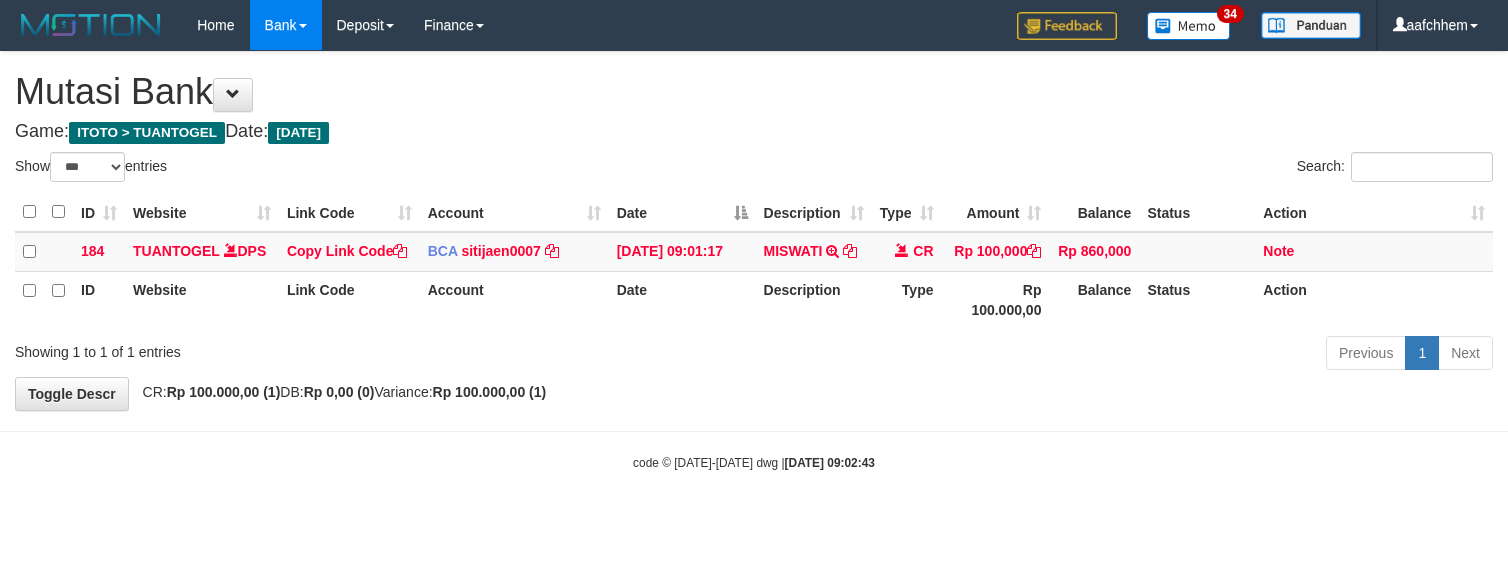 select on "***" 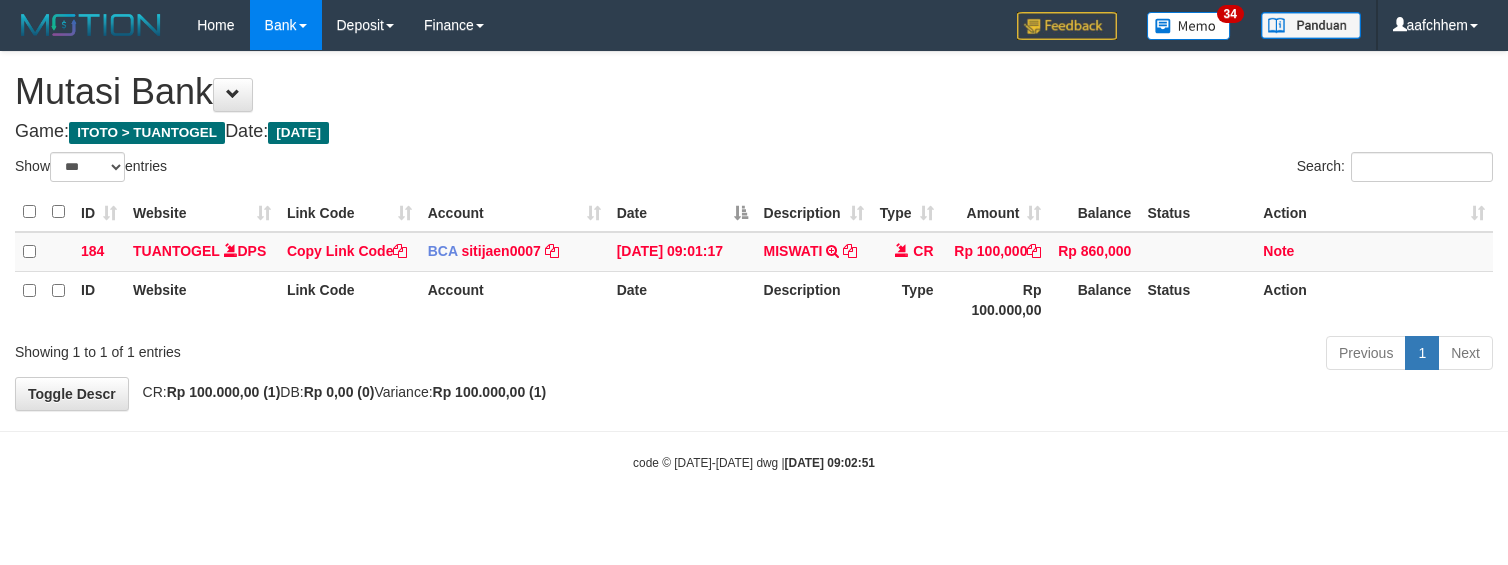 select on "***" 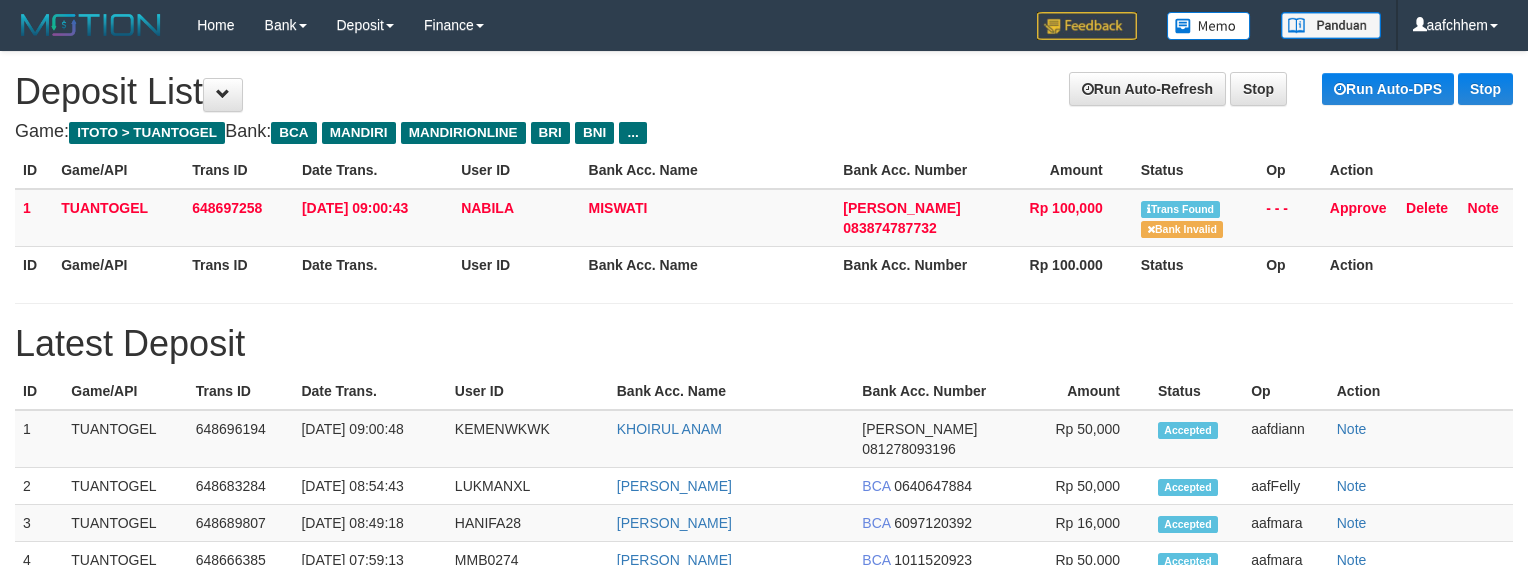 scroll, scrollTop: 0, scrollLeft: 0, axis: both 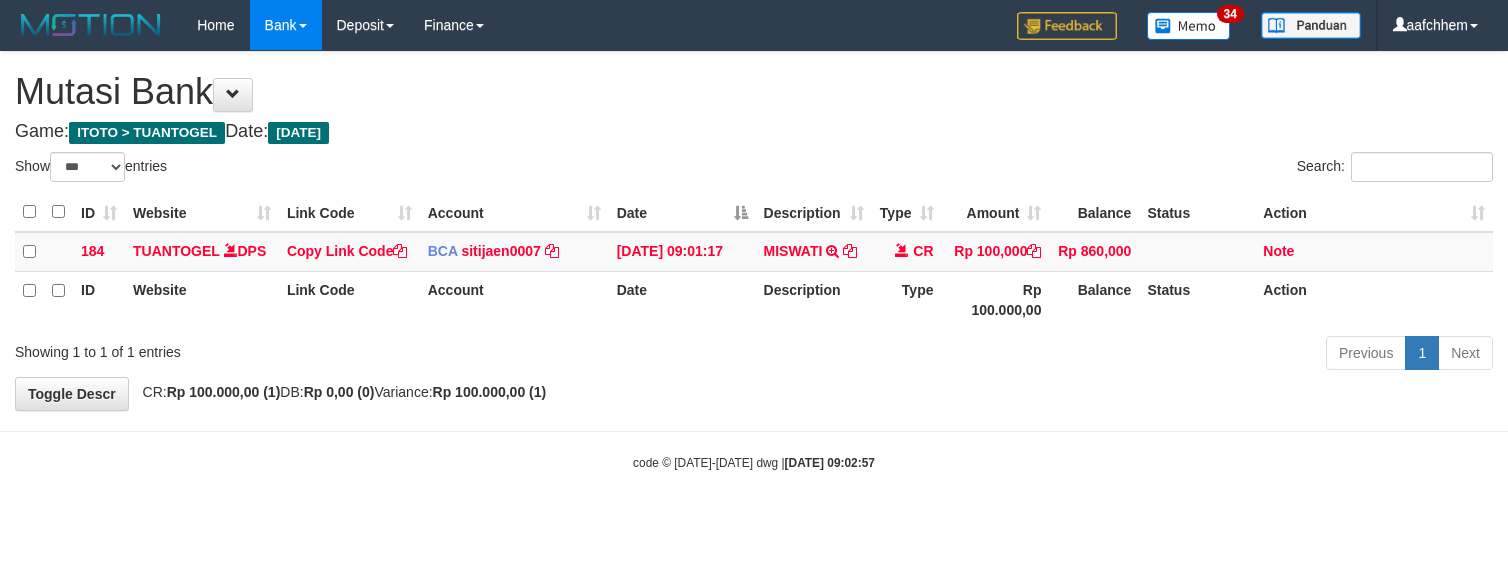 select on "***" 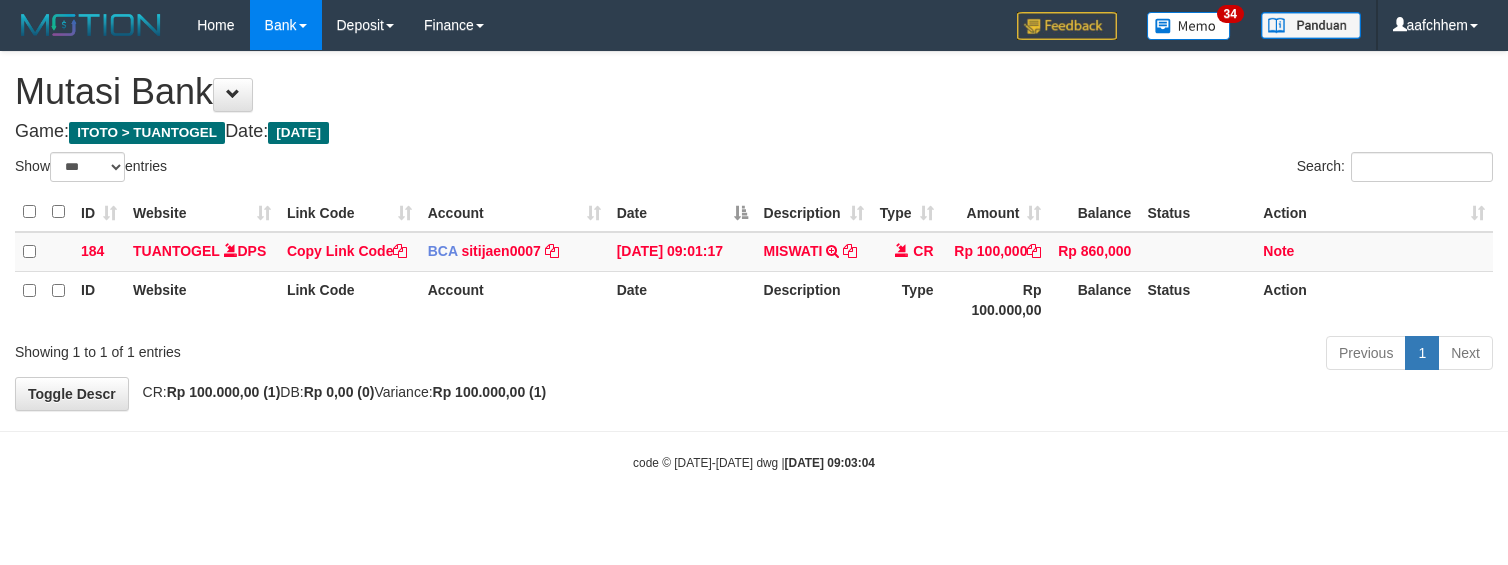 select on "***" 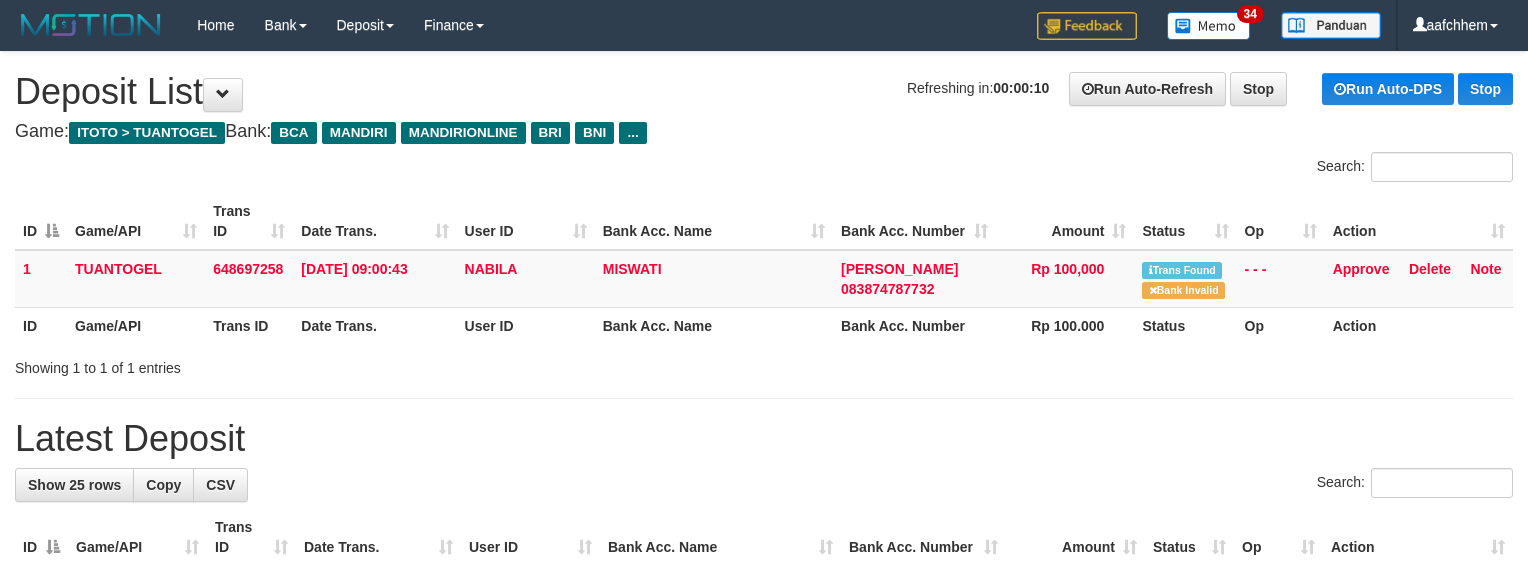 scroll, scrollTop: 0, scrollLeft: 0, axis: both 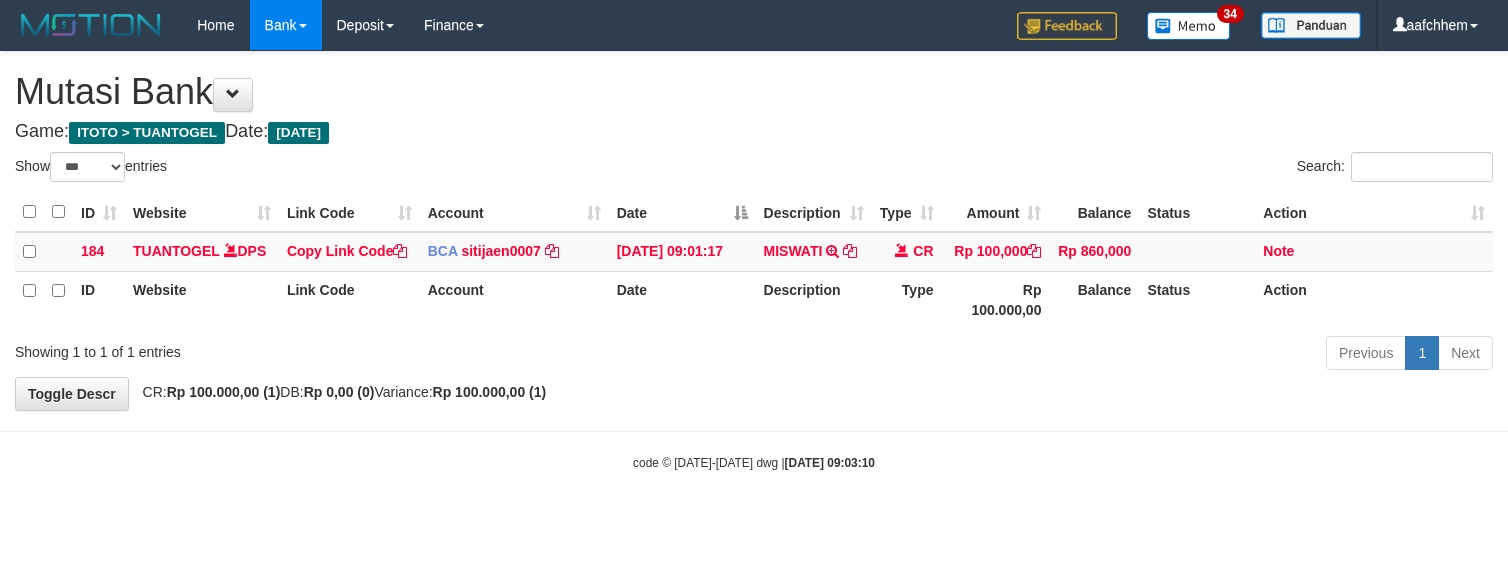 select on "***" 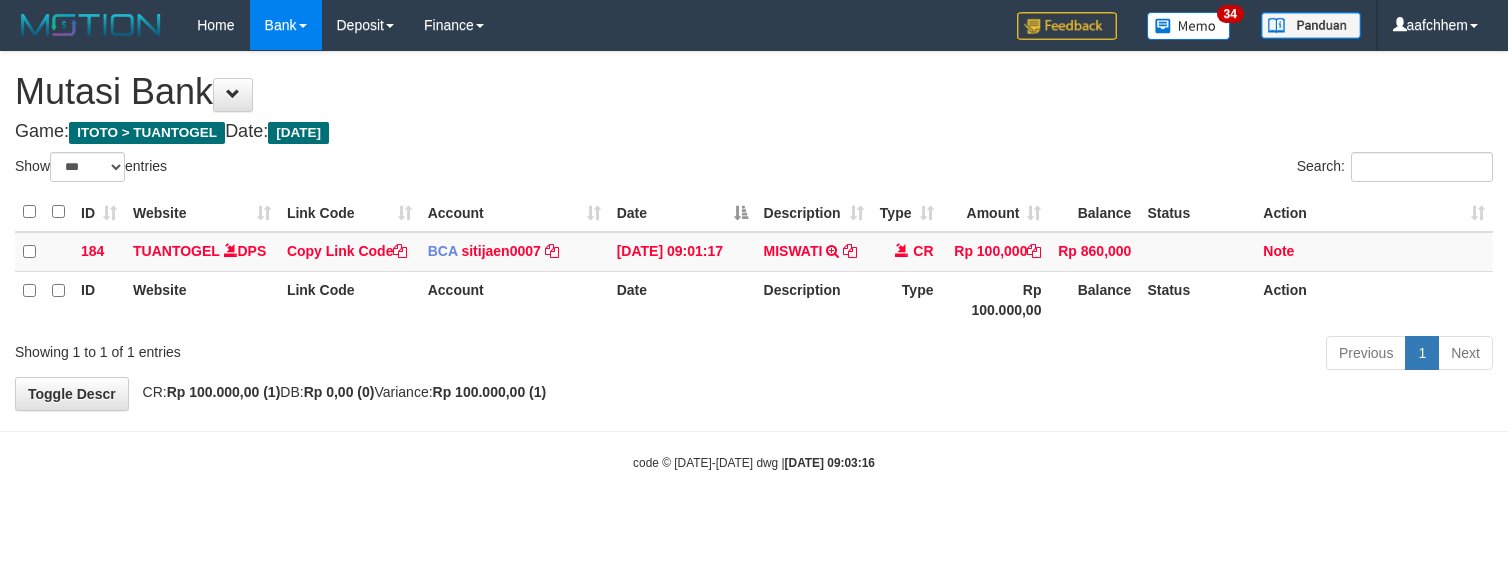 select on "***" 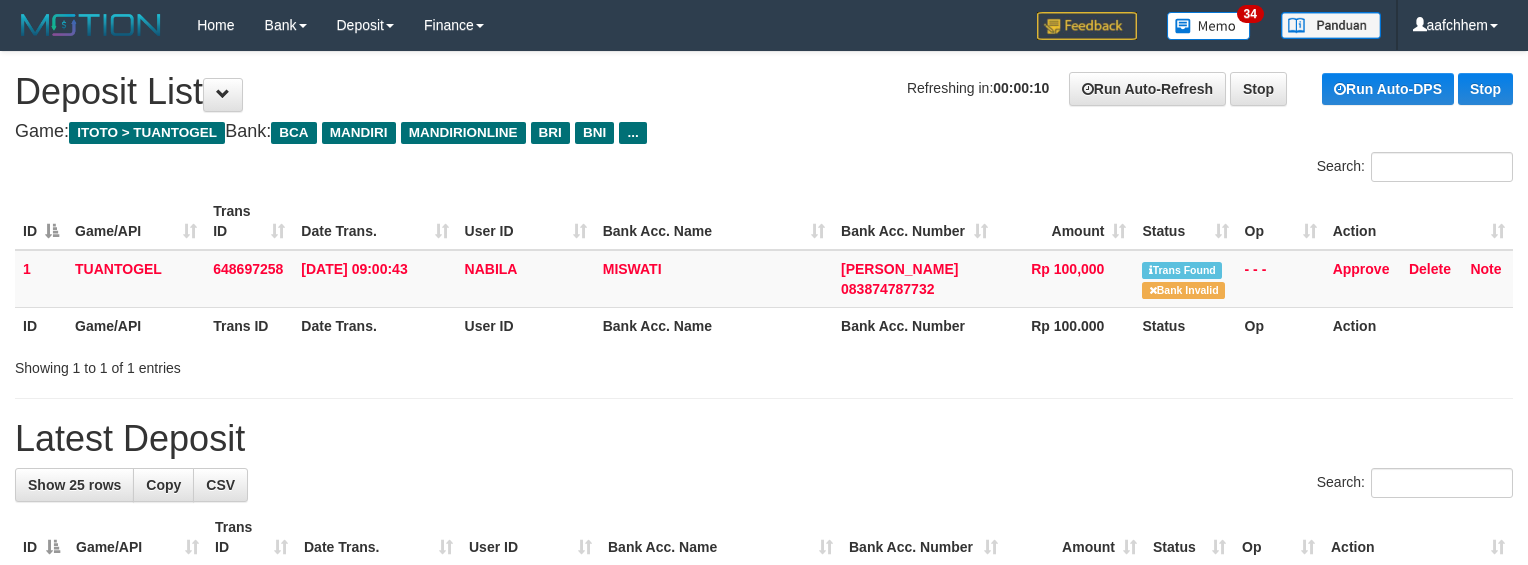 scroll, scrollTop: 0, scrollLeft: 0, axis: both 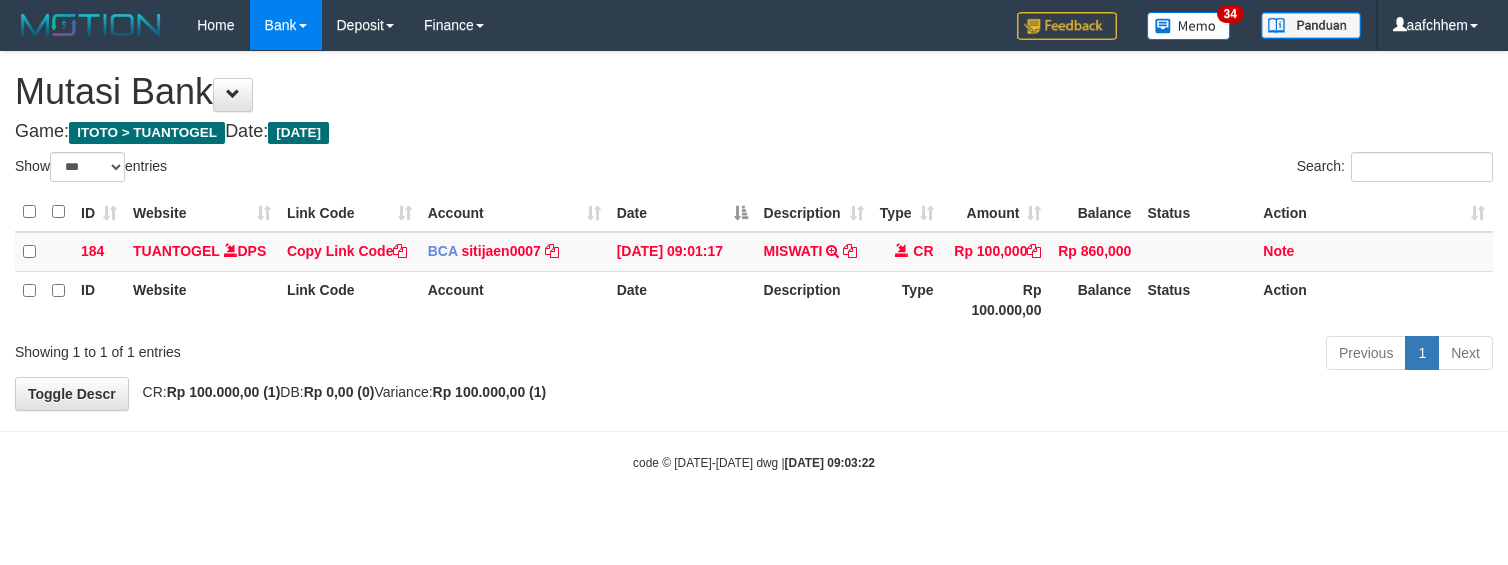 select on "***" 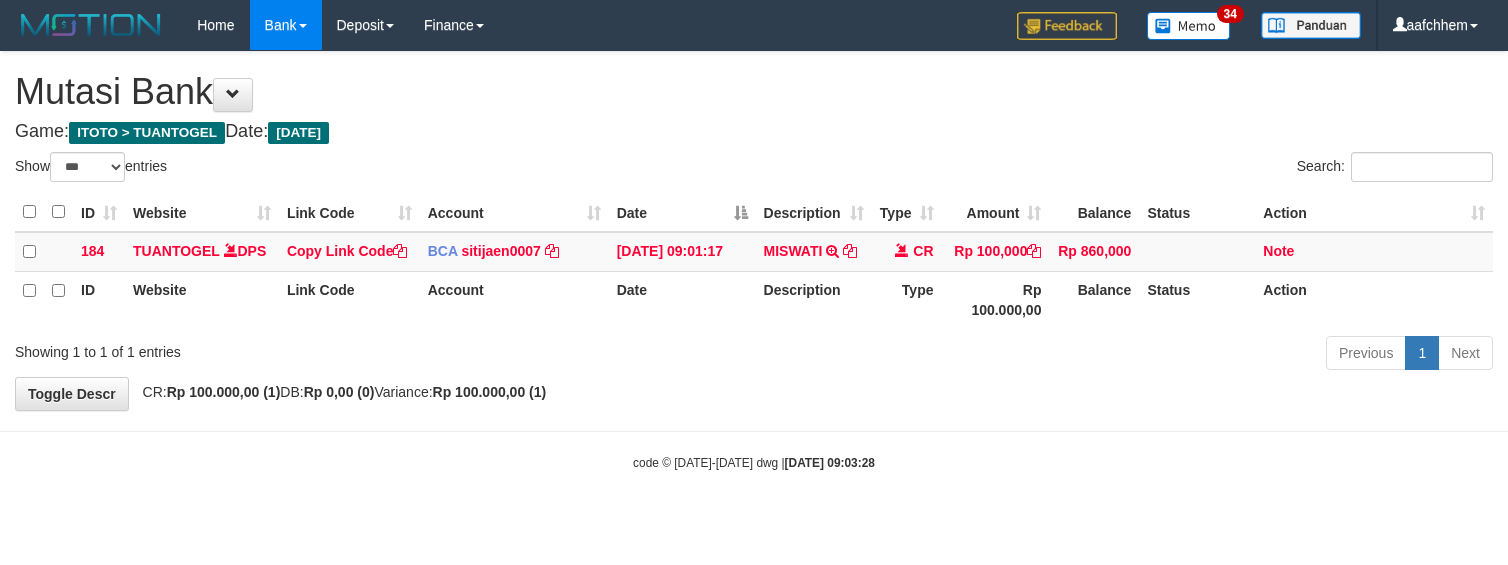 select on "***" 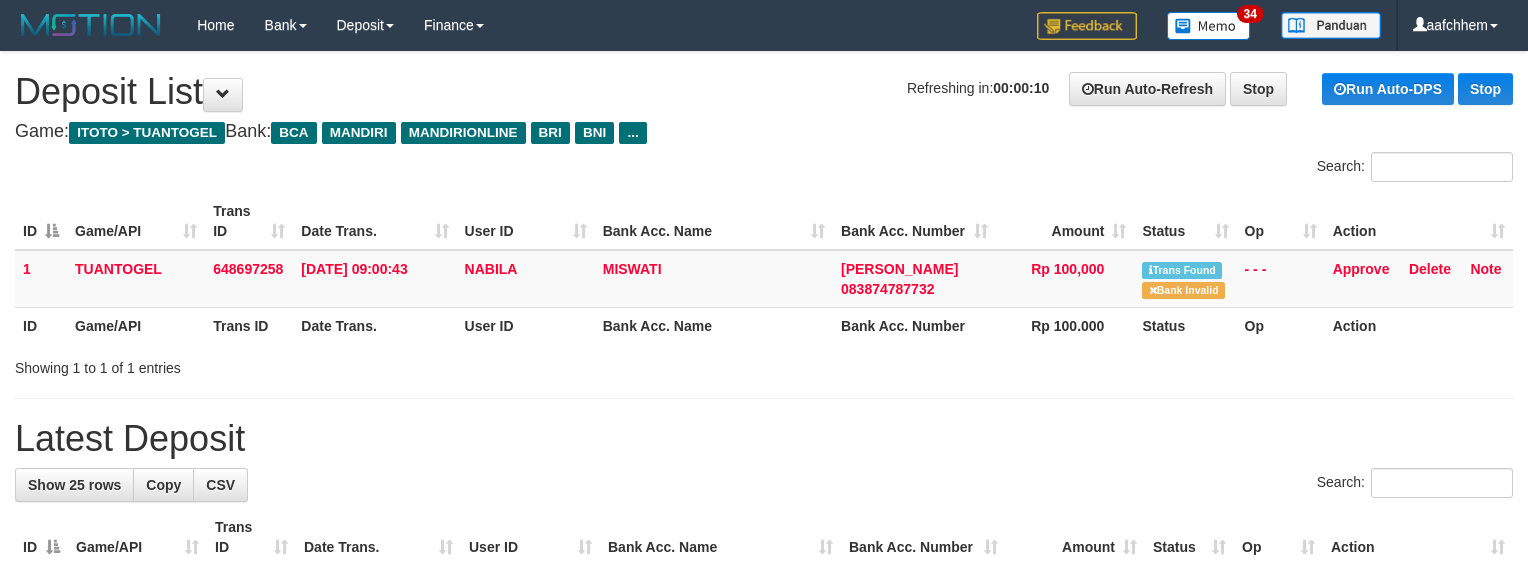 scroll, scrollTop: 0, scrollLeft: 0, axis: both 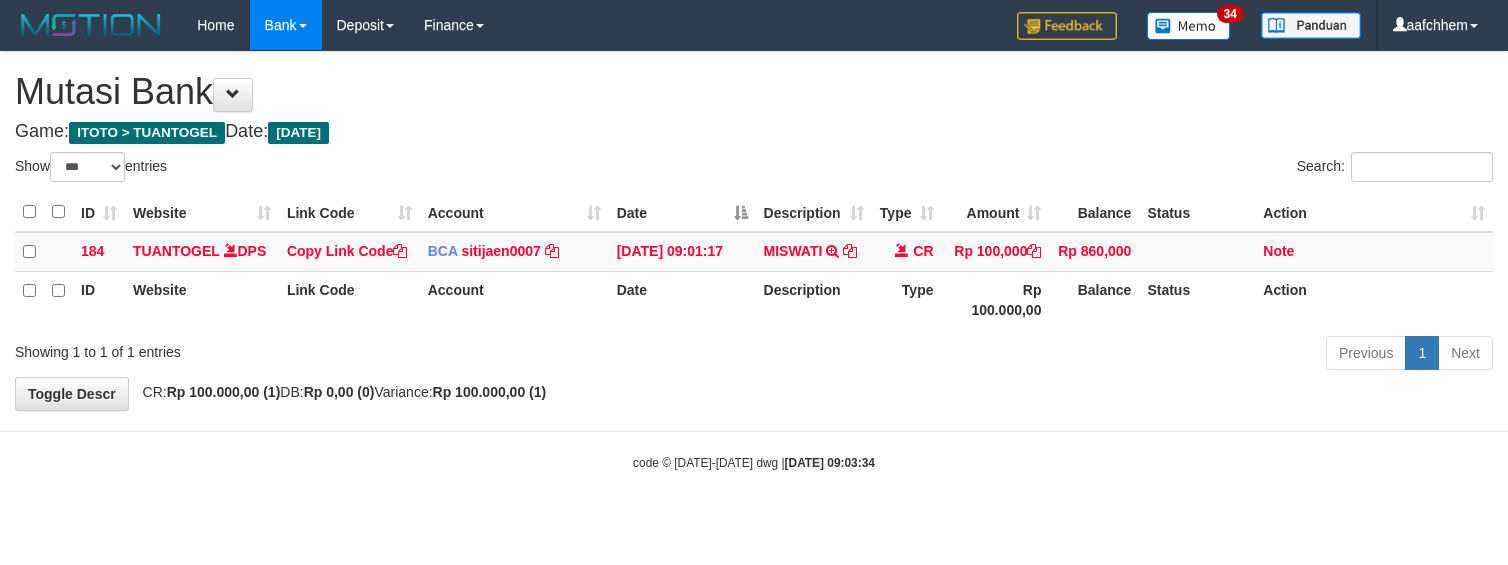 select on "***" 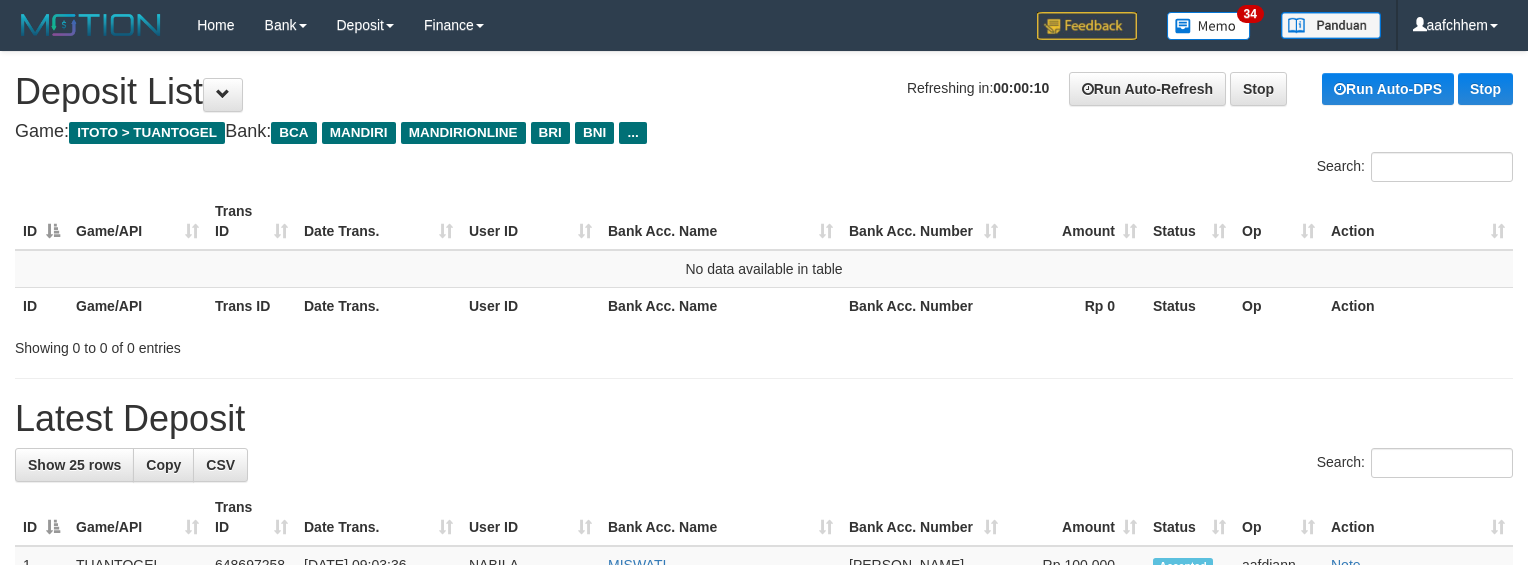 scroll, scrollTop: 0, scrollLeft: 0, axis: both 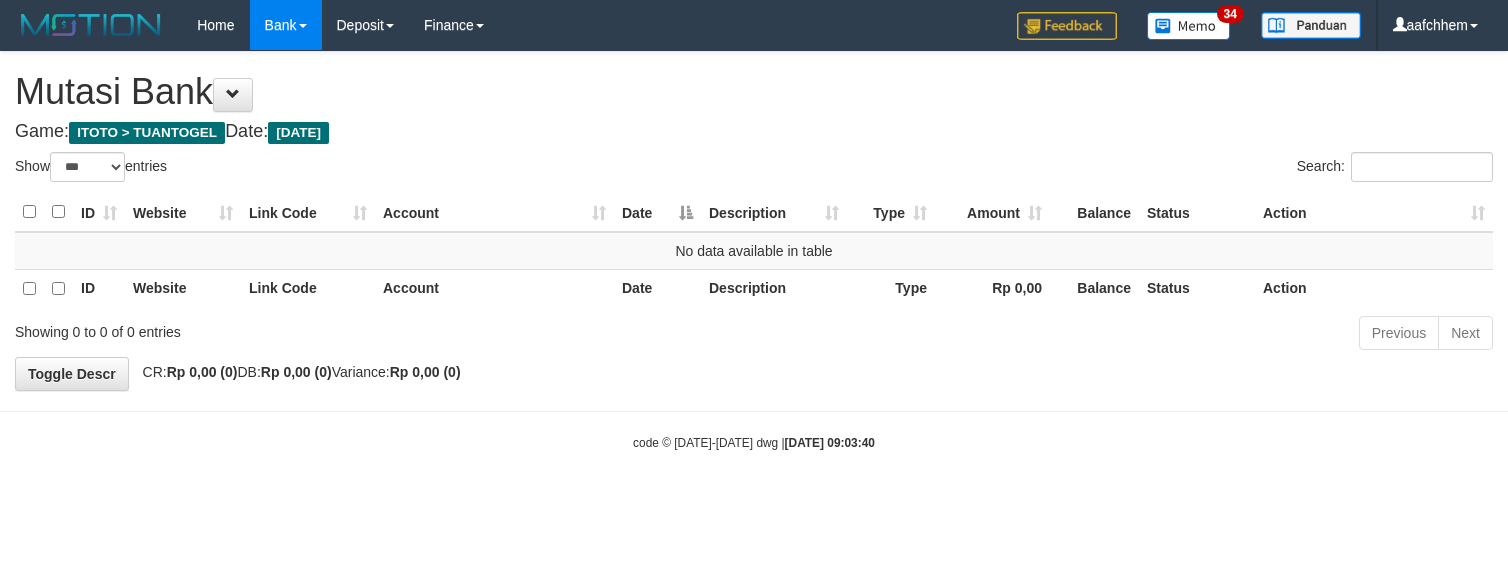 select on "***" 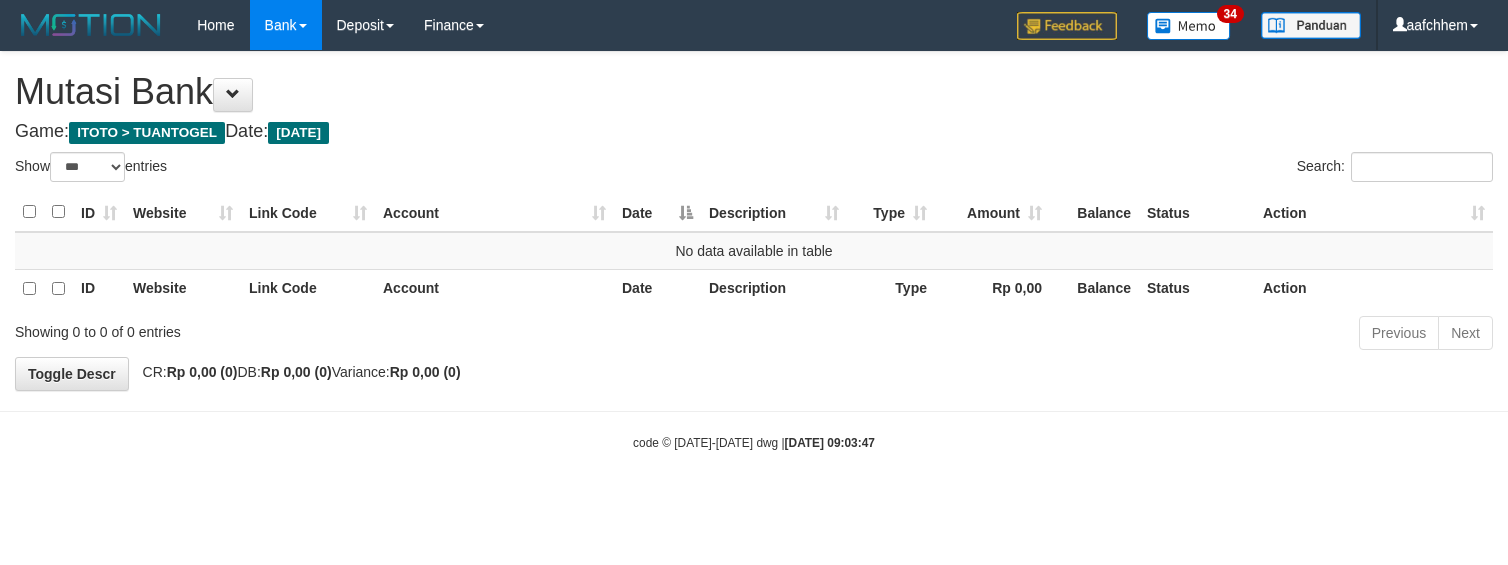 select on "***" 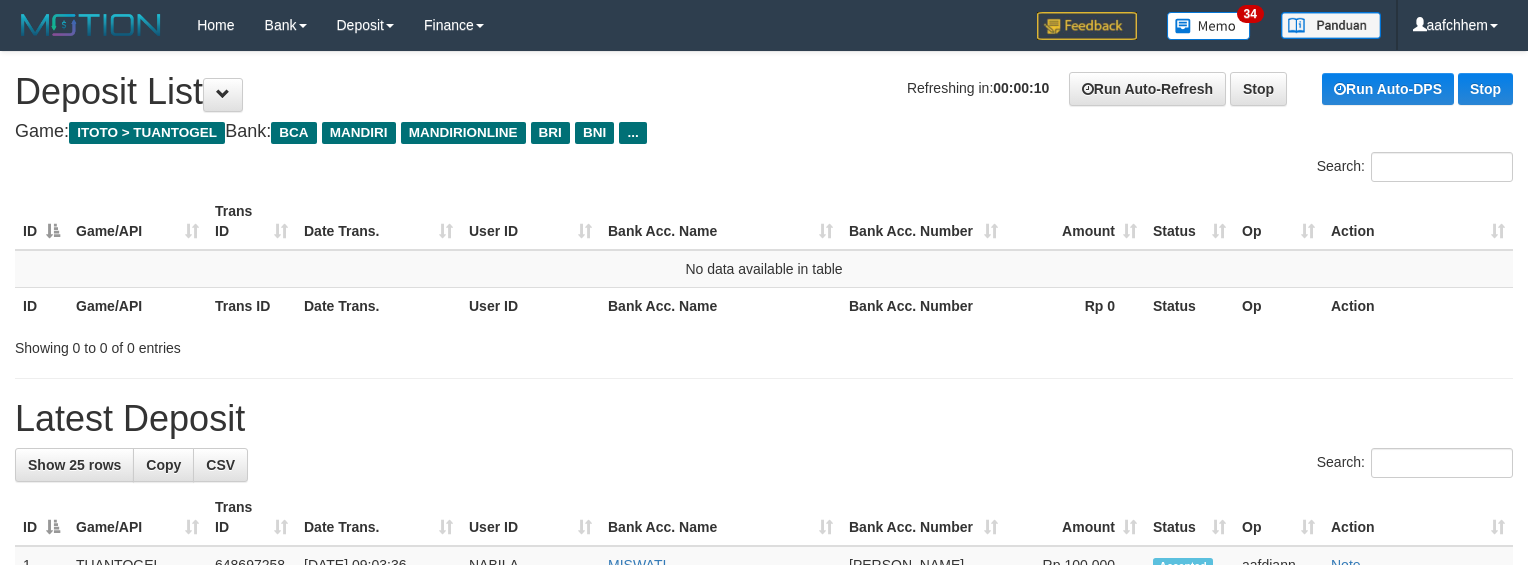 scroll, scrollTop: 0, scrollLeft: 0, axis: both 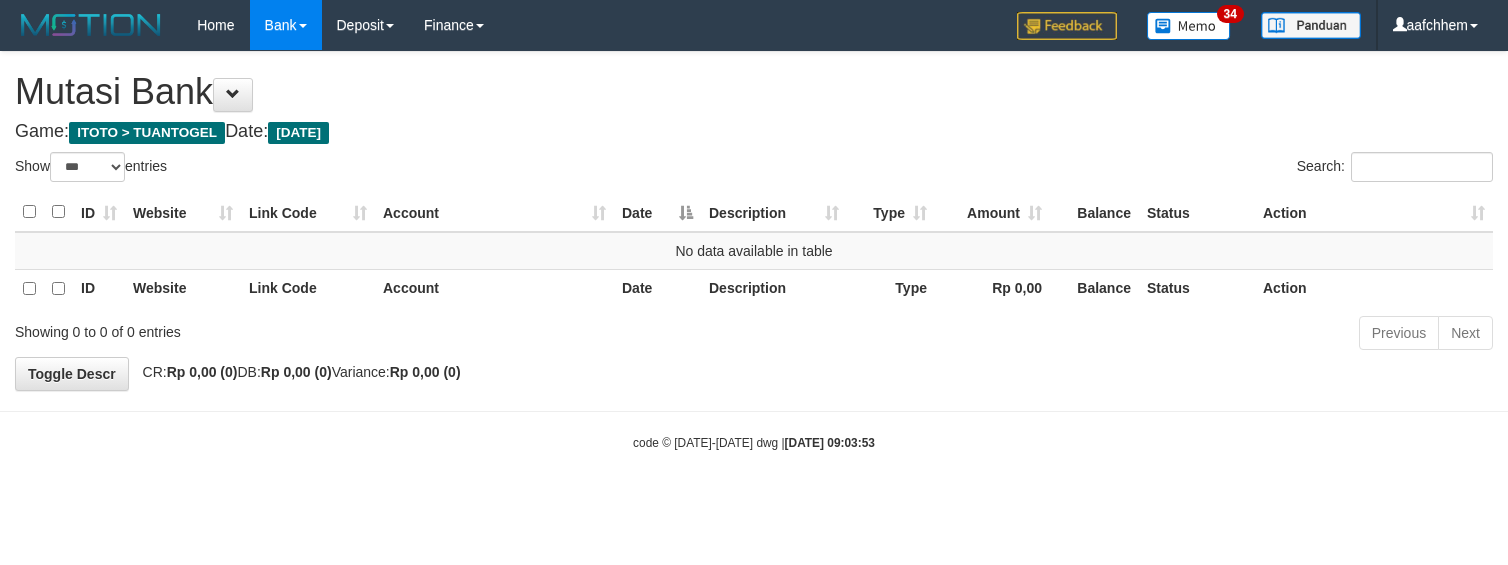 select on "***" 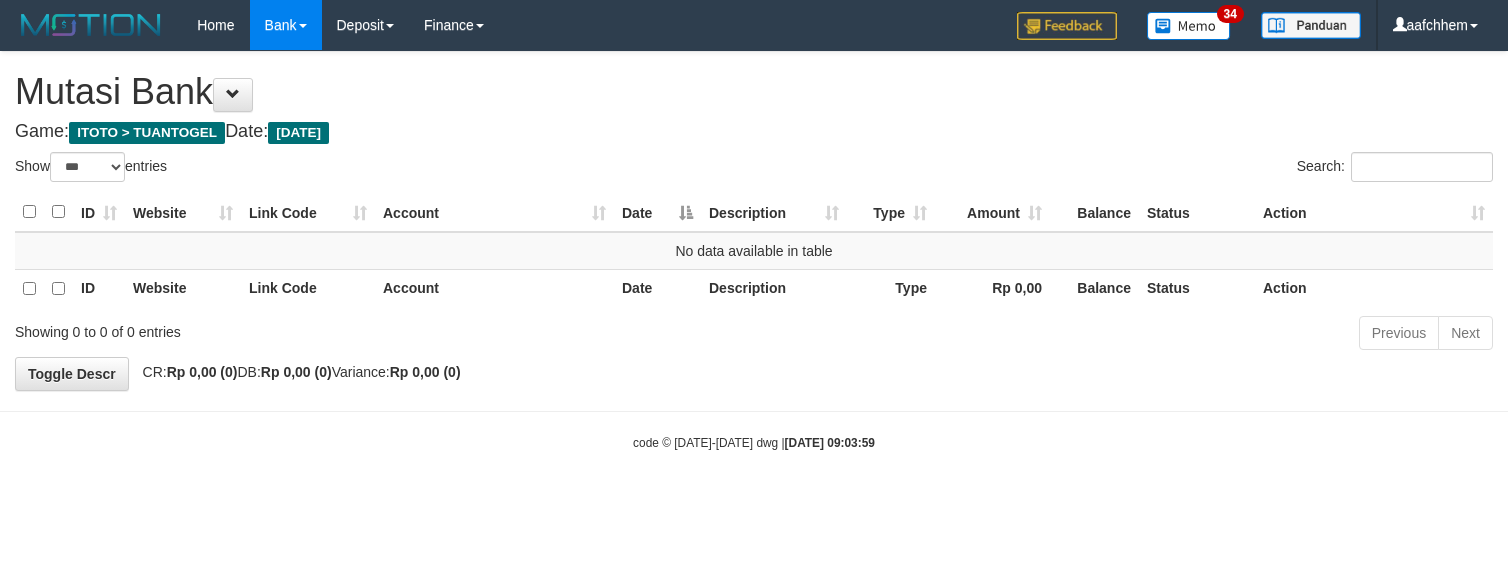select on "***" 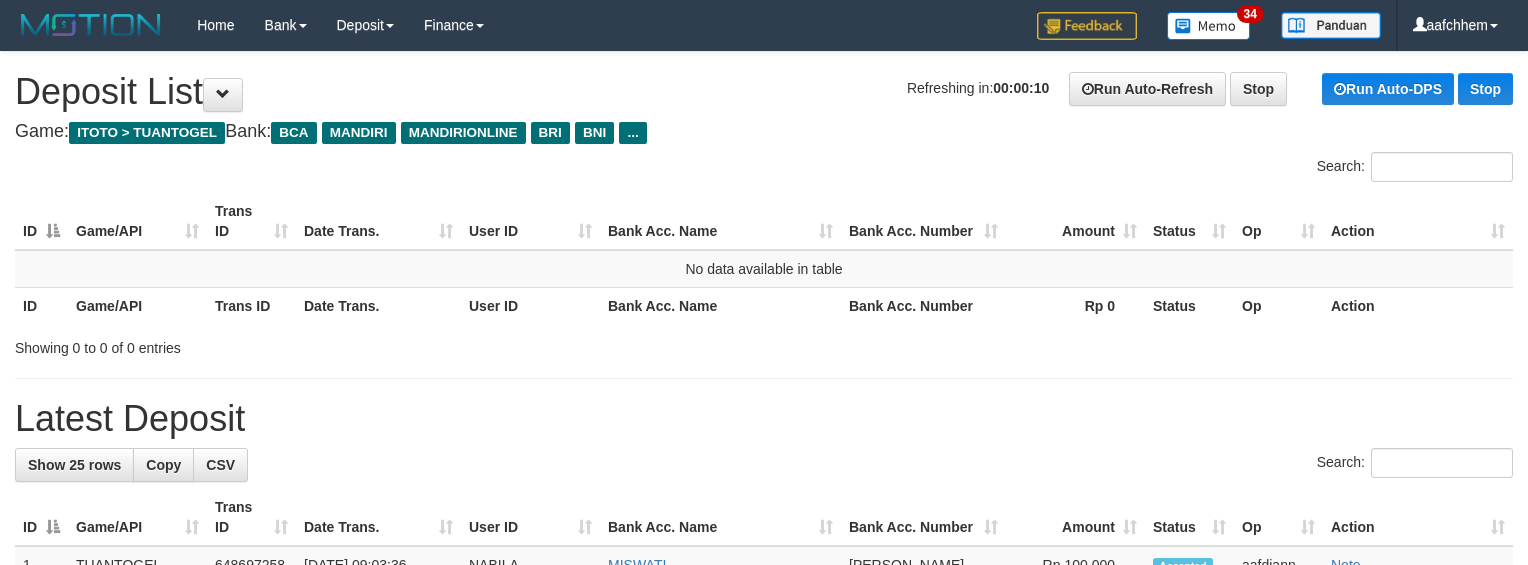 scroll, scrollTop: 0, scrollLeft: 0, axis: both 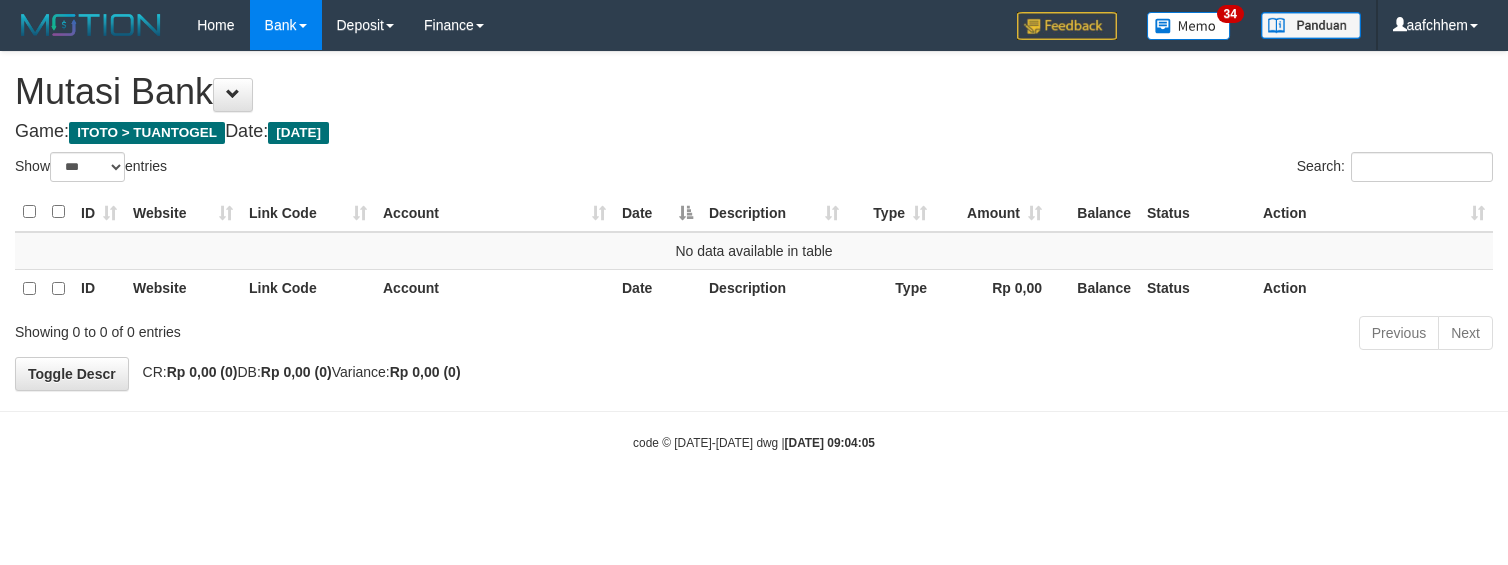 select on "***" 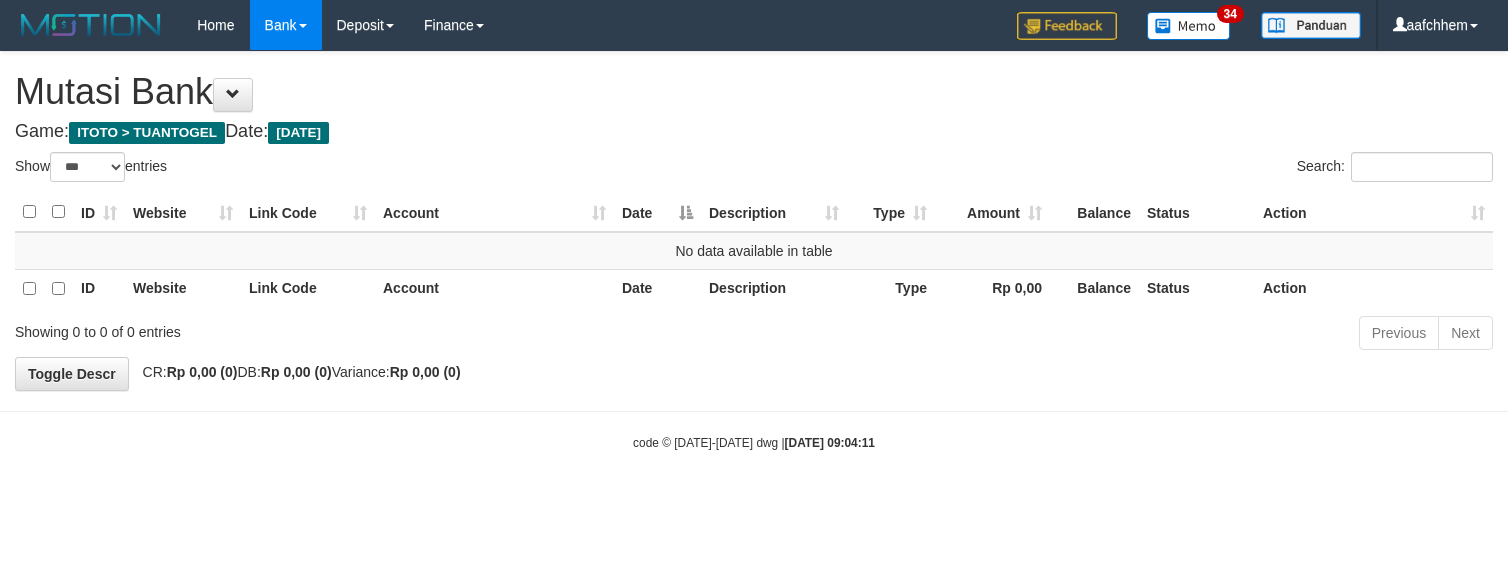 select on "***" 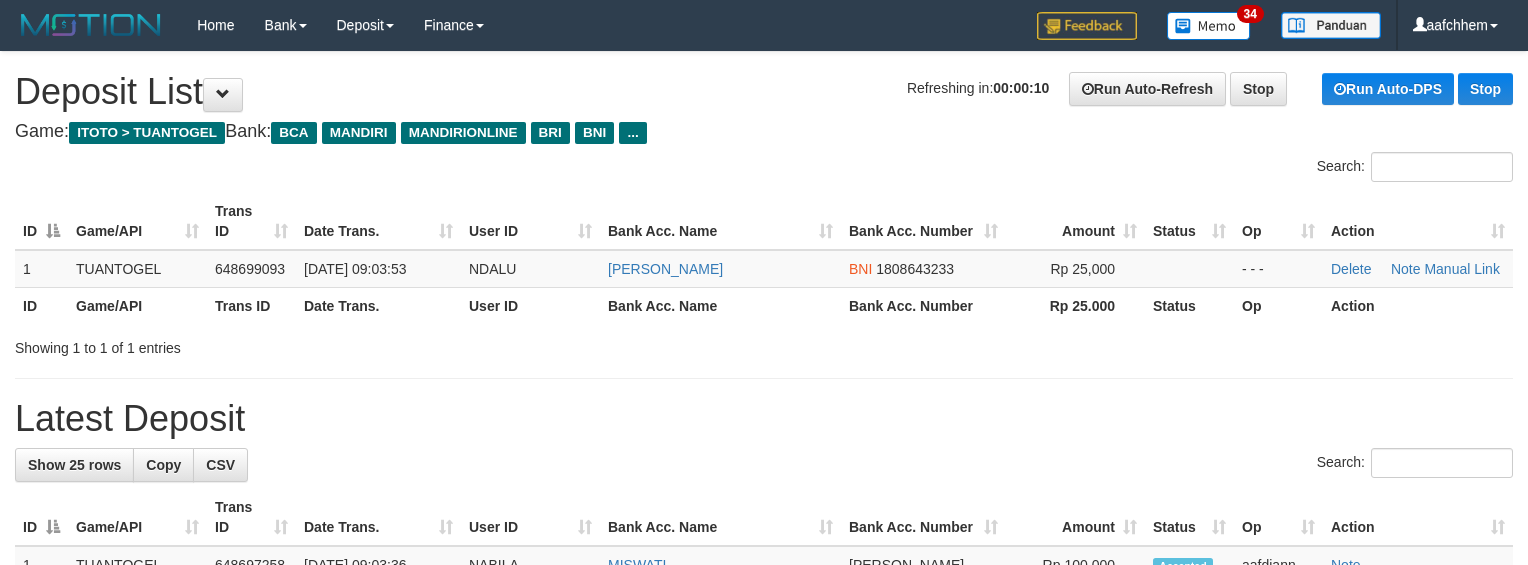 scroll, scrollTop: 0, scrollLeft: 0, axis: both 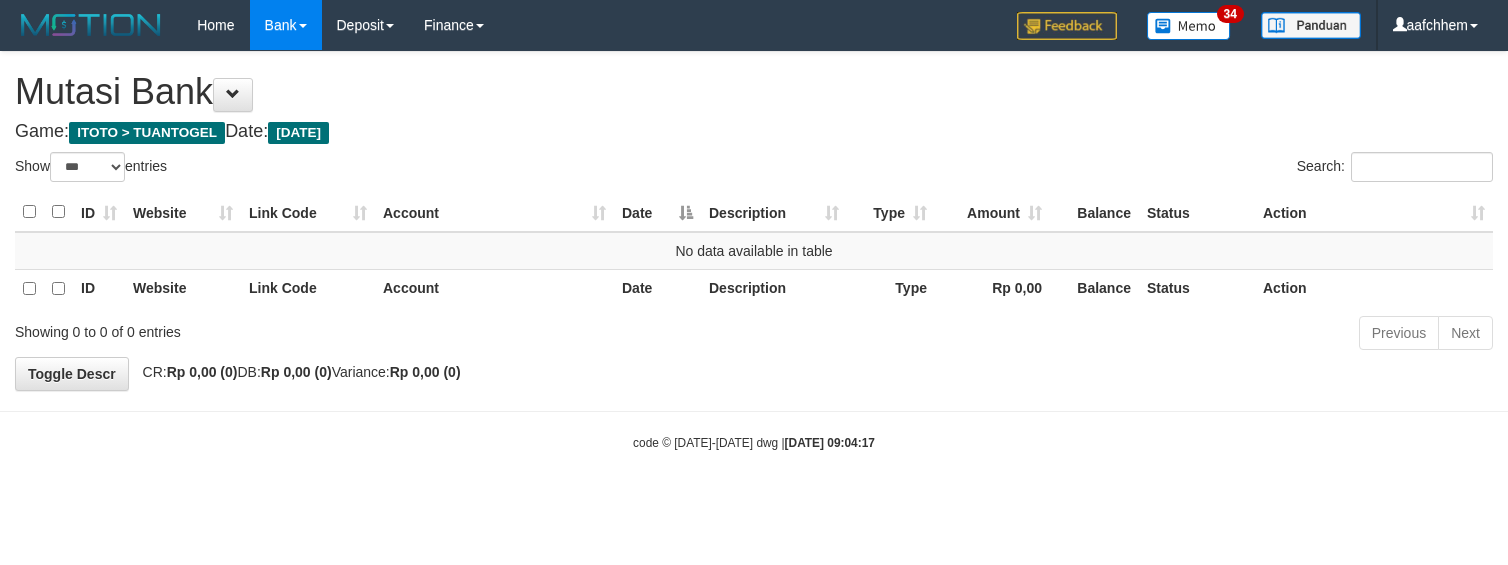 select on "***" 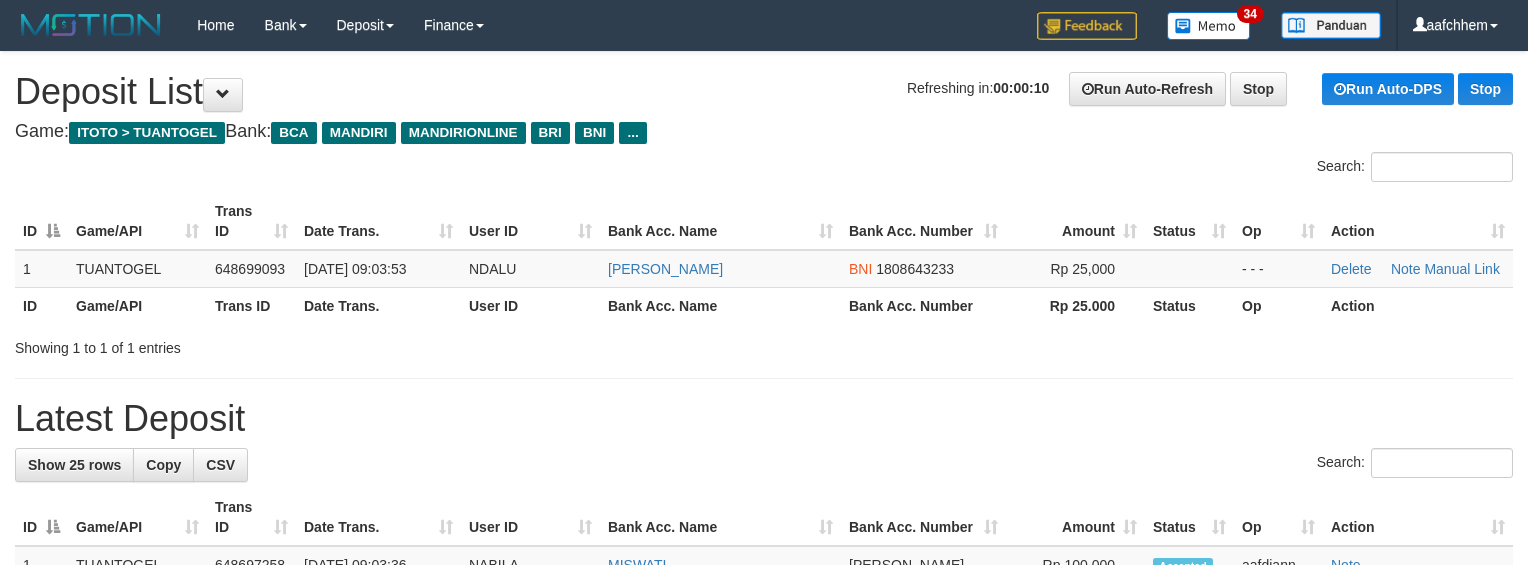 scroll, scrollTop: 0, scrollLeft: 0, axis: both 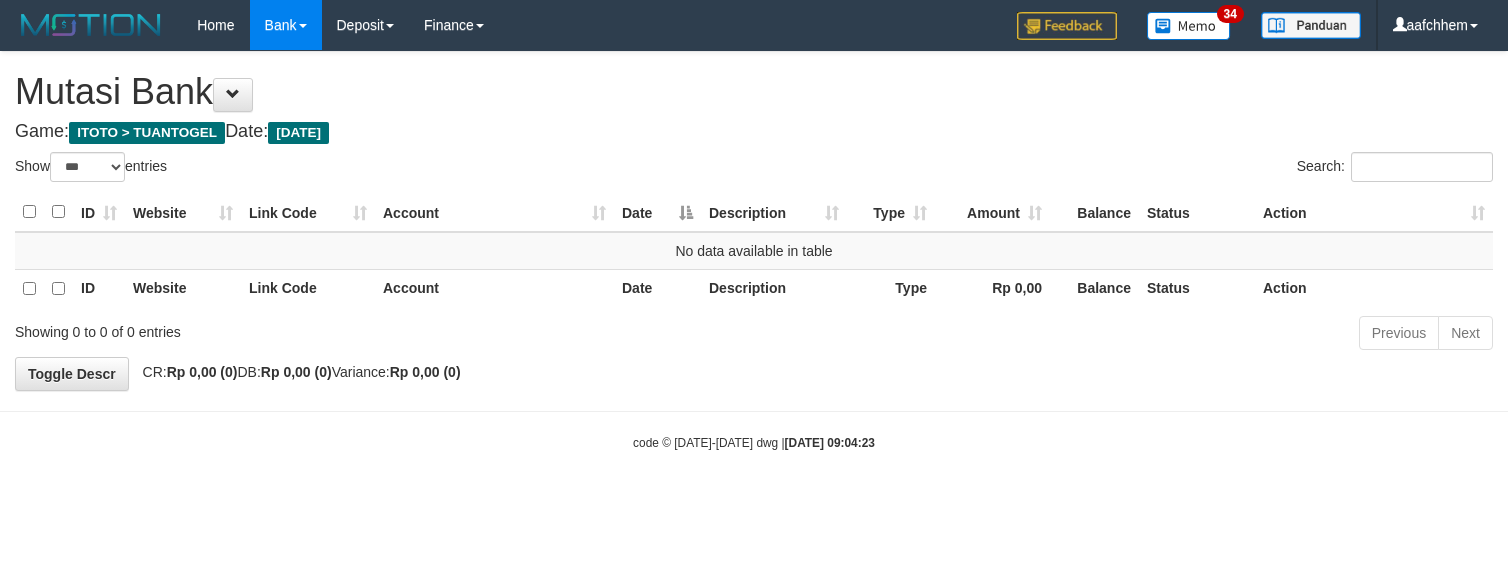 select on "***" 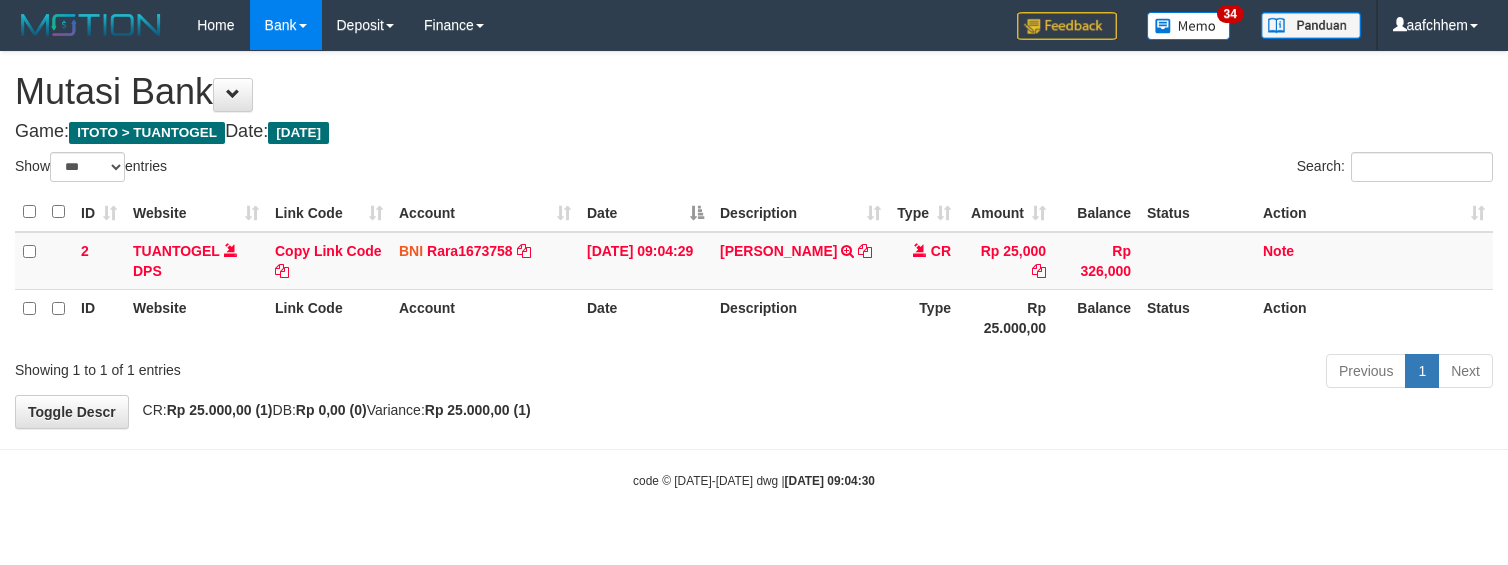 select on "***" 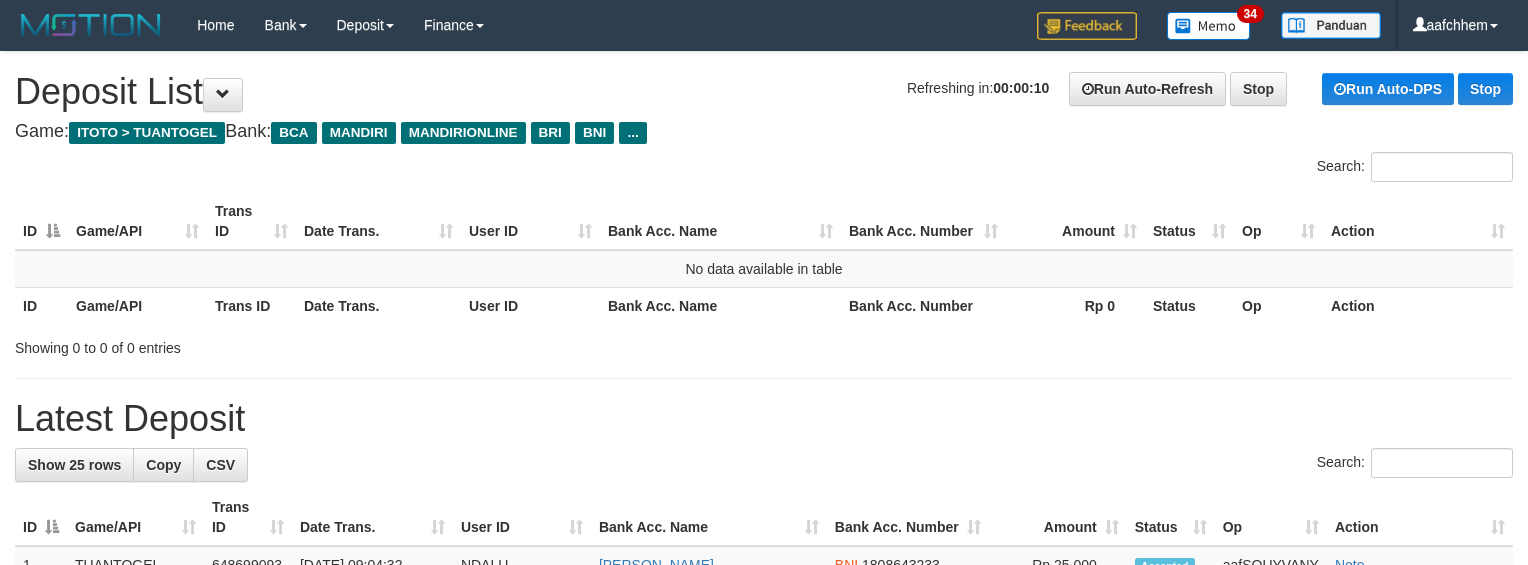 scroll, scrollTop: 0, scrollLeft: 0, axis: both 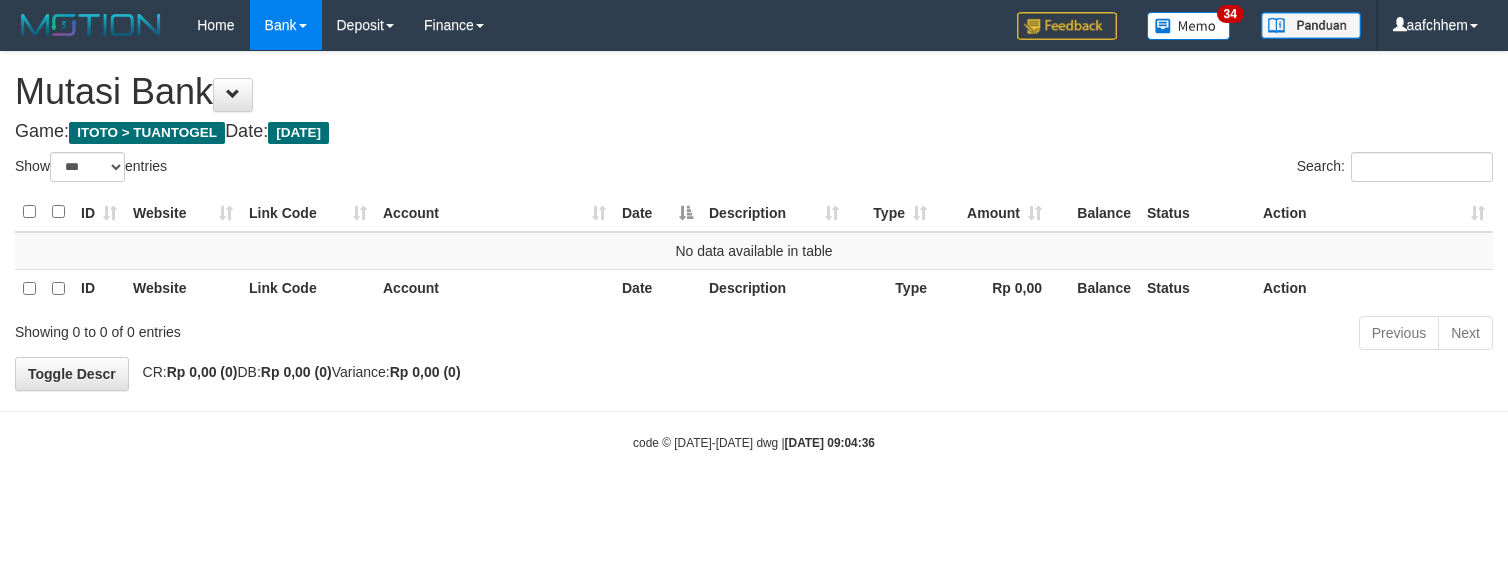 select on "***" 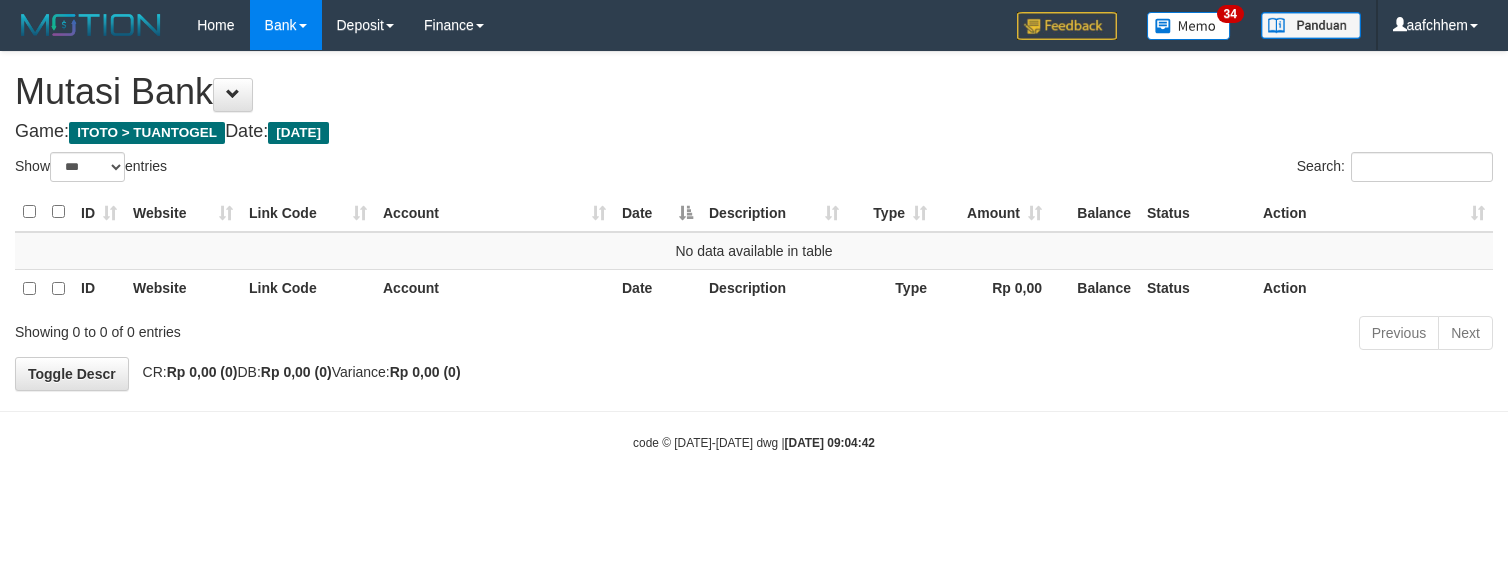 select on "***" 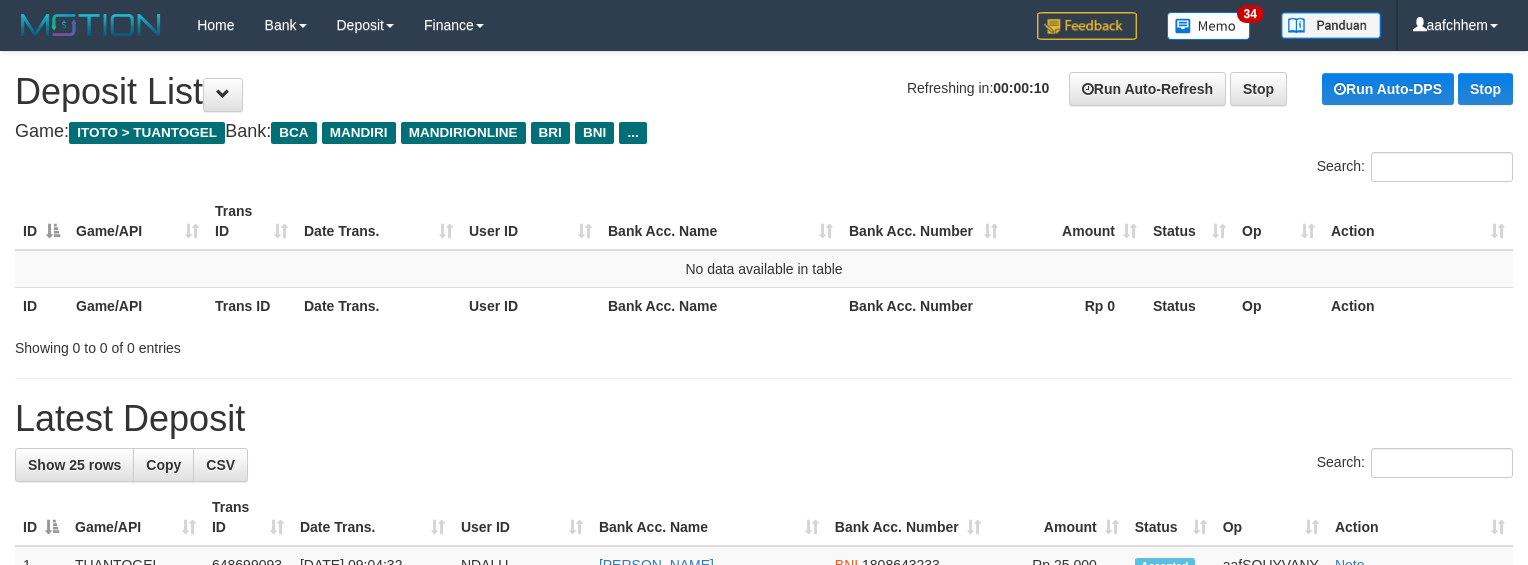 scroll, scrollTop: 0, scrollLeft: 0, axis: both 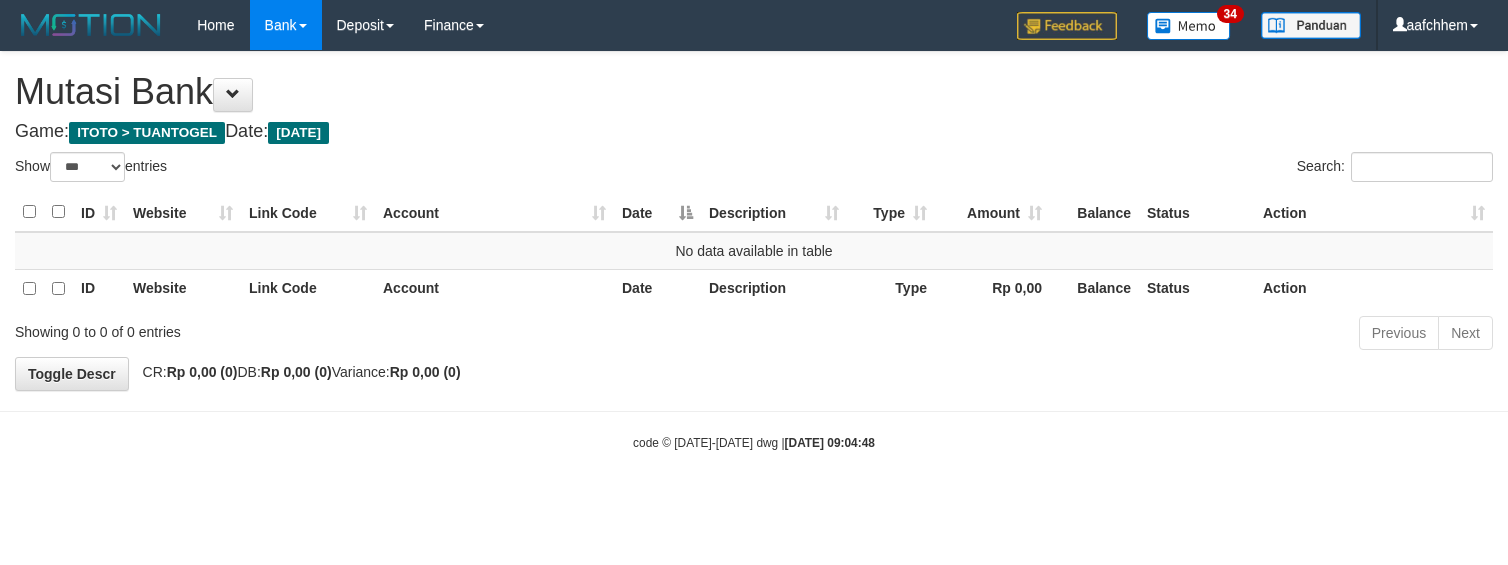select on "***" 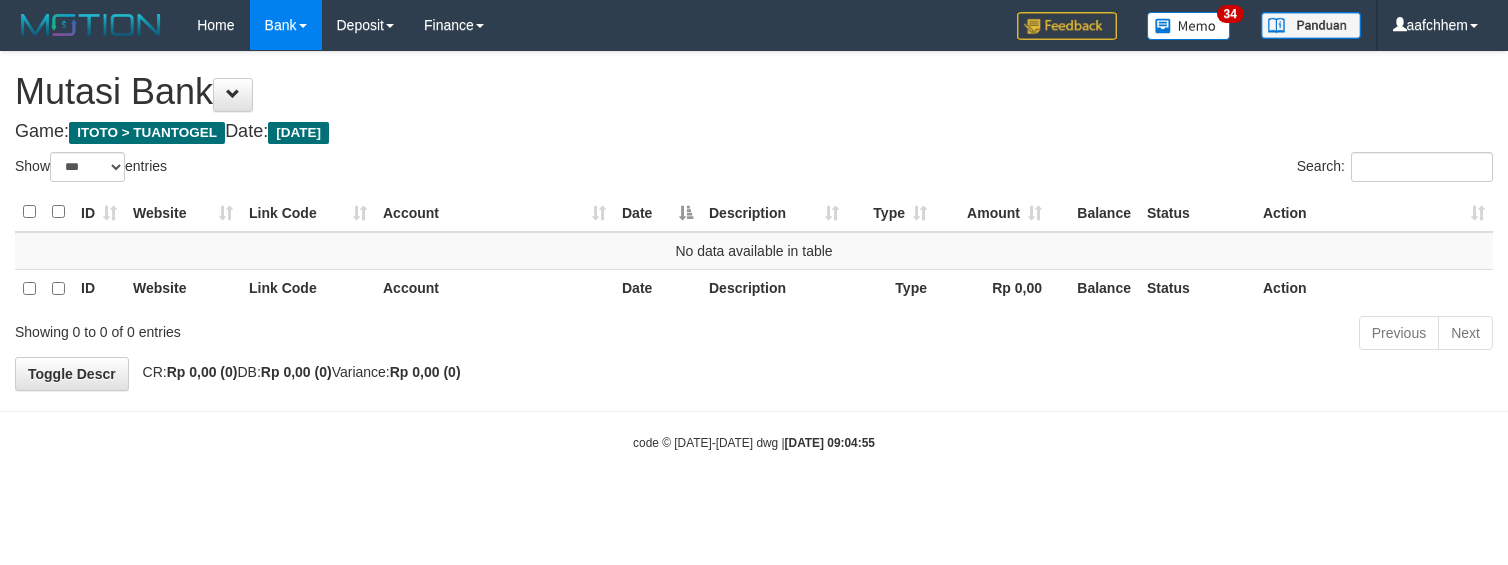 select on "***" 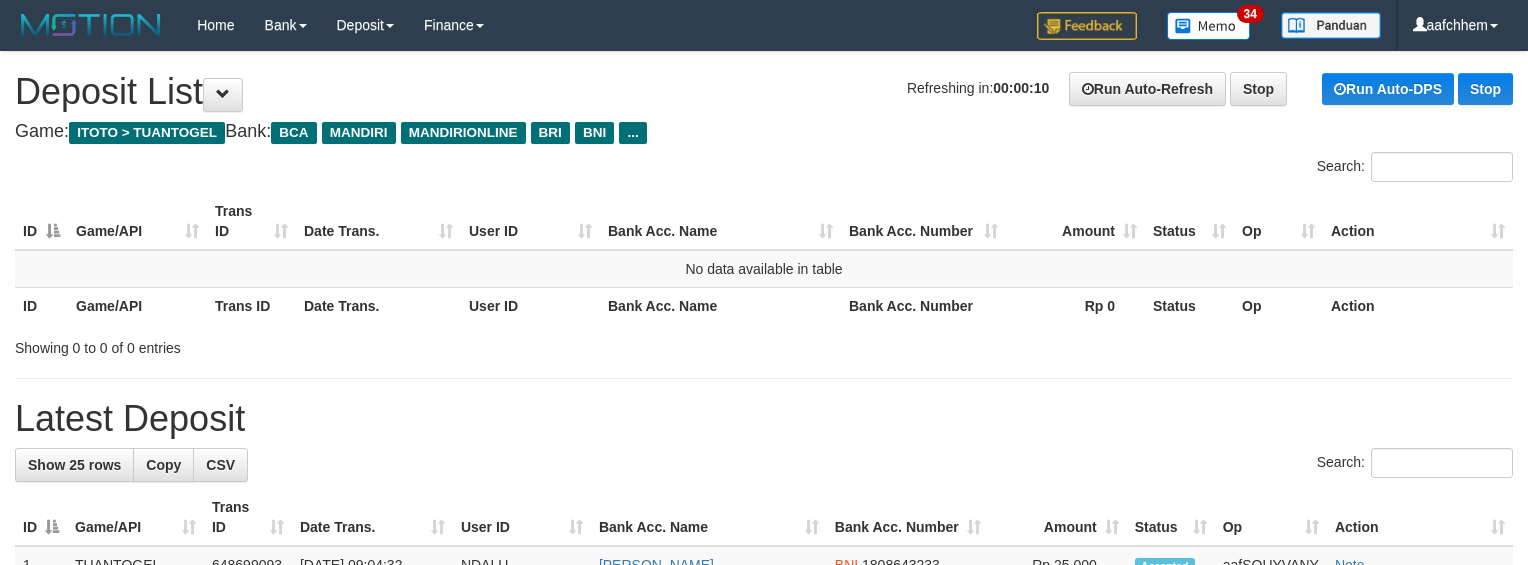 scroll, scrollTop: 0, scrollLeft: 0, axis: both 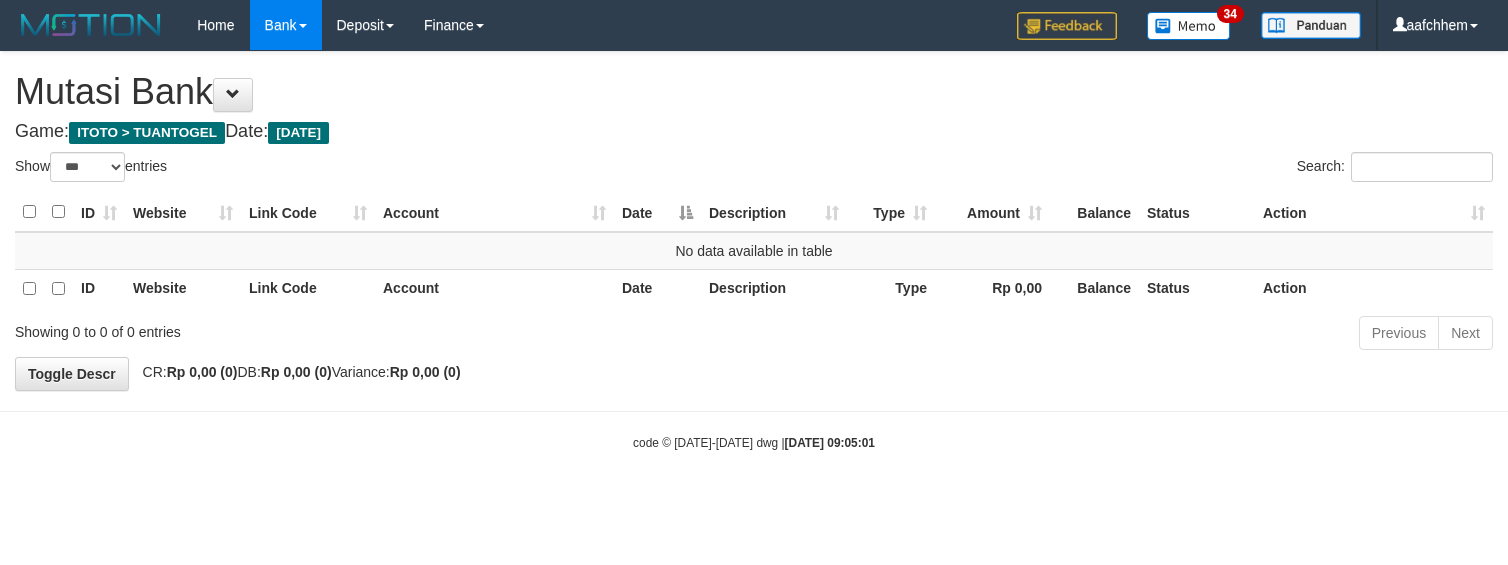 select on "***" 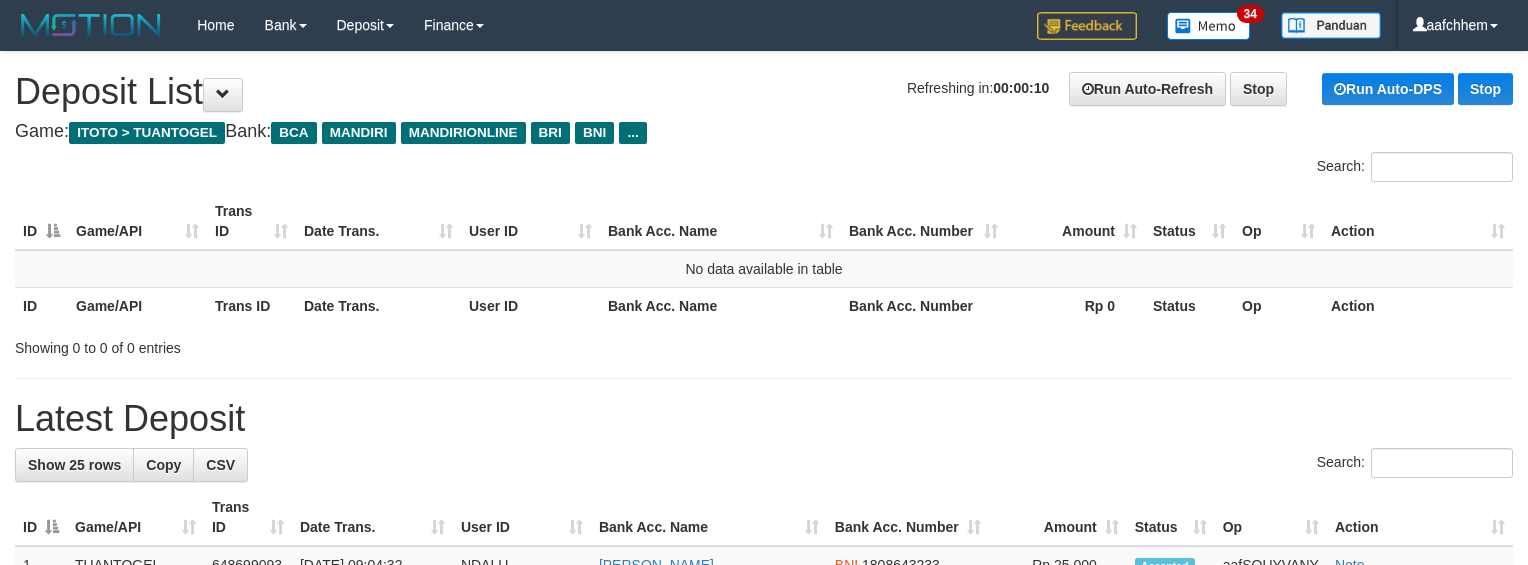 scroll, scrollTop: 0, scrollLeft: 0, axis: both 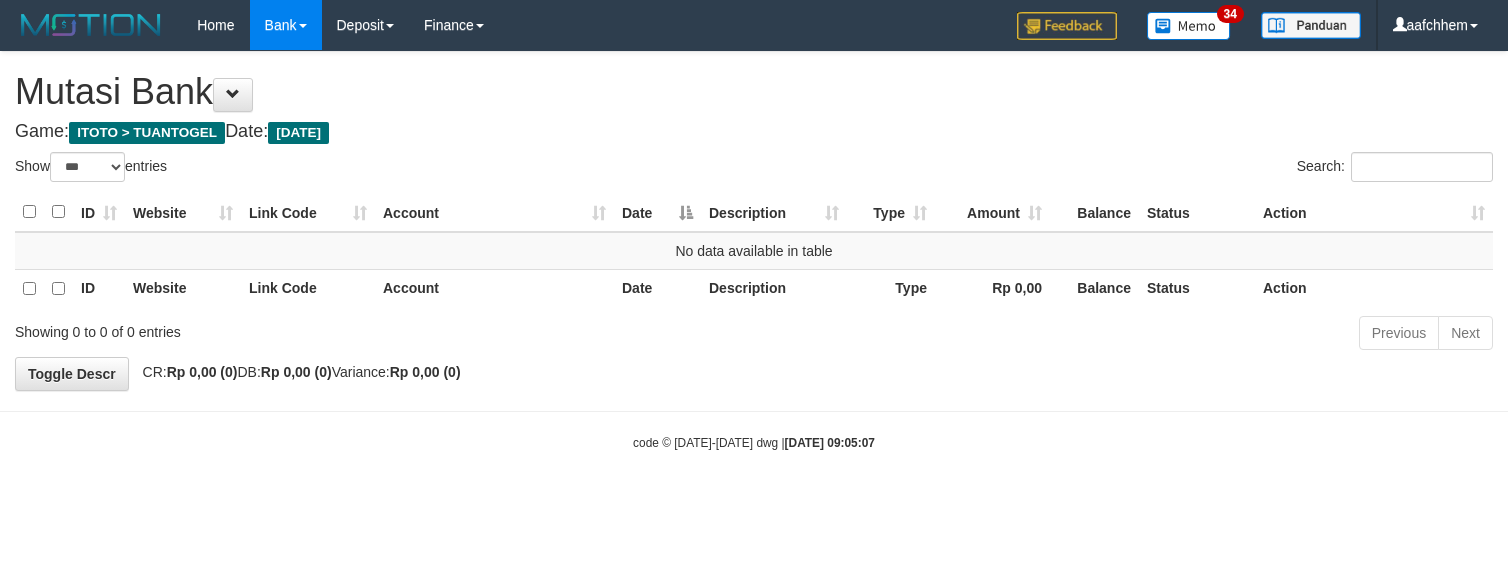 select on "***" 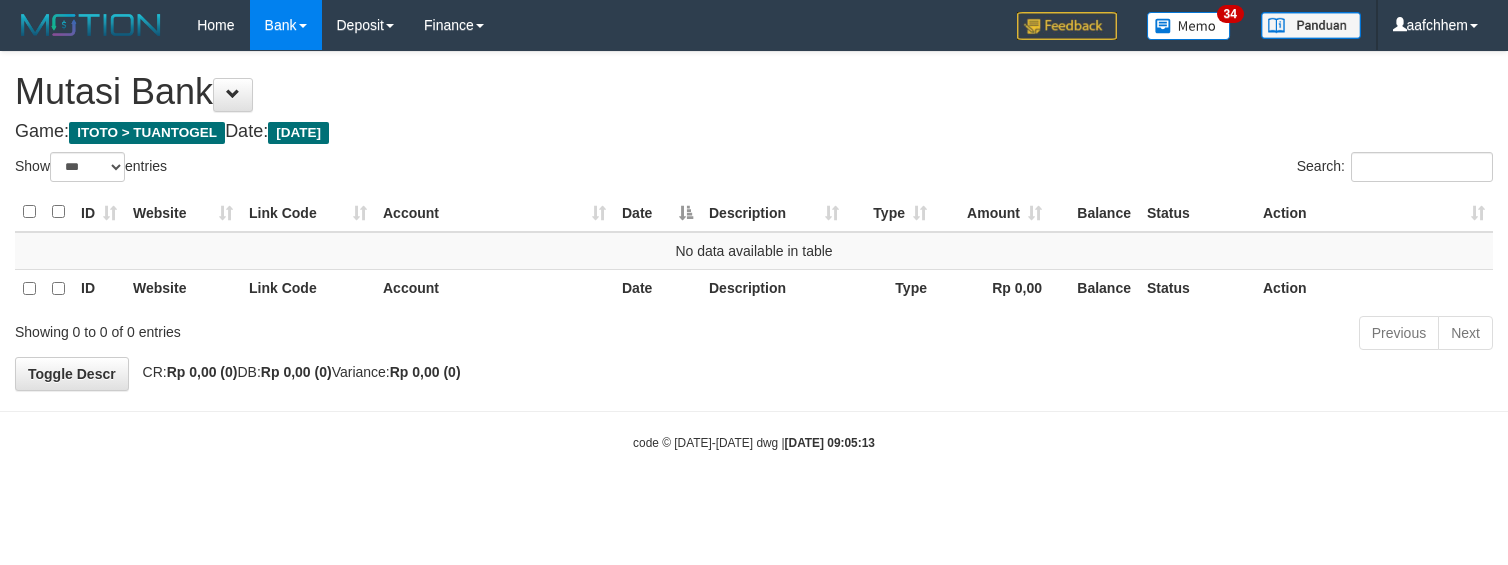 select on "***" 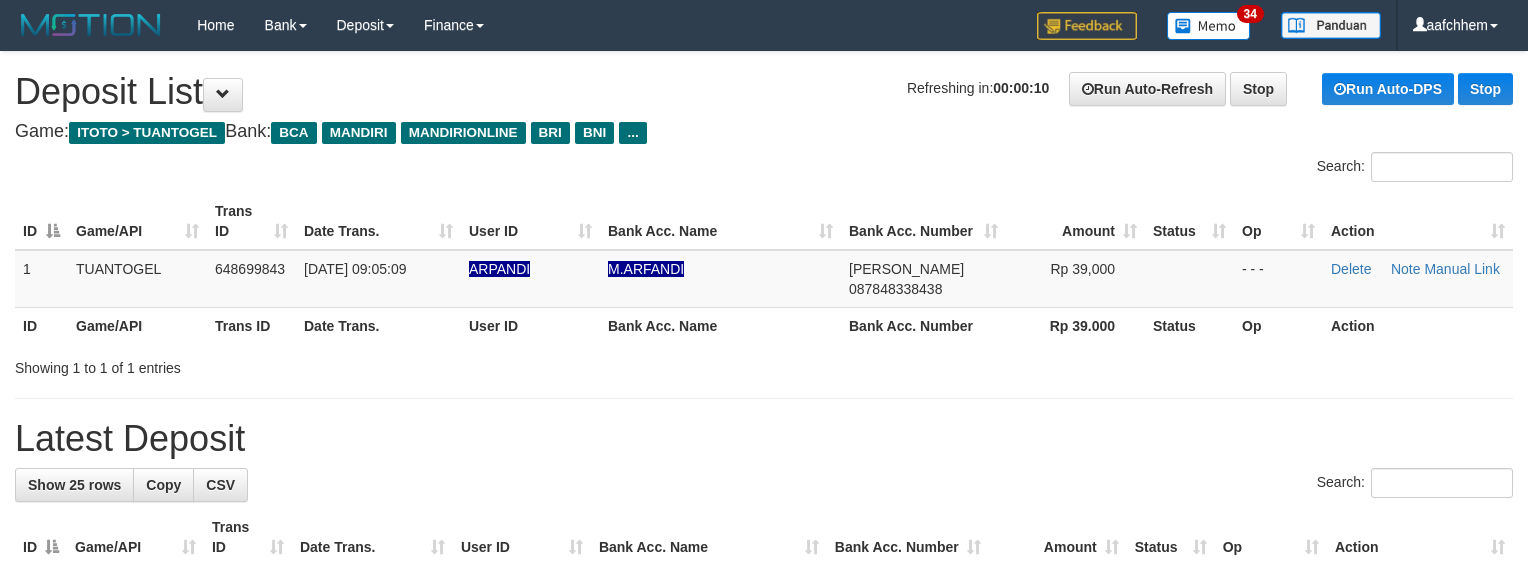 scroll, scrollTop: 0, scrollLeft: 0, axis: both 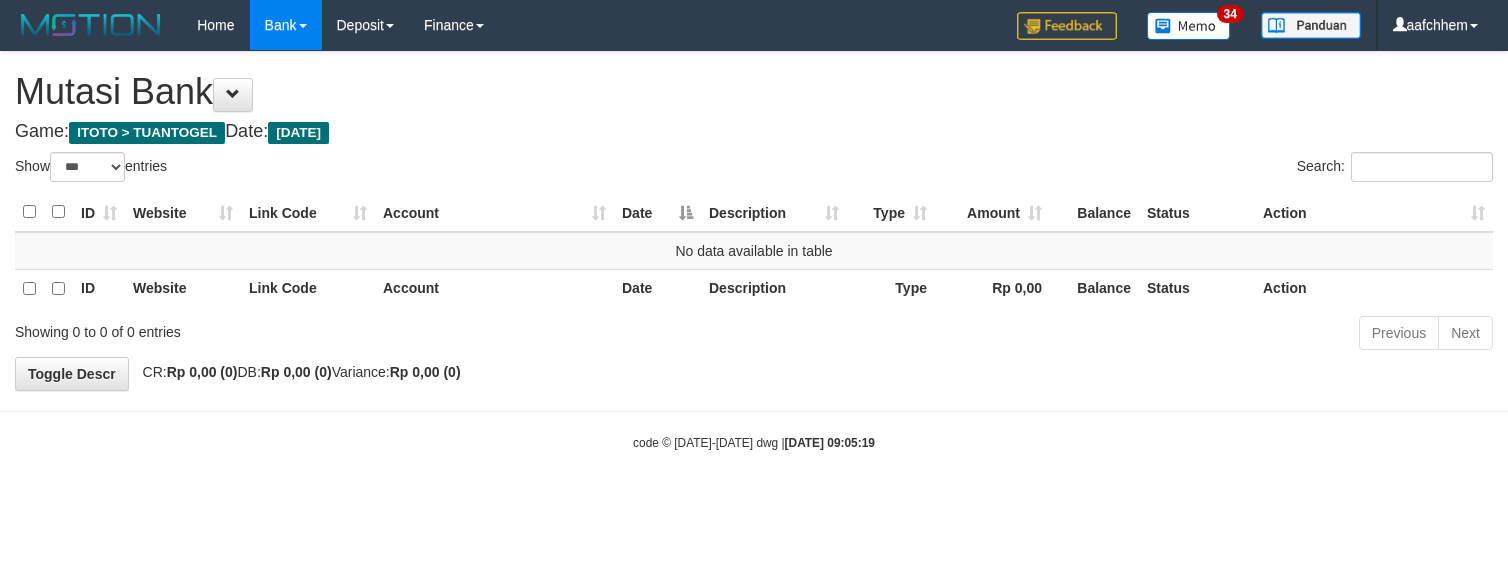 select on "***" 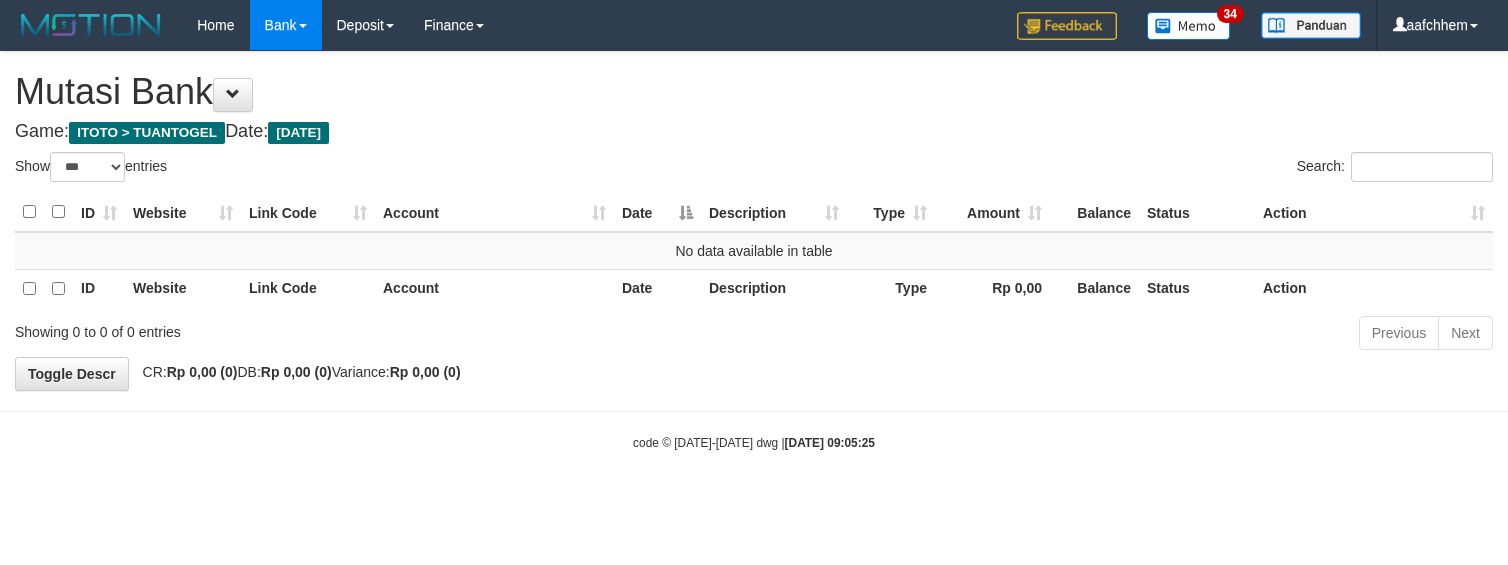 select on "***" 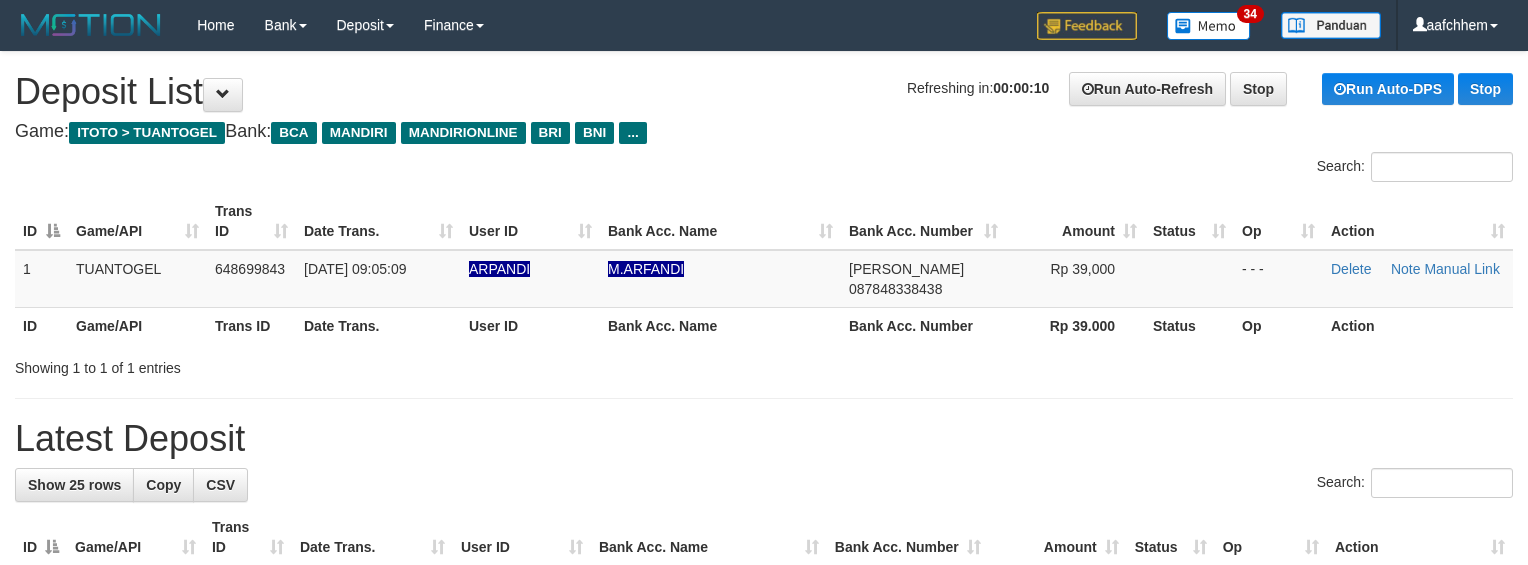 scroll, scrollTop: 0, scrollLeft: 0, axis: both 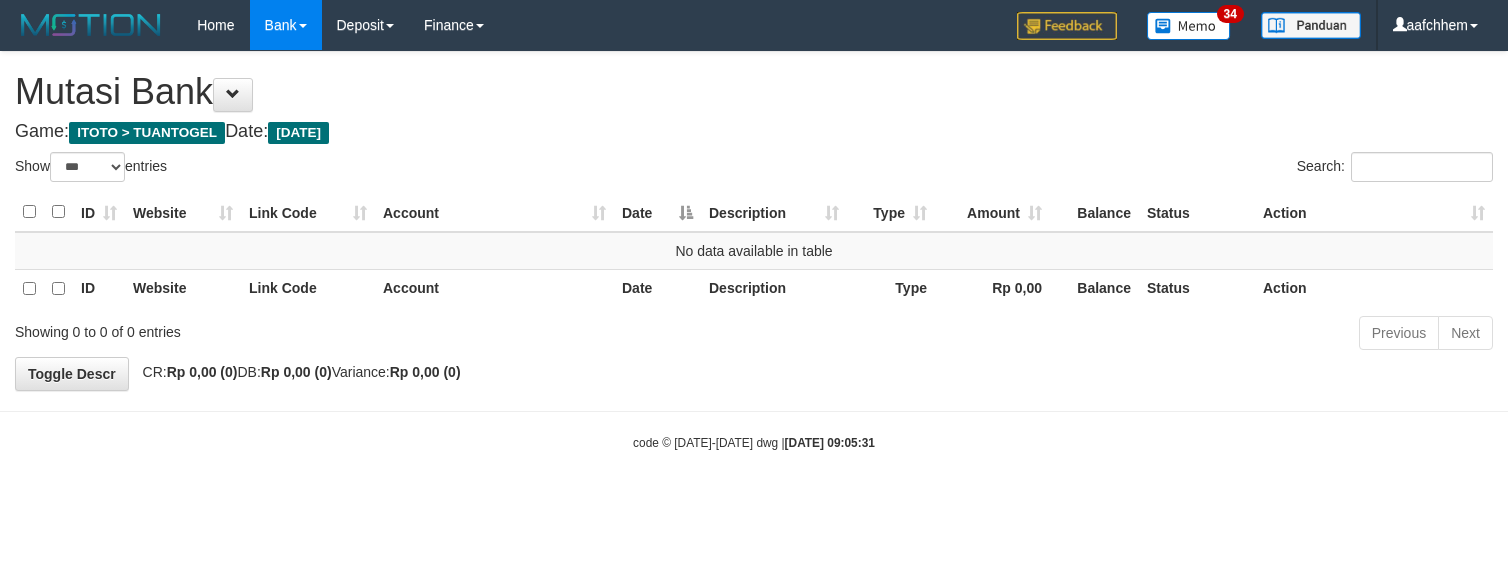 select on "***" 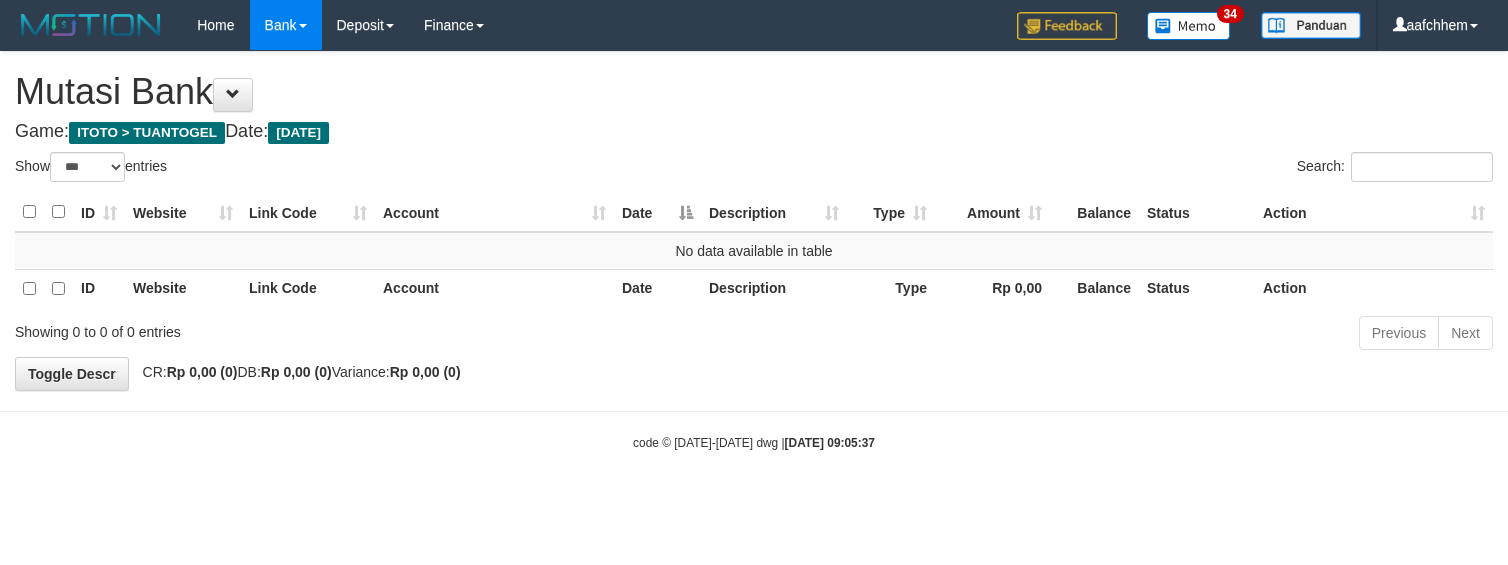 select on "***" 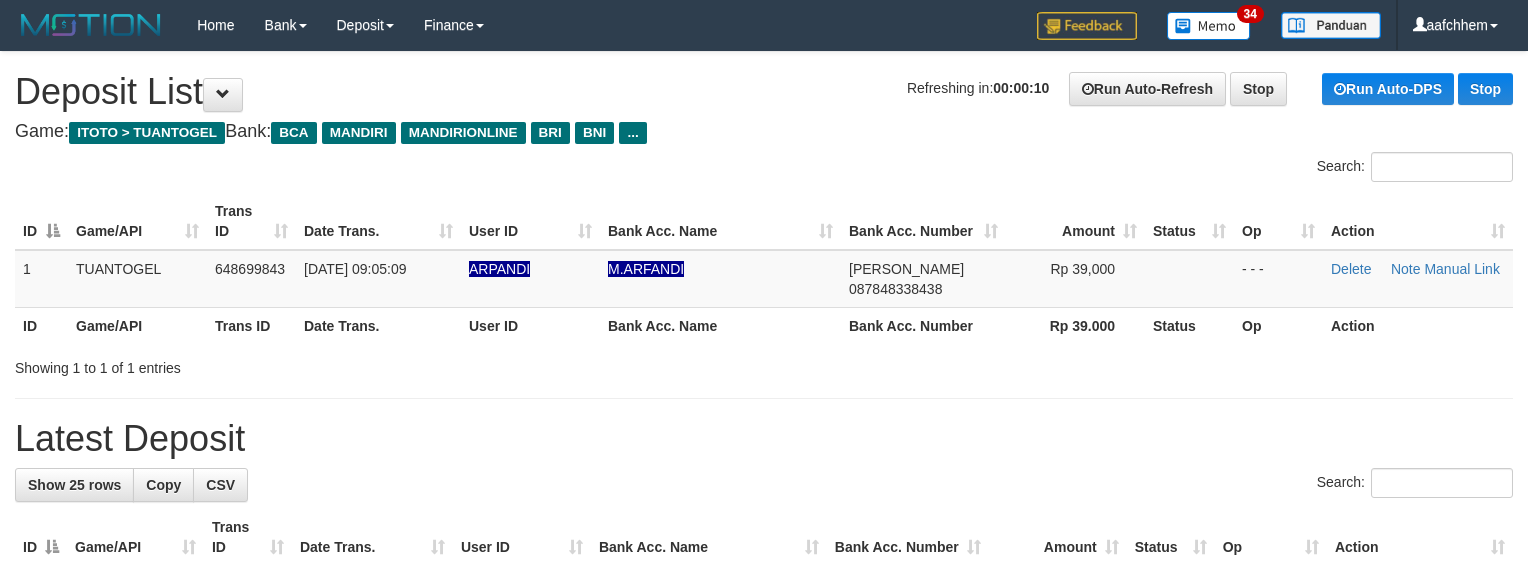 scroll, scrollTop: 0, scrollLeft: 0, axis: both 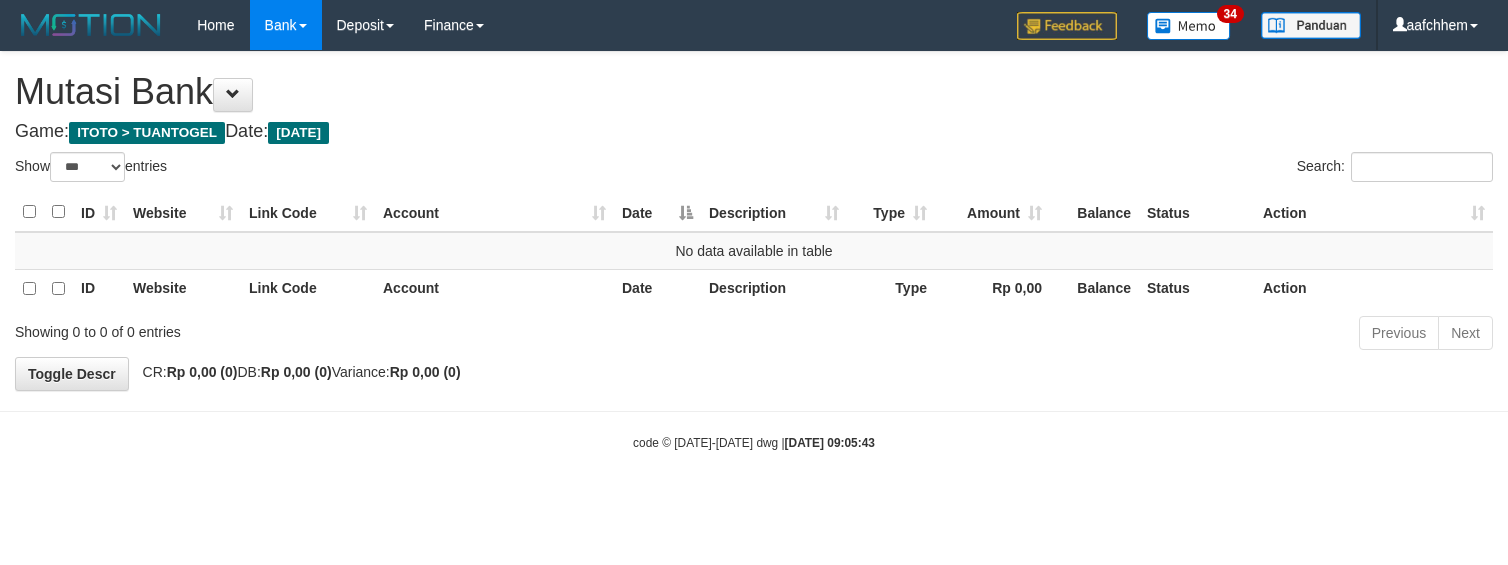 select on "***" 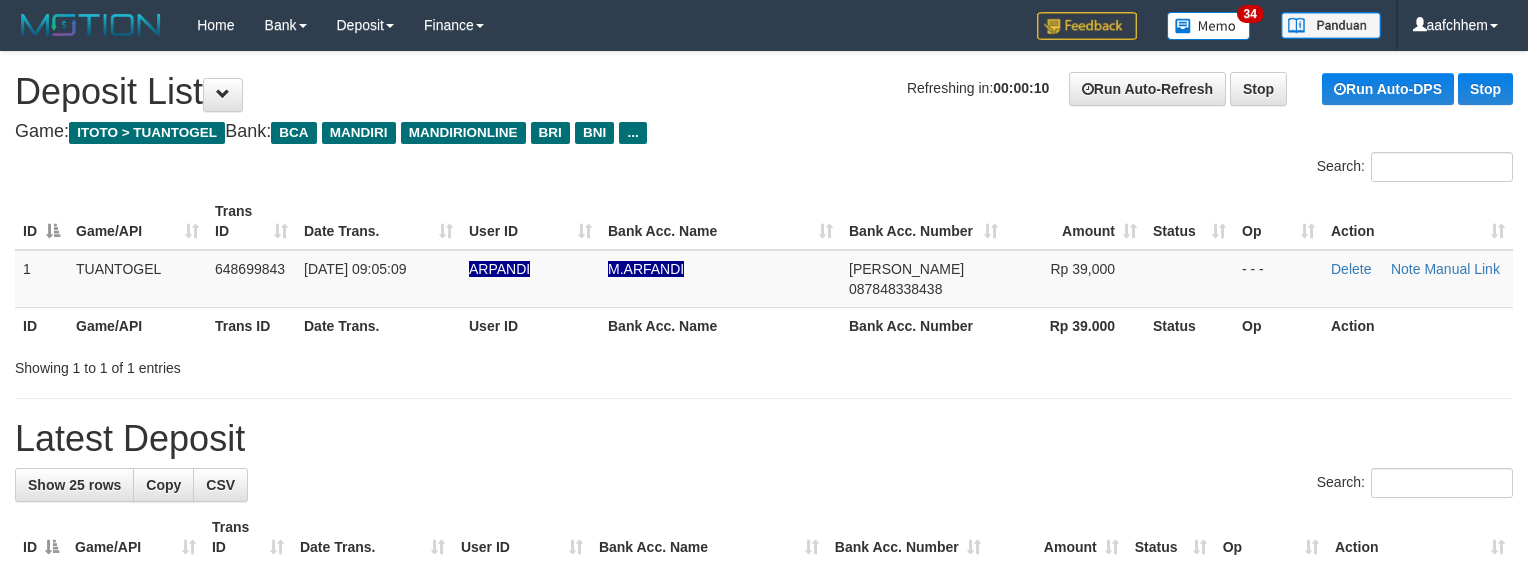 scroll, scrollTop: 0, scrollLeft: 0, axis: both 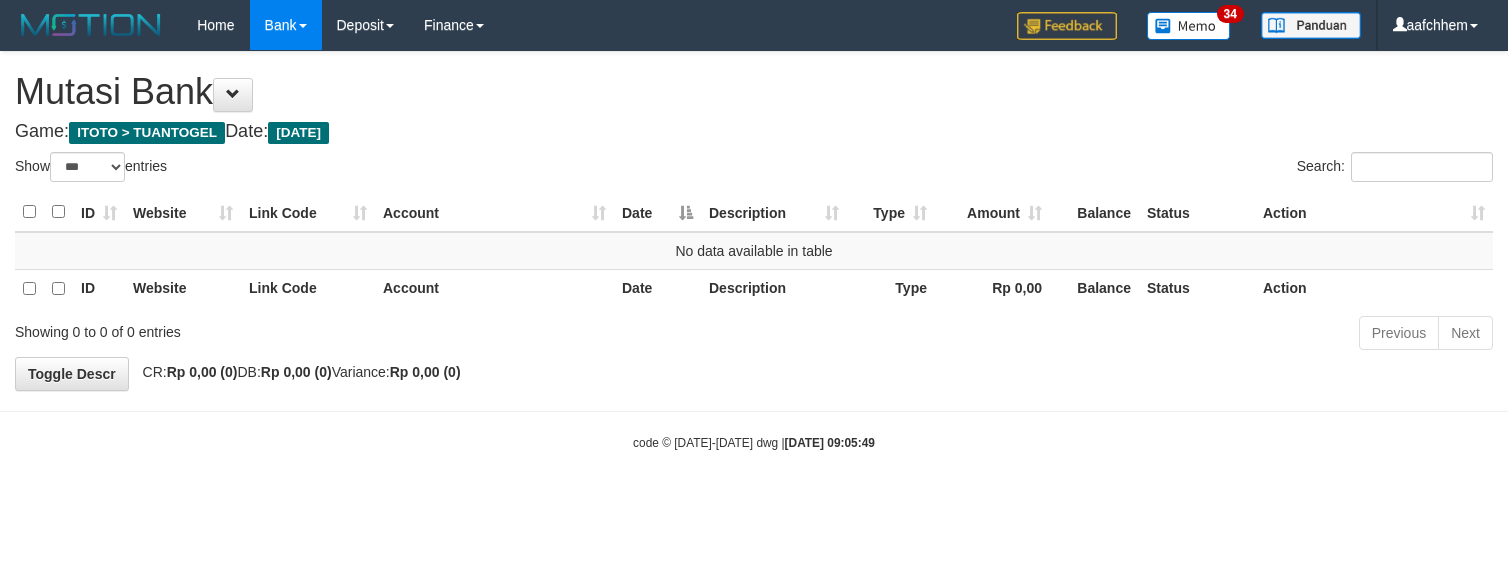 select on "***" 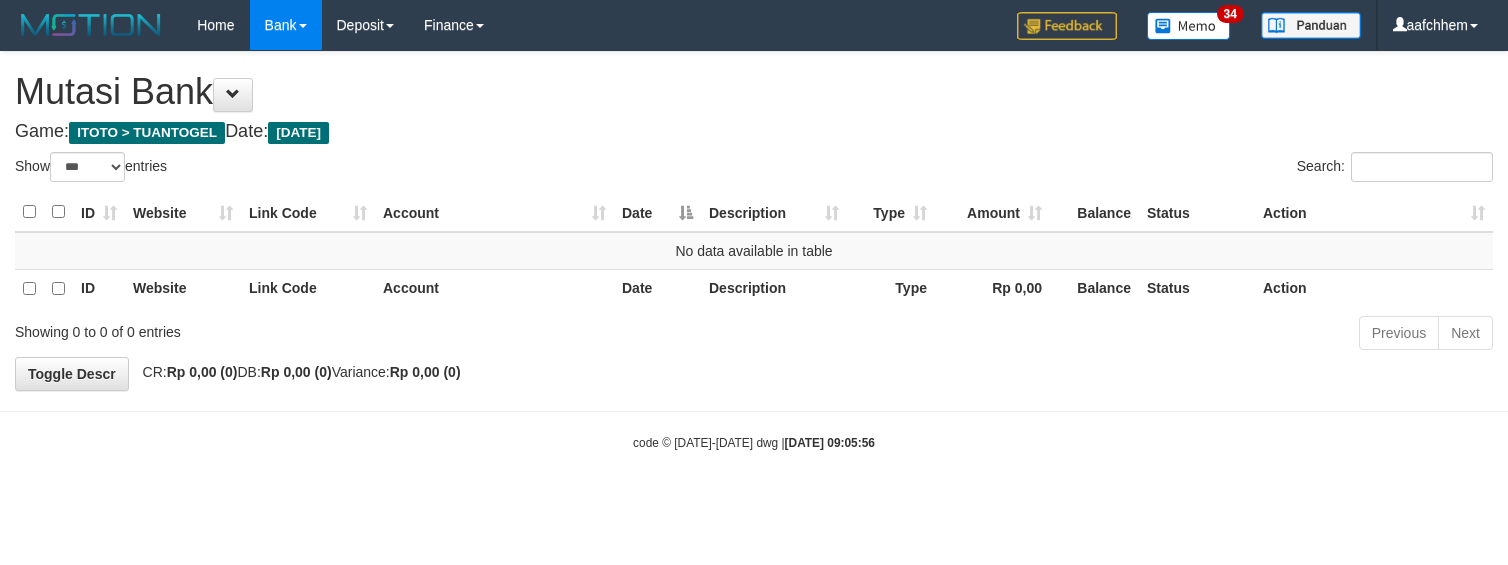 select on "***" 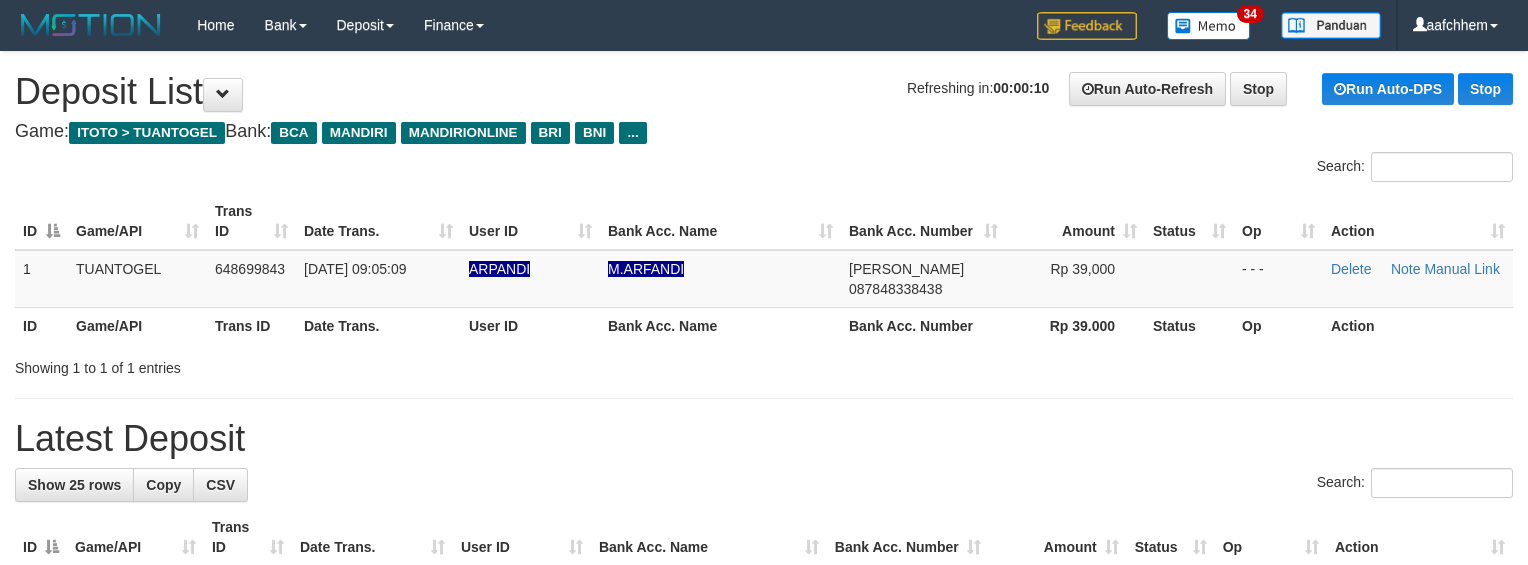 scroll, scrollTop: 0, scrollLeft: 0, axis: both 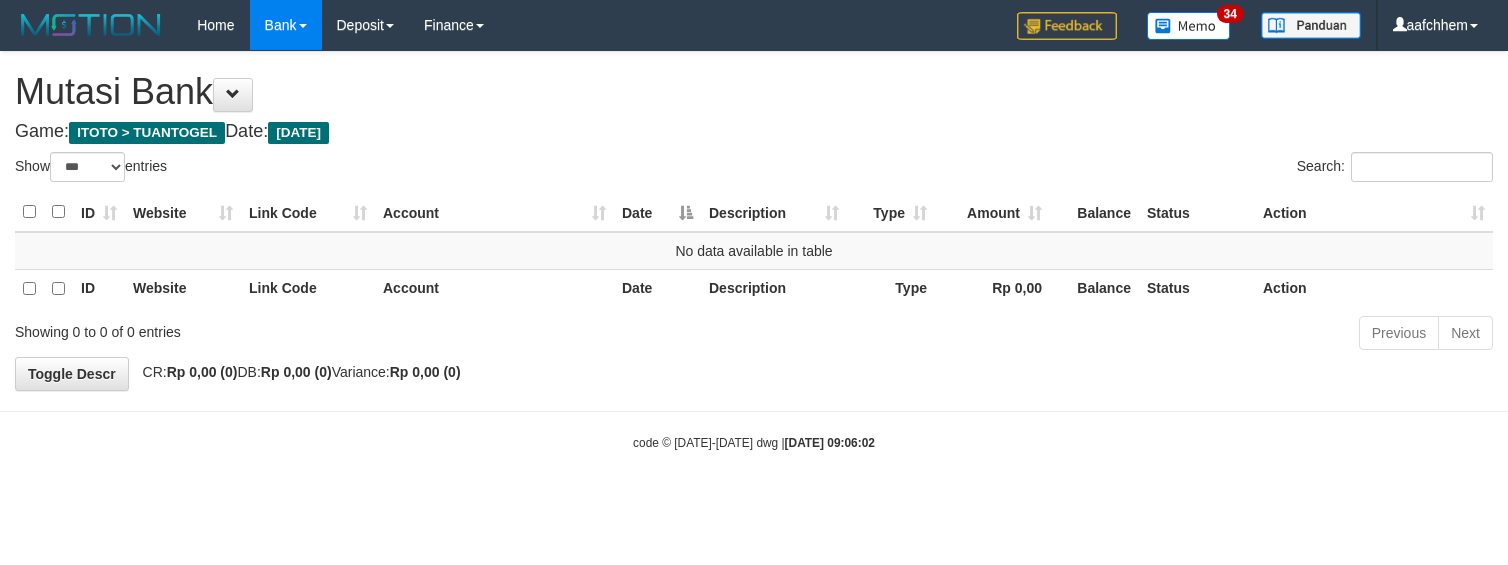 select on "***" 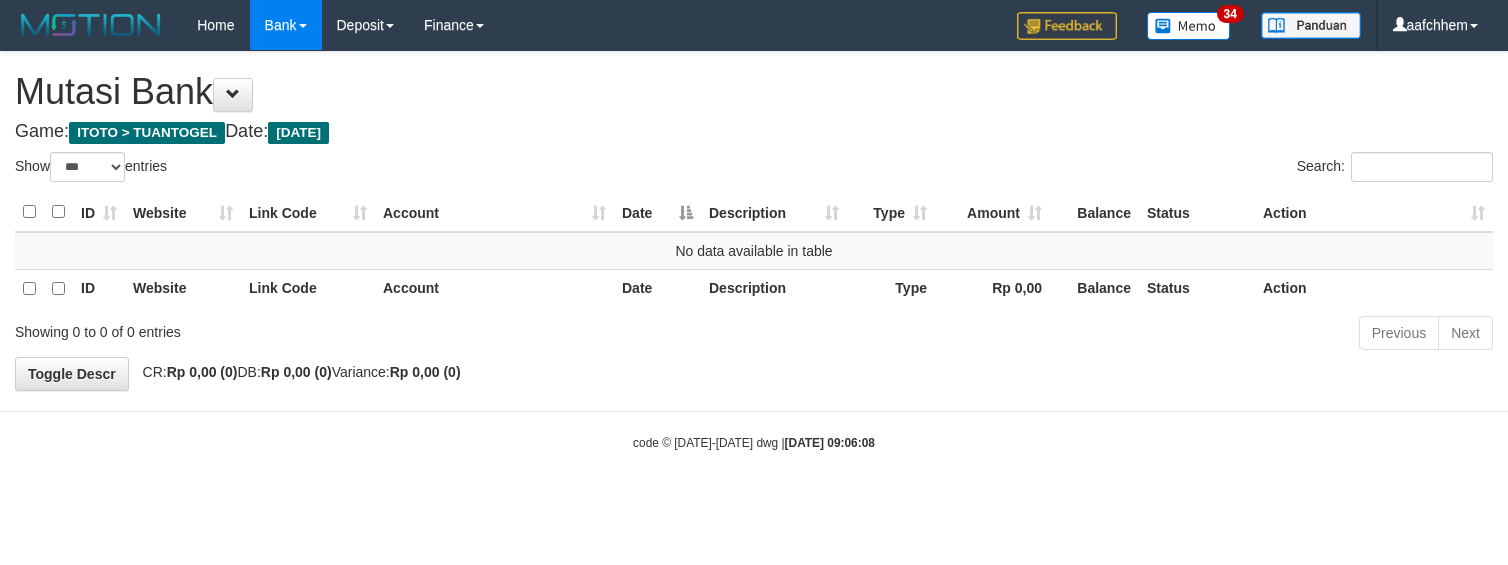 select on "***" 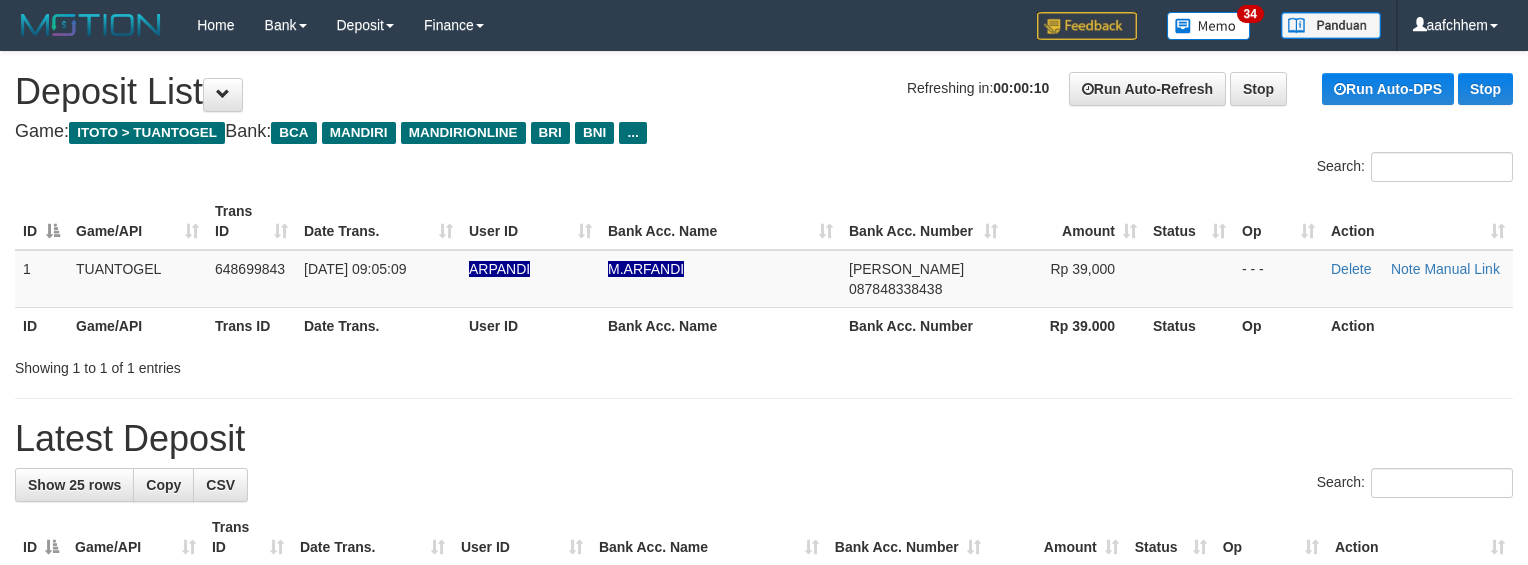 scroll, scrollTop: 0, scrollLeft: 0, axis: both 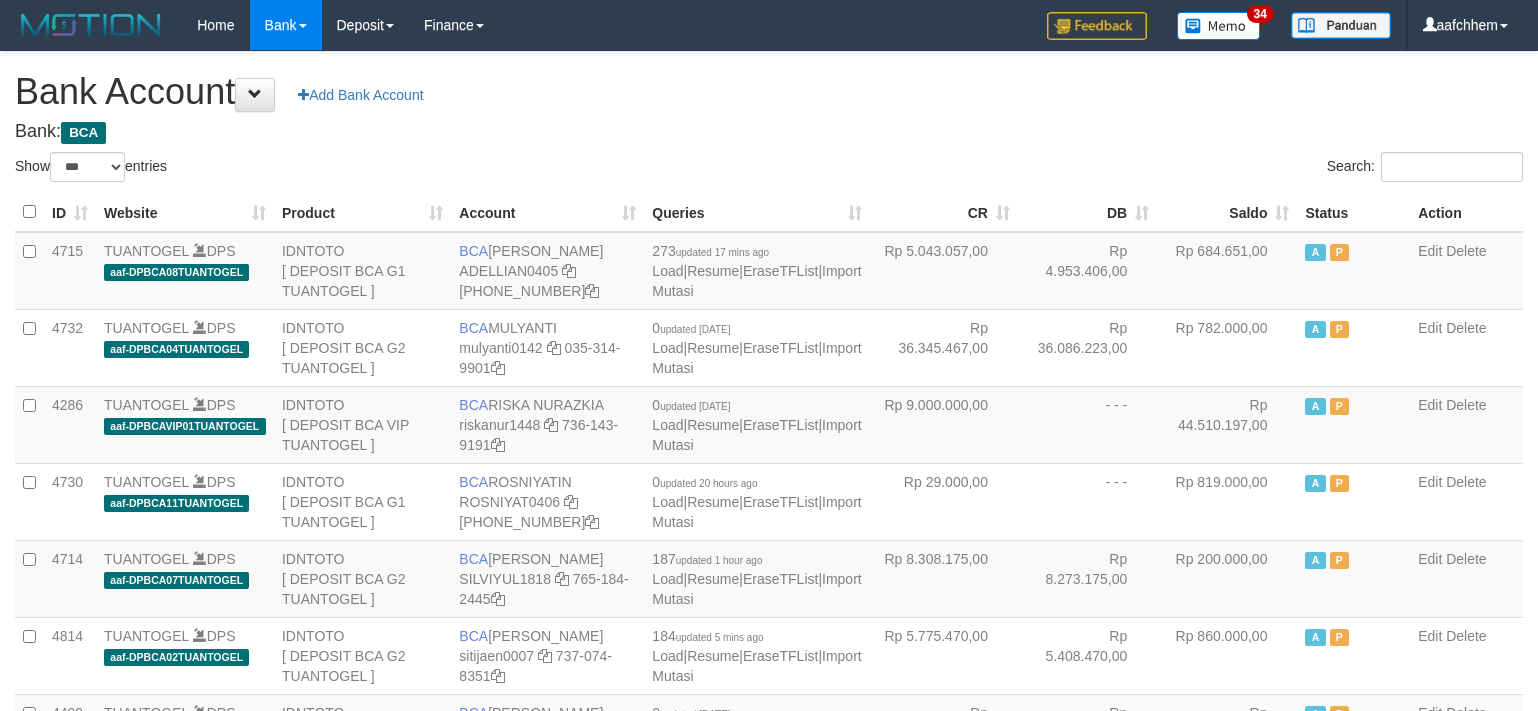 select on "***" 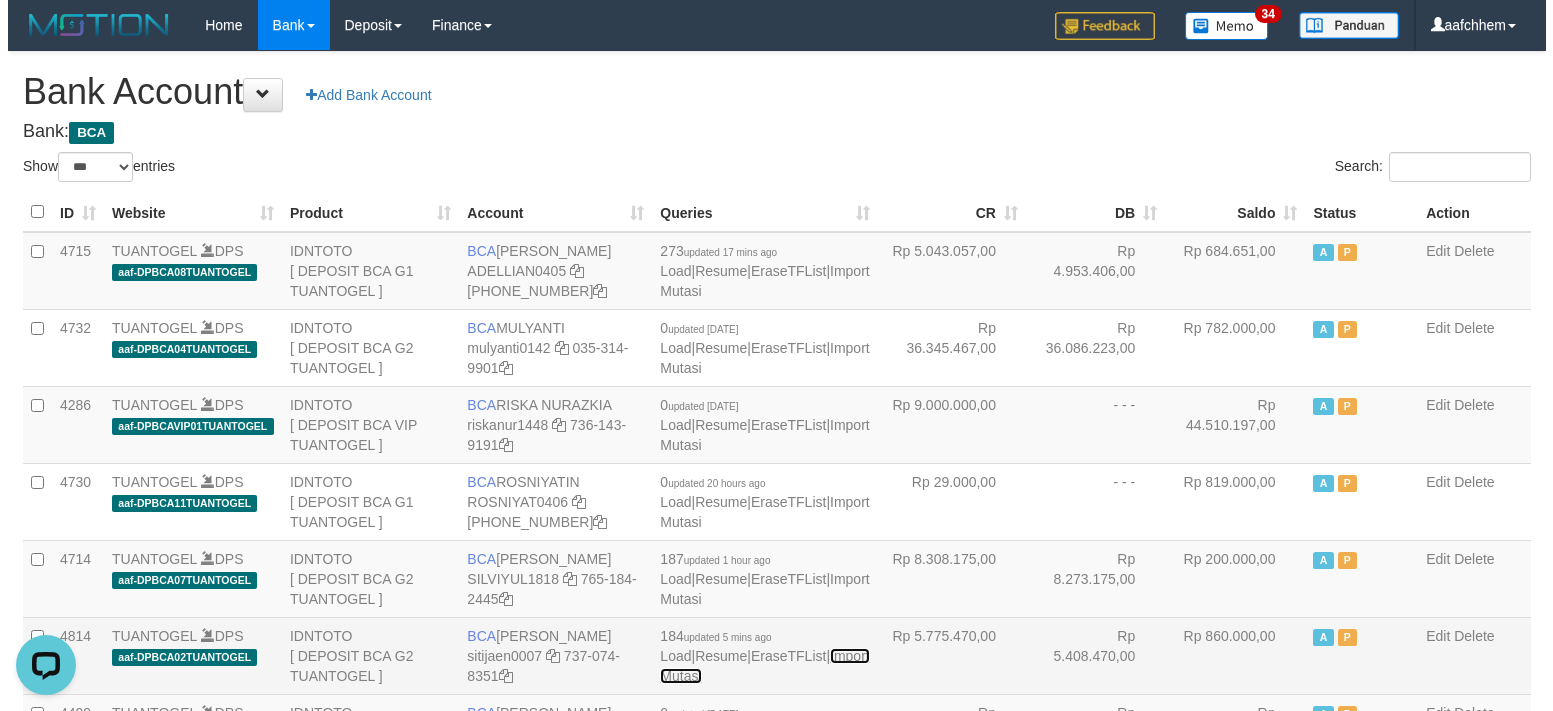scroll, scrollTop: 0, scrollLeft: 0, axis: both 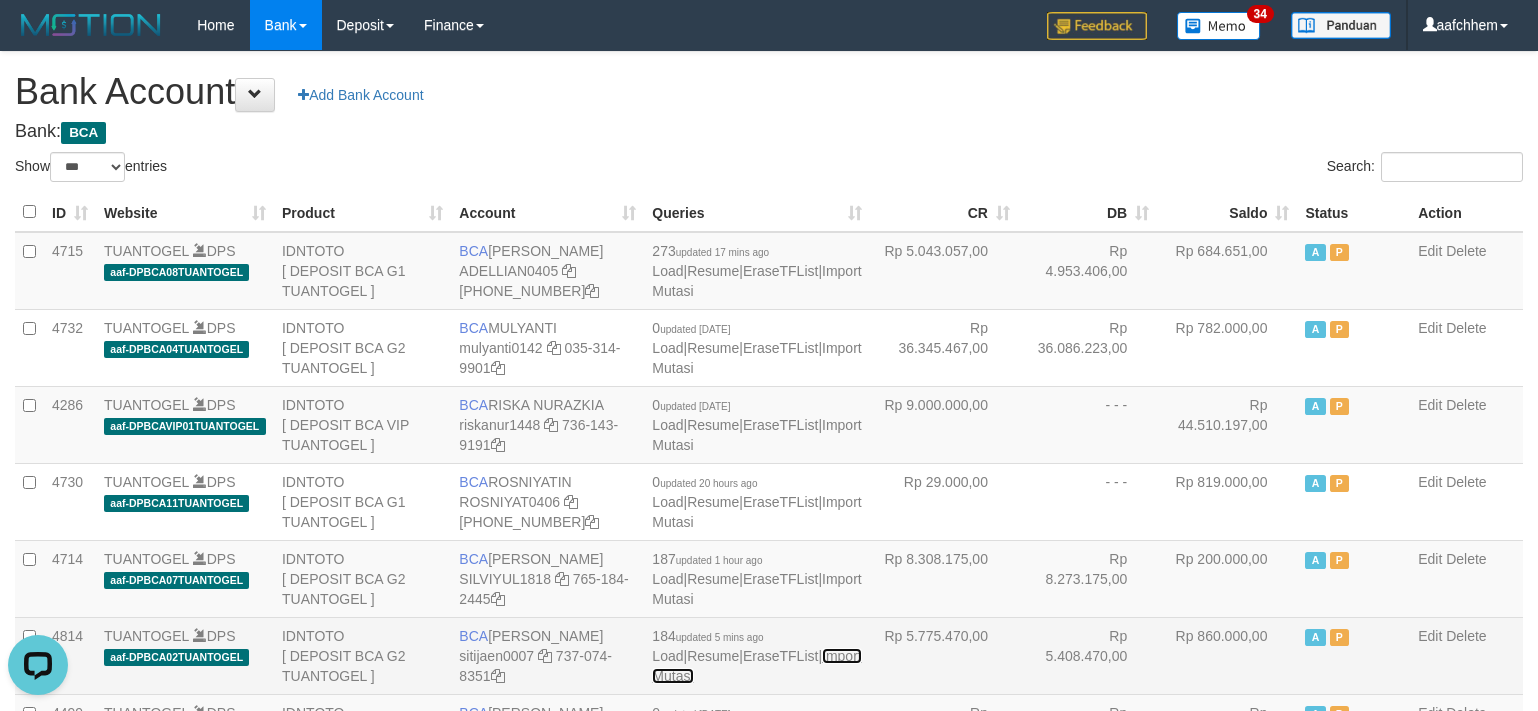 click on "Import Mutasi" at bounding box center [756, 666] 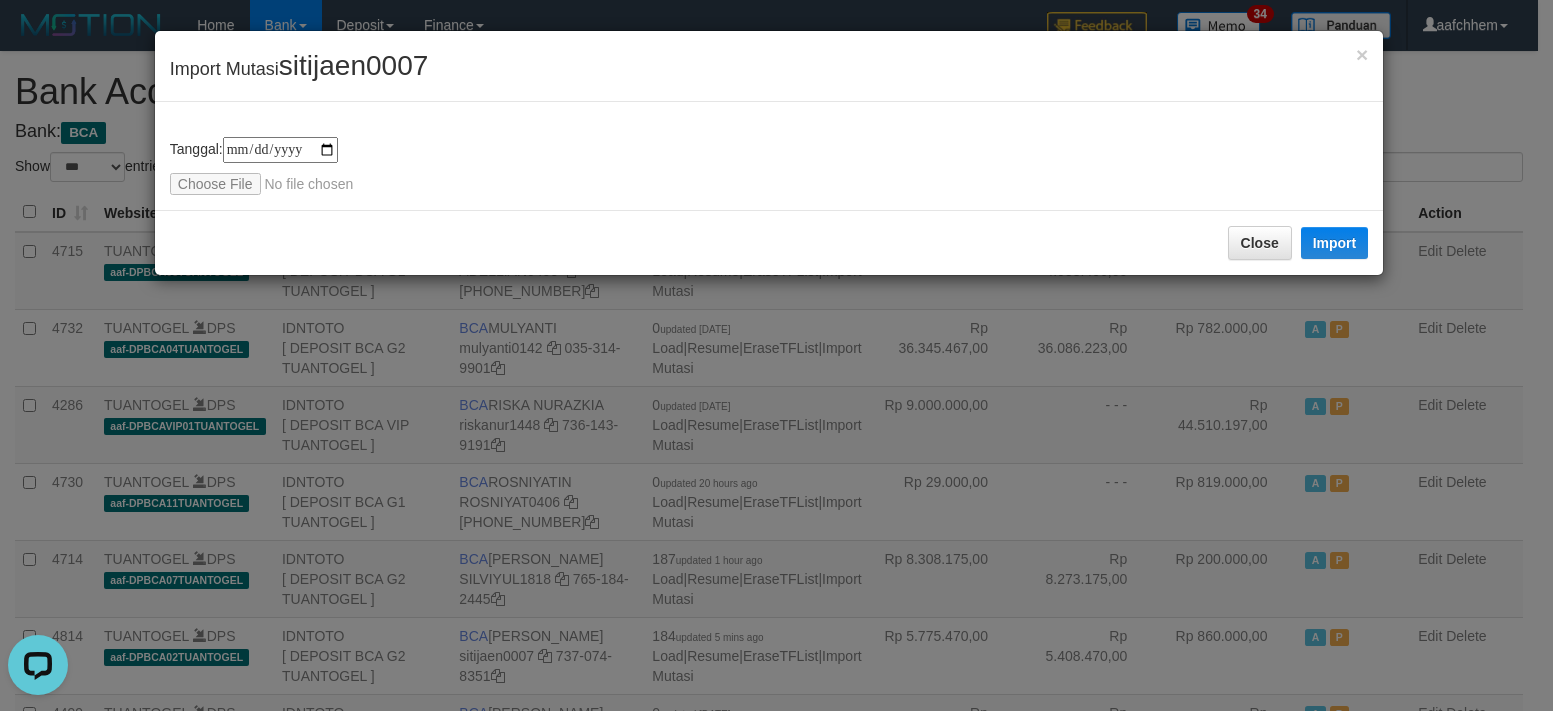 type on "**********" 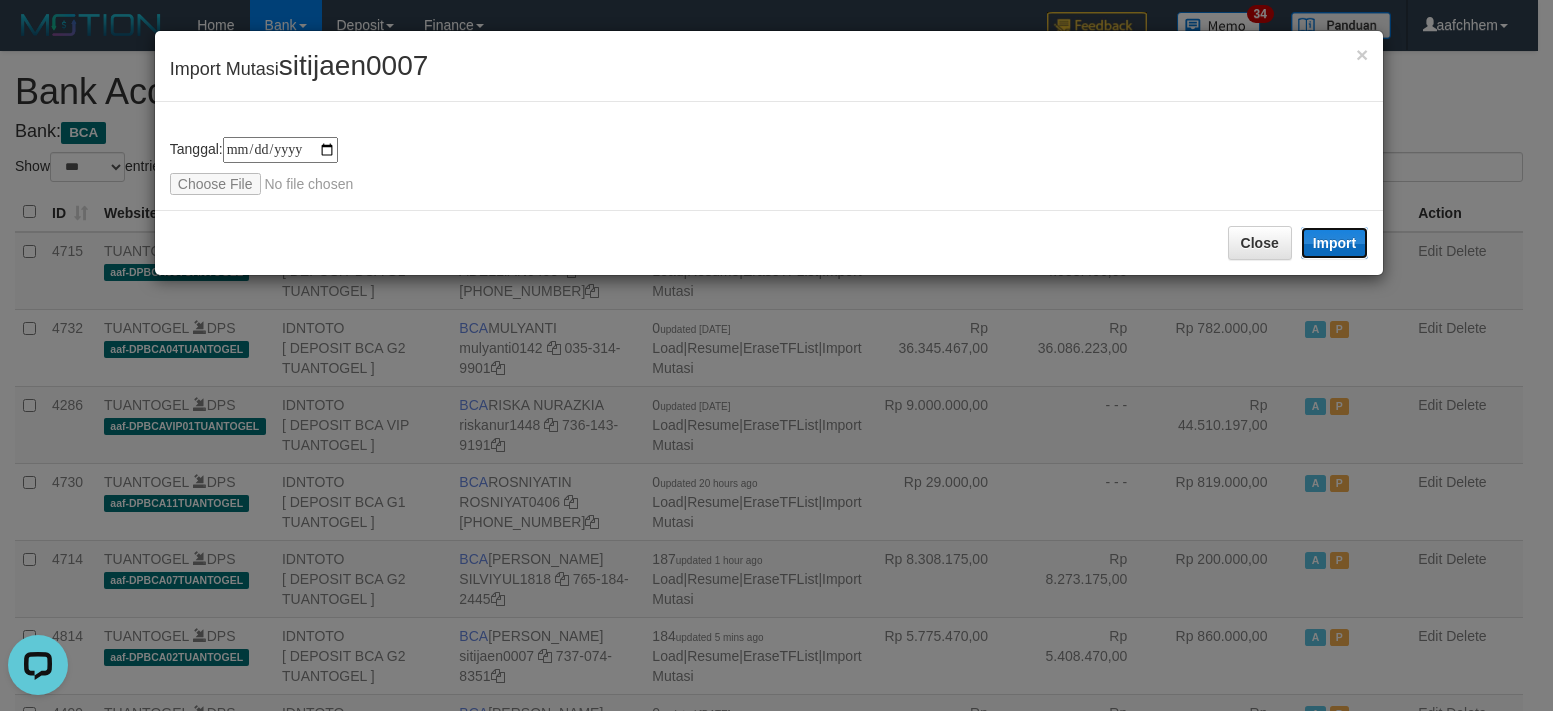 click on "Import" at bounding box center [1335, 243] 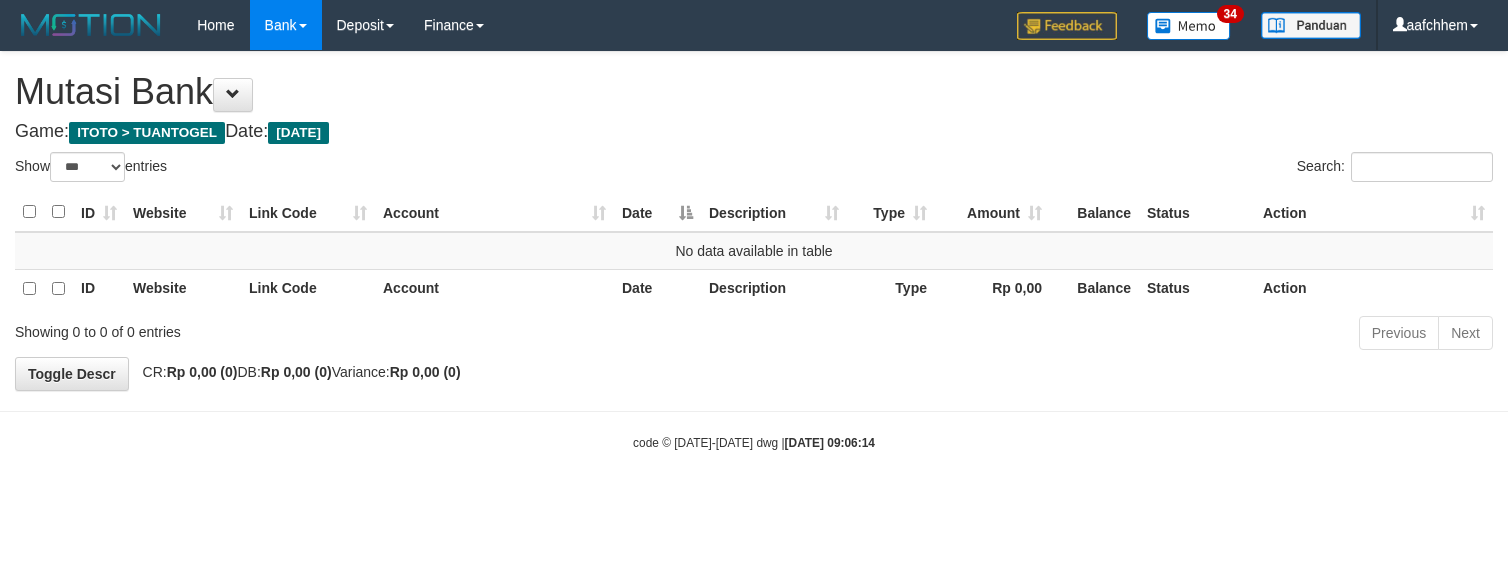 select on "***" 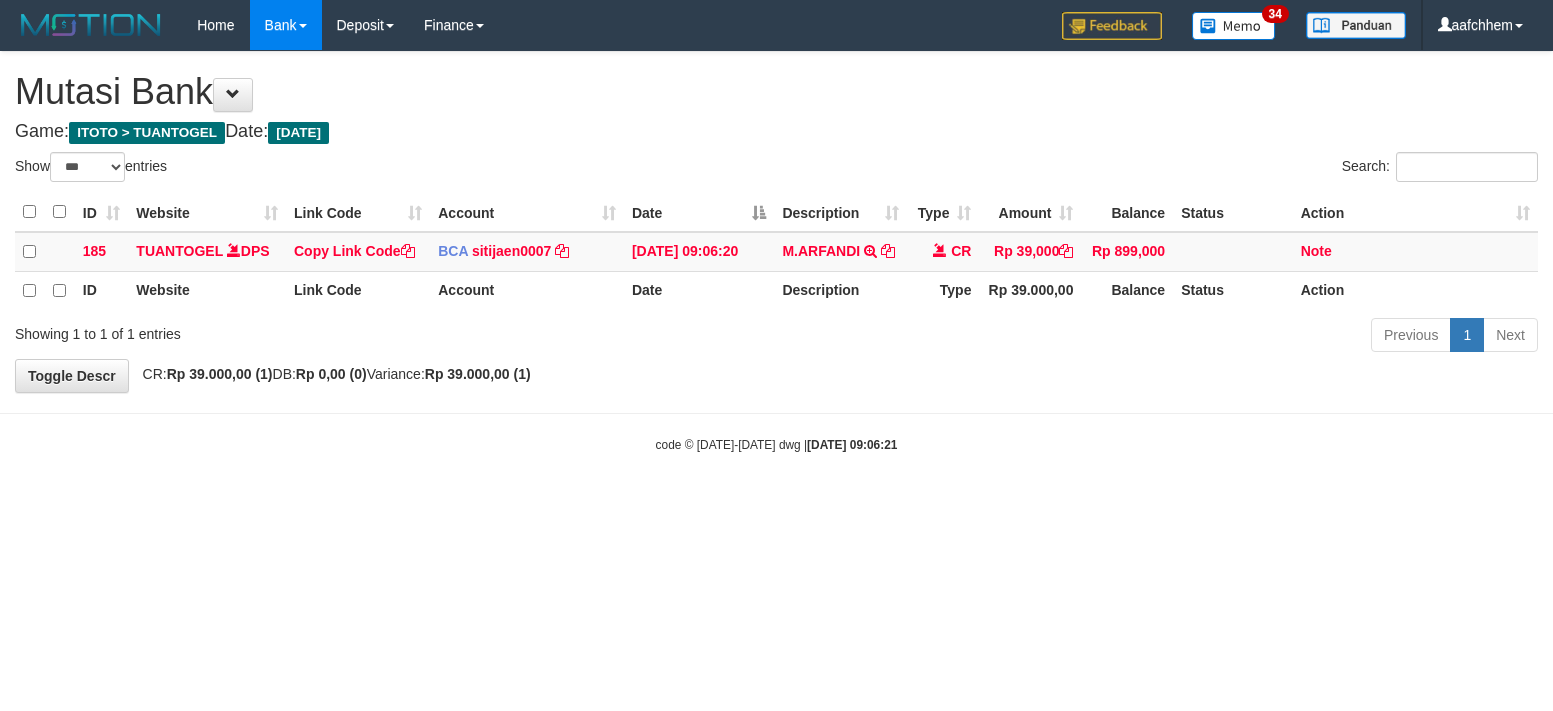 select on "***" 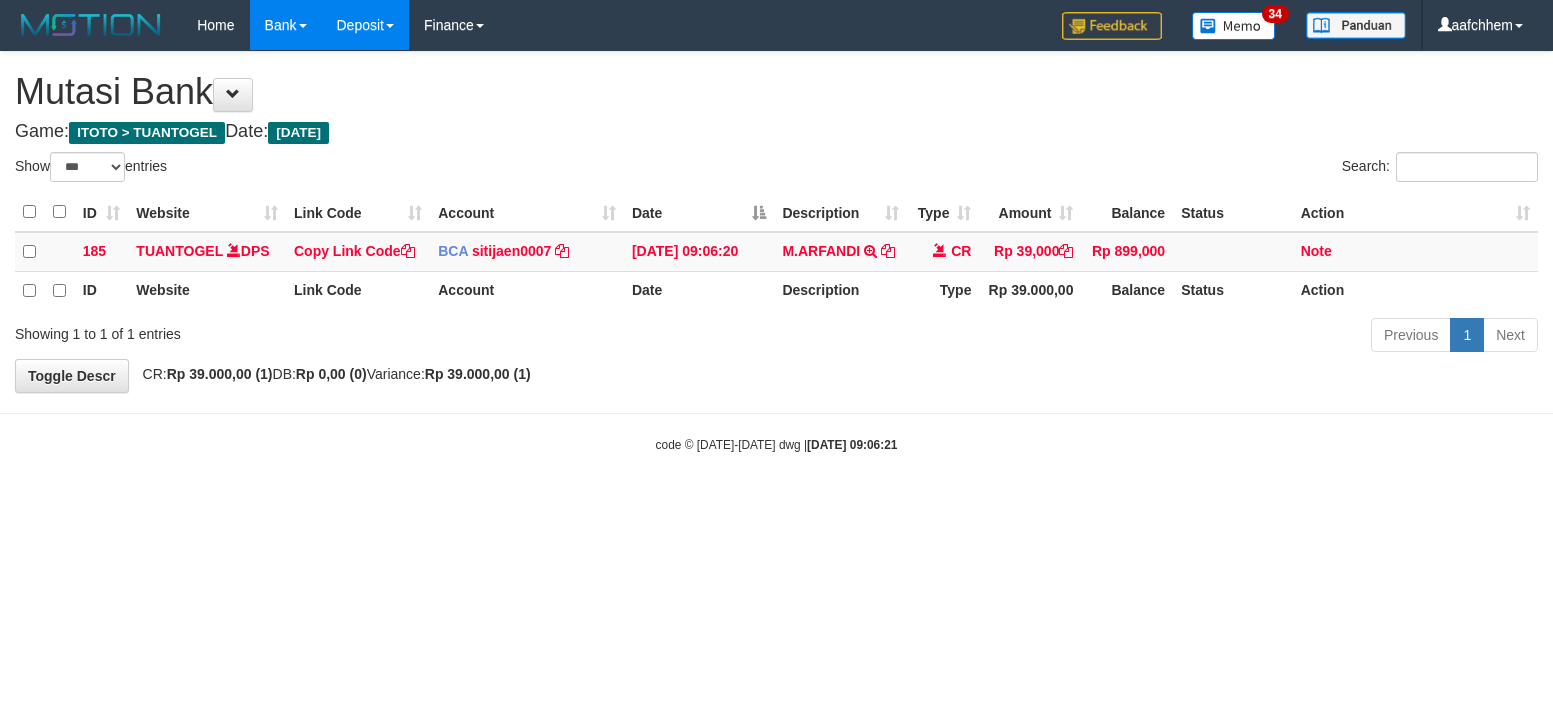 scroll, scrollTop: 0, scrollLeft: 0, axis: both 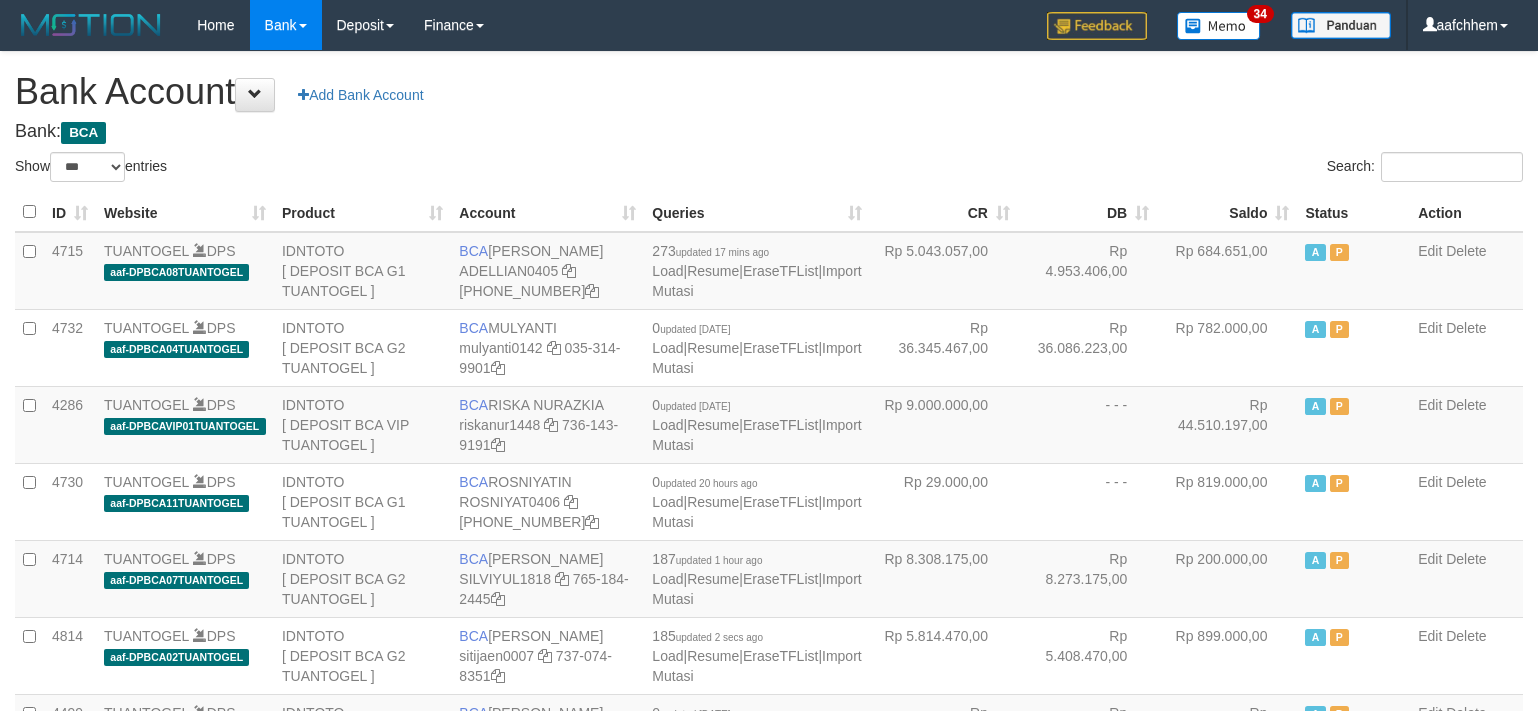 select on "***" 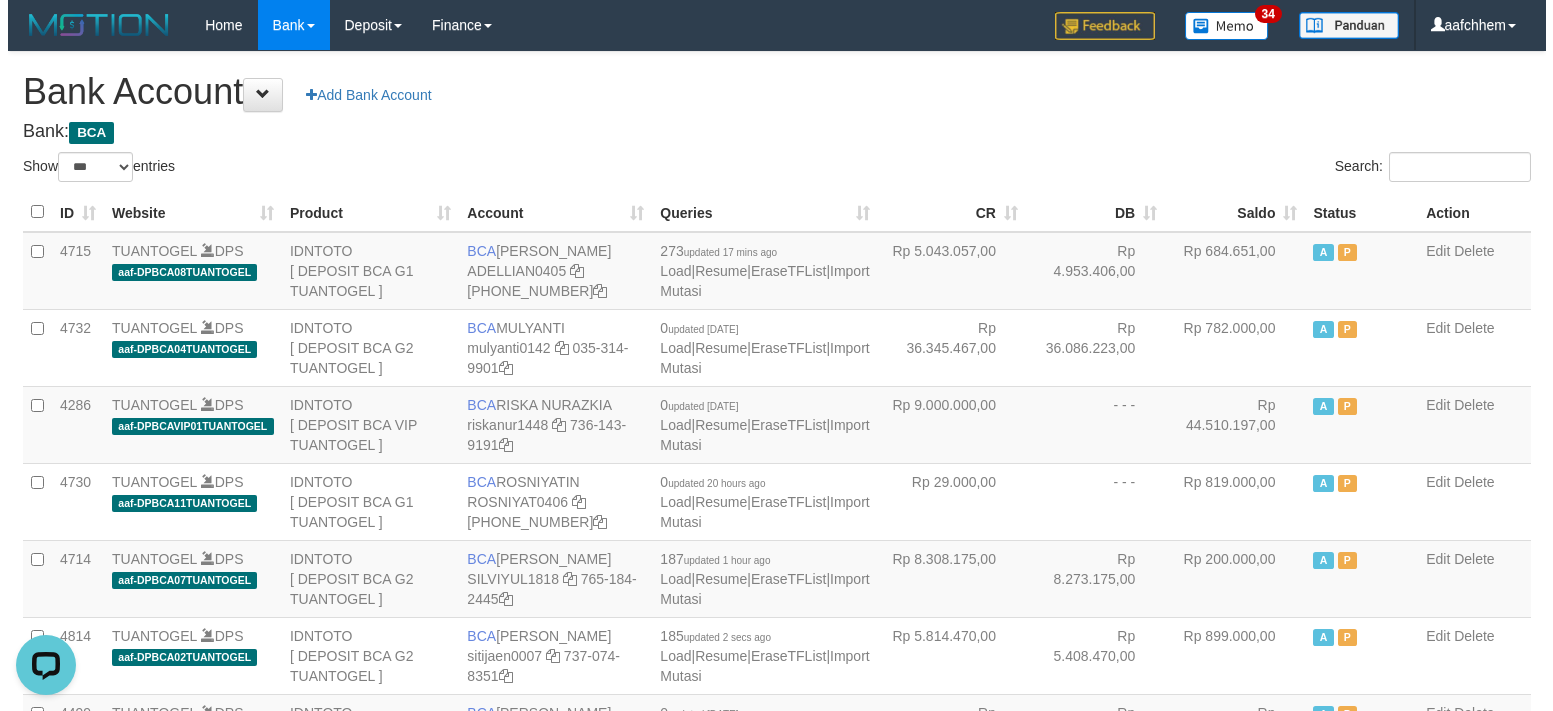 scroll, scrollTop: 0, scrollLeft: 0, axis: both 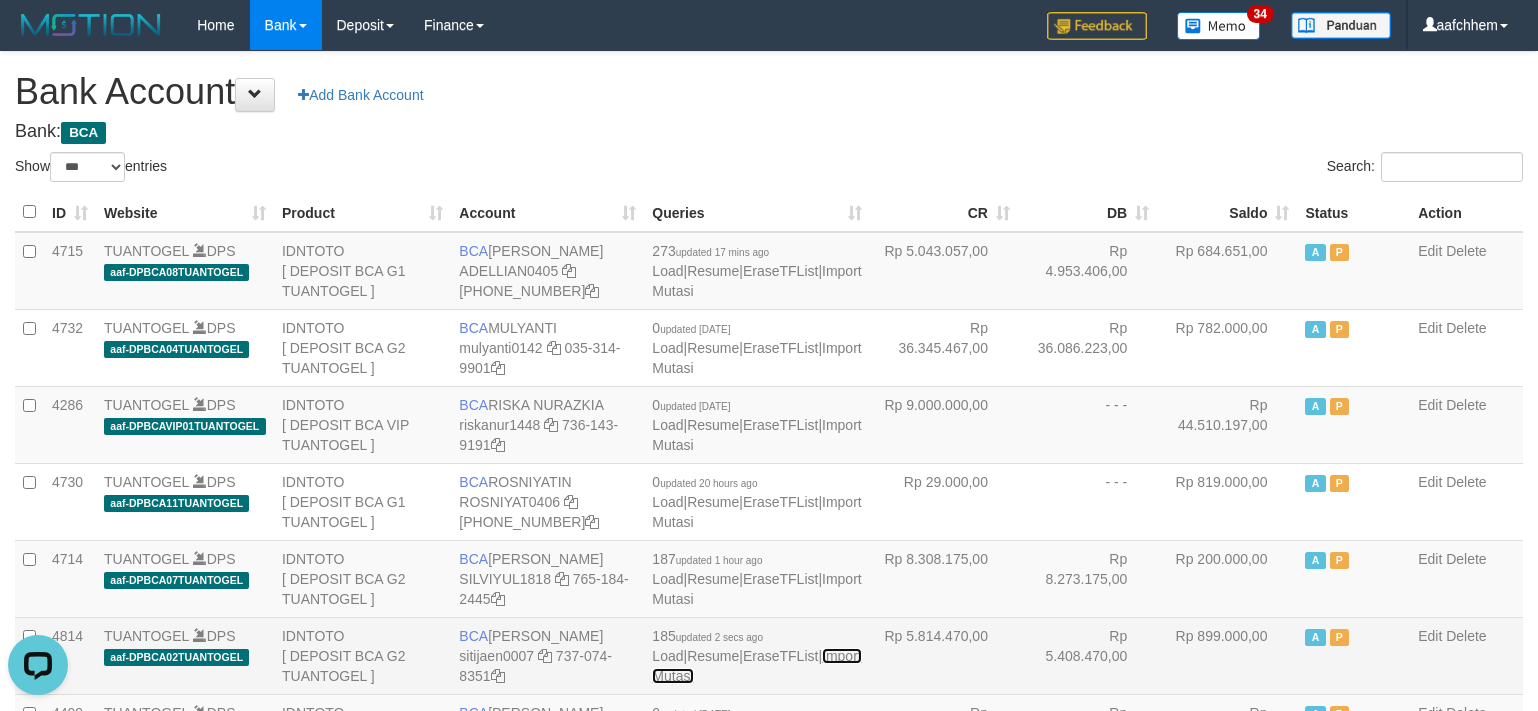 click on "Import Mutasi" at bounding box center (756, 666) 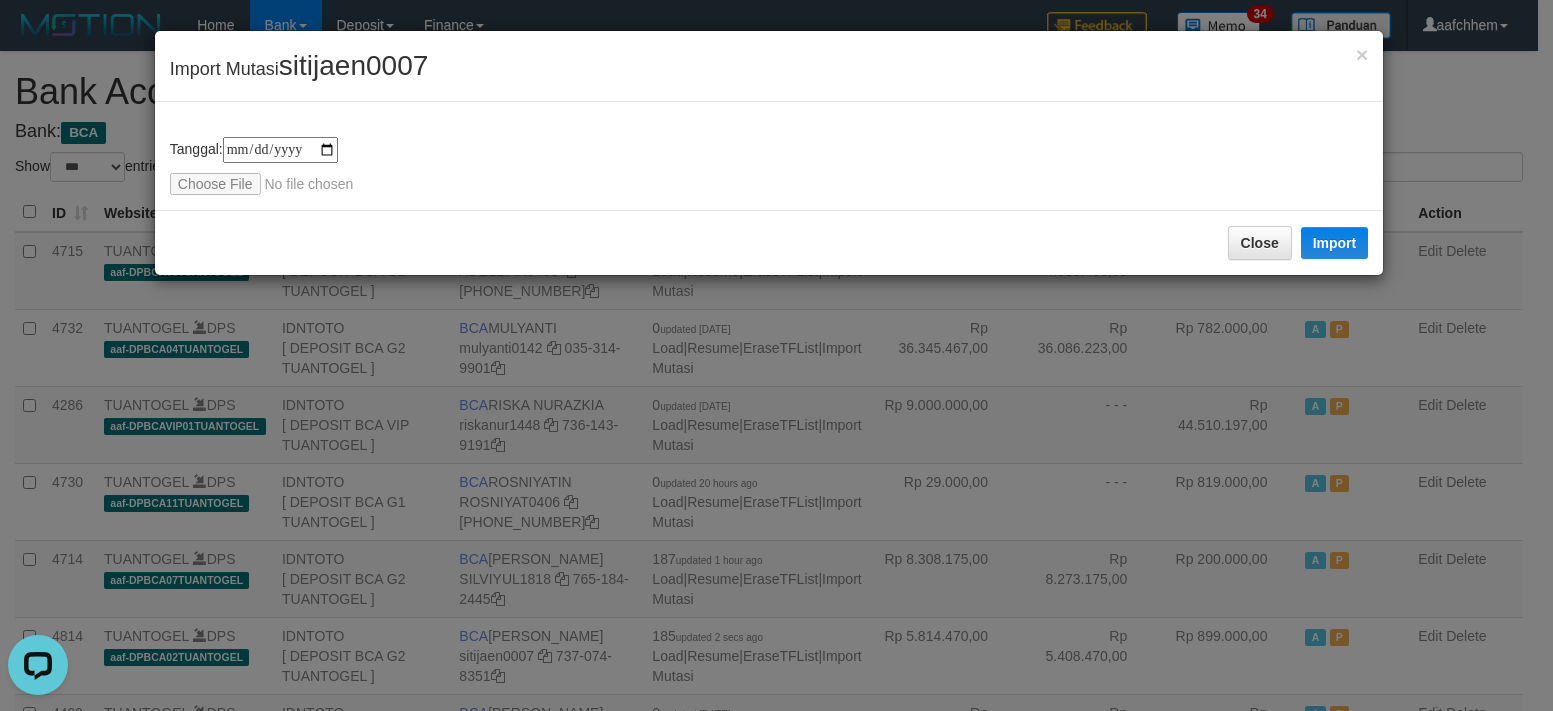 type on "**********" 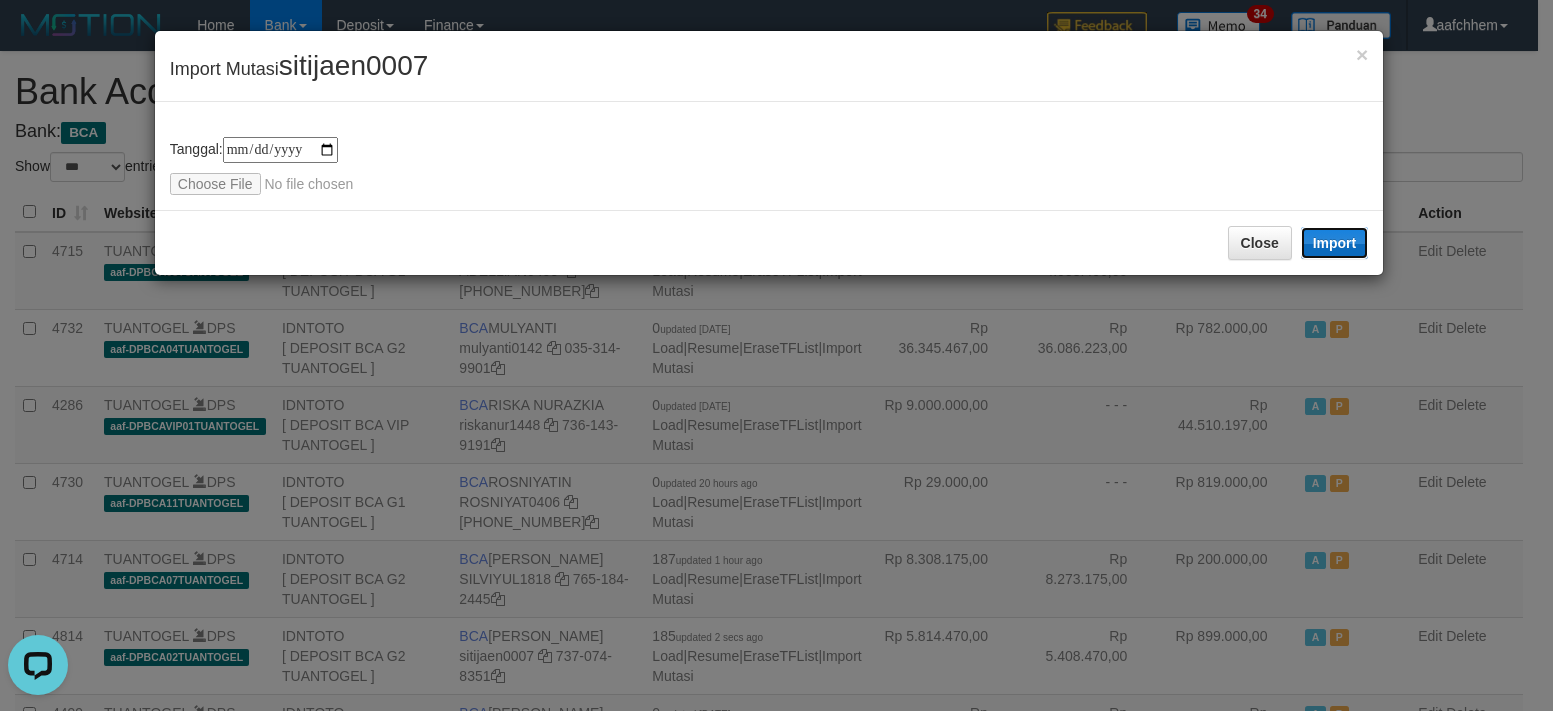 click on "Import" at bounding box center [1335, 243] 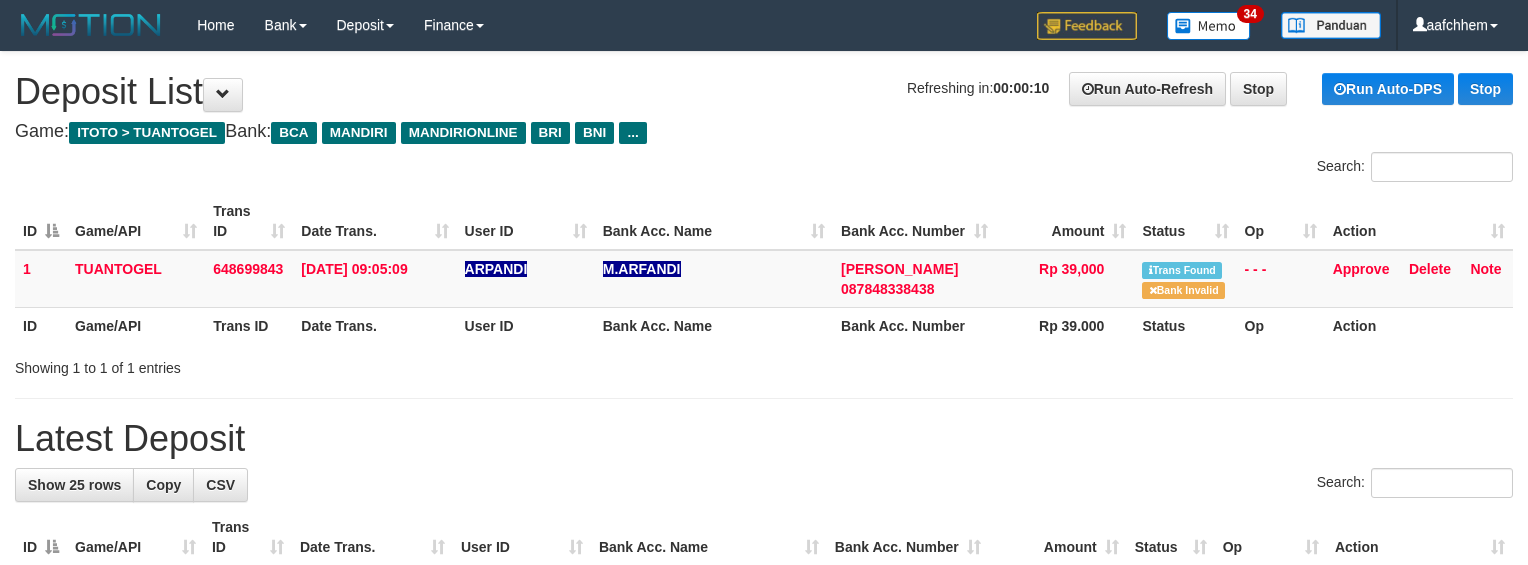 scroll, scrollTop: 0, scrollLeft: 0, axis: both 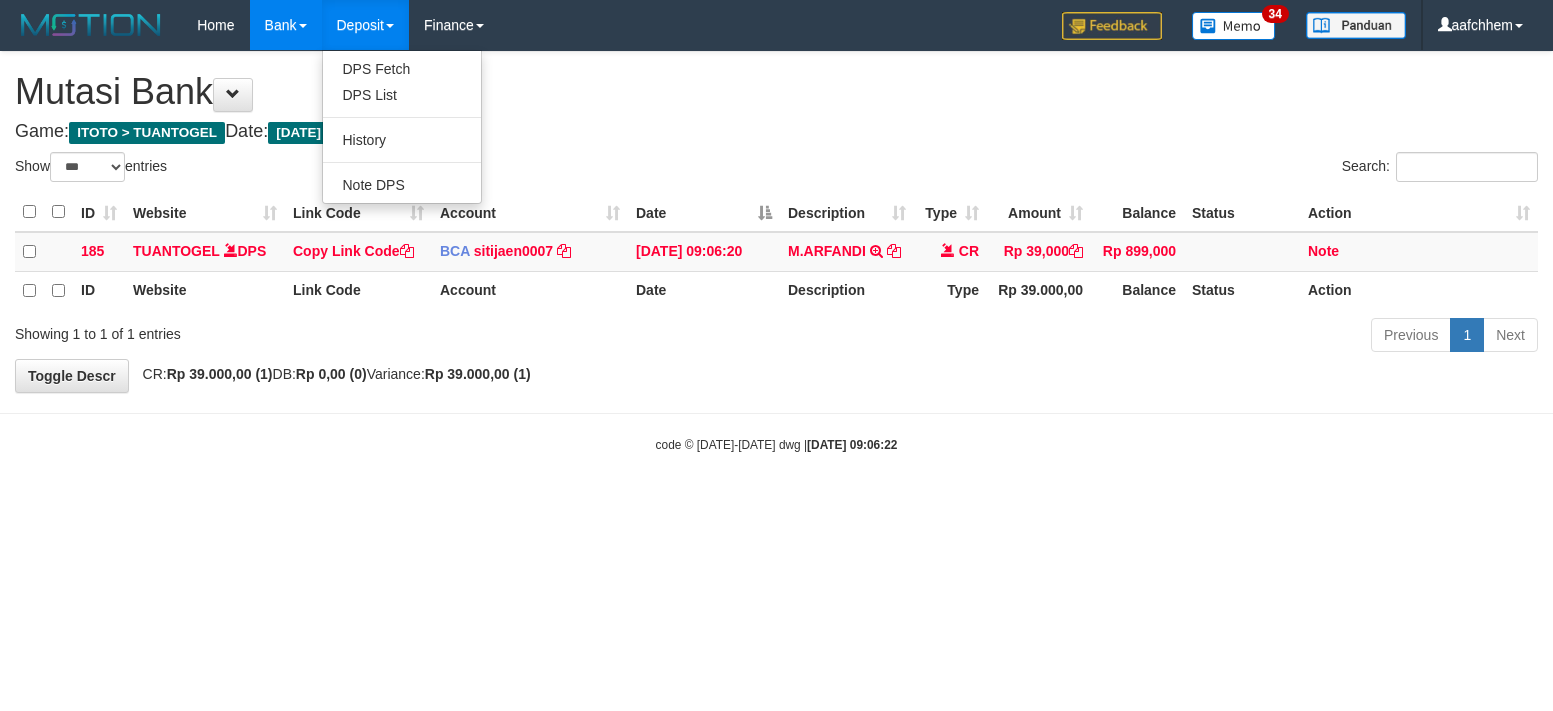select on "***" 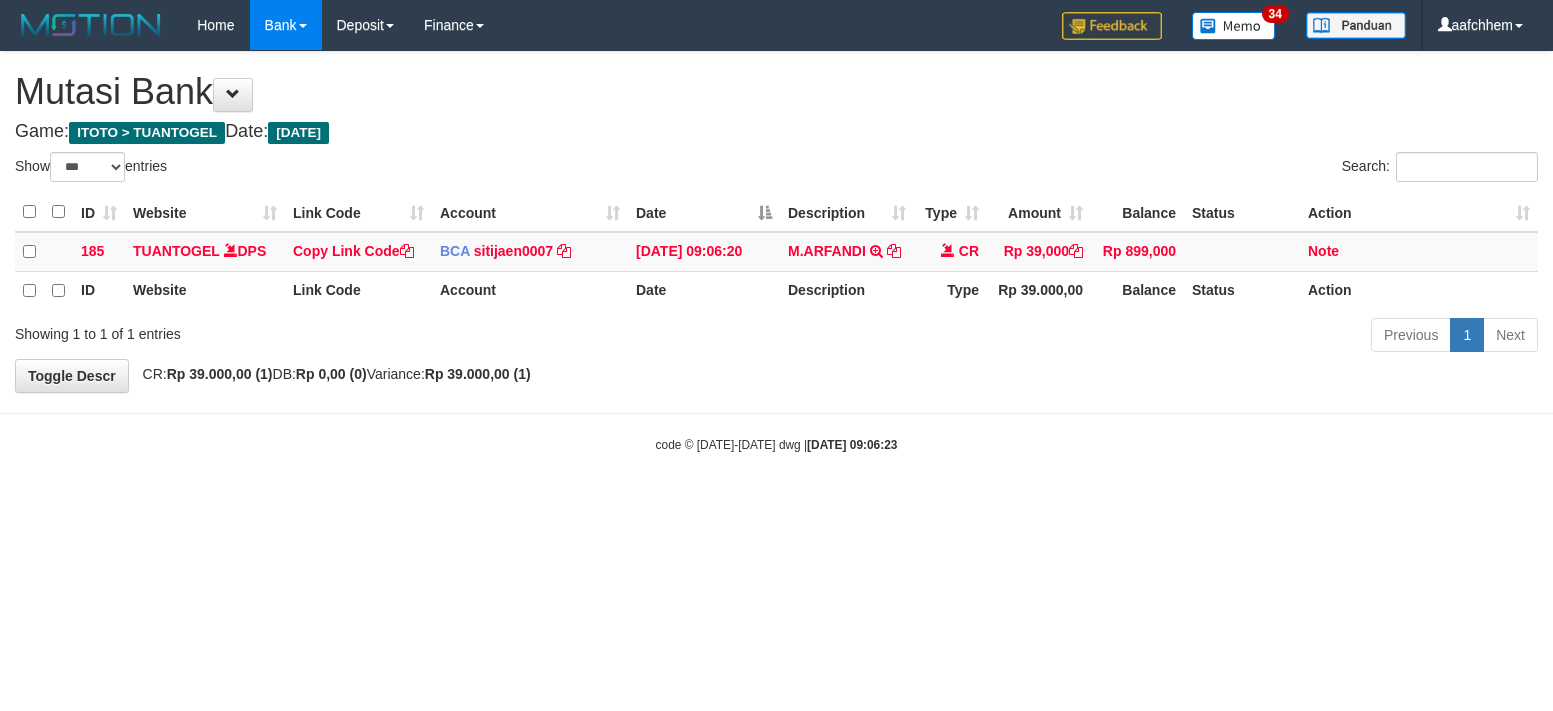 select on "***" 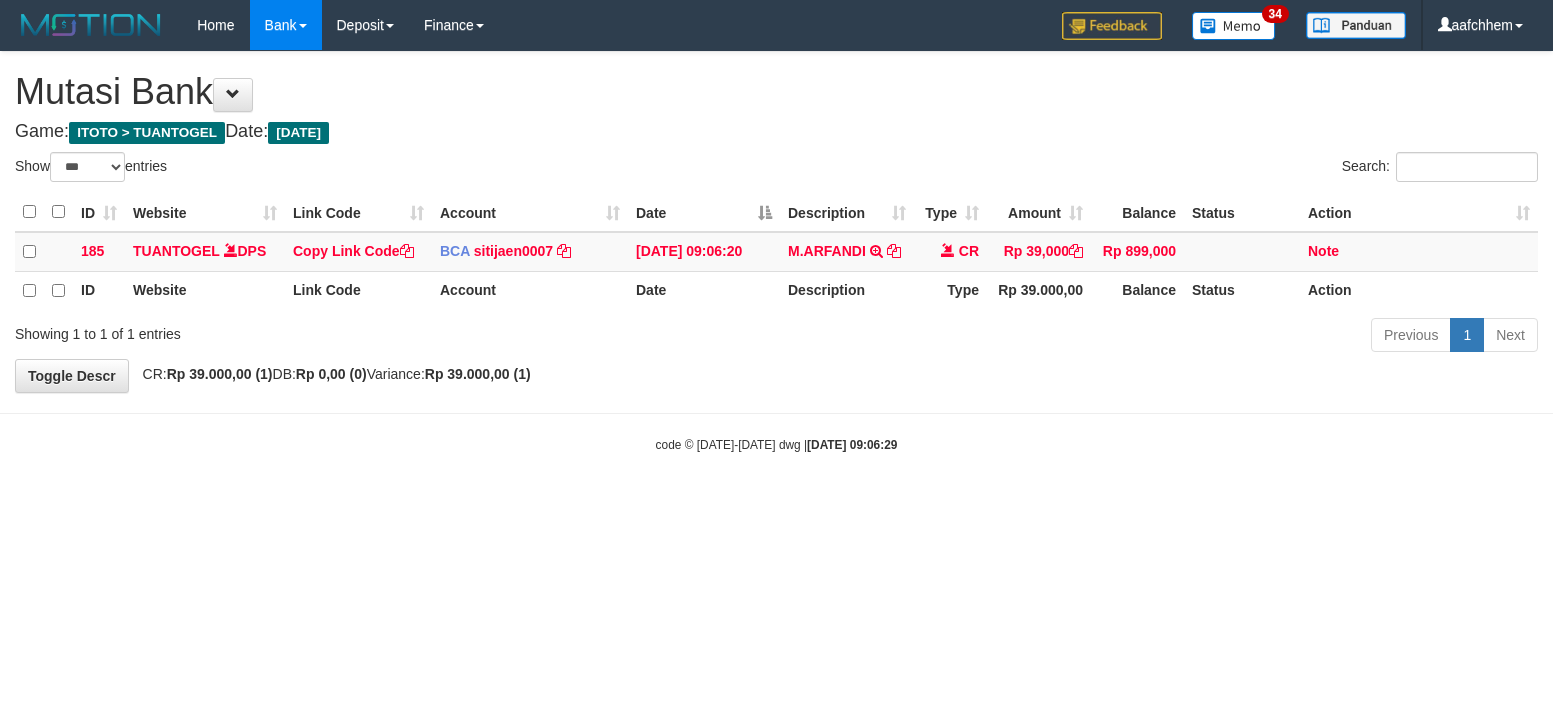 select on "***" 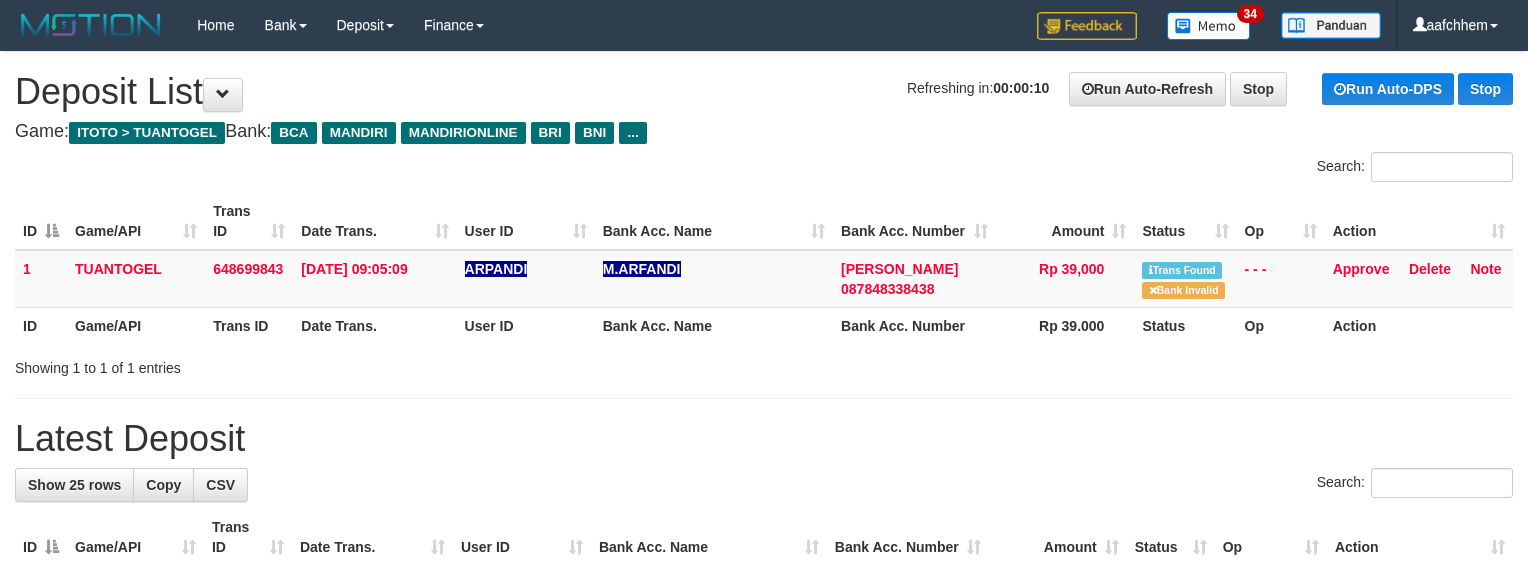 scroll, scrollTop: 0, scrollLeft: 0, axis: both 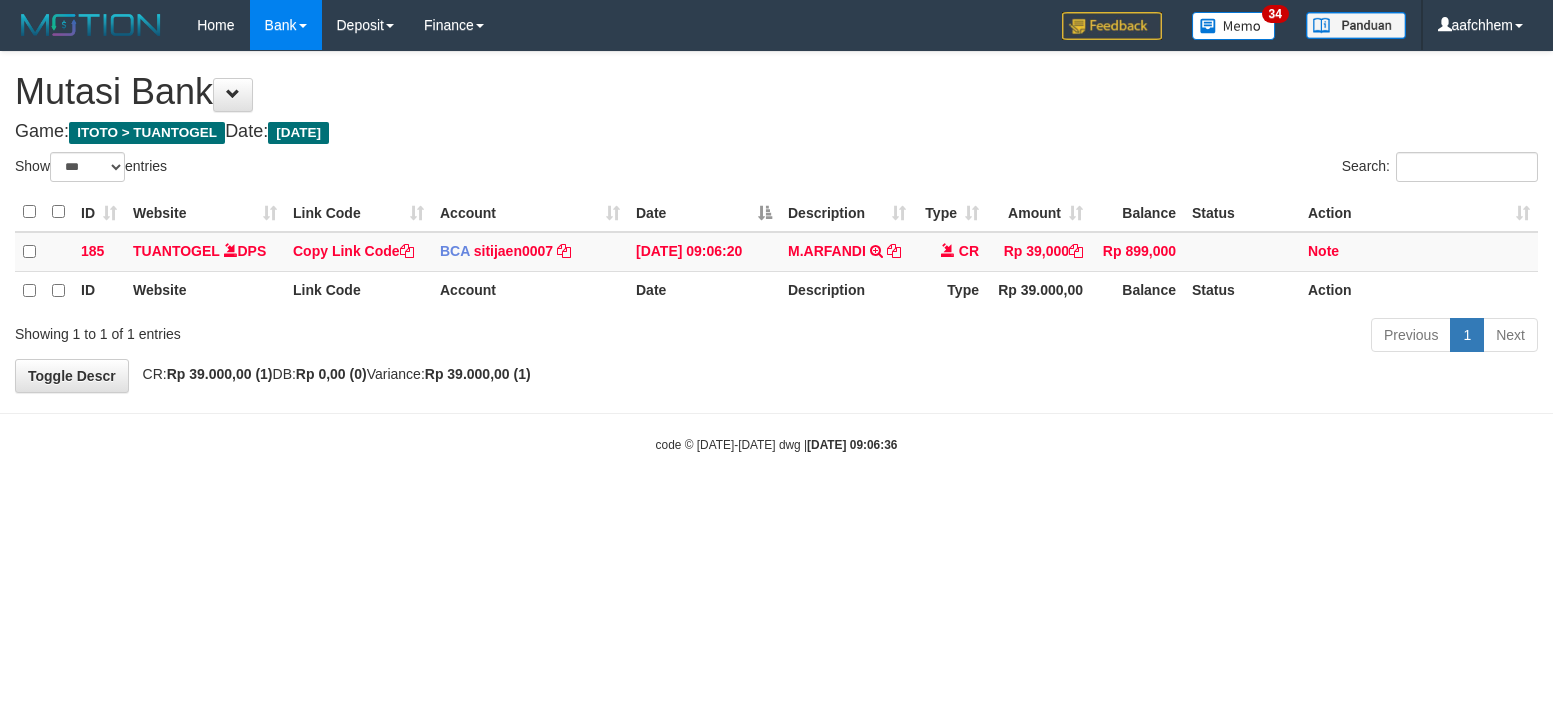 select on "***" 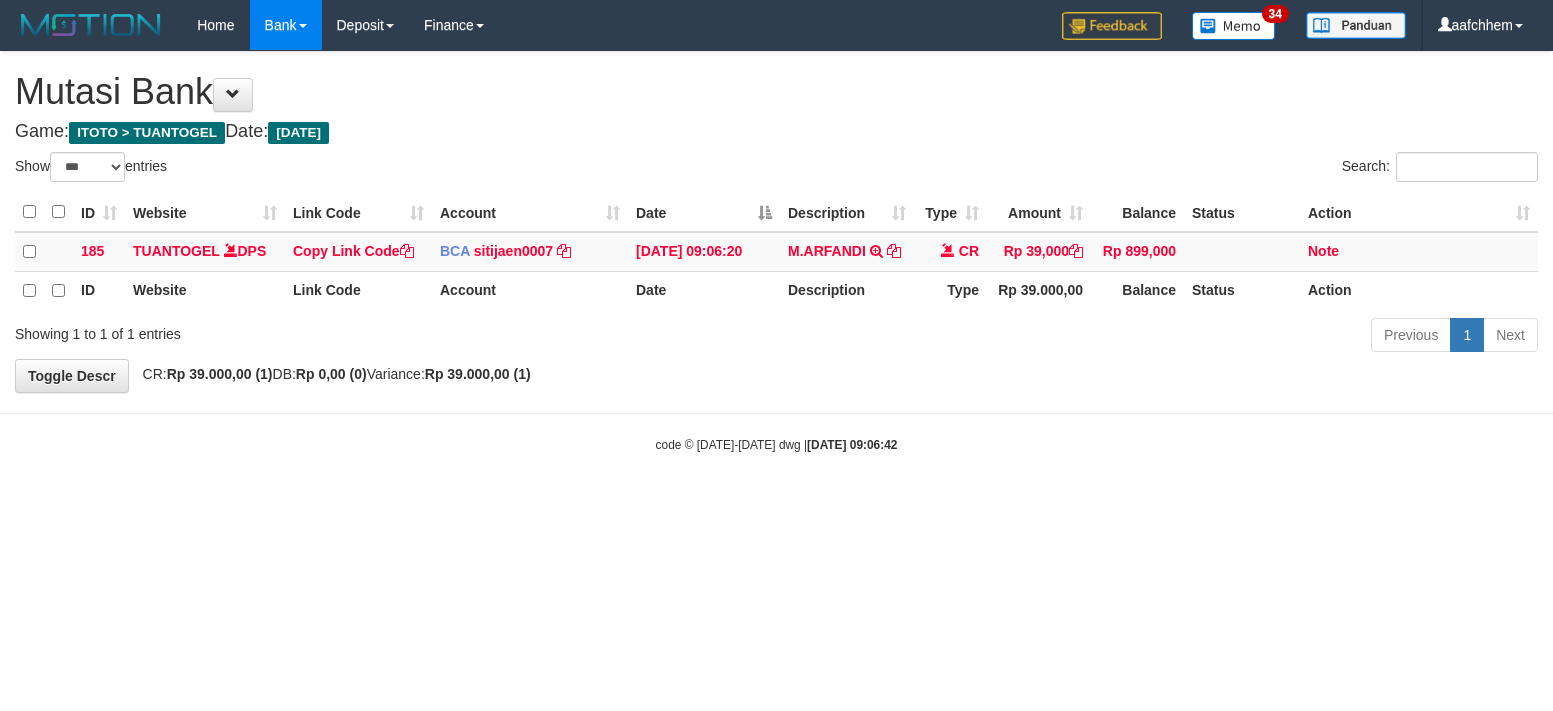 select on "***" 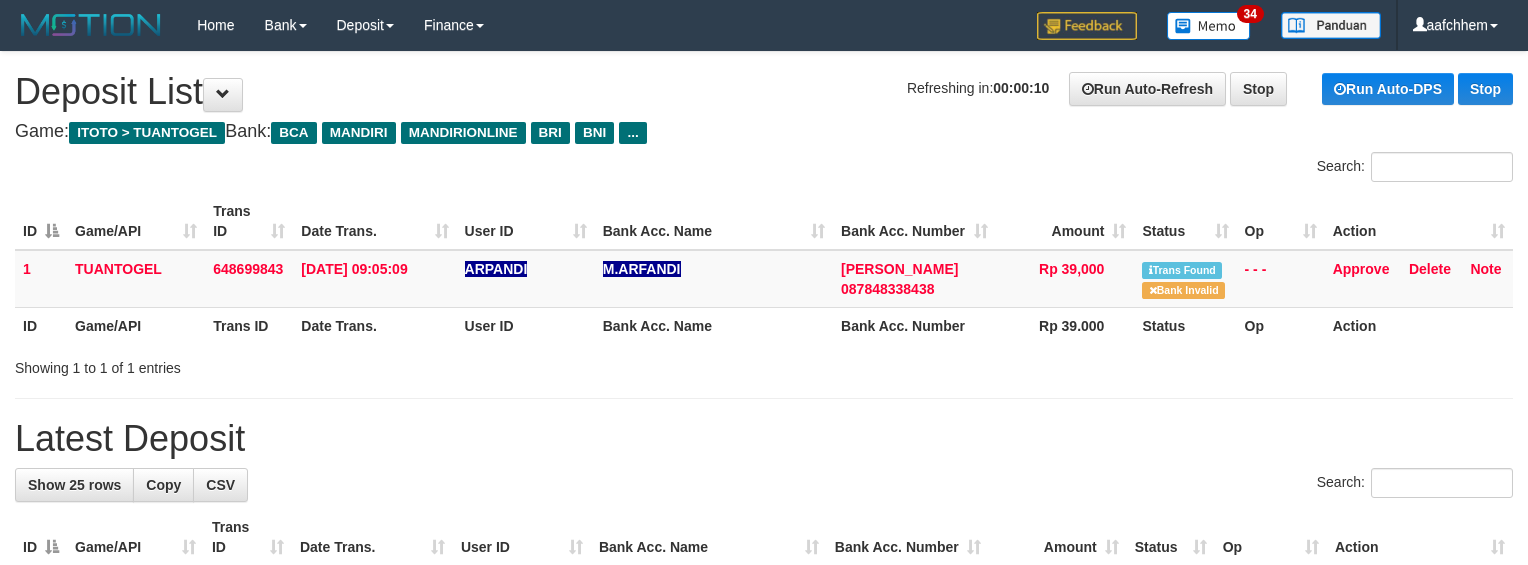 scroll, scrollTop: 0, scrollLeft: 0, axis: both 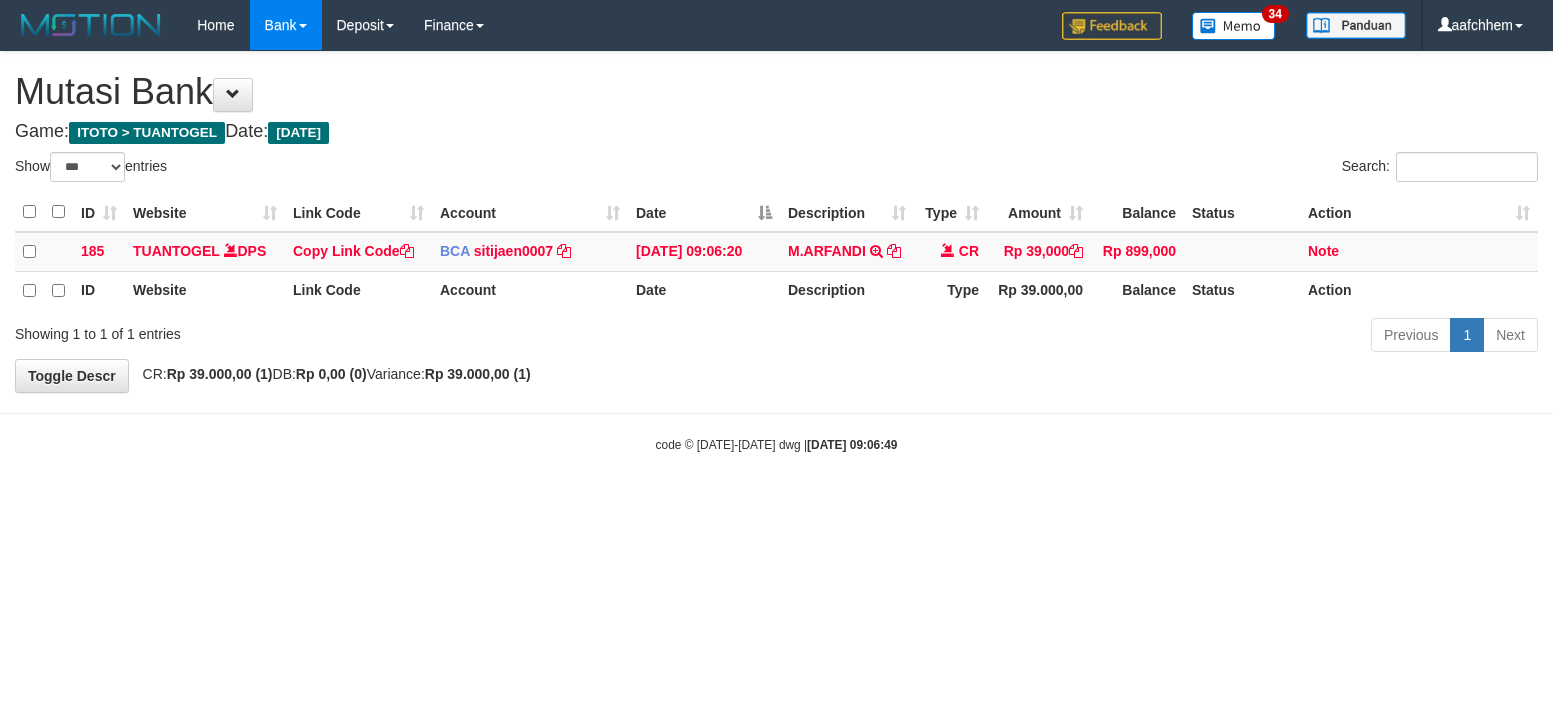 select on "***" 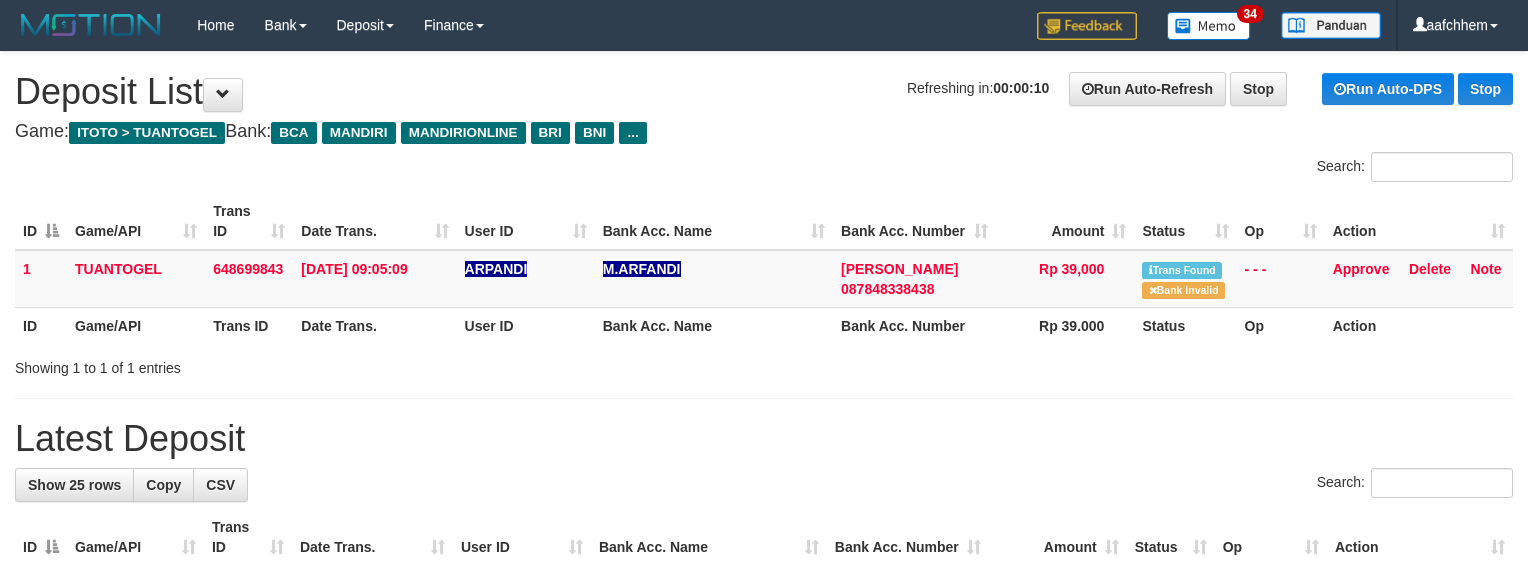 scroll, scrollTop: 0, scrollLeft: 0, axis: both 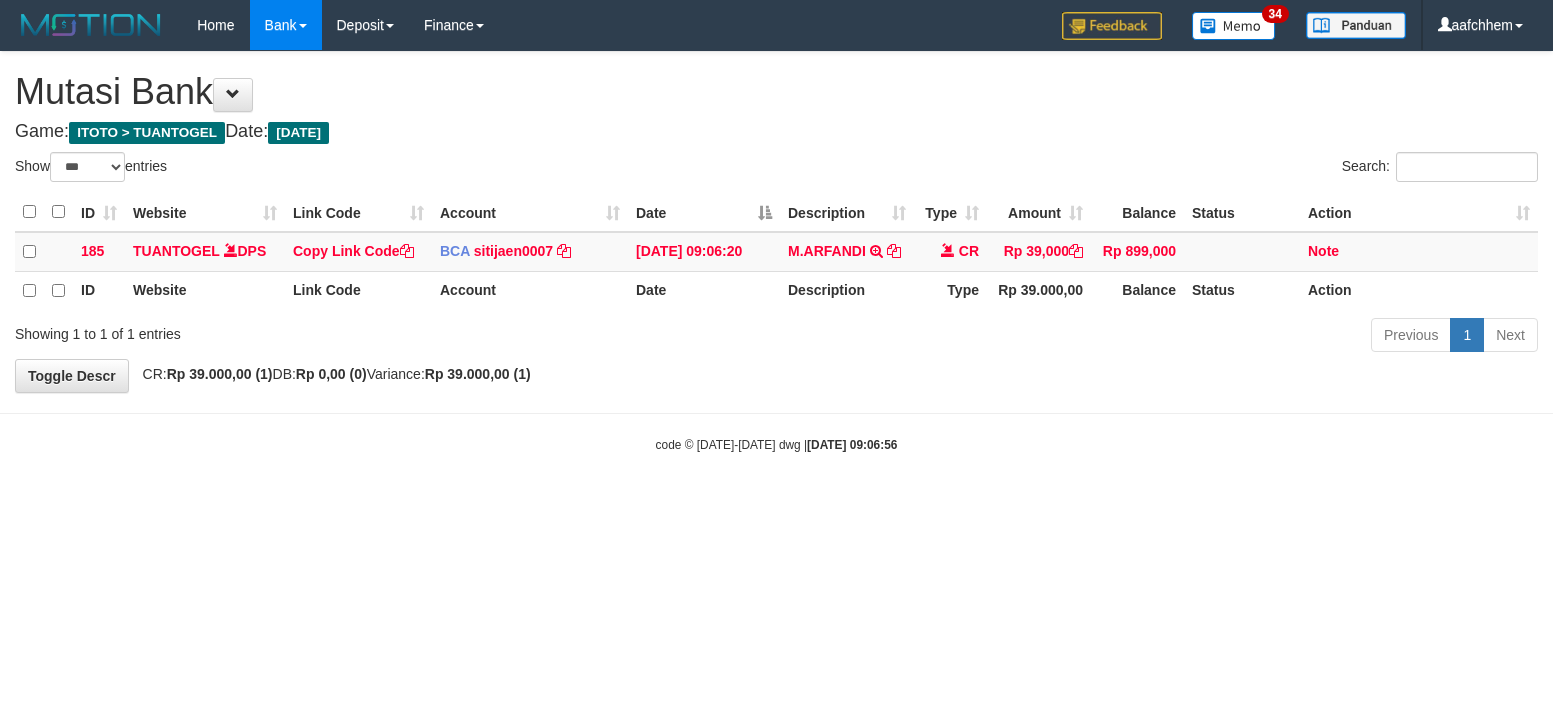select on "***" 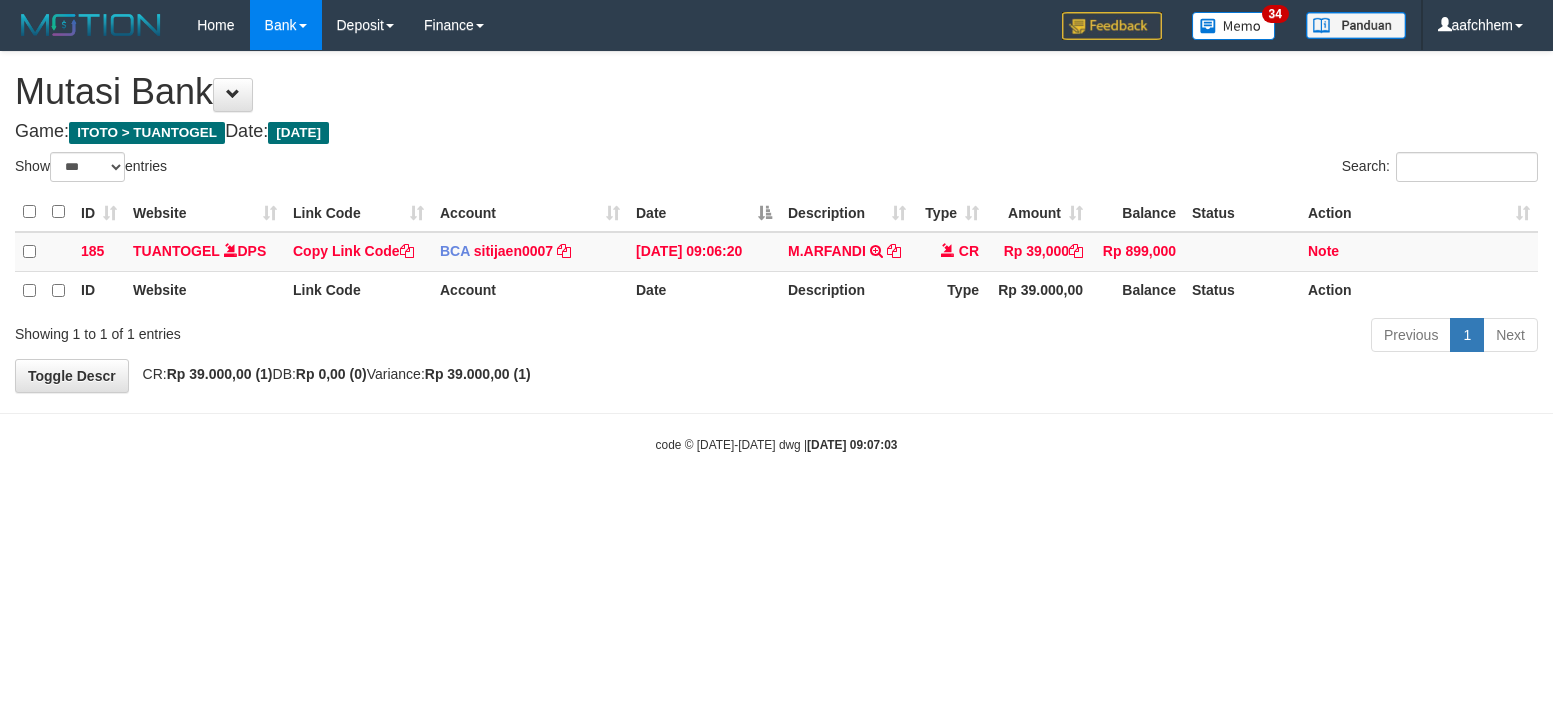 select on "***" 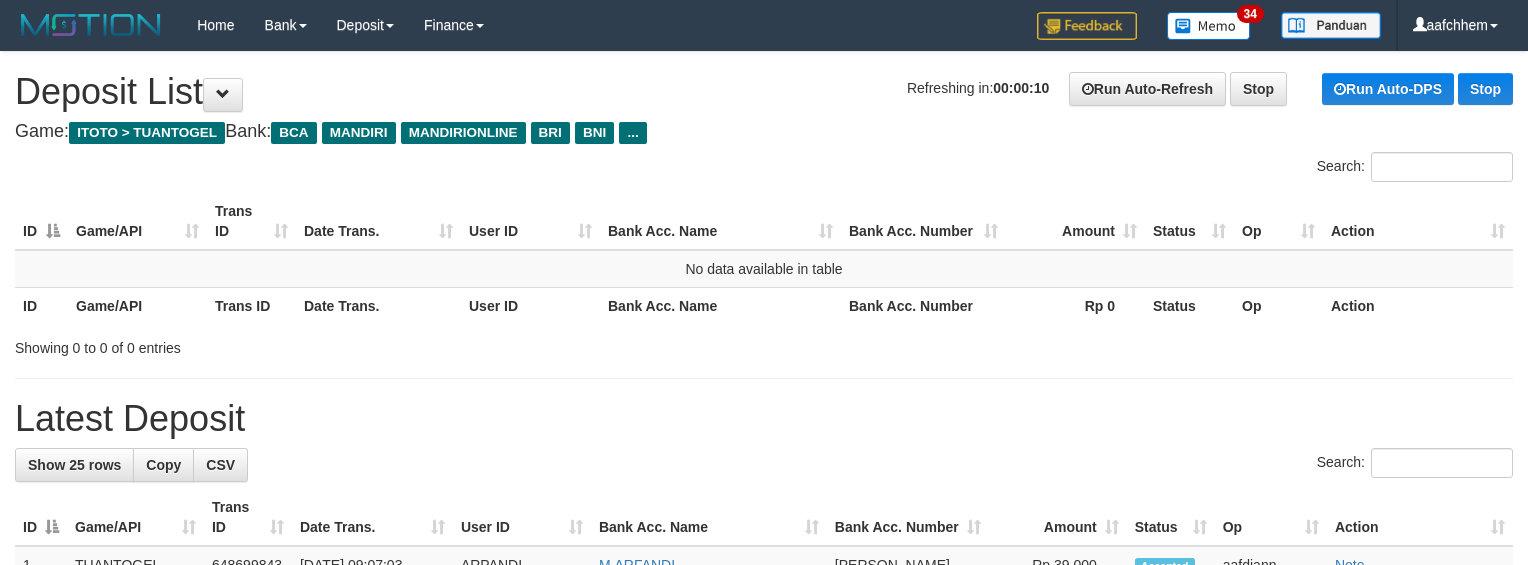 scroll, scrollTop: 0, scrollLeft: 0, axis: both 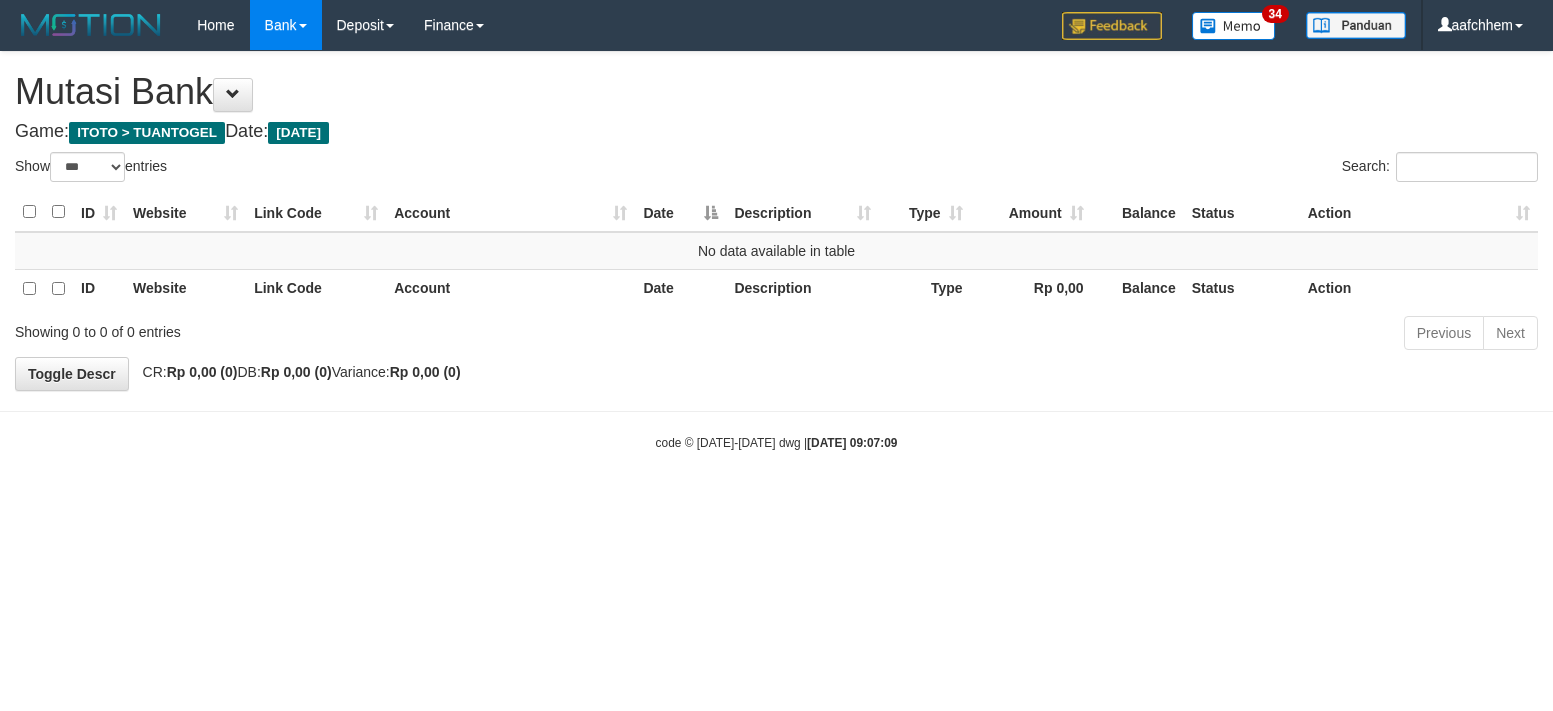 select on "***" 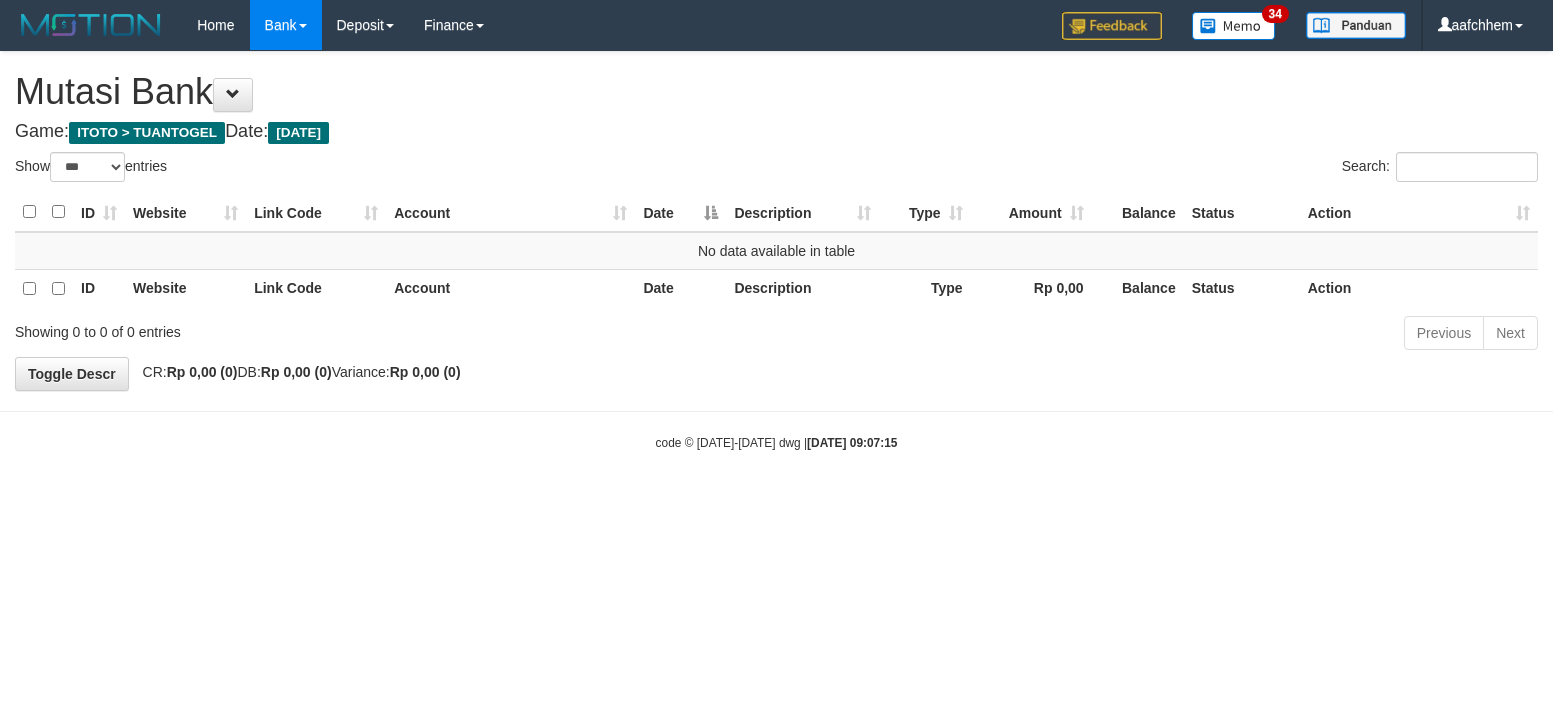 select on "***" 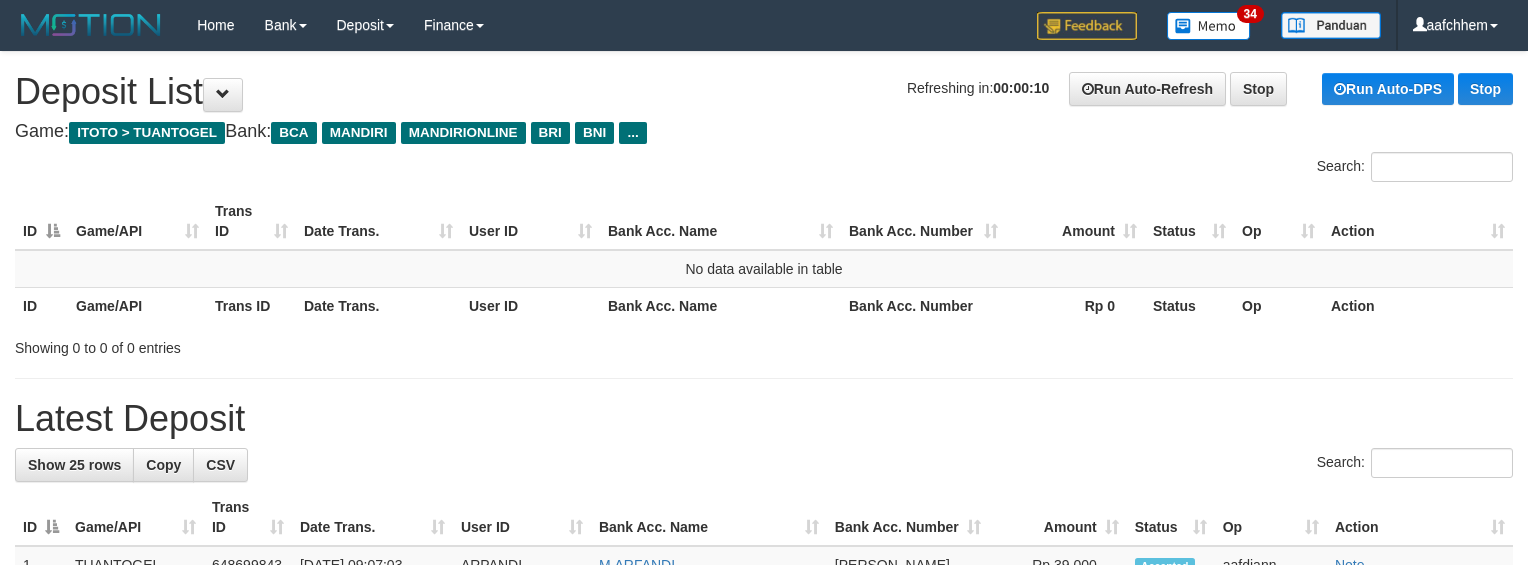 scroll, scrollTop: 0, scrollLeft: 0, axis: both 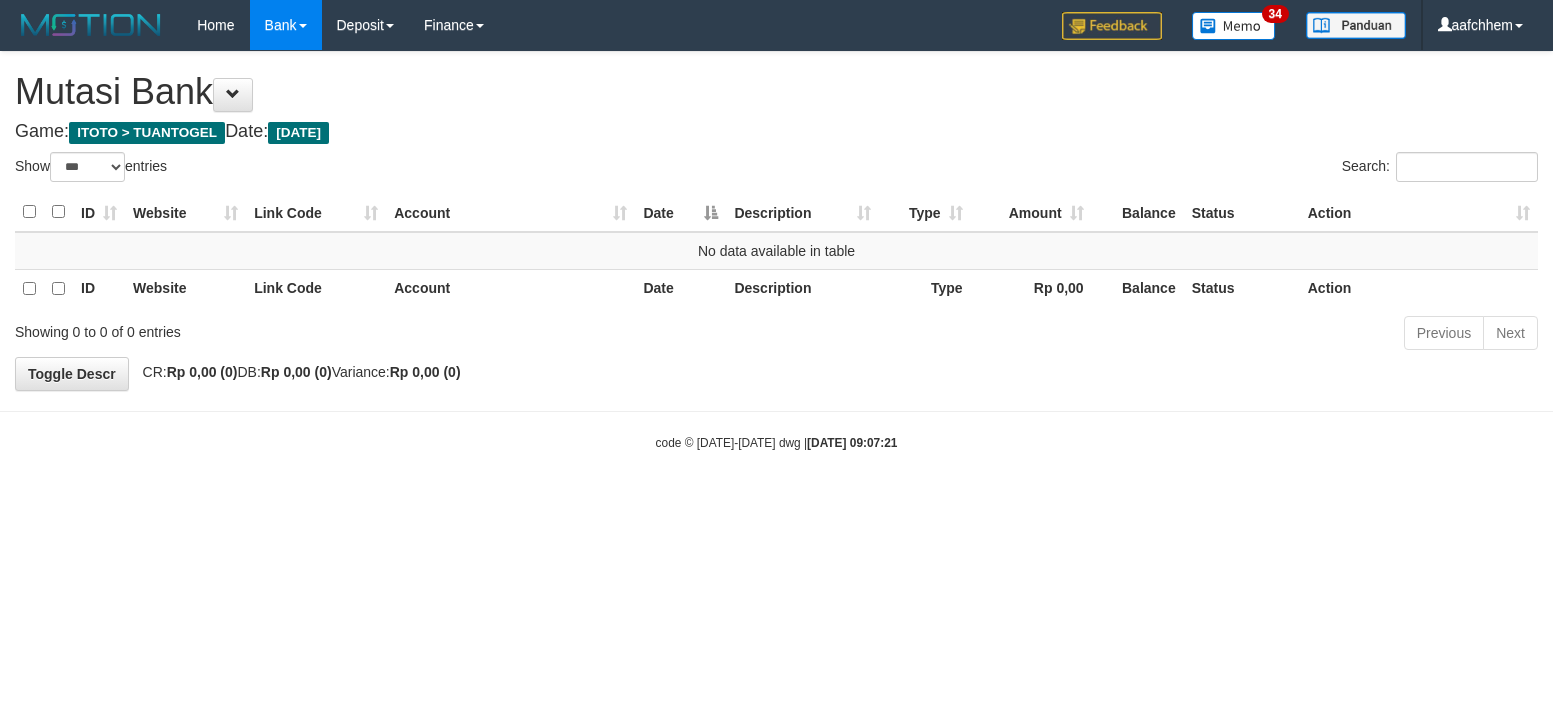select on "***" 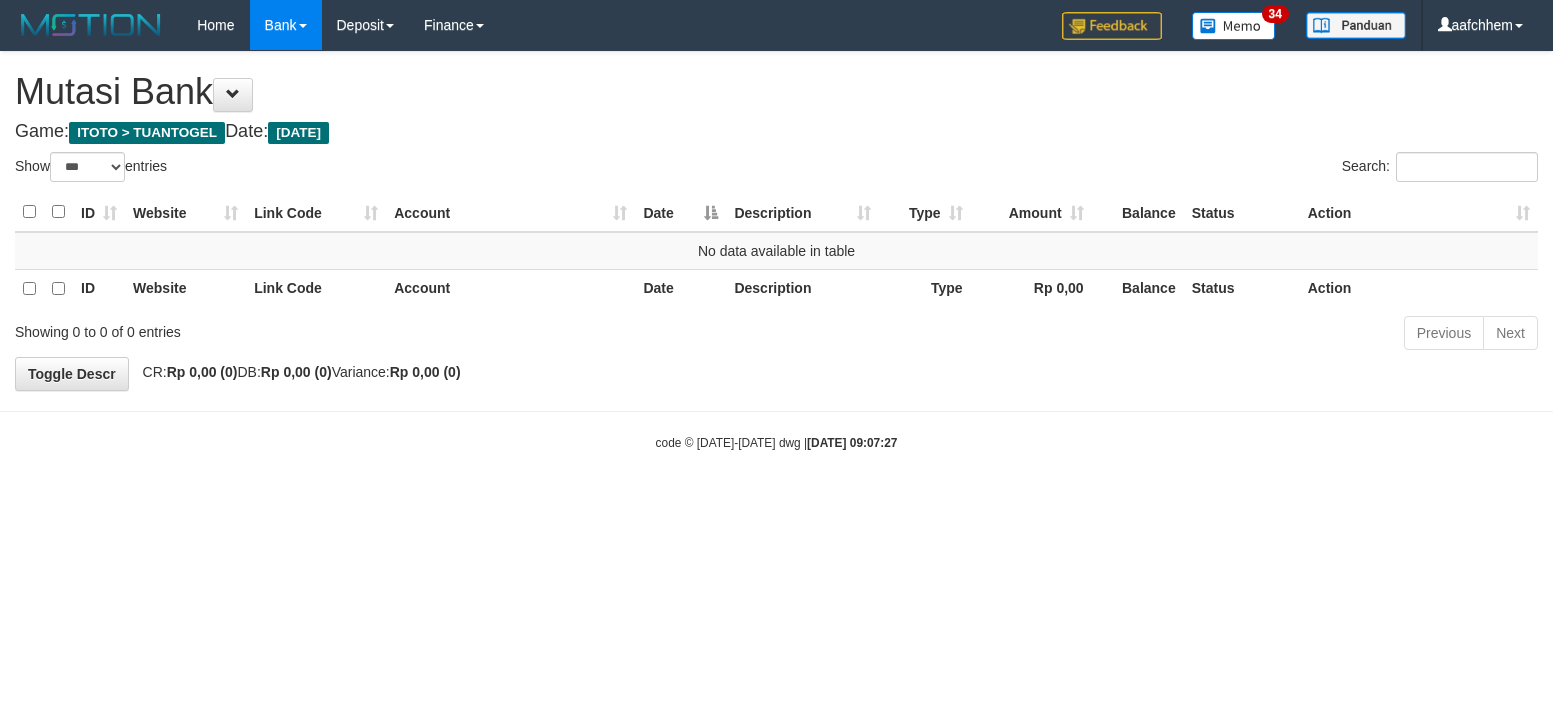 select on "***" 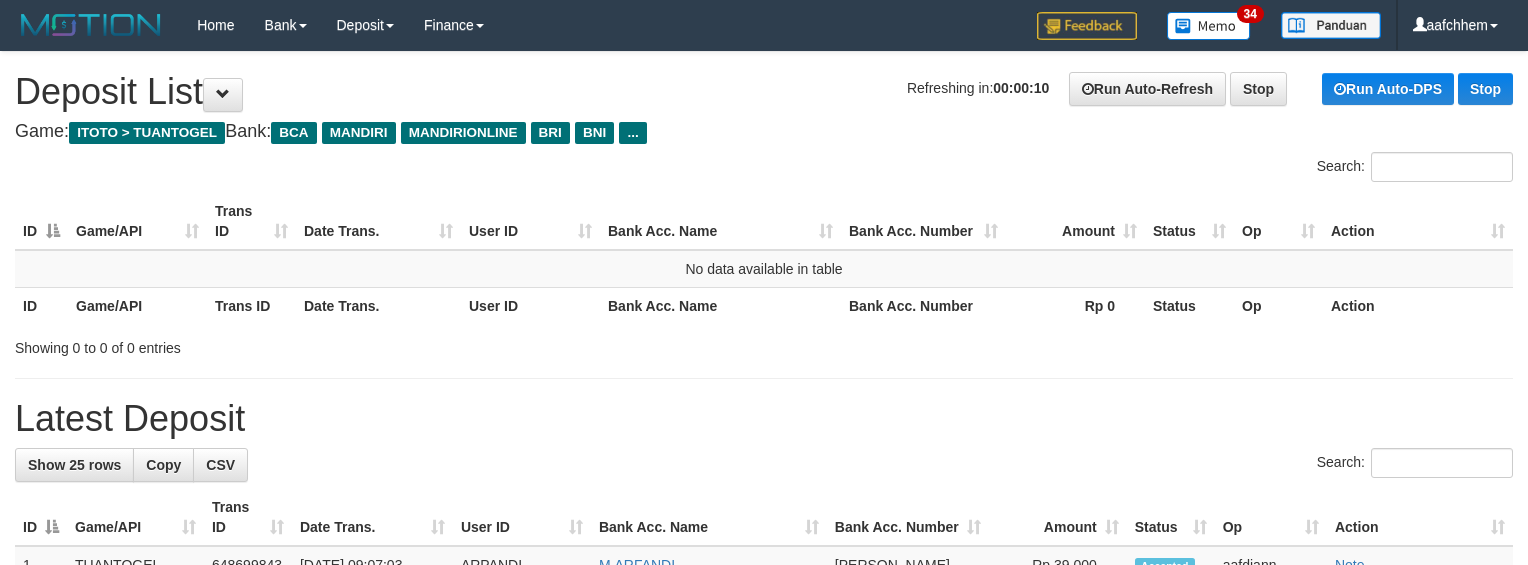 scroll, scrollTop: 0, scrollLeft: 0, axis: both 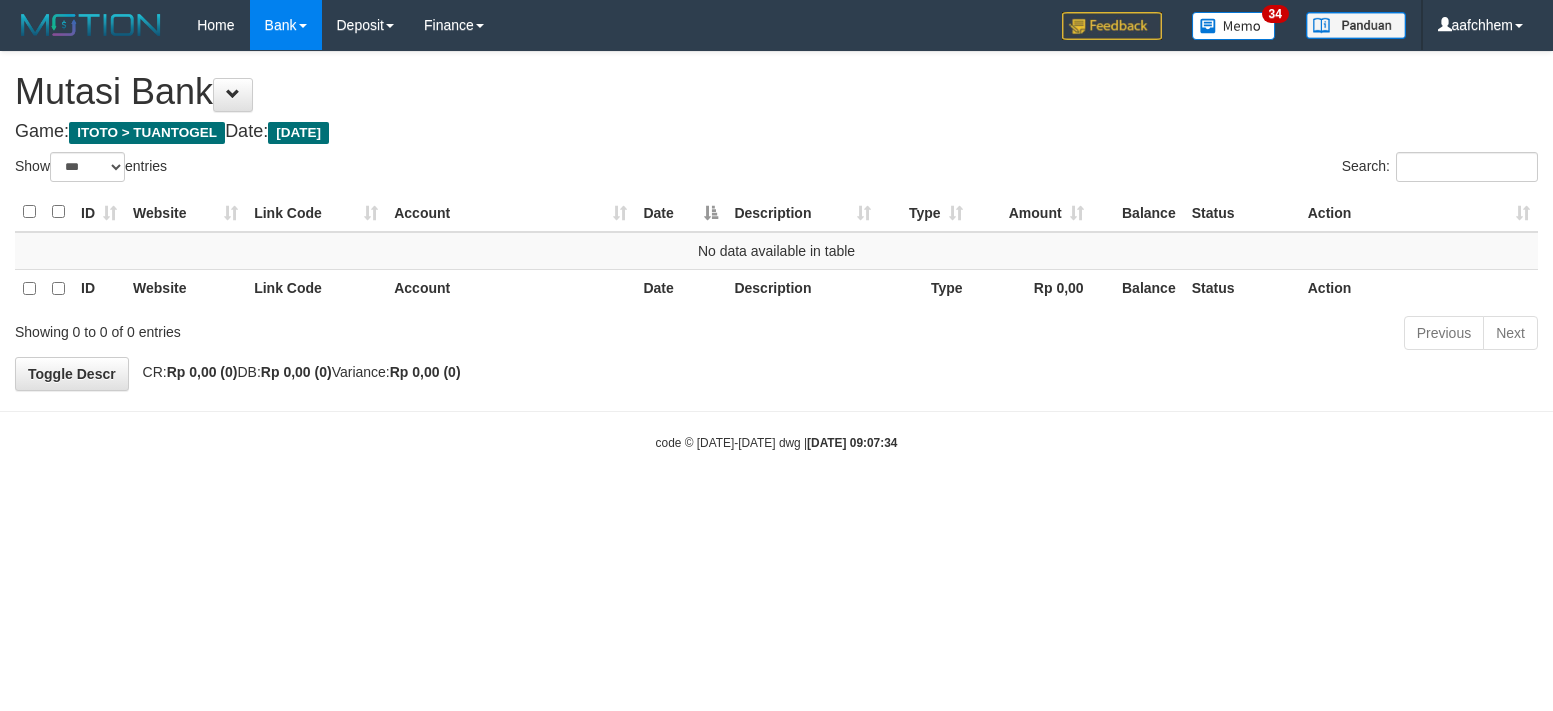 select on "***" 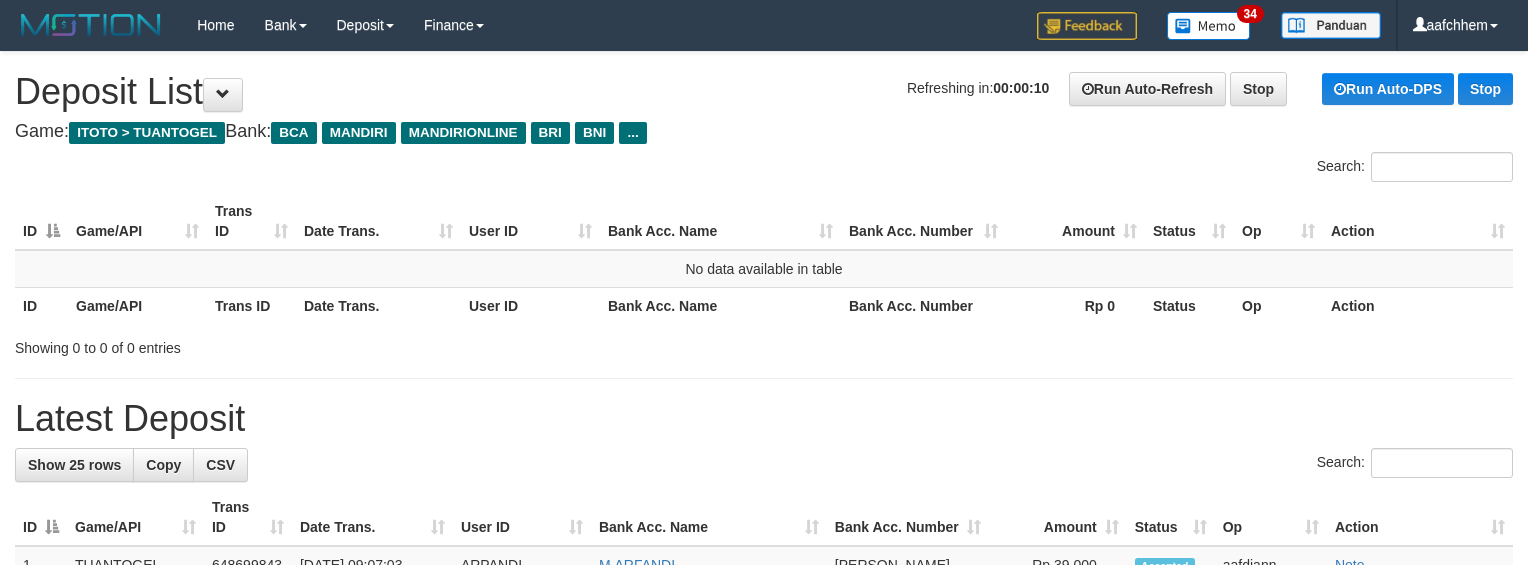 scroll, scrollTop: 0, scrollLeft: 0, axis: both 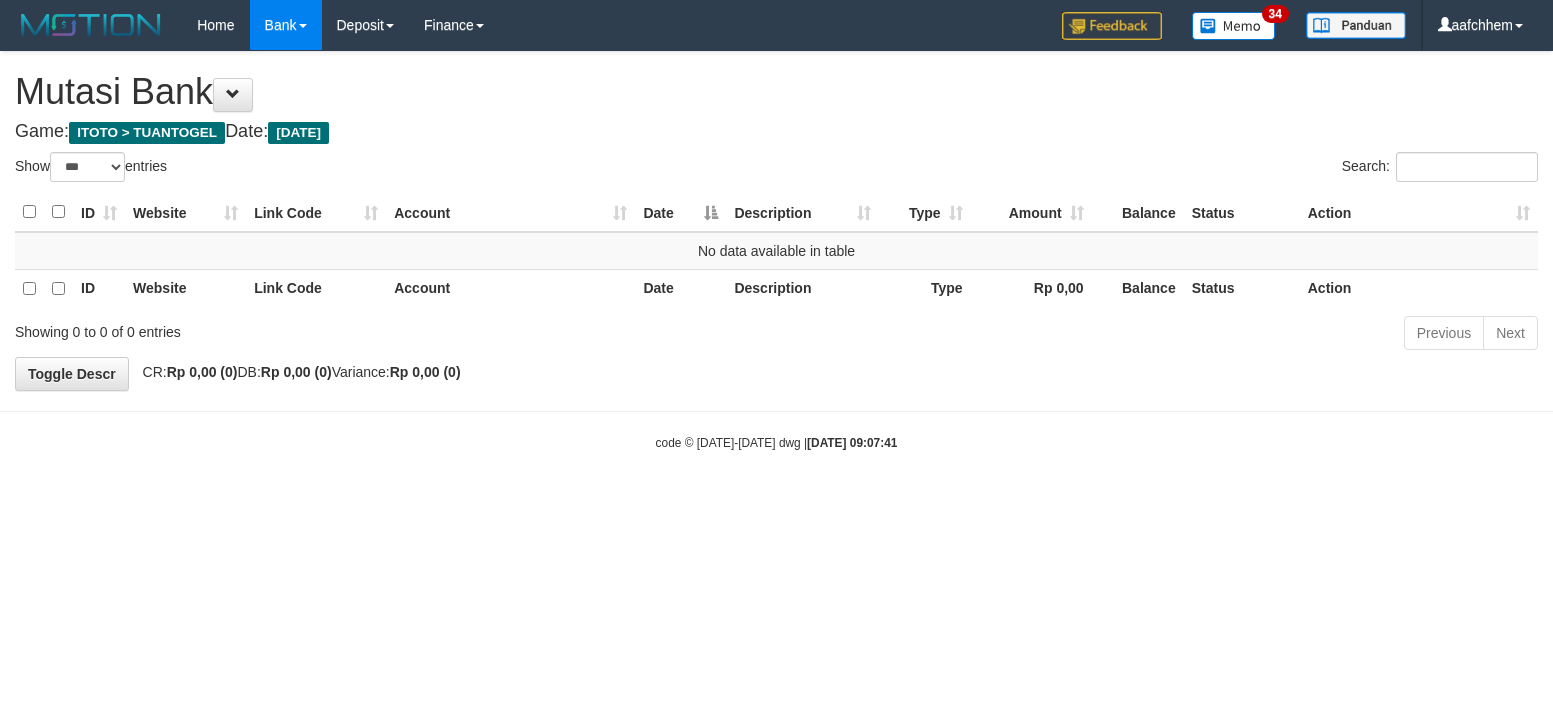 select on "***" 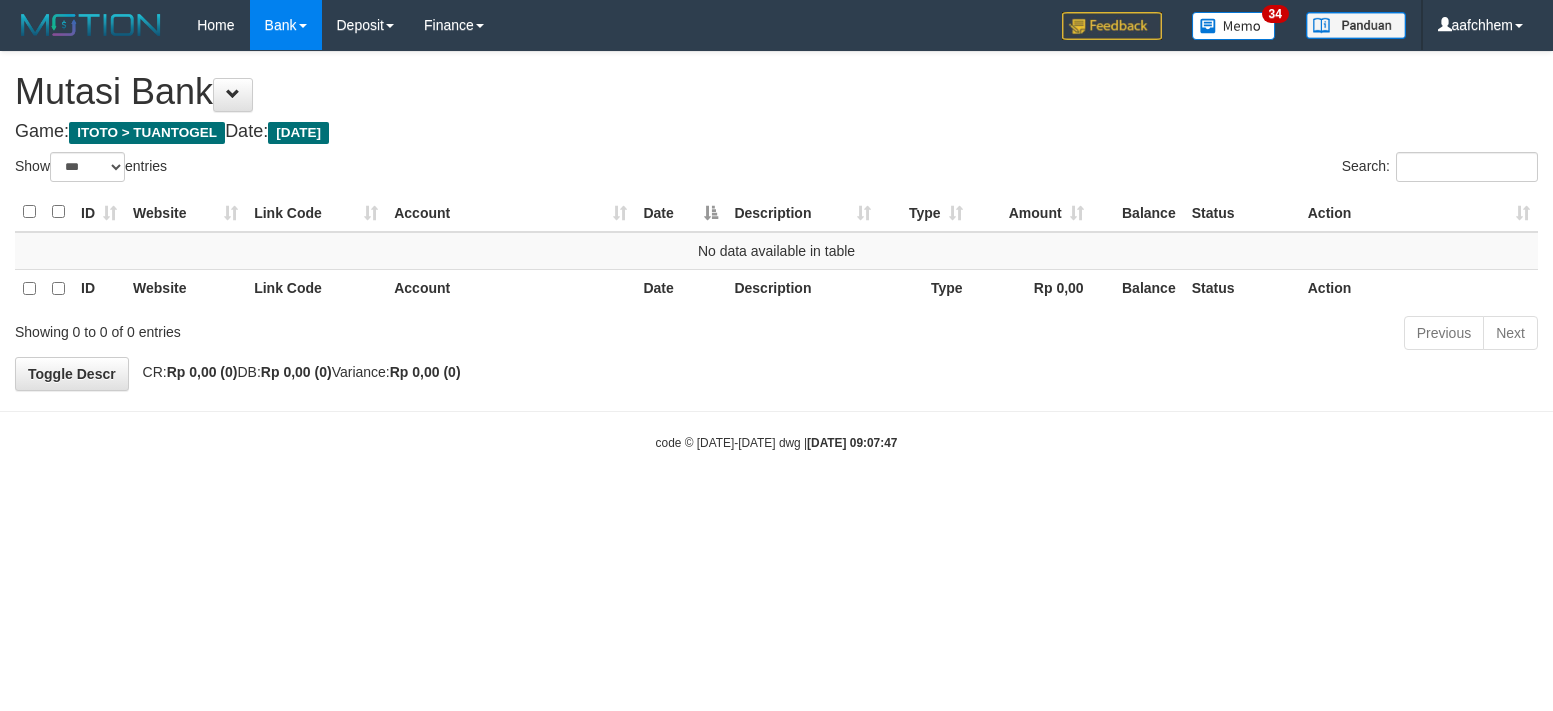 select on "***" 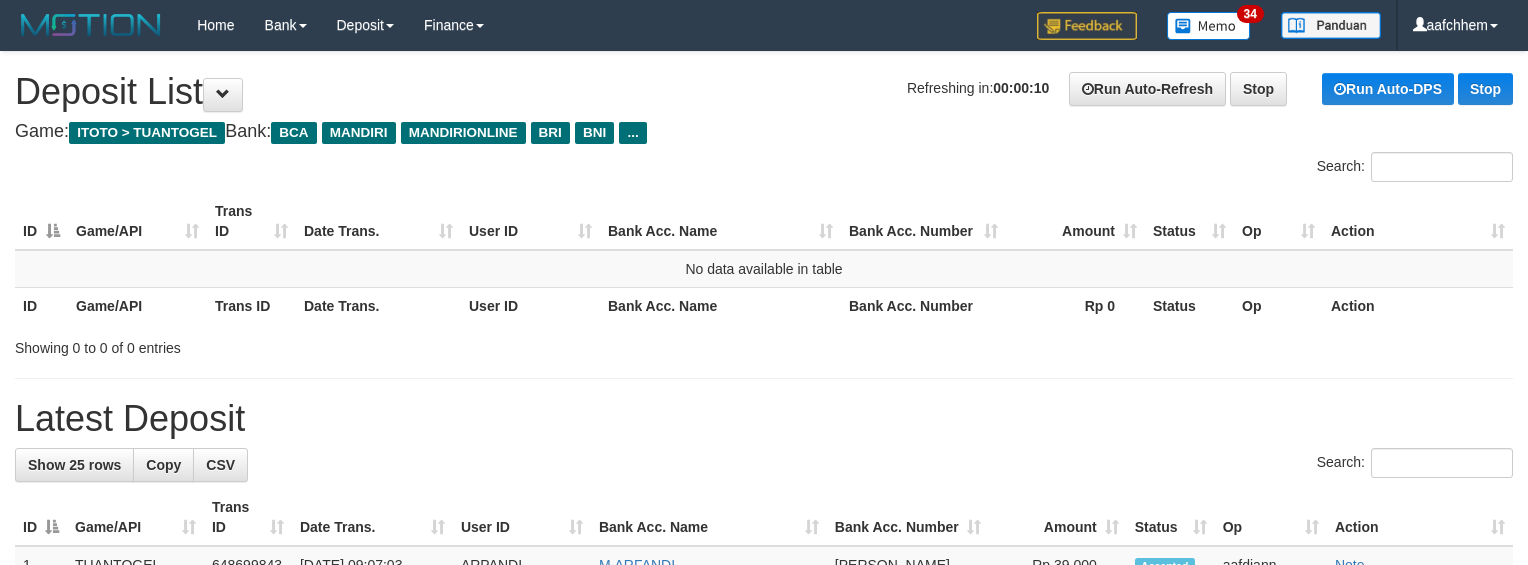 scroll, scrollTop: 0, scrollLeft: 0, axis: both 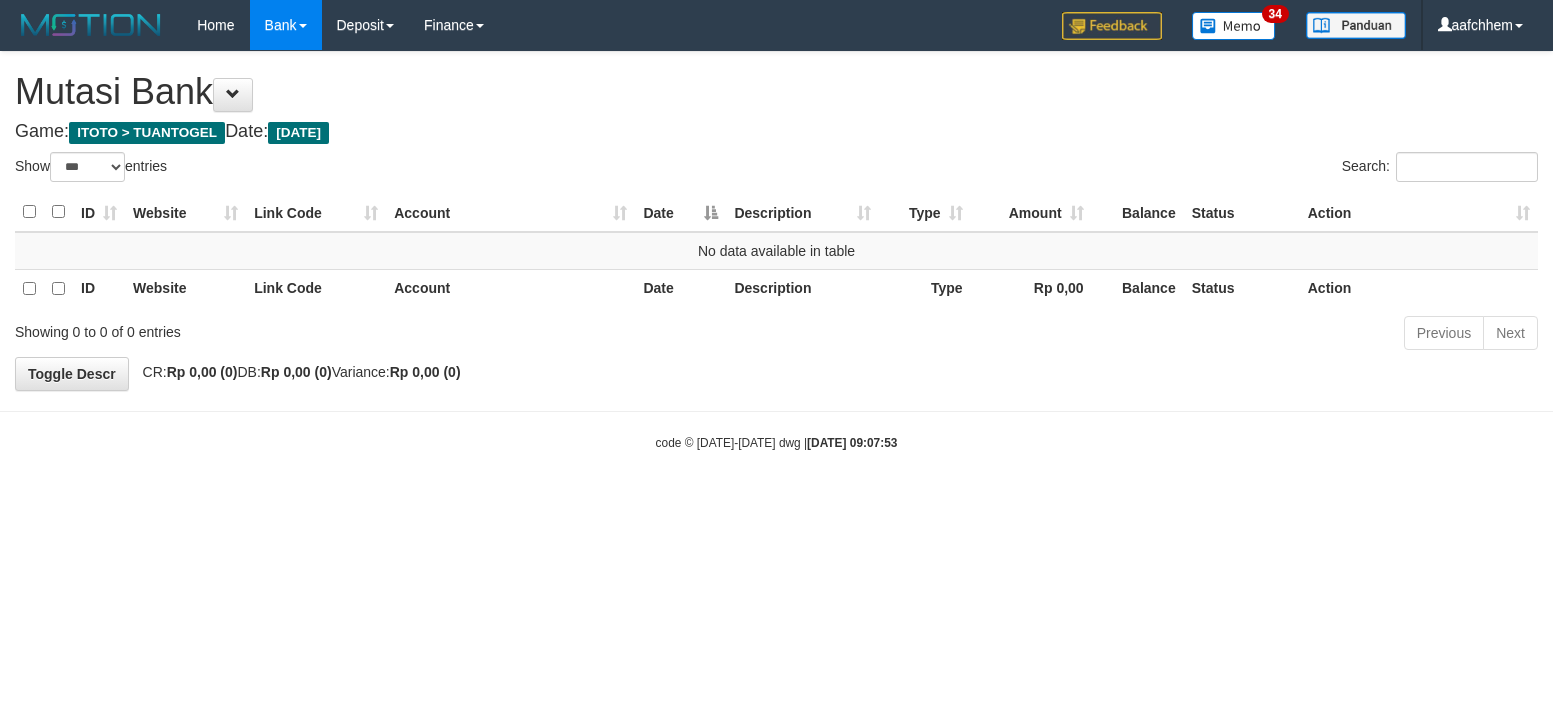 select on "***" 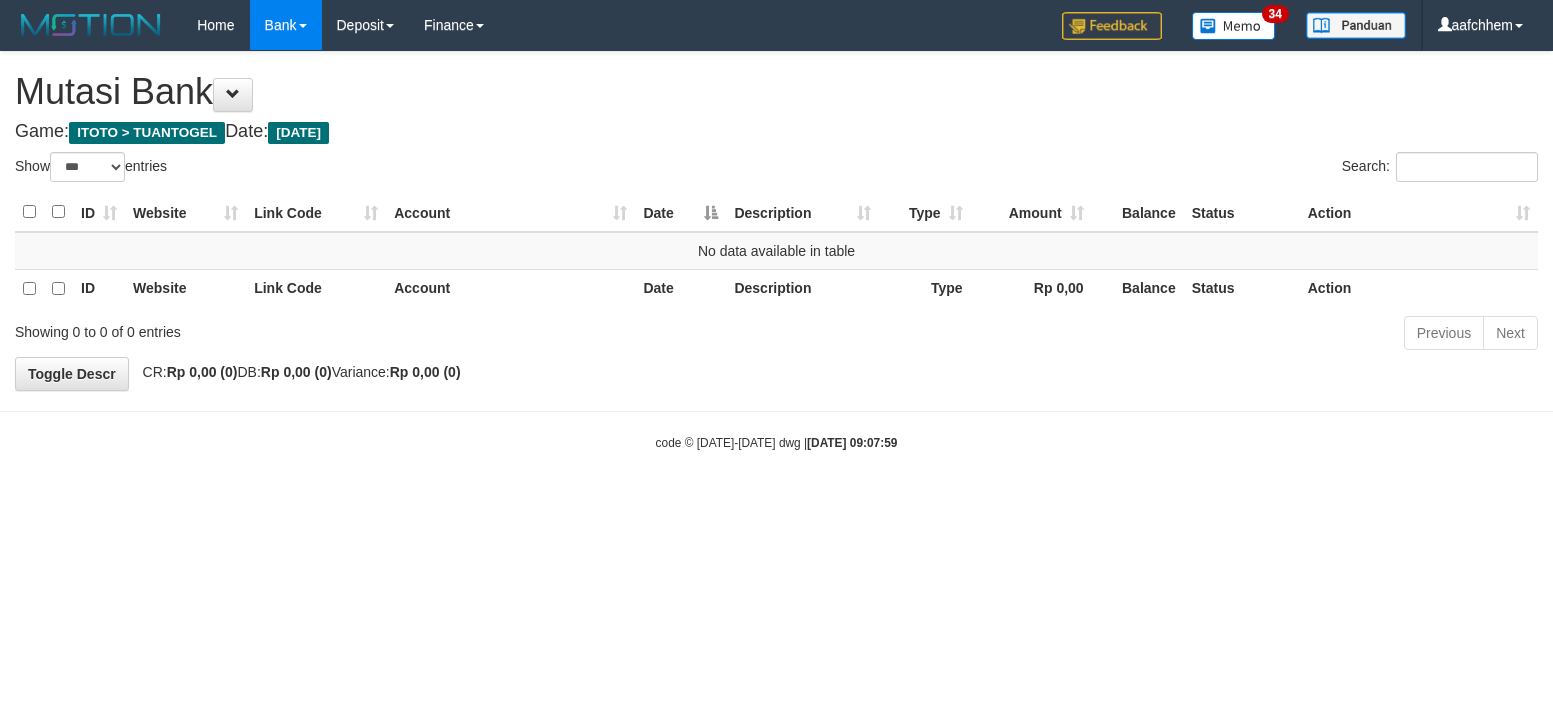 select on "***" 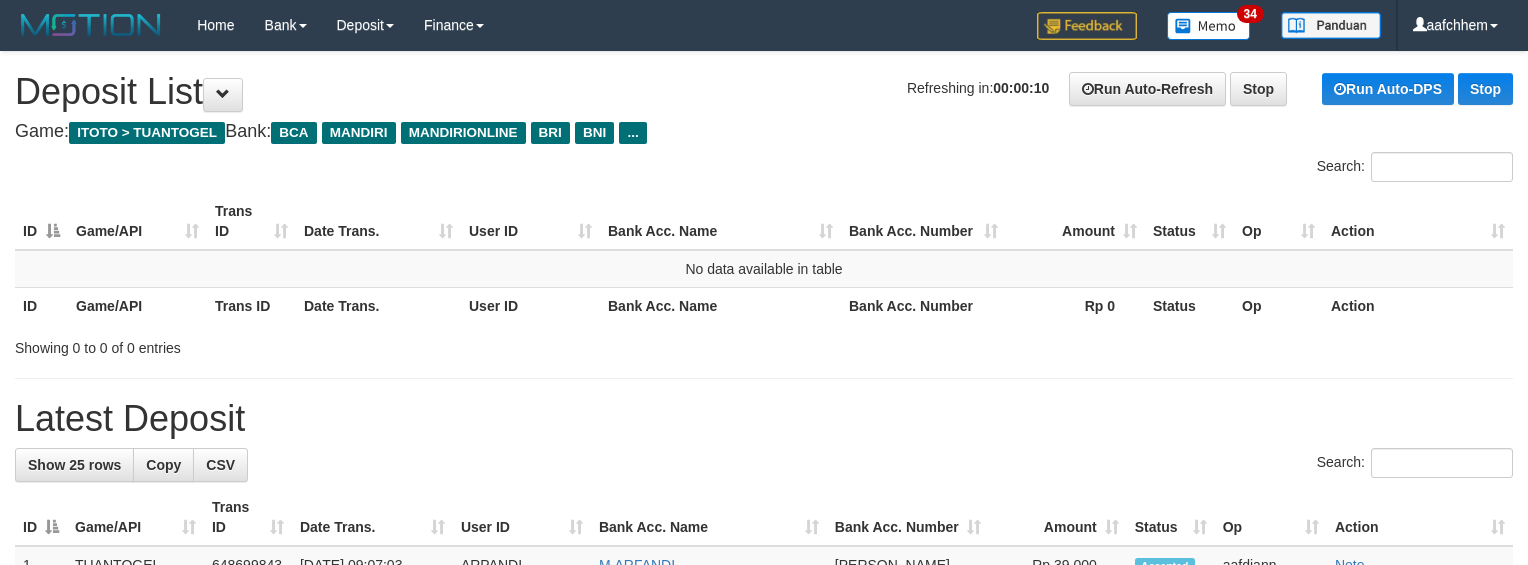 scroll, scrollTop: 0, scrollLeft: 0, axis: both 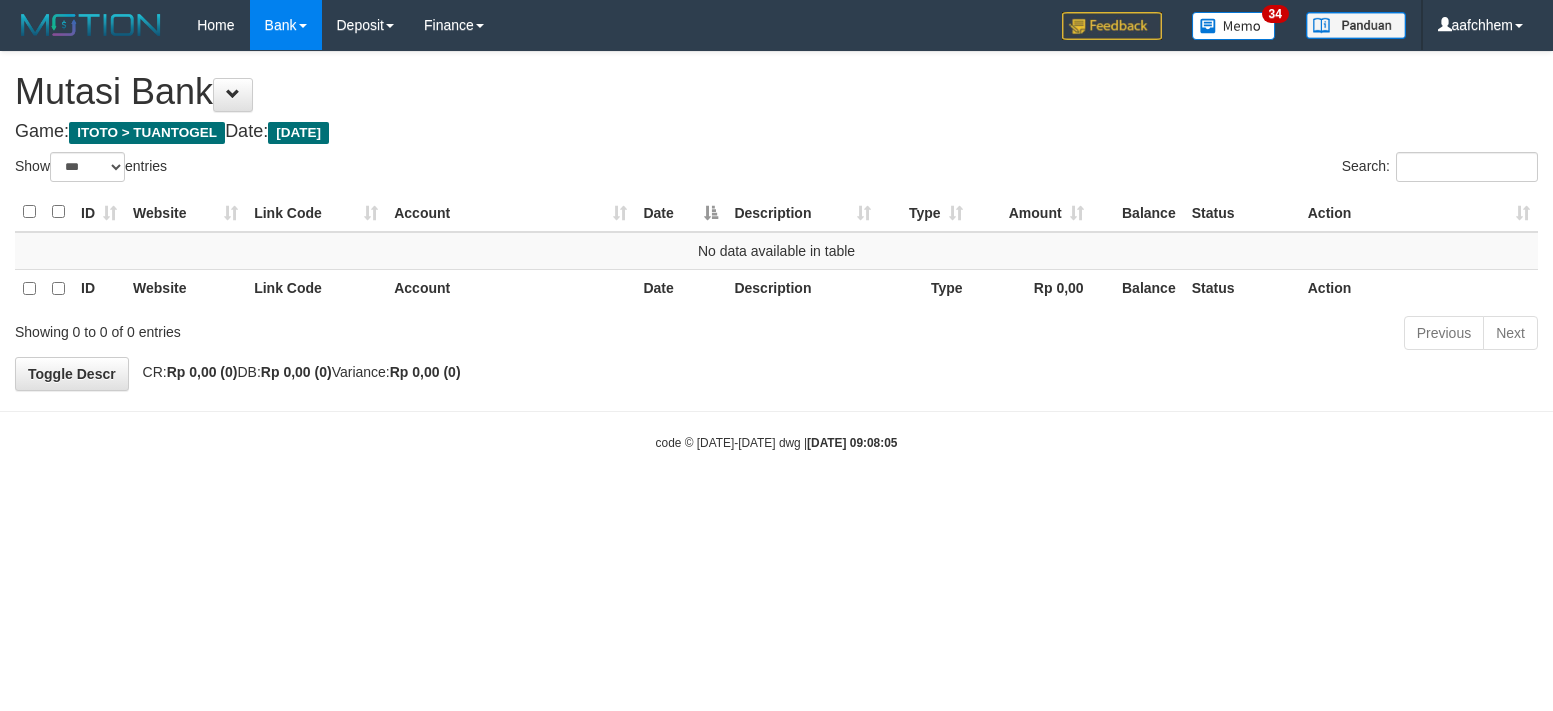 select on "***" 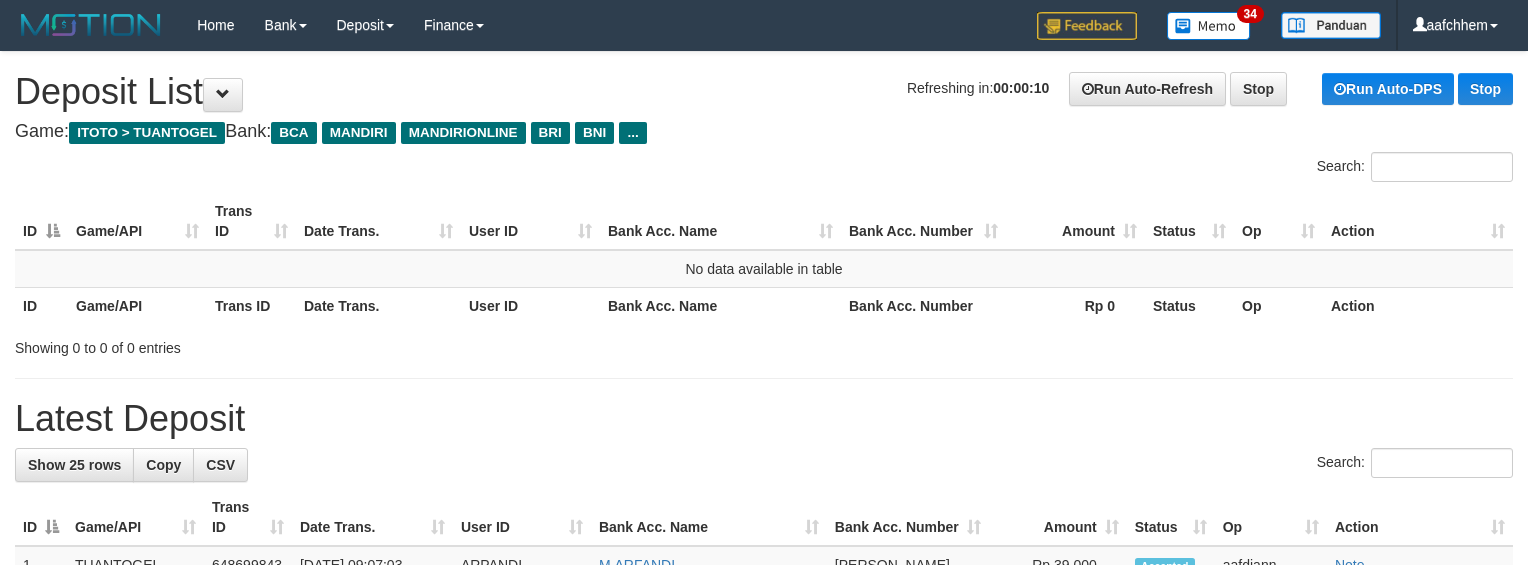 scroll, scrollTop: 0, scrollLeft: 0, axis: both 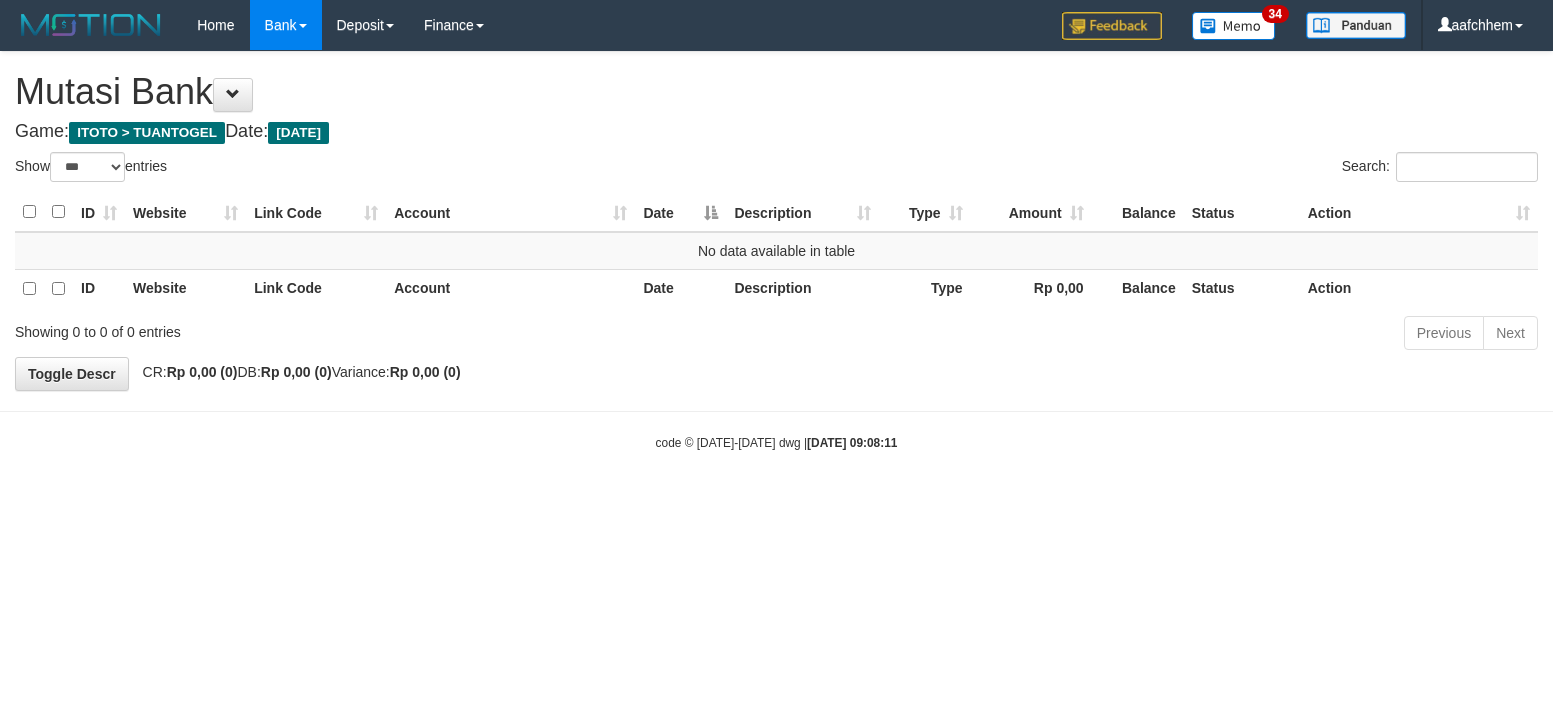select on "***" 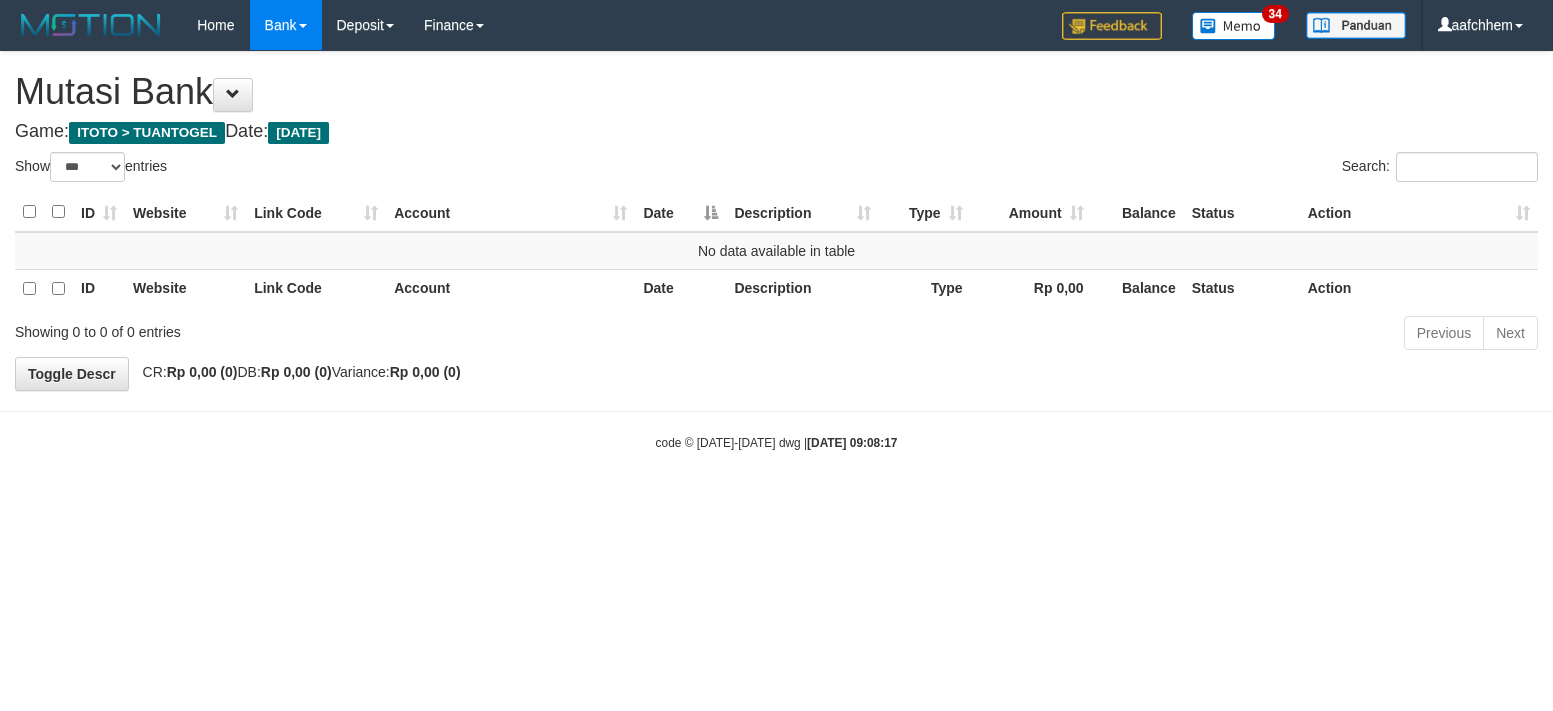 select on "***" 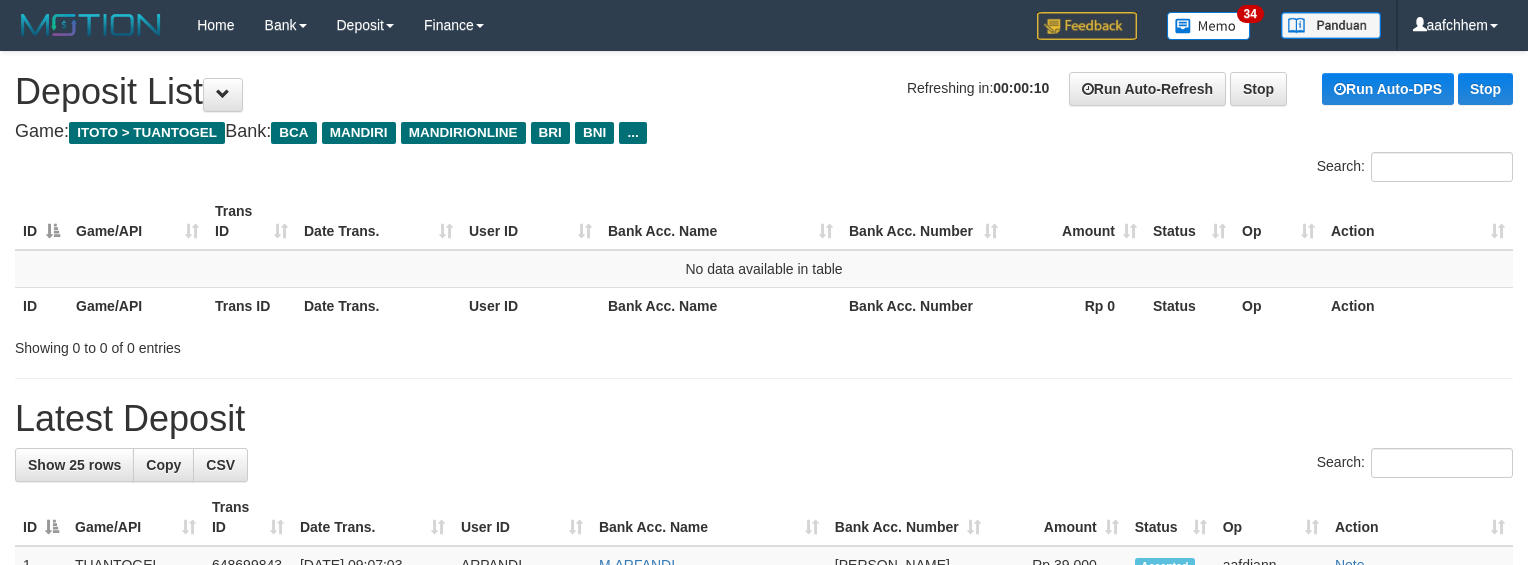 scroll, scrollTop: 0, scrollLeft: 0, axis: both 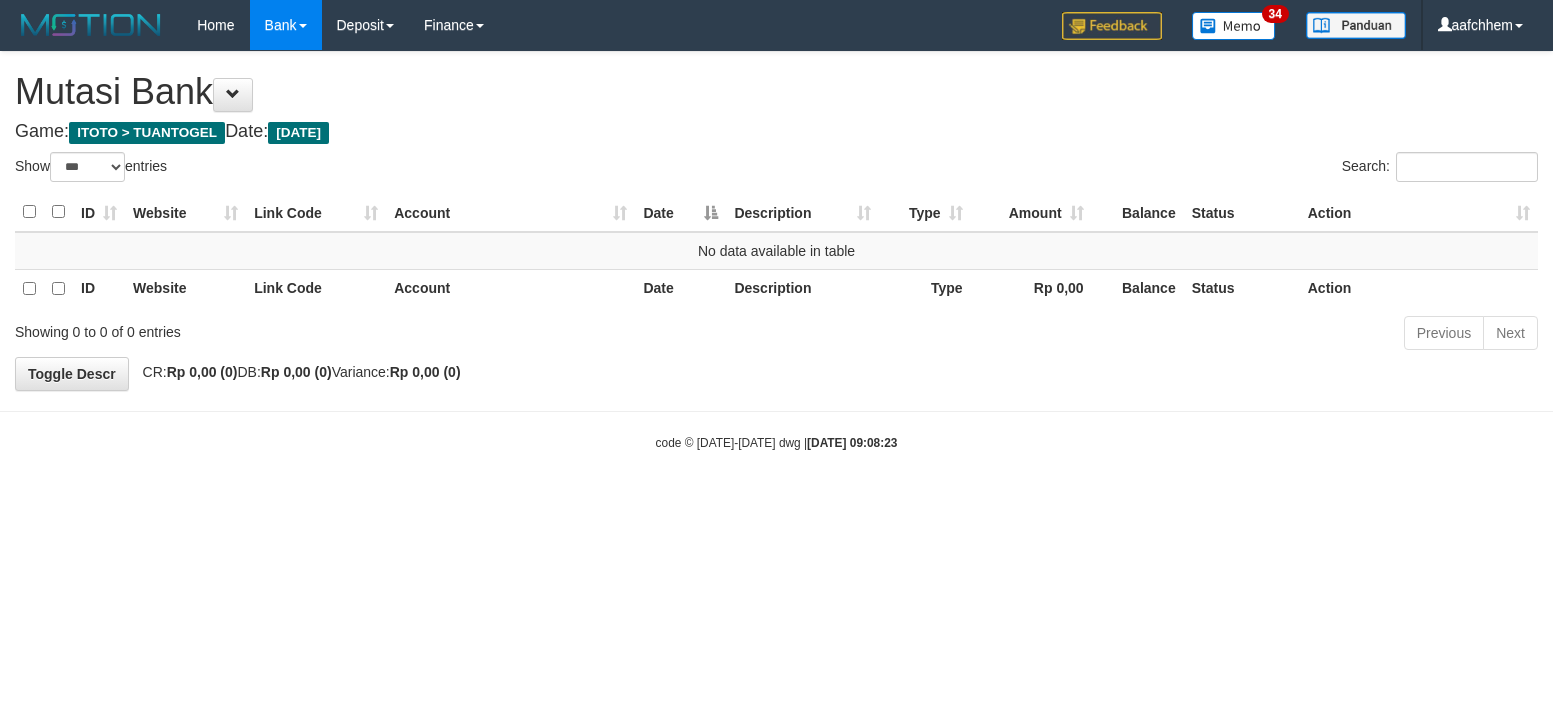 select on "***" 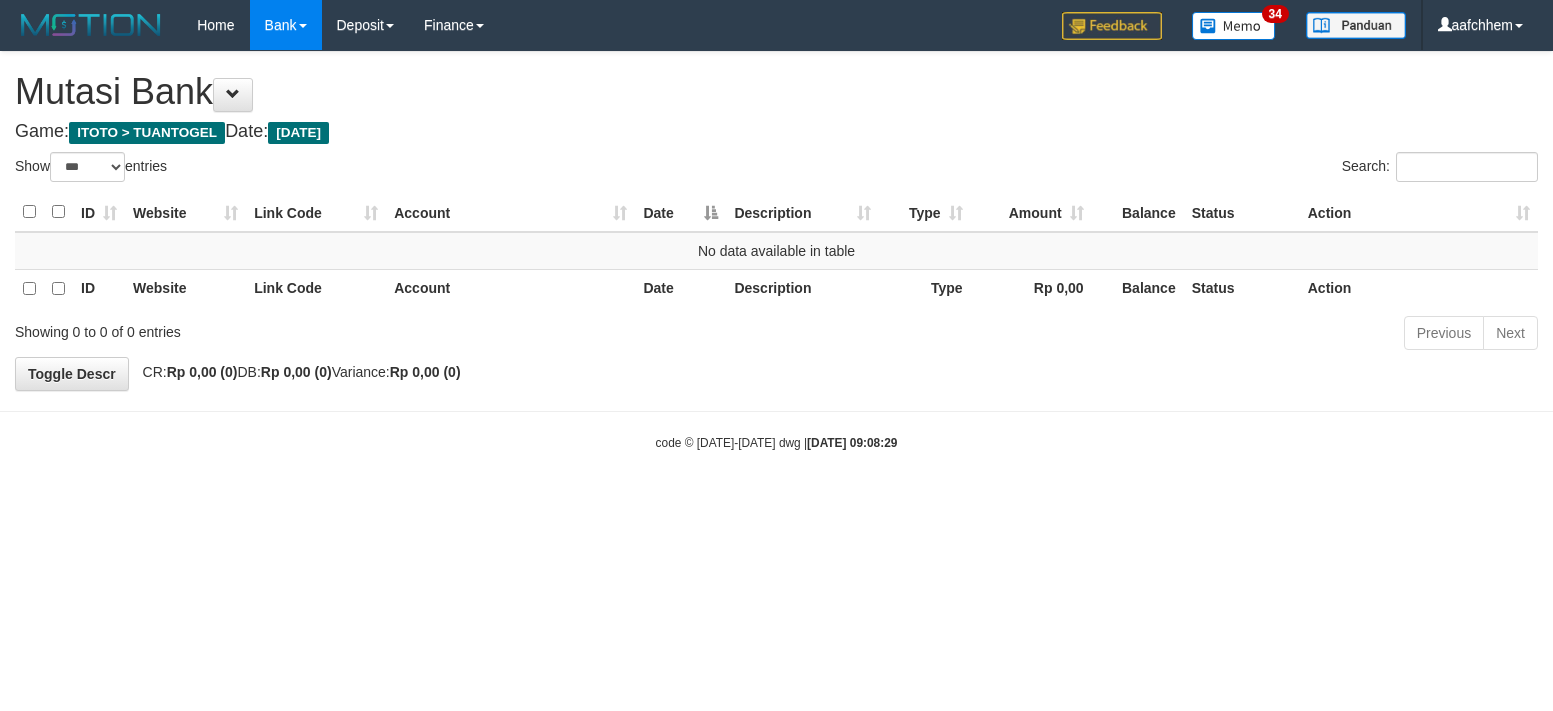 select on "***" 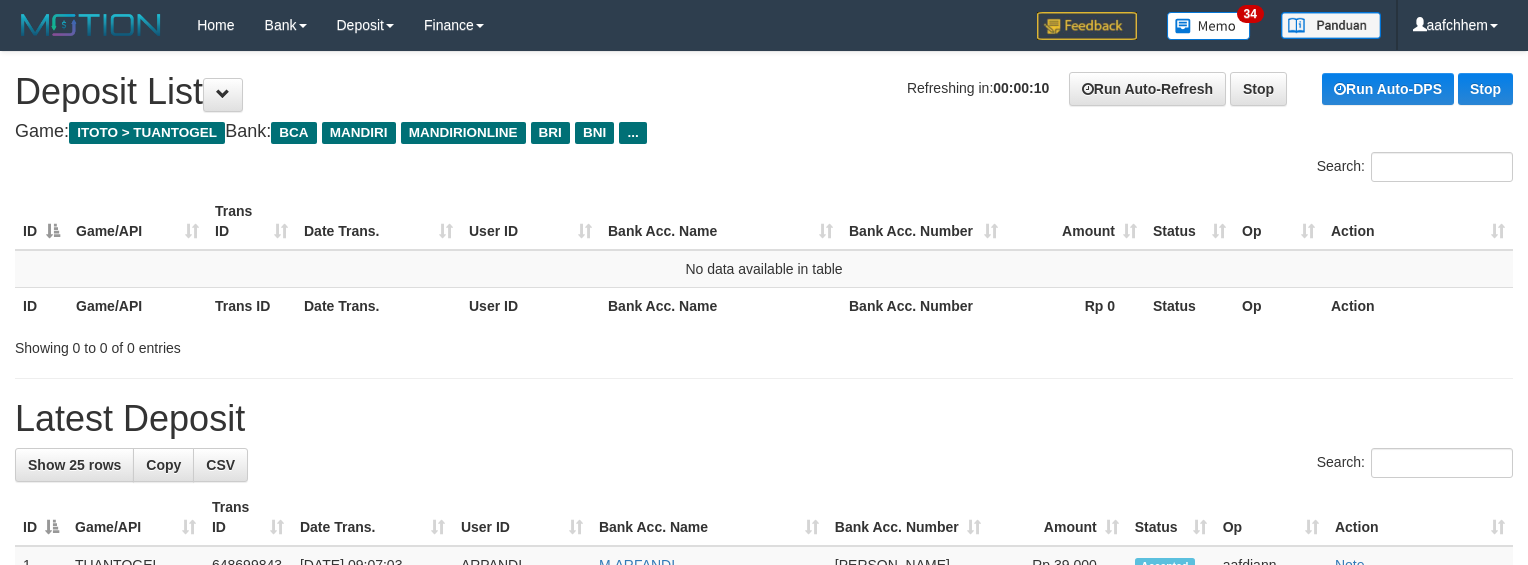 scroll, scrollTop: 0, scrollLeft: 0, axis: both 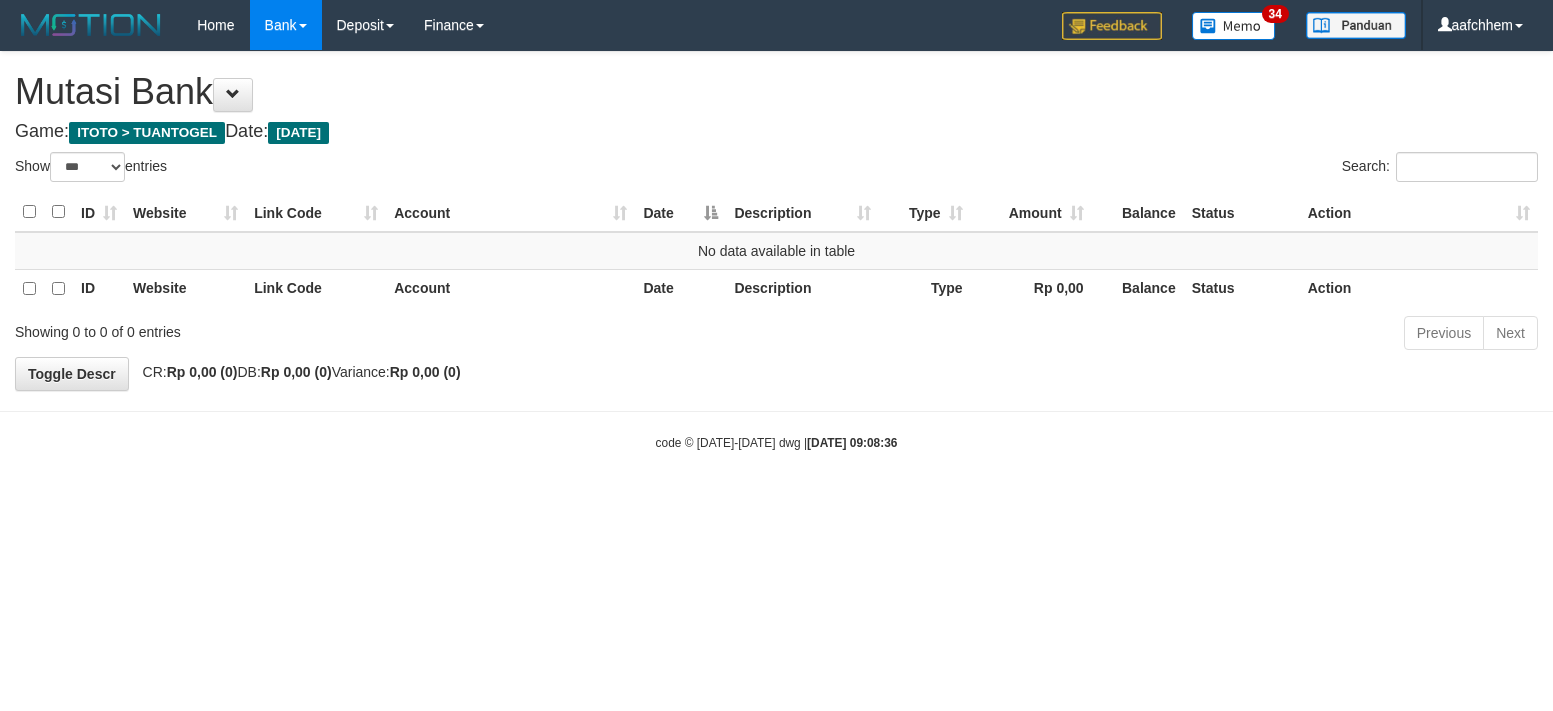 select on "***" 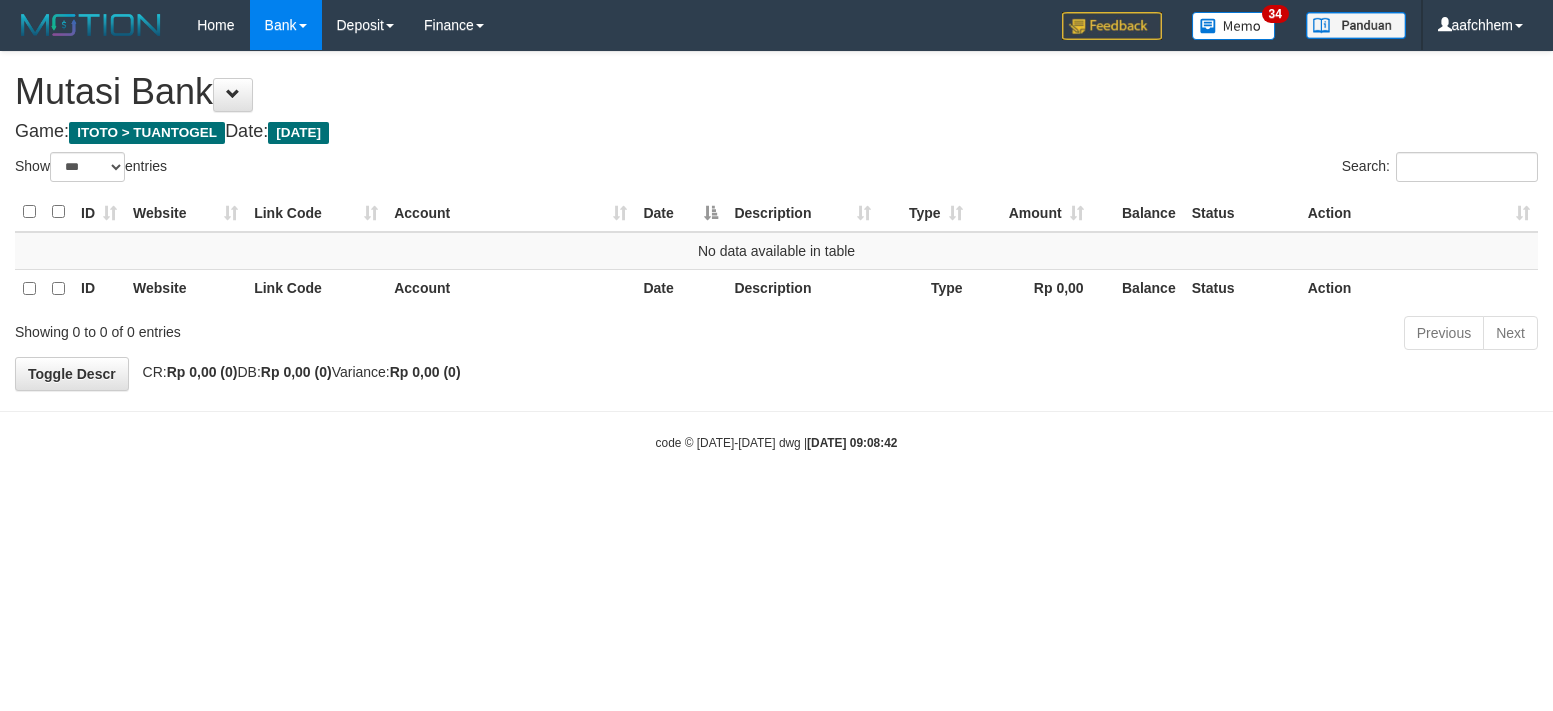 select on "***" 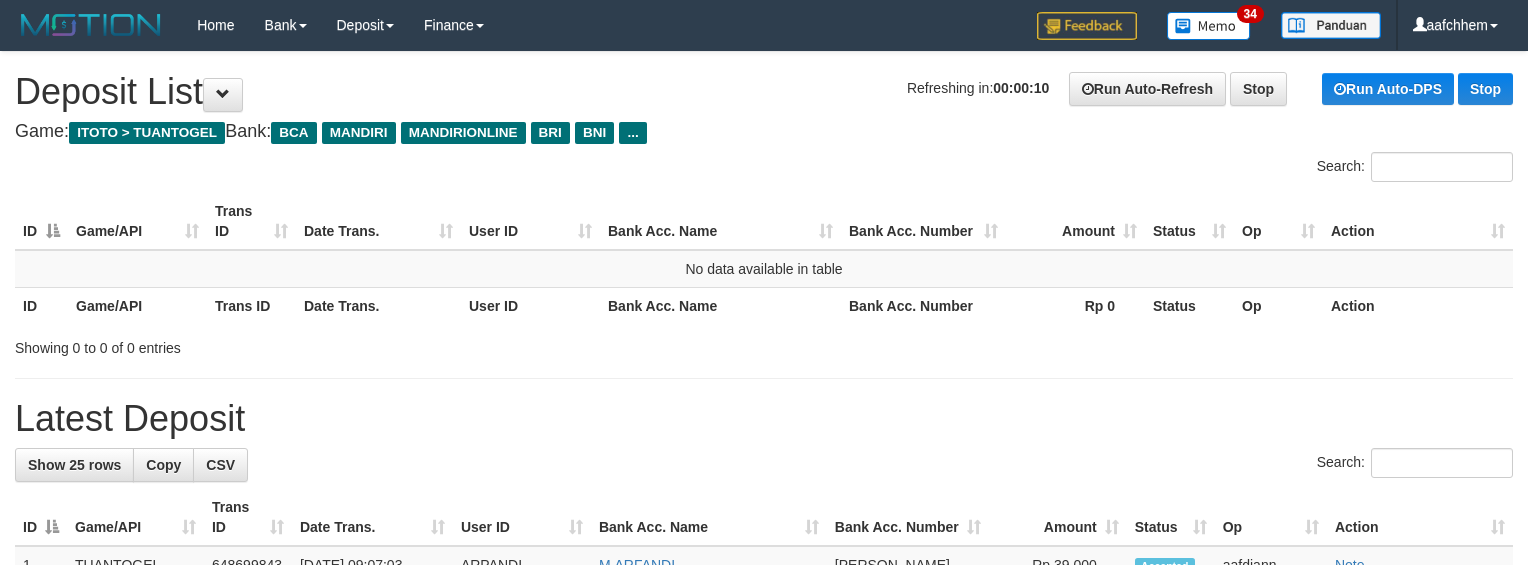 scroll, scrollTop: 0, scrollLeft: 0, axis: both 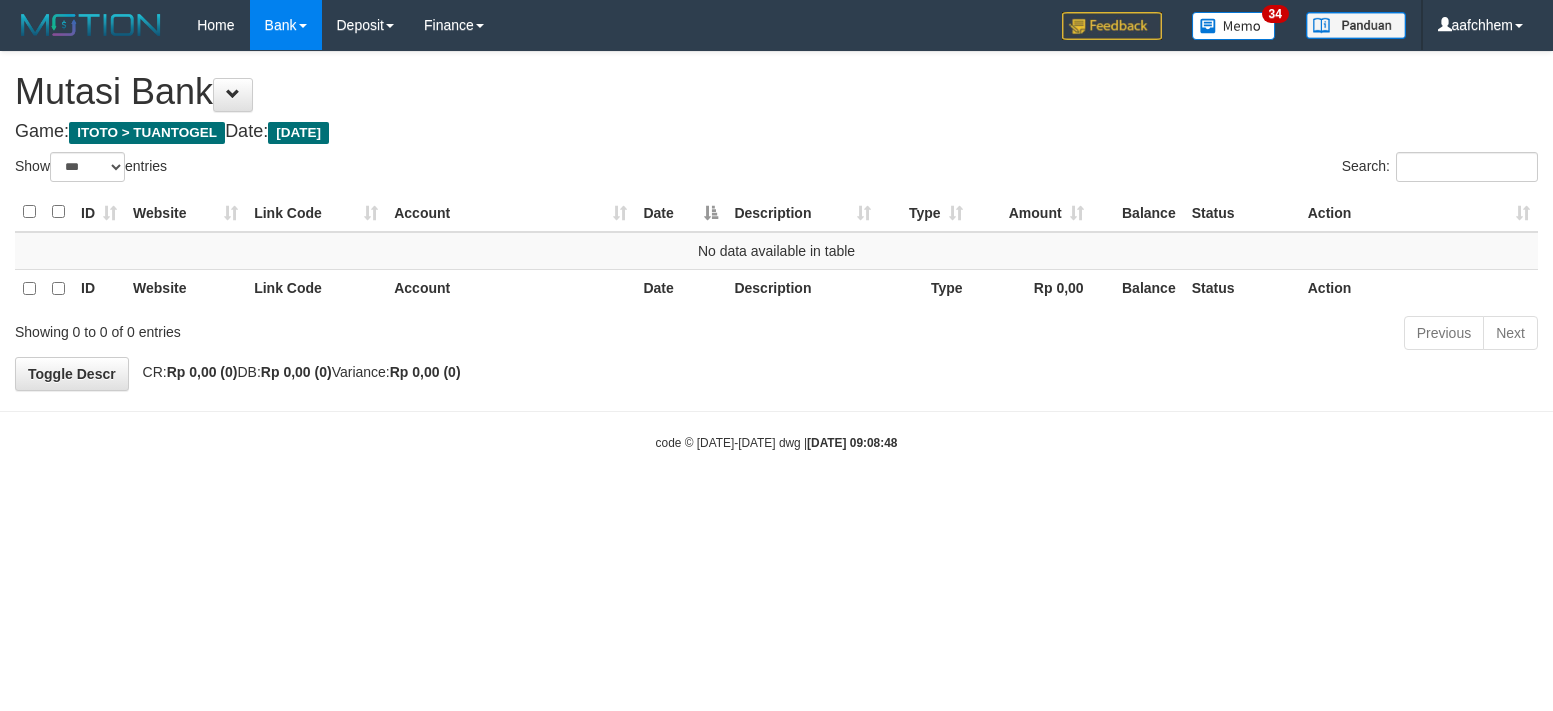 select on "***" 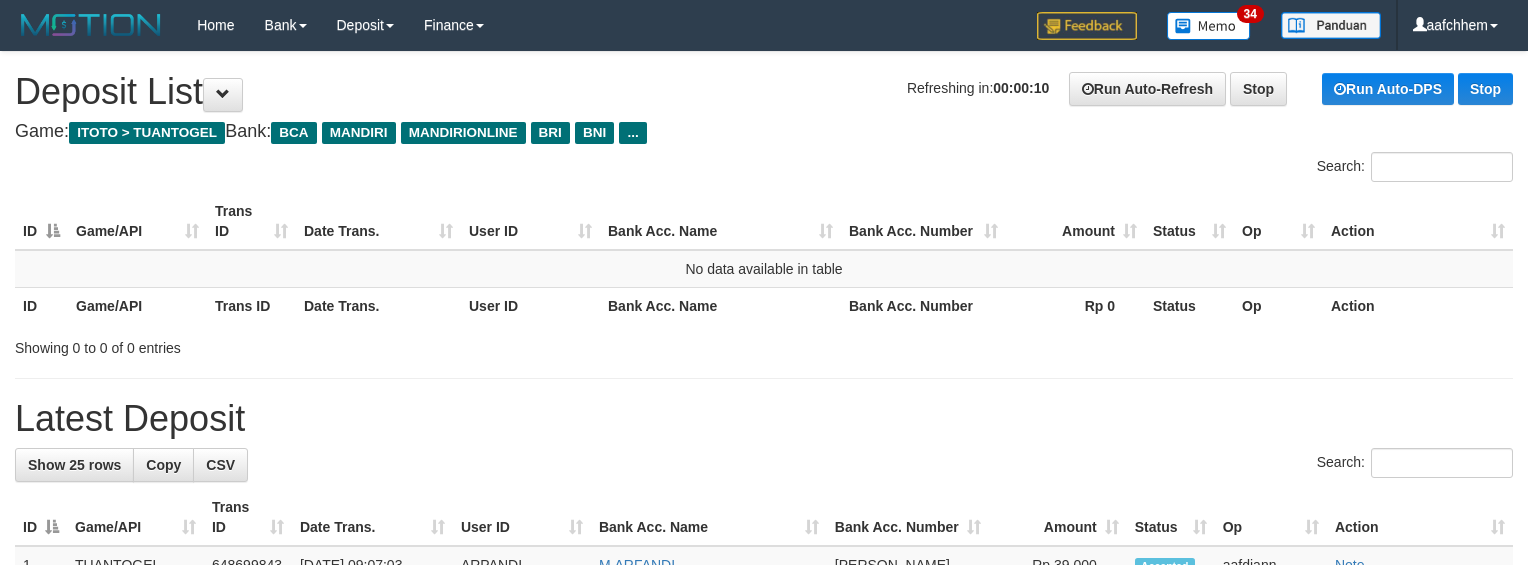 scroll, scrollTop: 0, scrollLeft: 0, axis: both 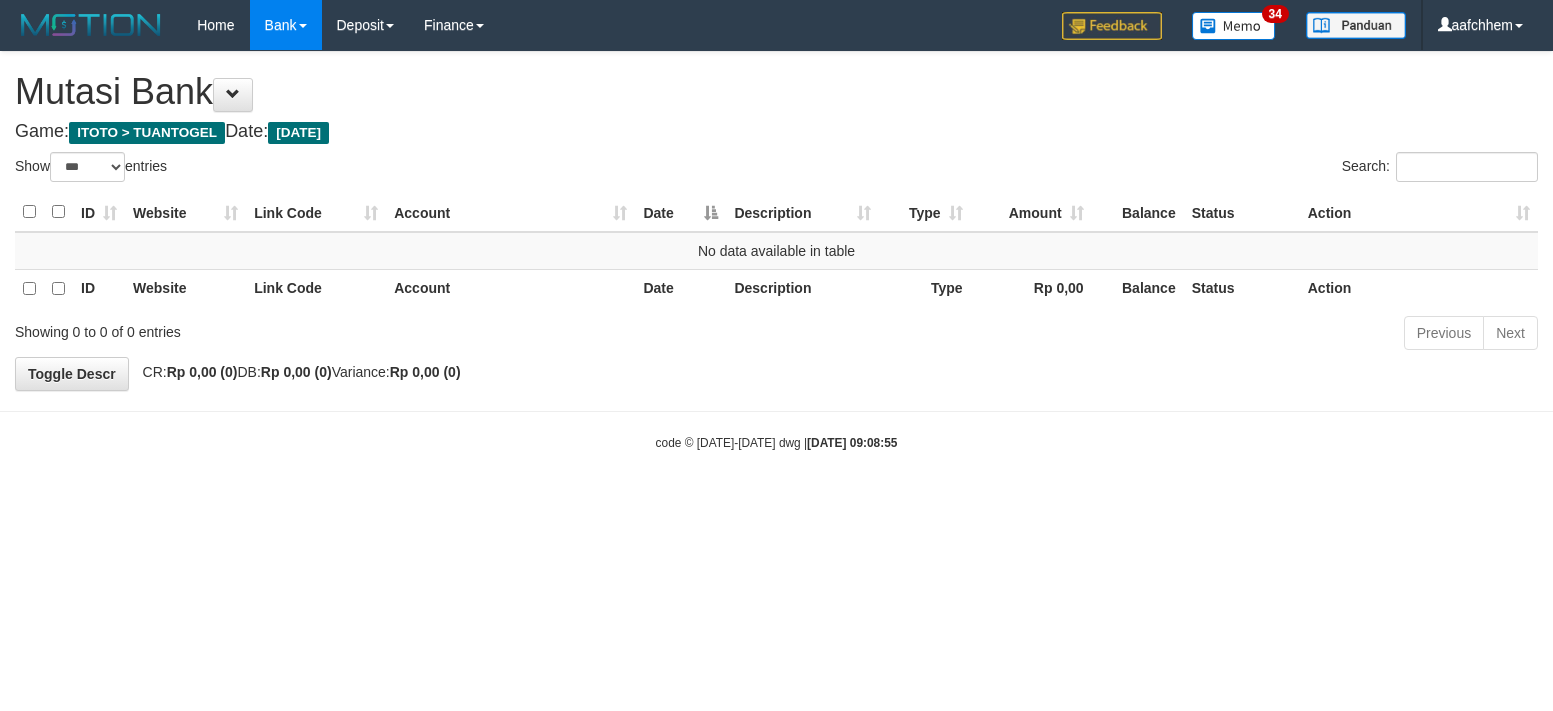 select on "***" 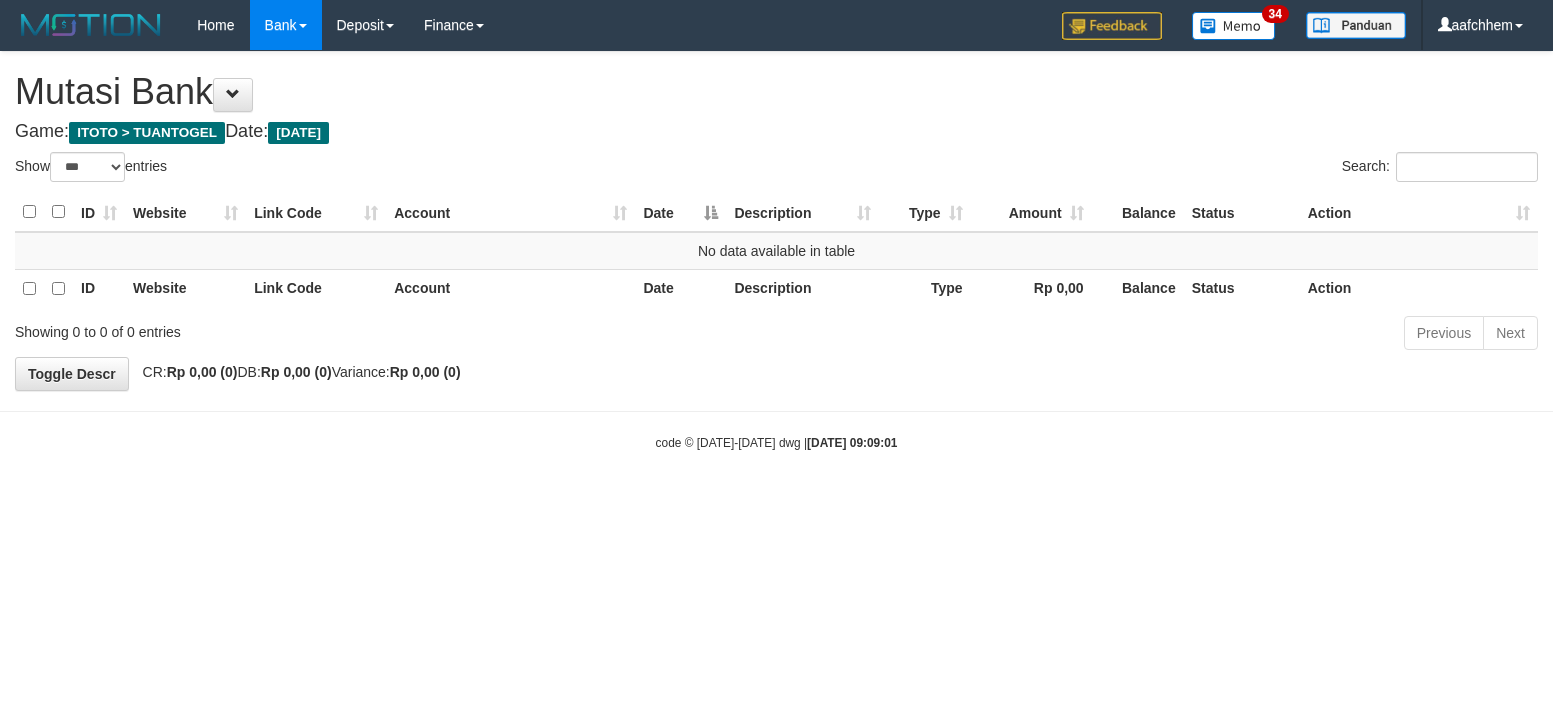 select on "***" 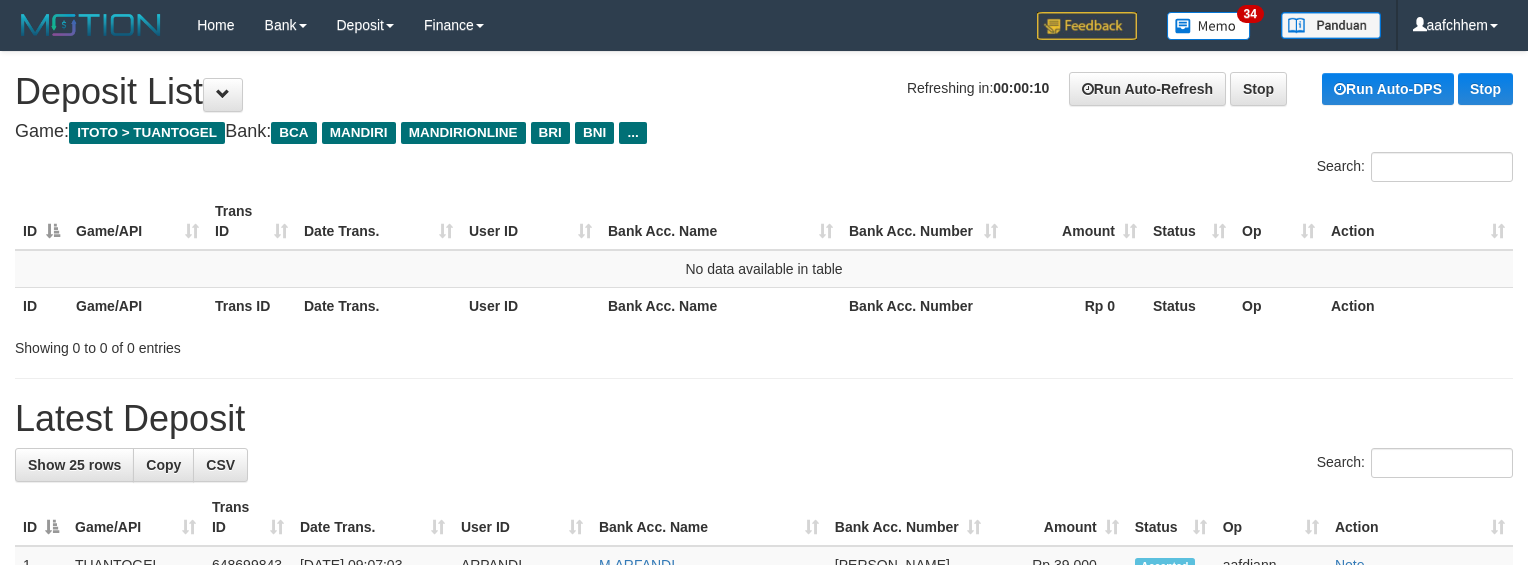 scroll, scrollTop: 0, scrollLeft: 0, axis: both 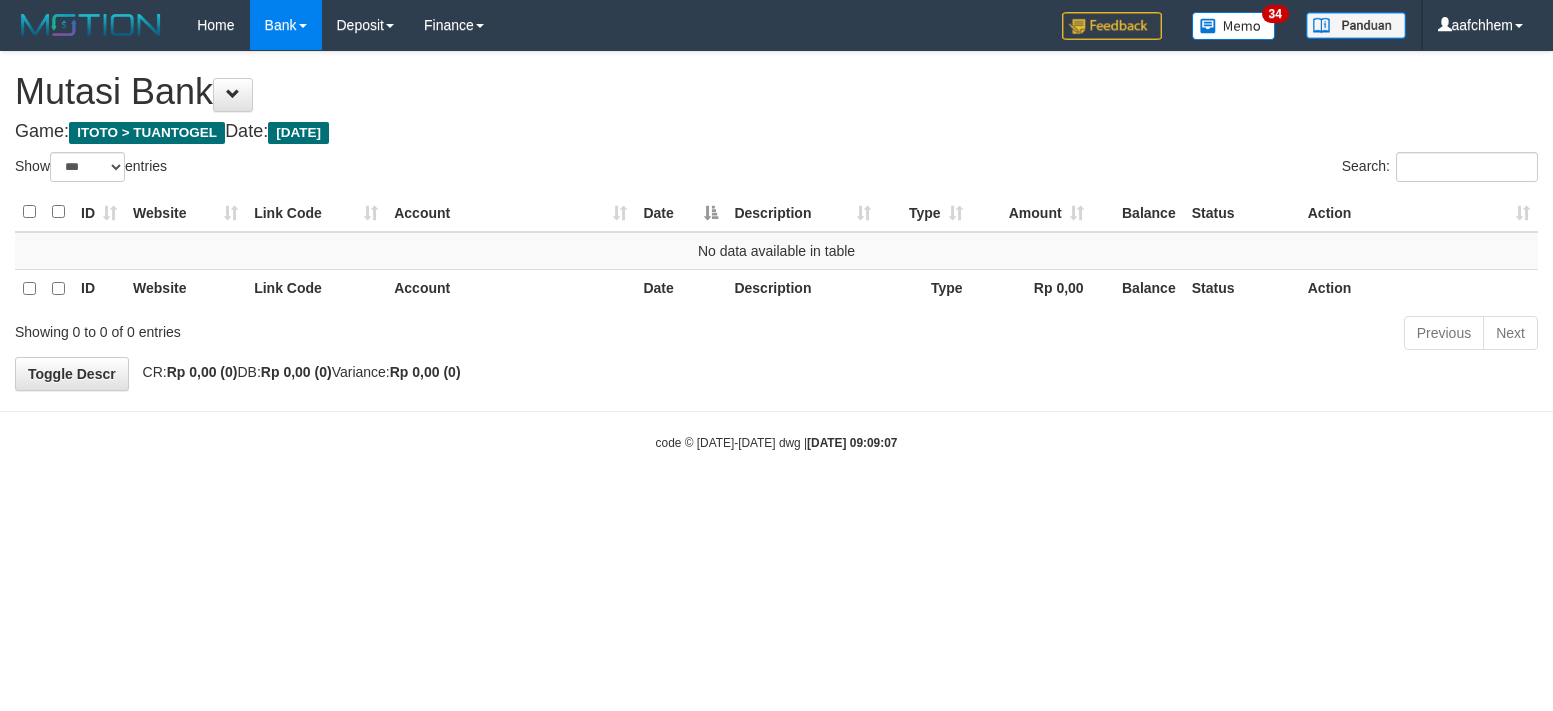 select on "***" 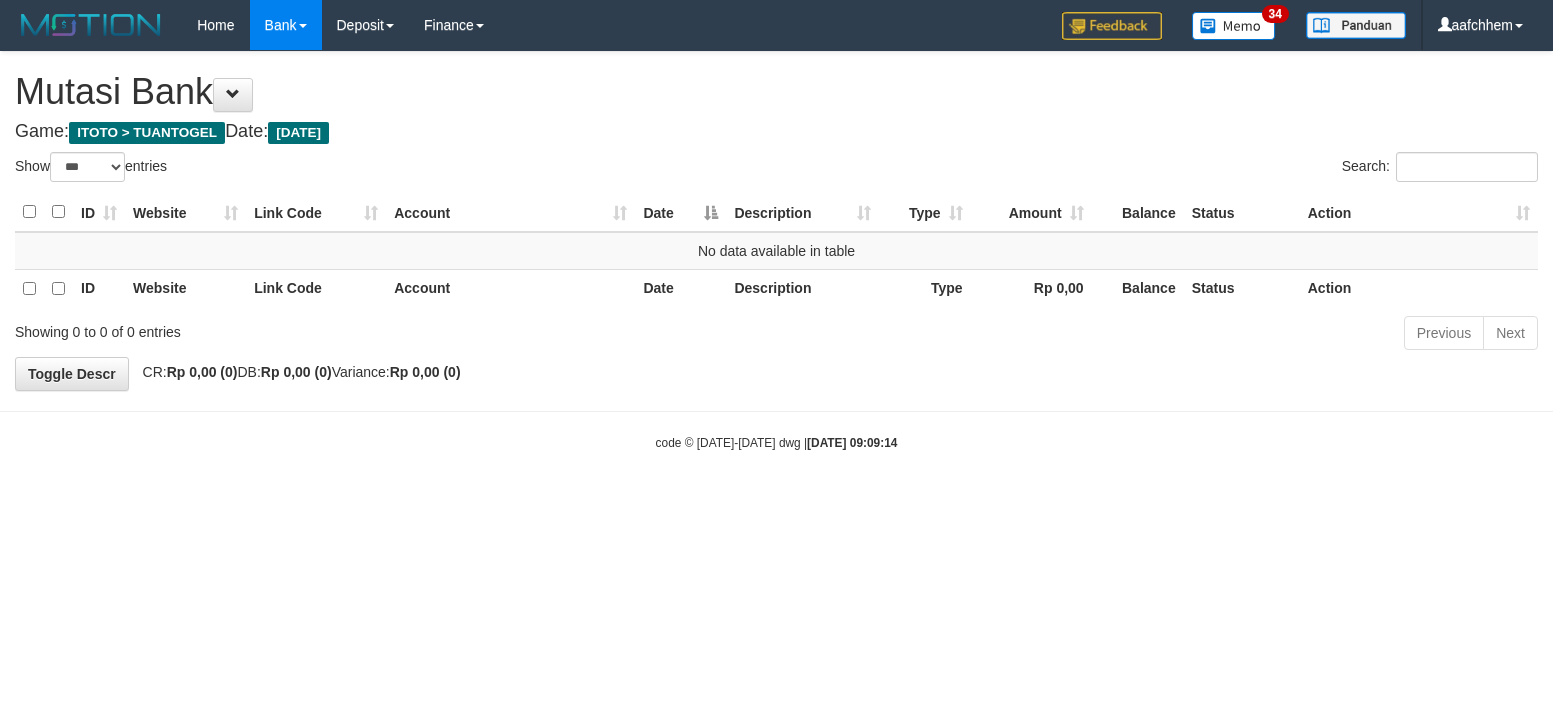 select on "***" 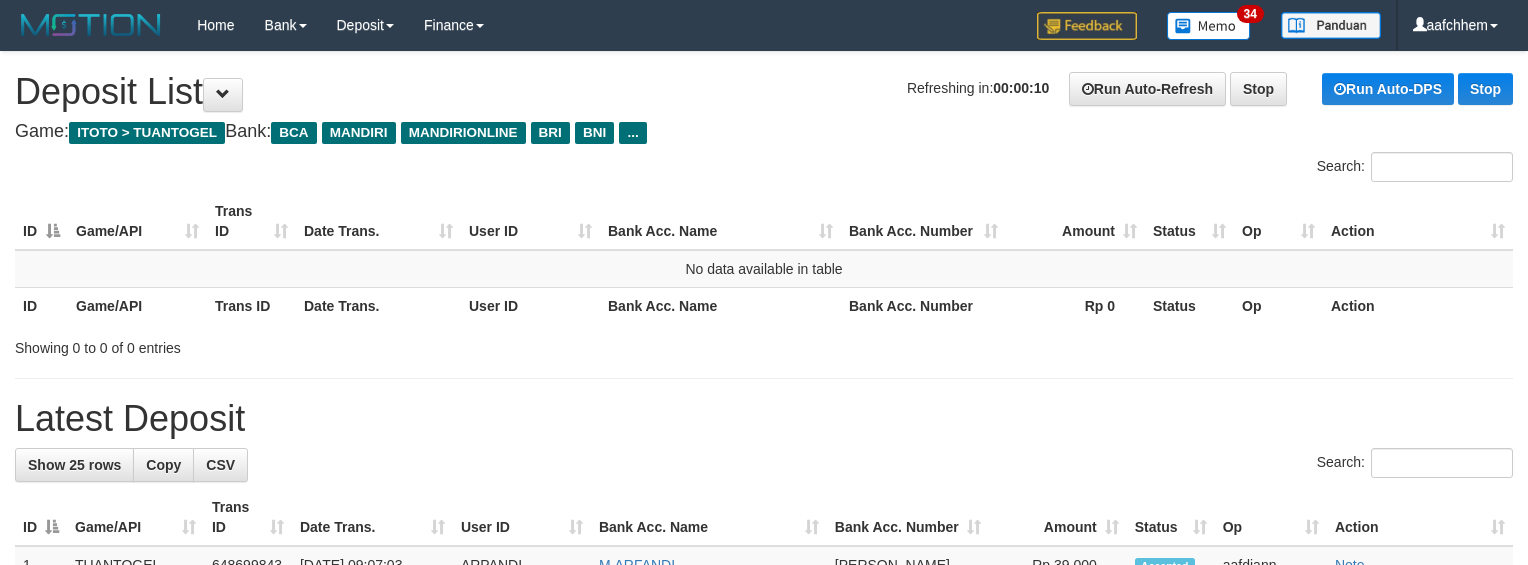 scroll, scrollTop: 0, scrollLeft: 0, axis: both 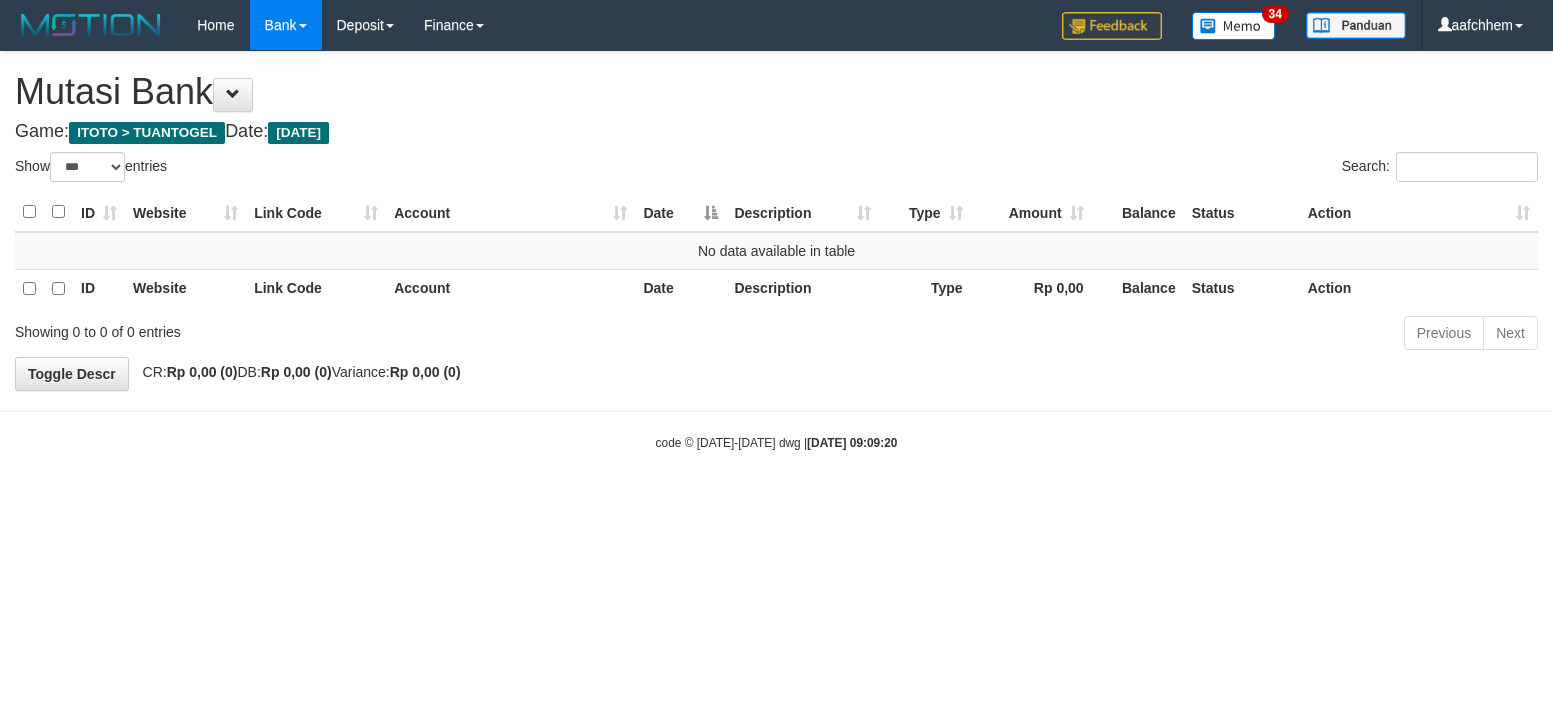 select on "***" 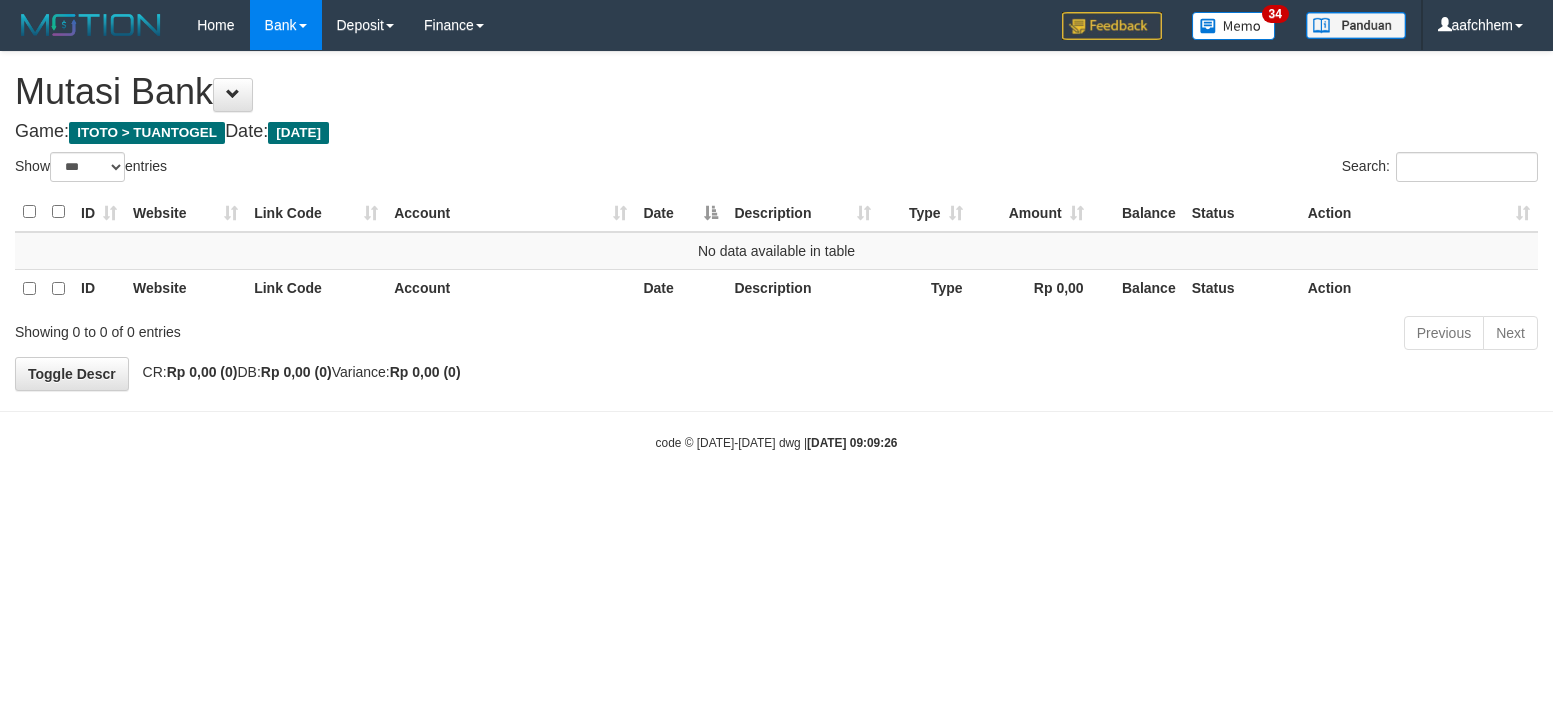select on "***" 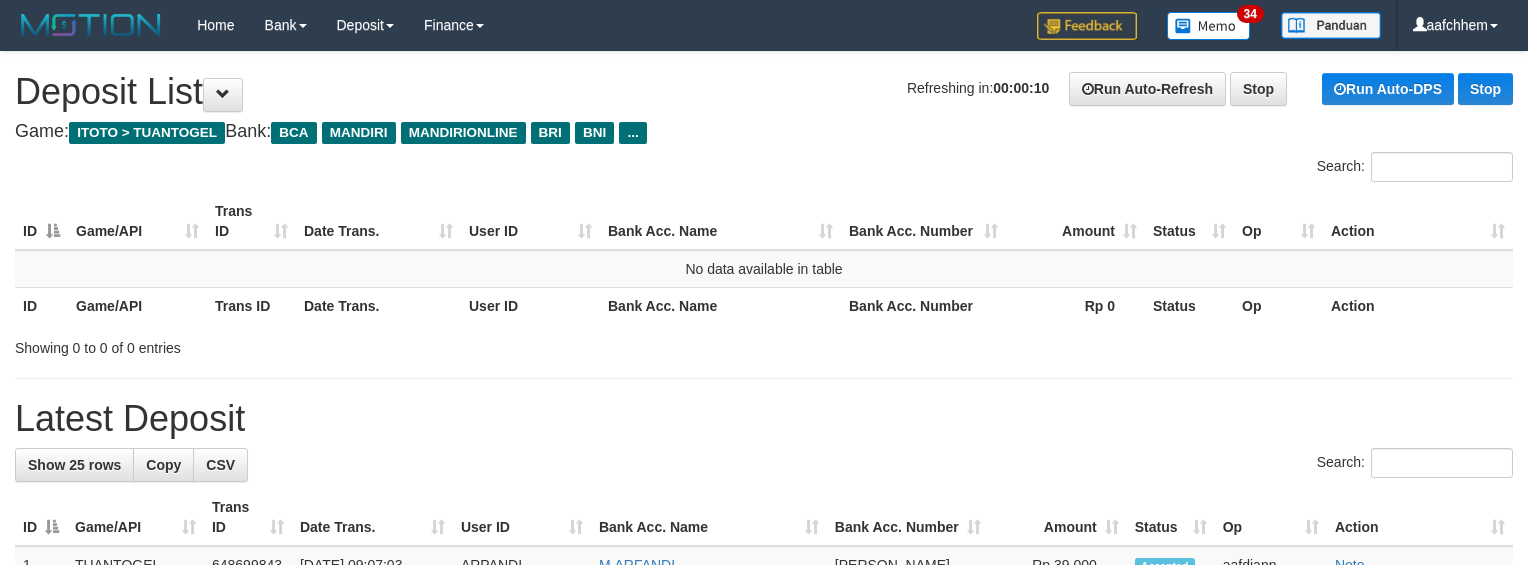 scroll, scrollTop: 0, scrollLeft: 0, axis: both 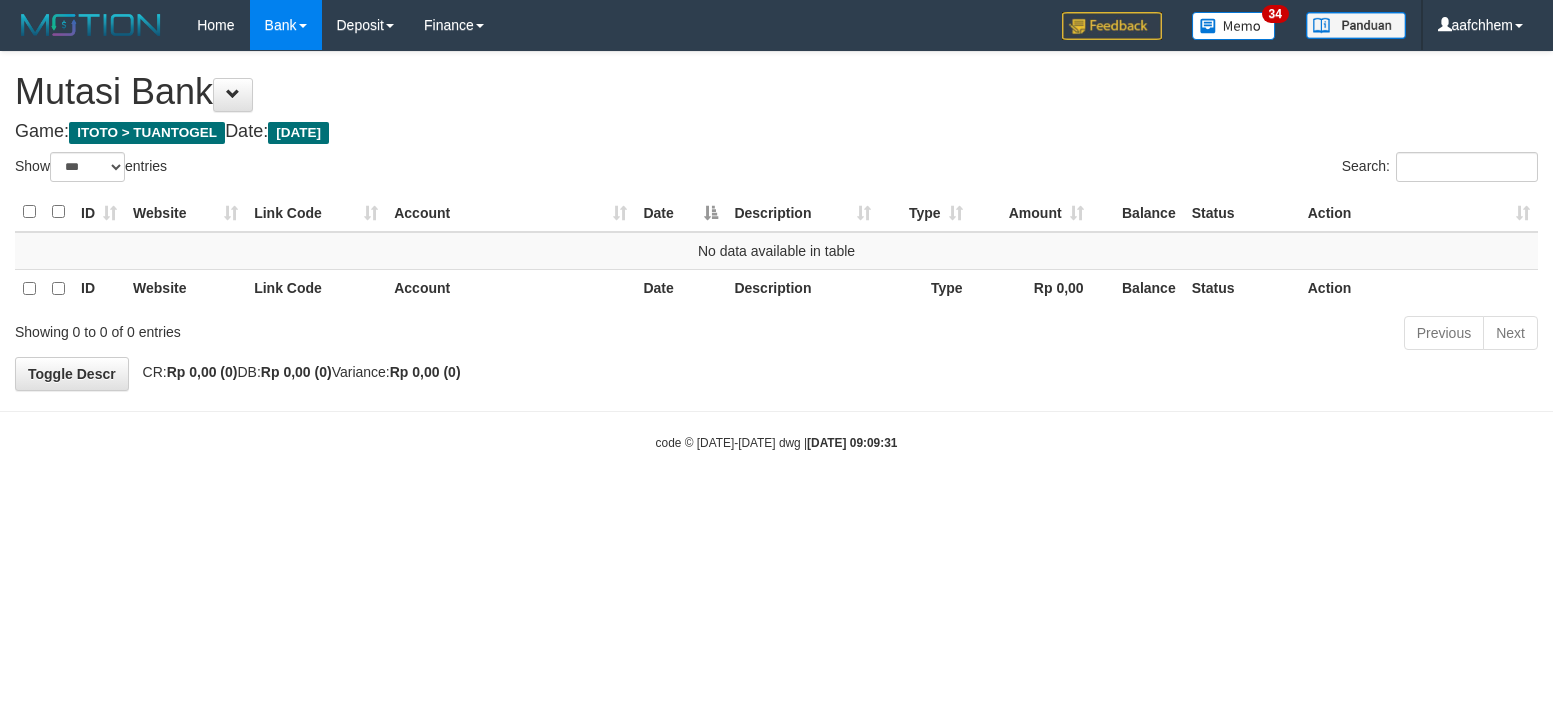 select on "***" 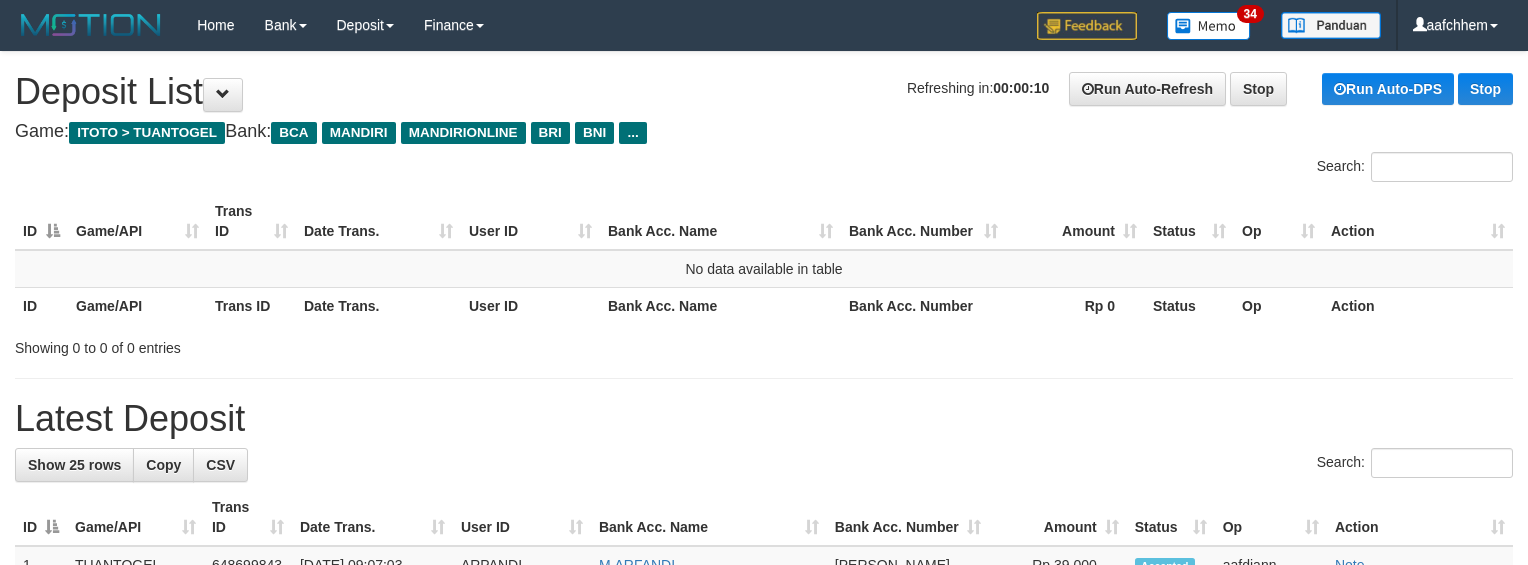 scroll, scrollTop: 0, scrollLeft: 0, axis: both 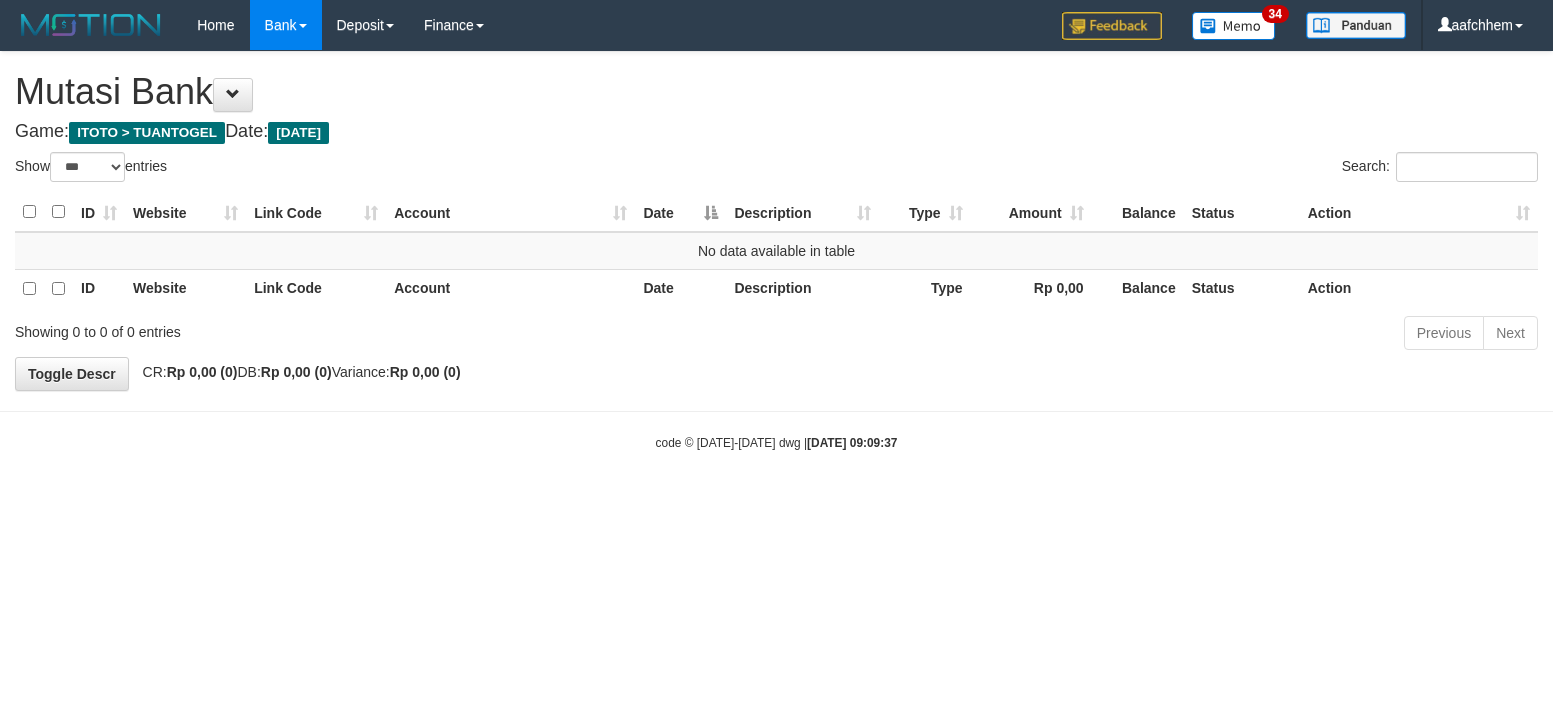 select on "***" 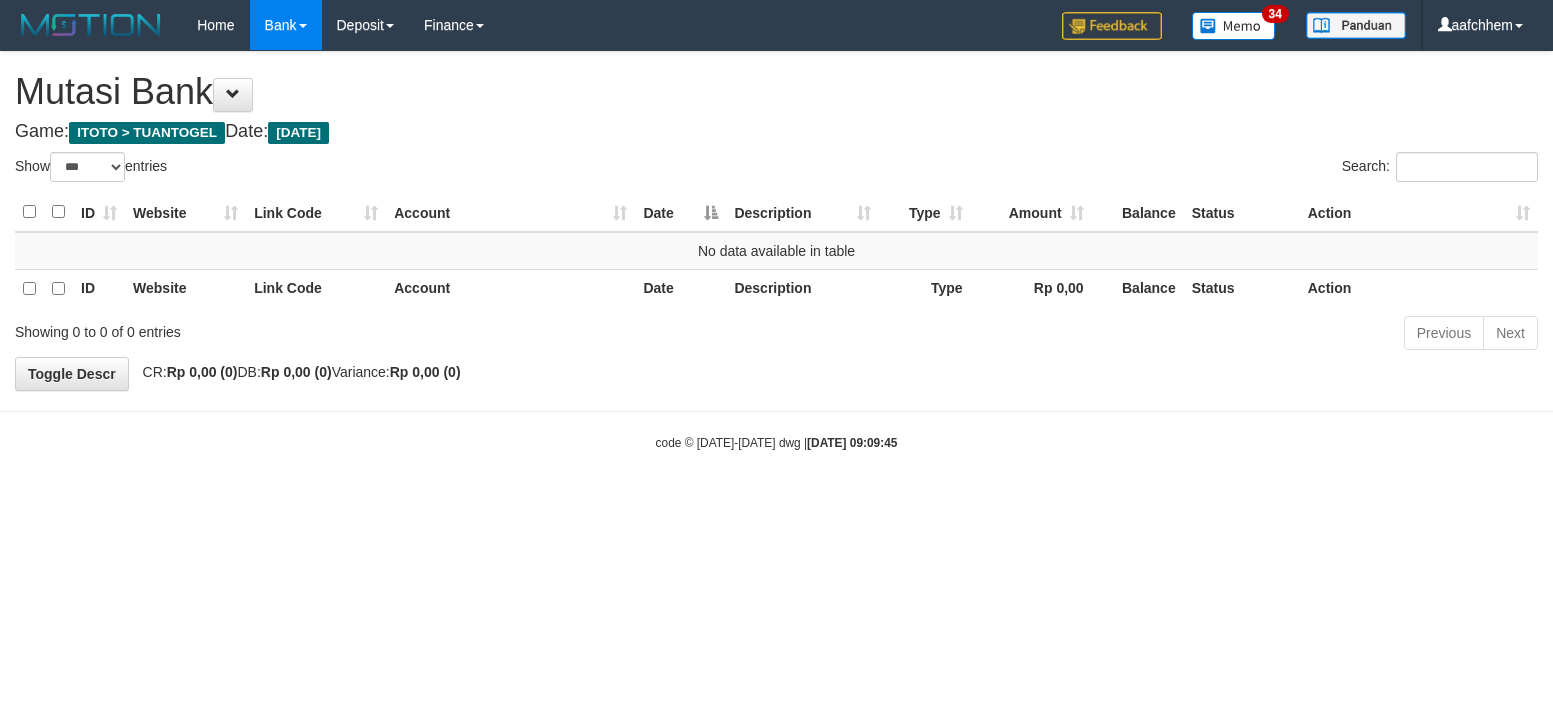 select on "***" 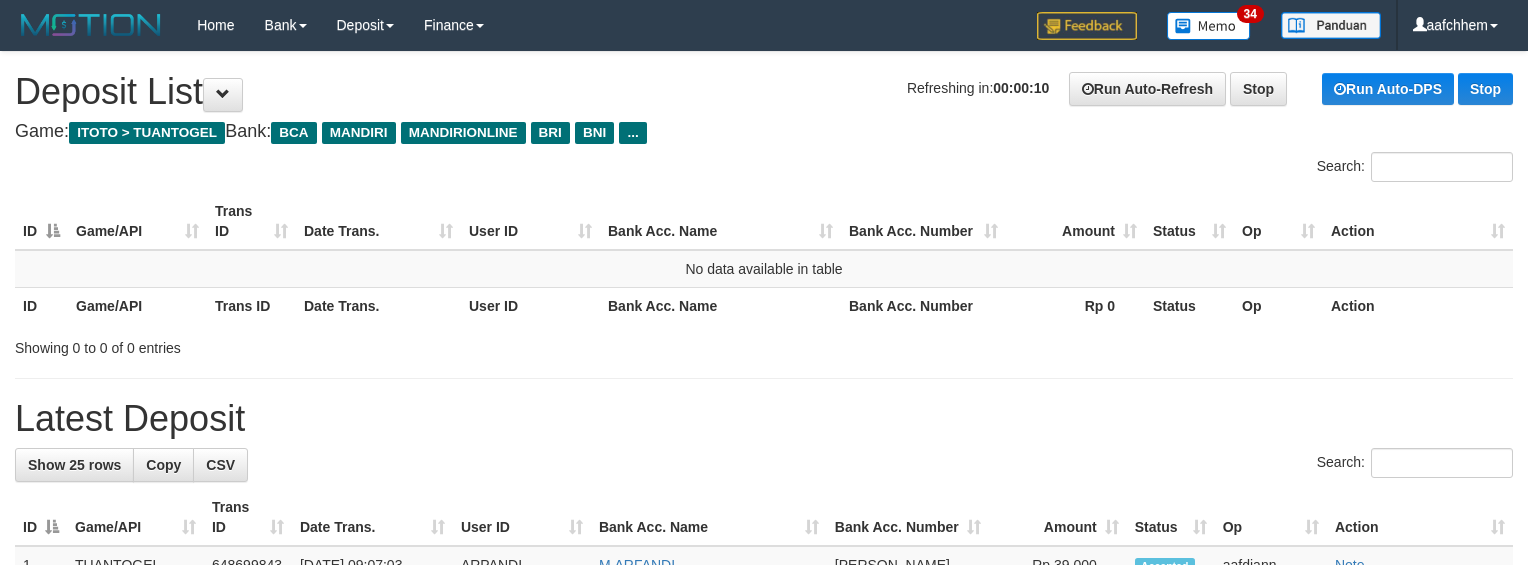 scroll, scrollTop: 0, scrollLeft: 0, axis: both 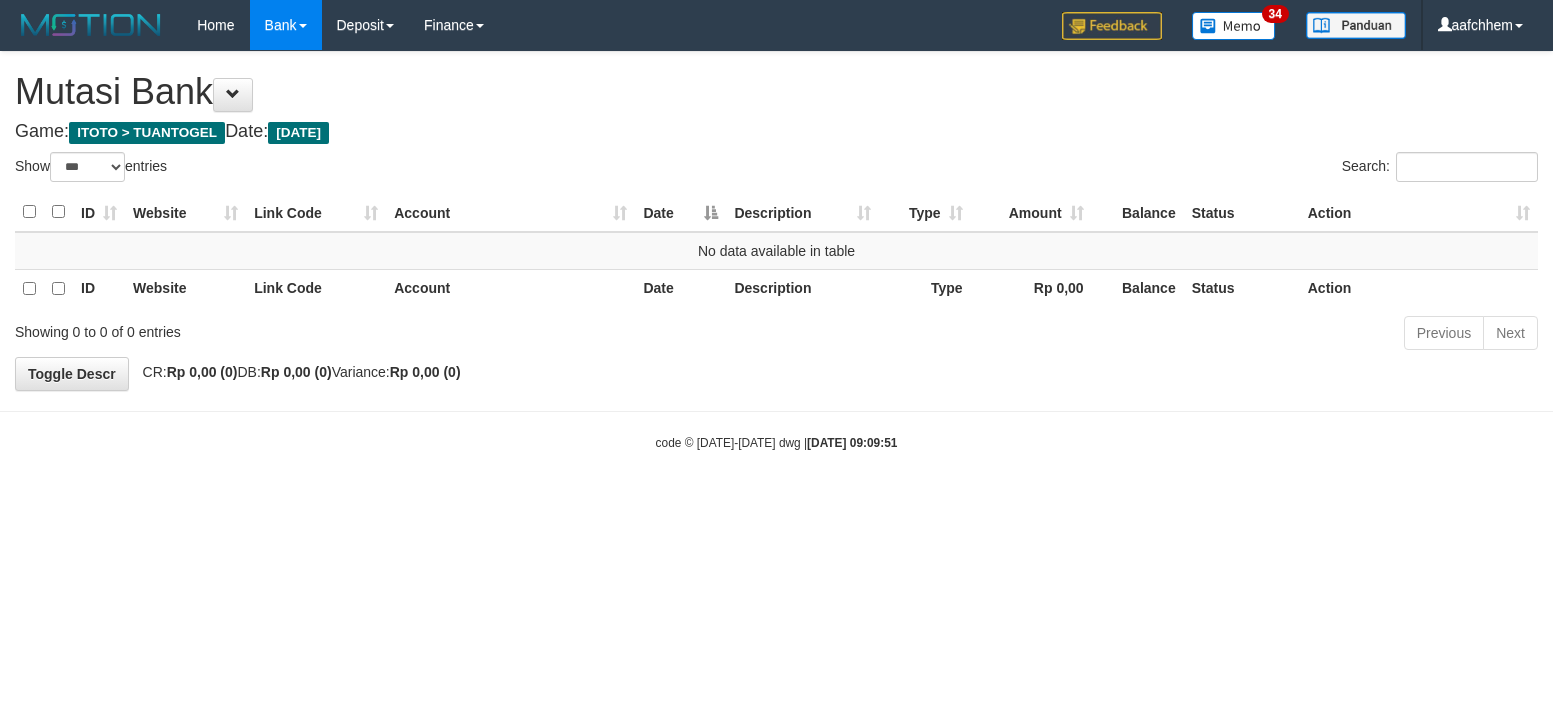 select on "***" 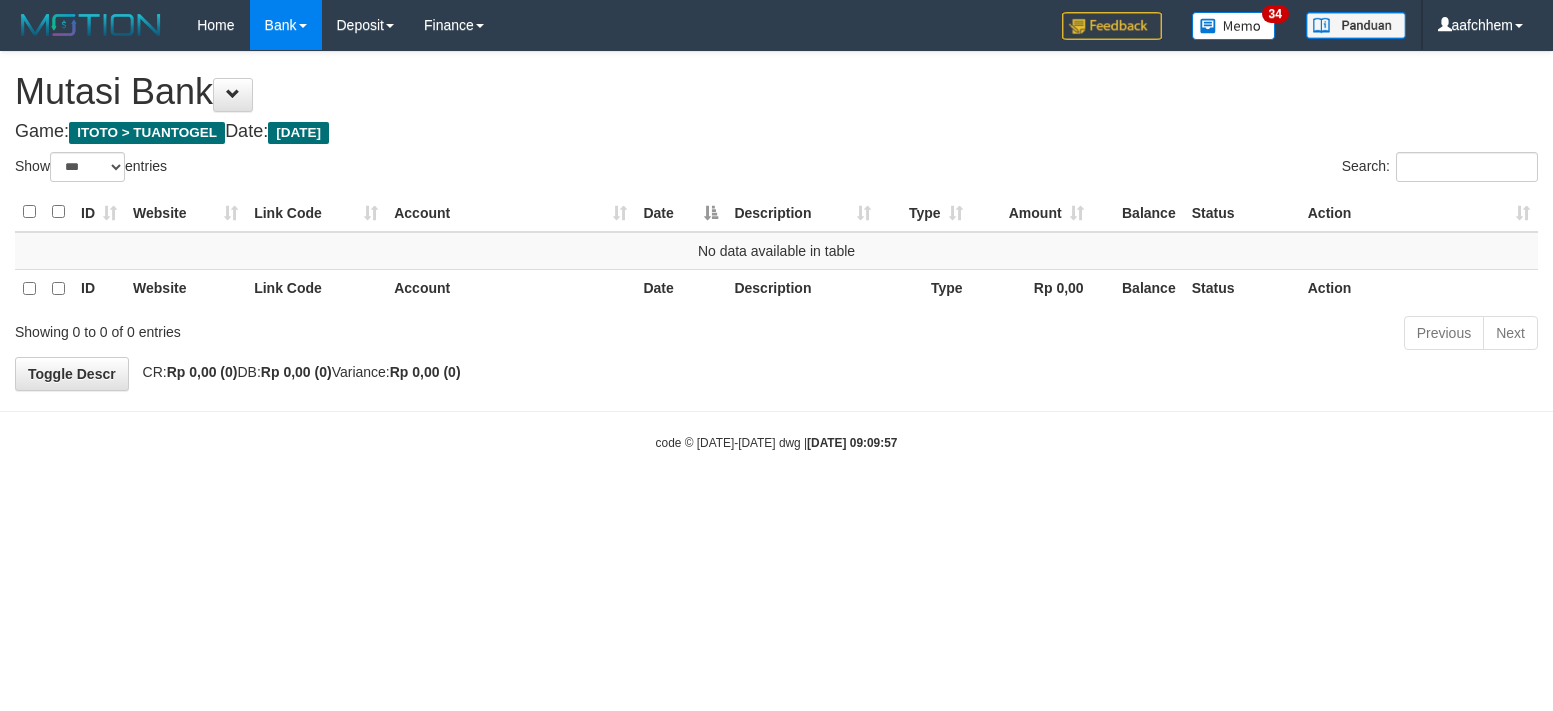 select on "***" 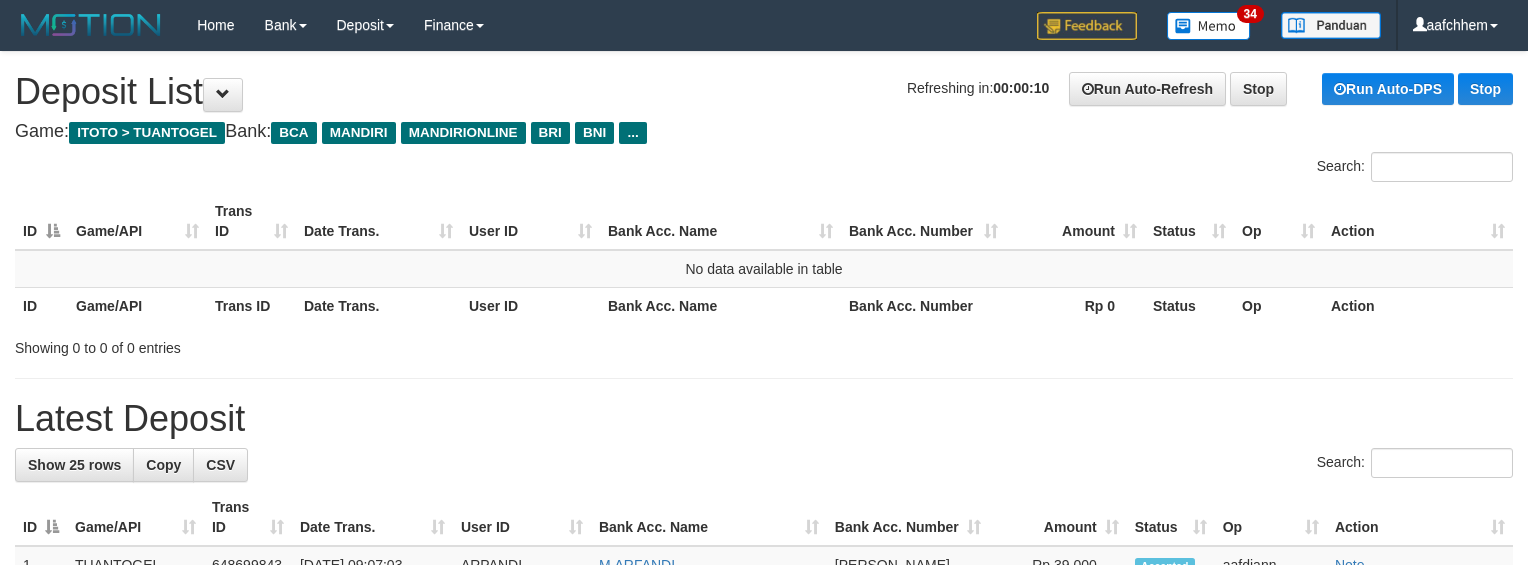 scroll, scrollTop: 0, scrollLeft: 0, axis: both 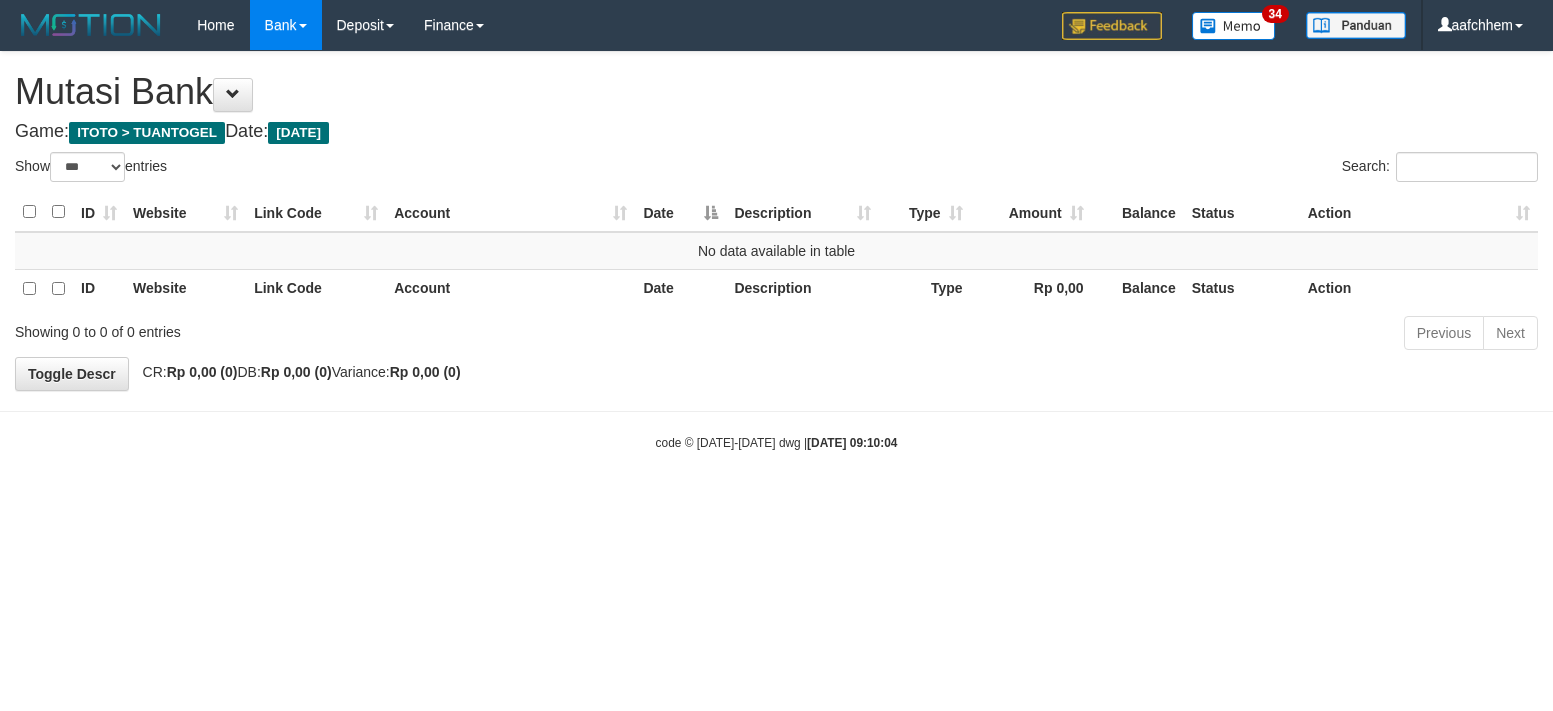 select on "***" 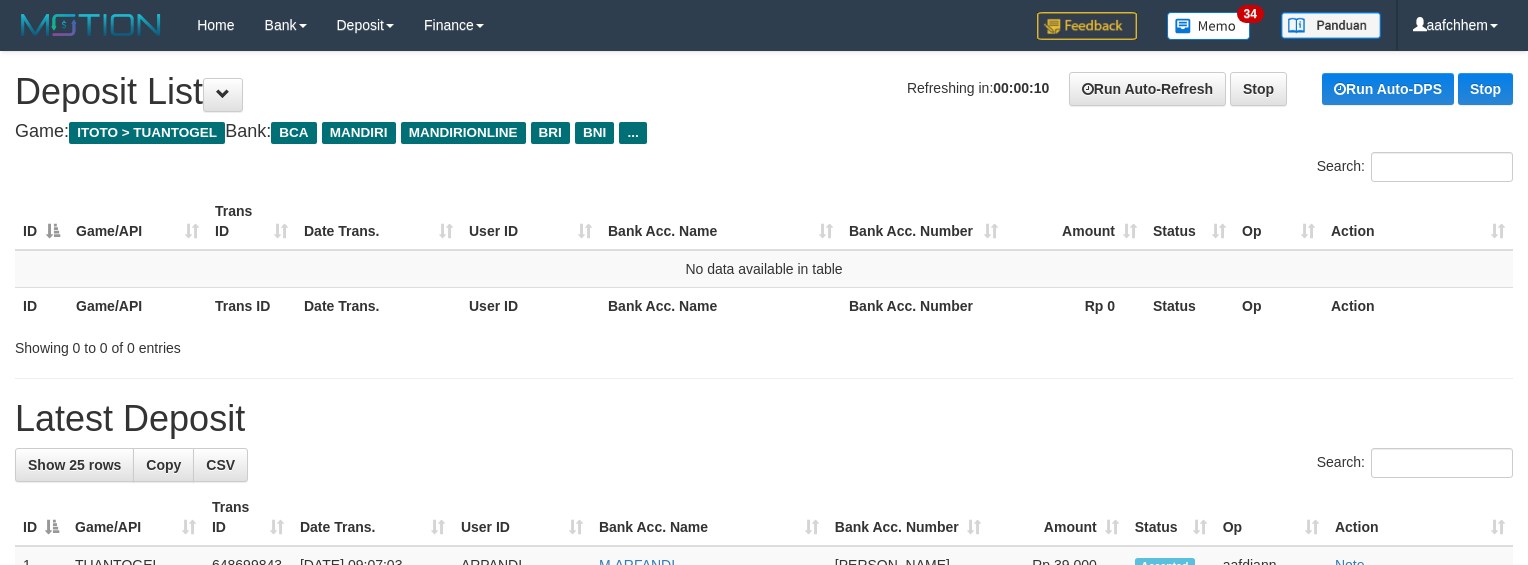 scroll, scrollTop: 0, scrollLeft: 0, axis: both 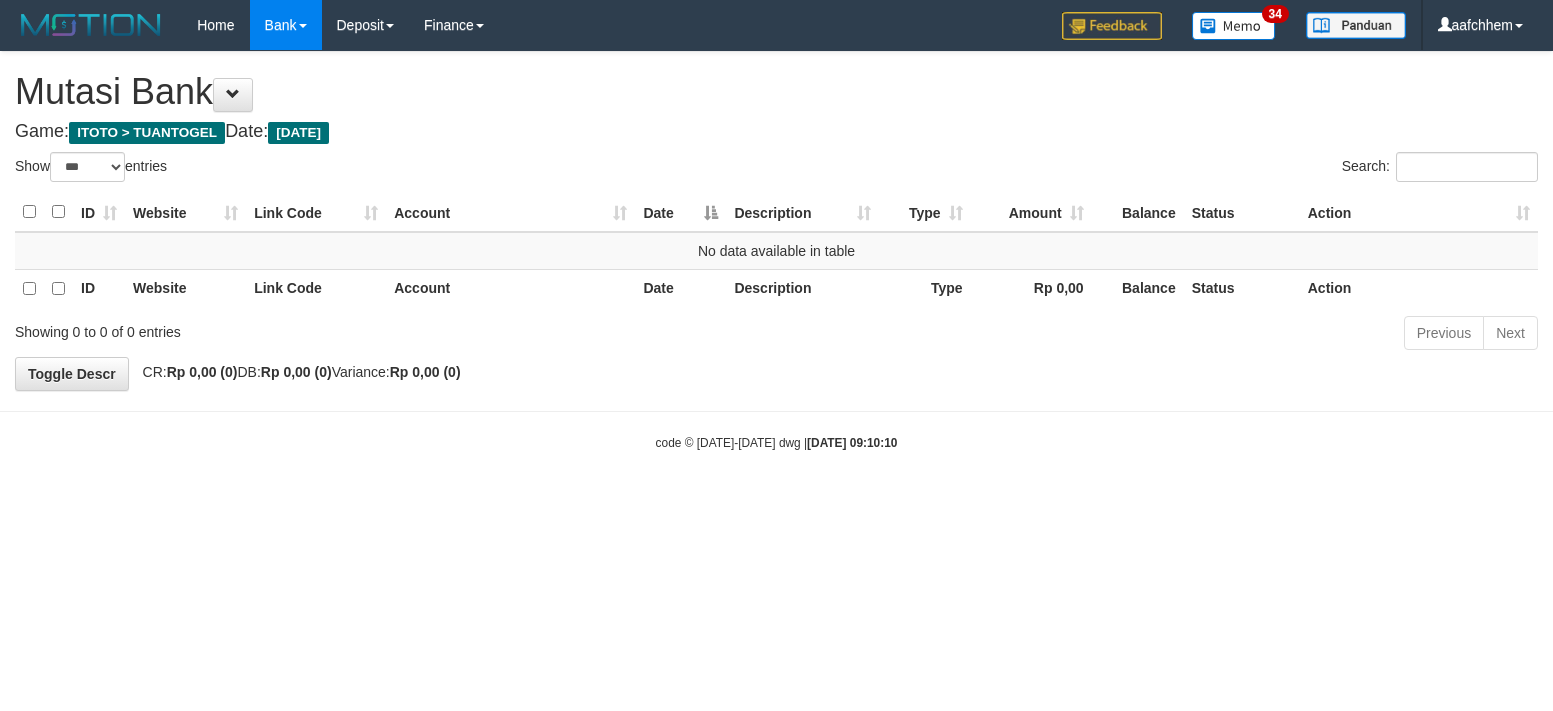 select on "***" 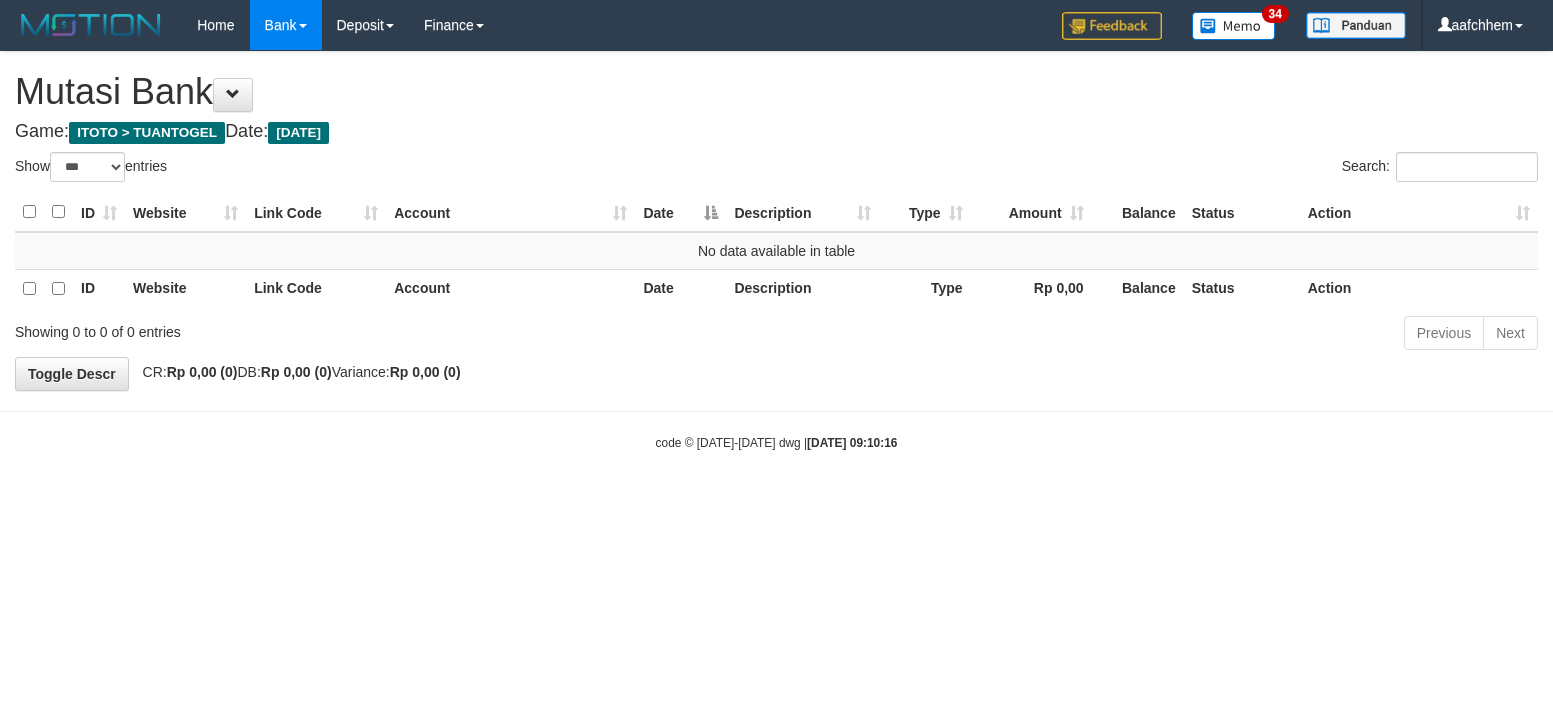 select on "***" 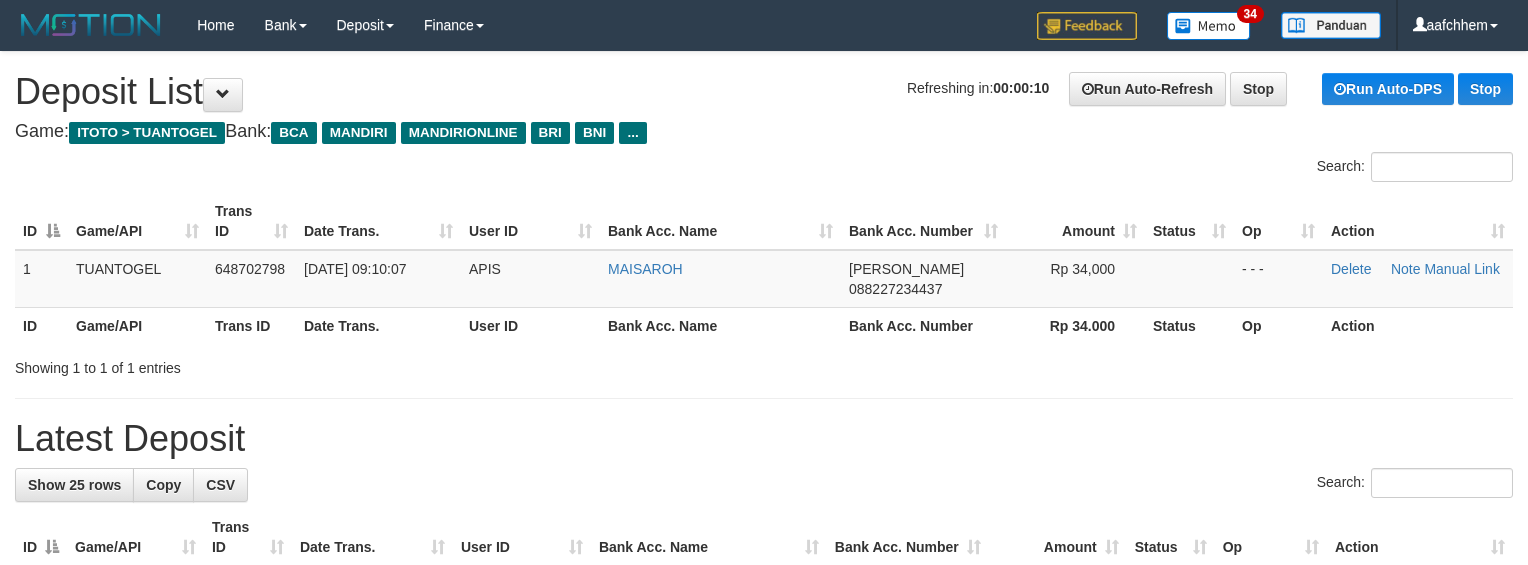 scroll, scrollTop: 0, scrollLeft: 0, axis: both 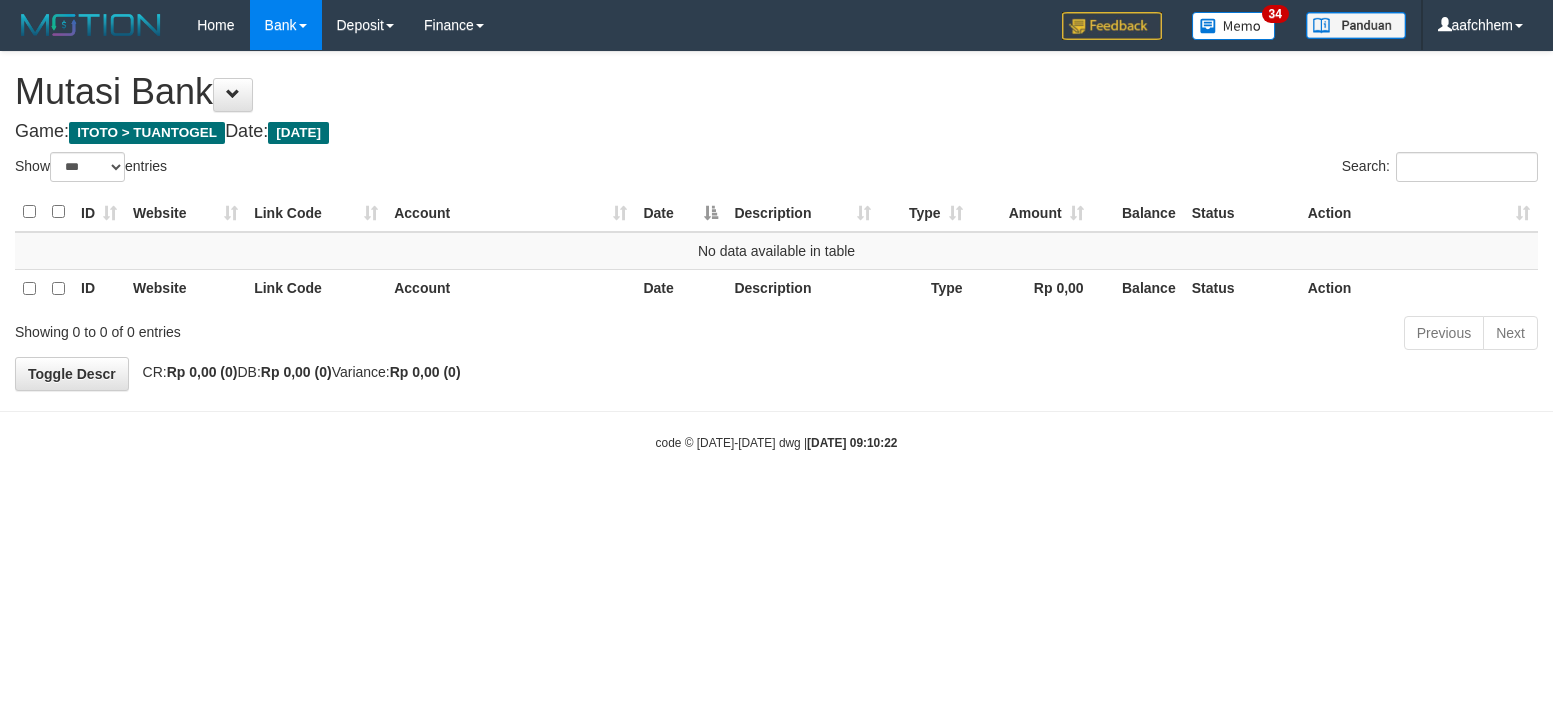 select on "***" 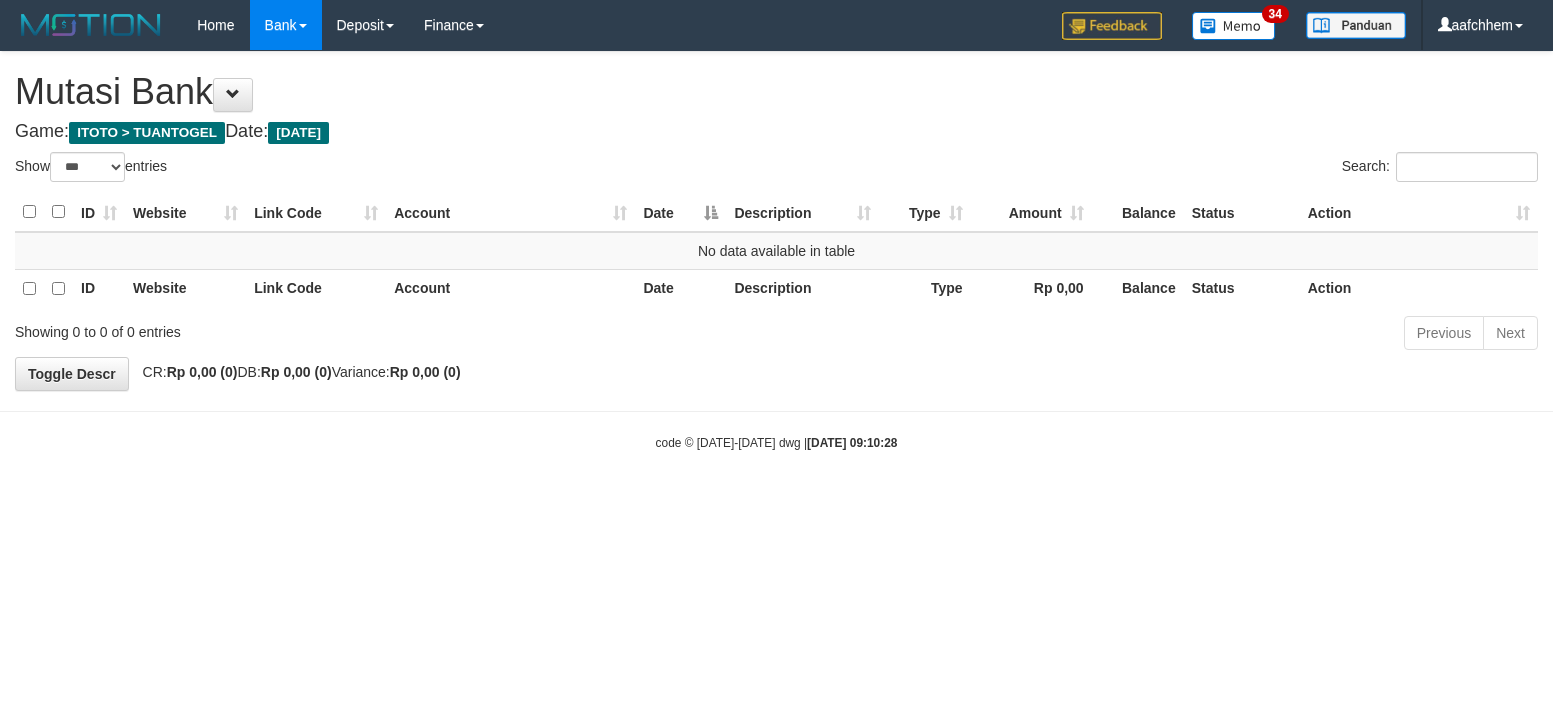 select on "***" 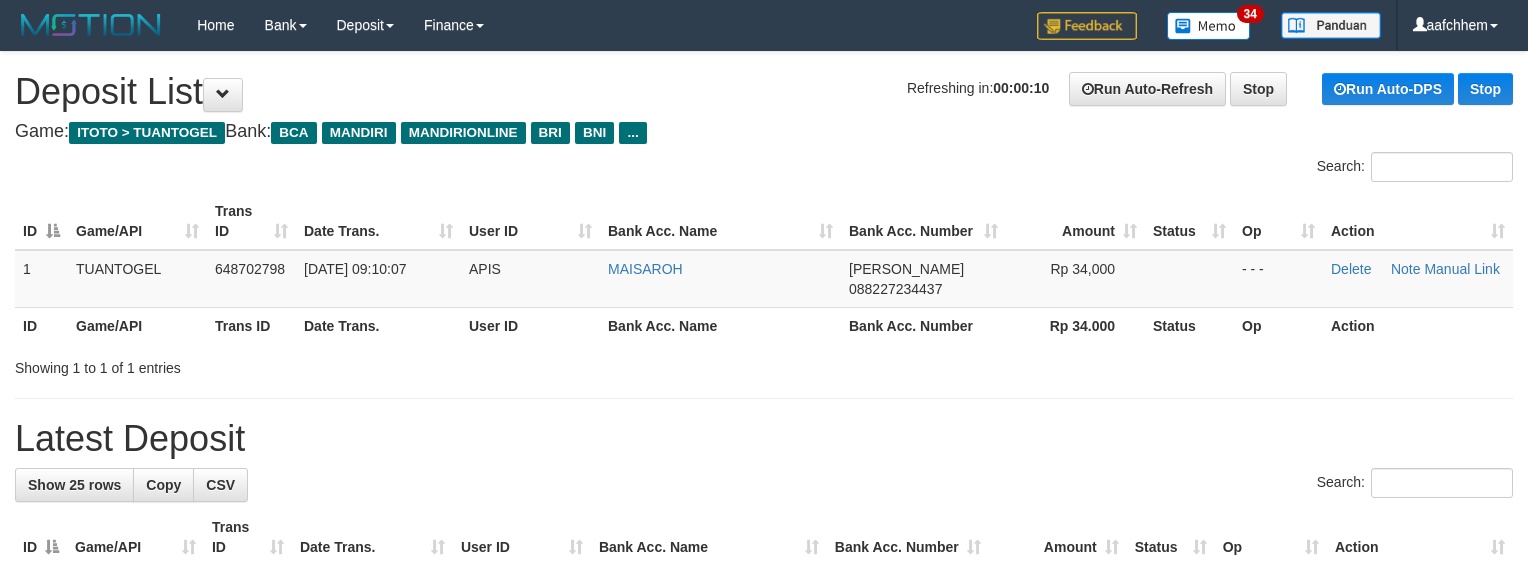 scroll, scrollTop: 0, scrollLeft: 0, axis: both 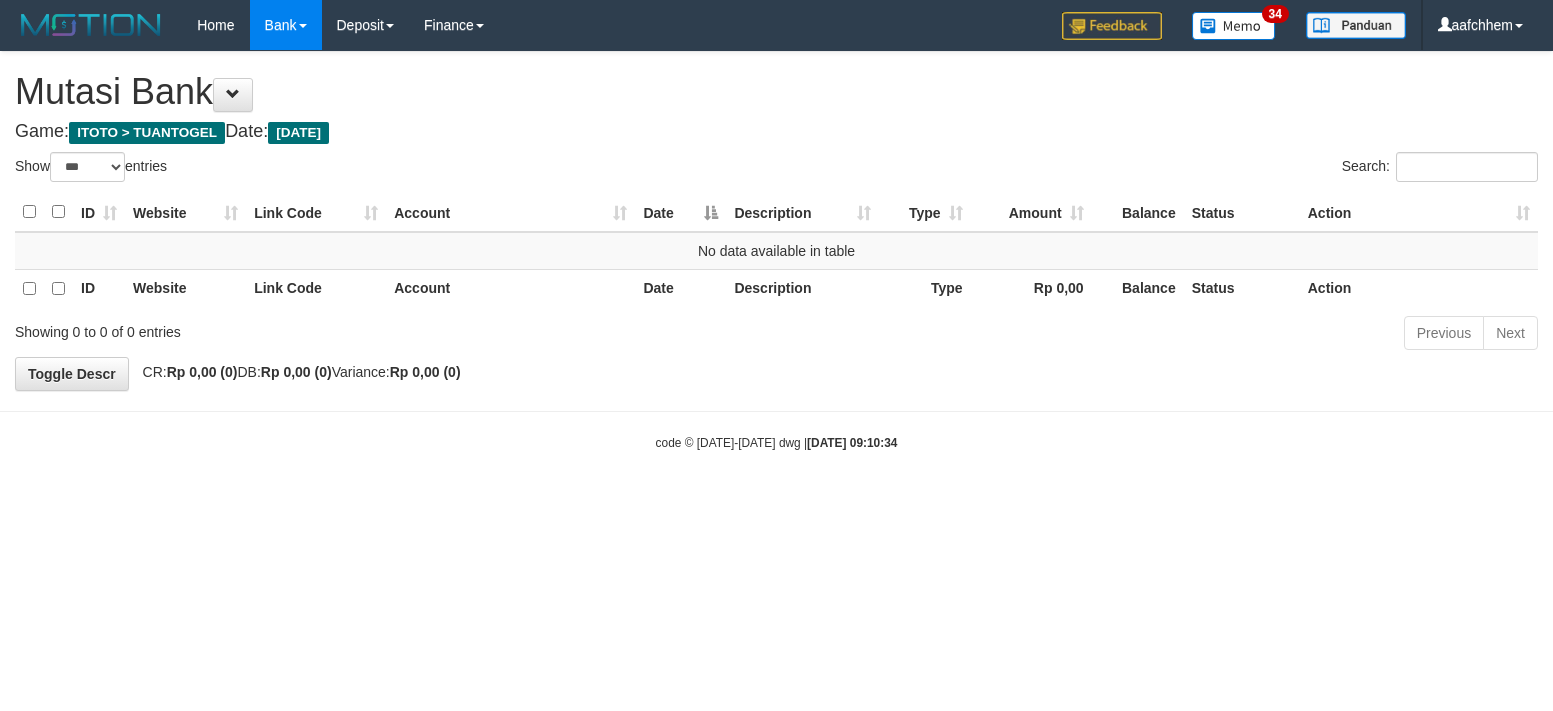 select on "***" 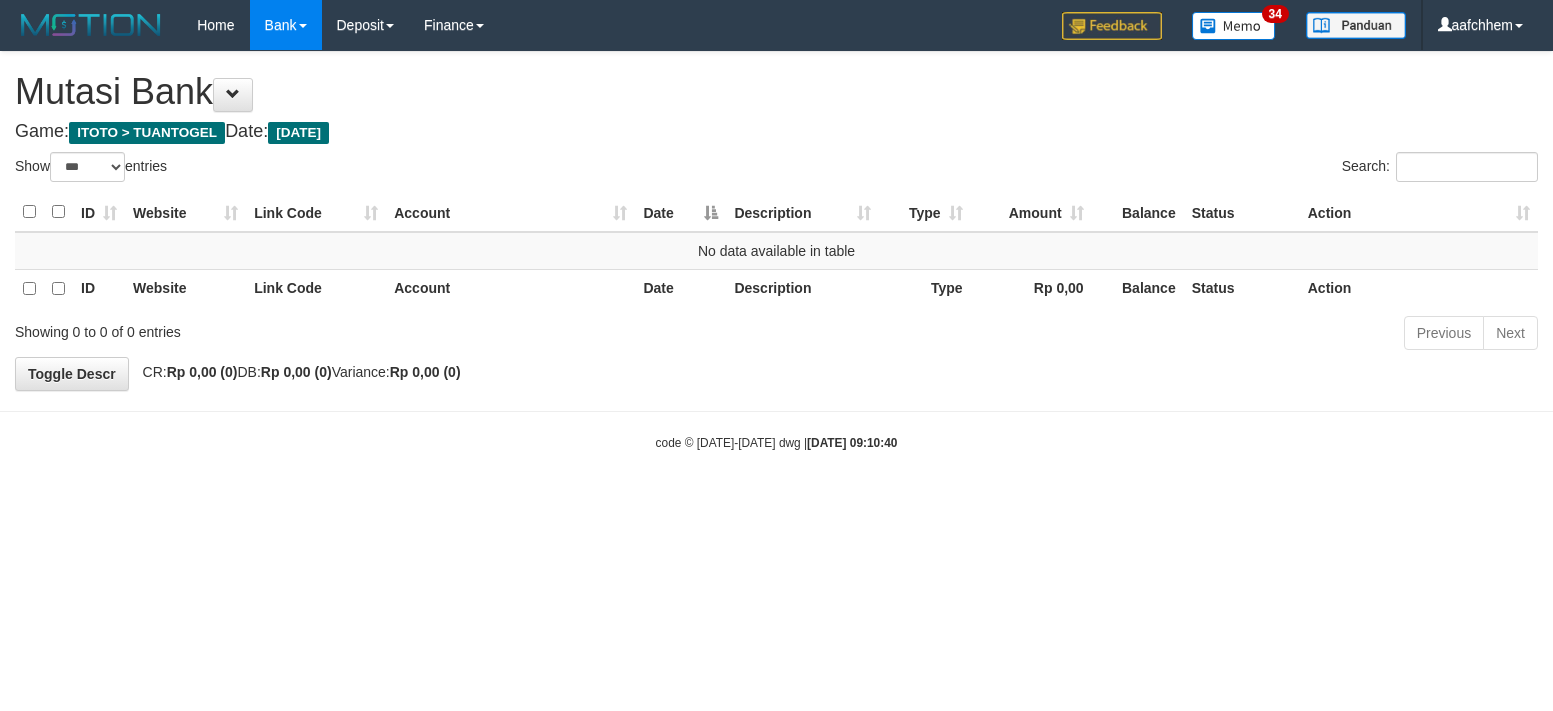 select on "***" 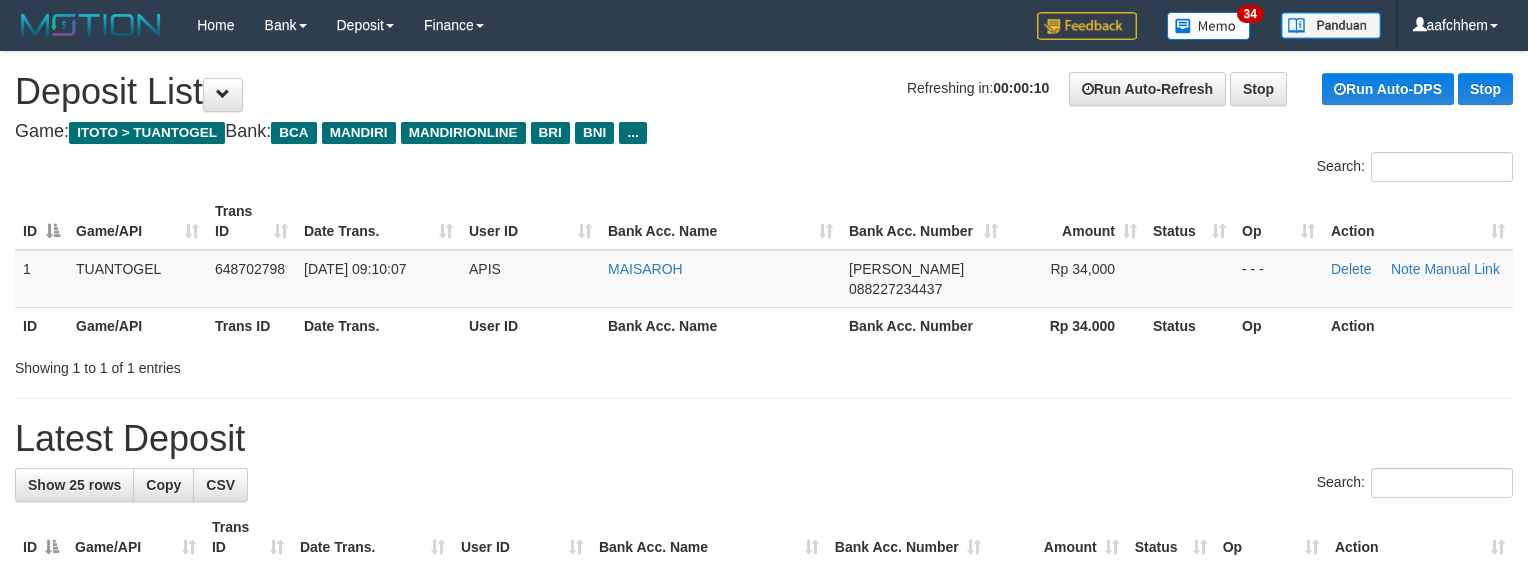scroll, scrollTop: 0, scrollLeft: 0, axis: both 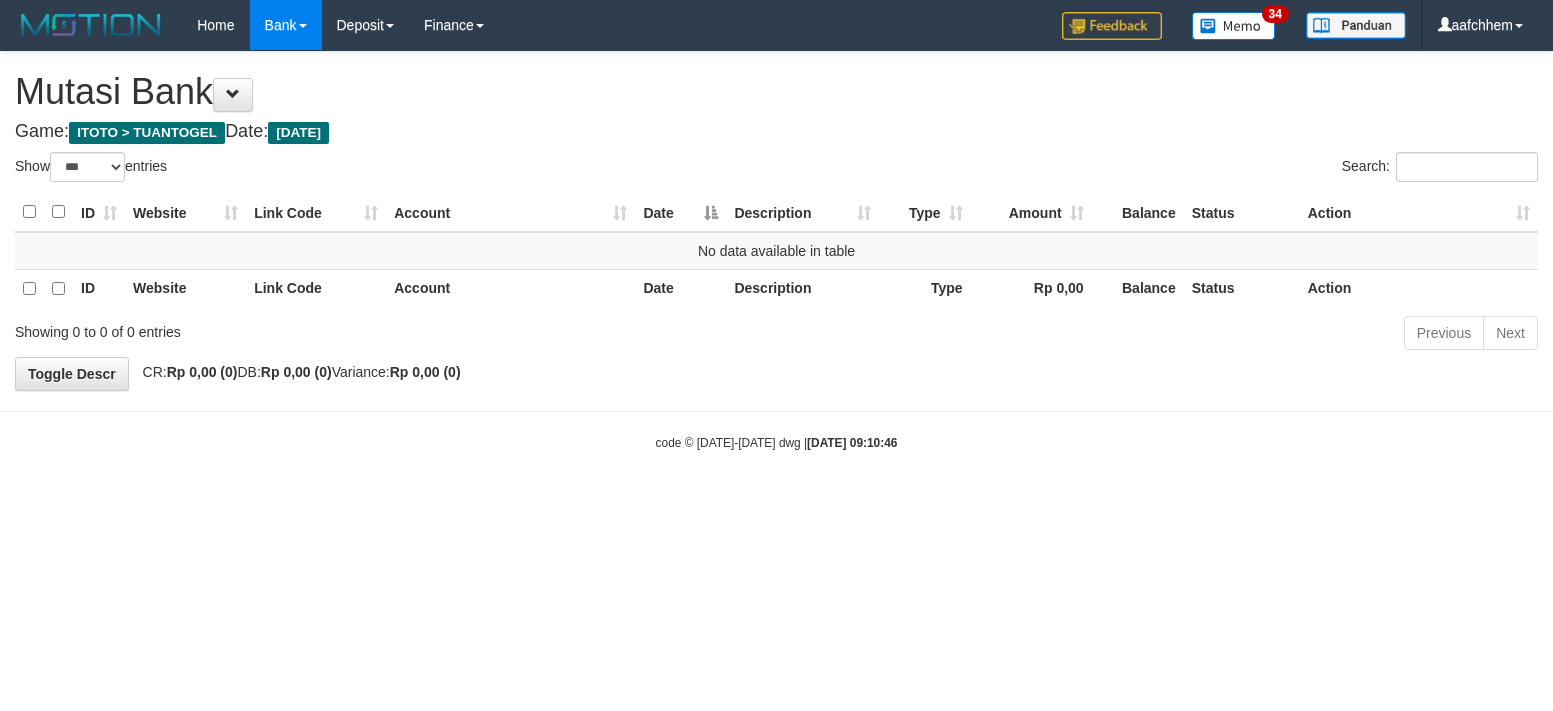 select on "***" 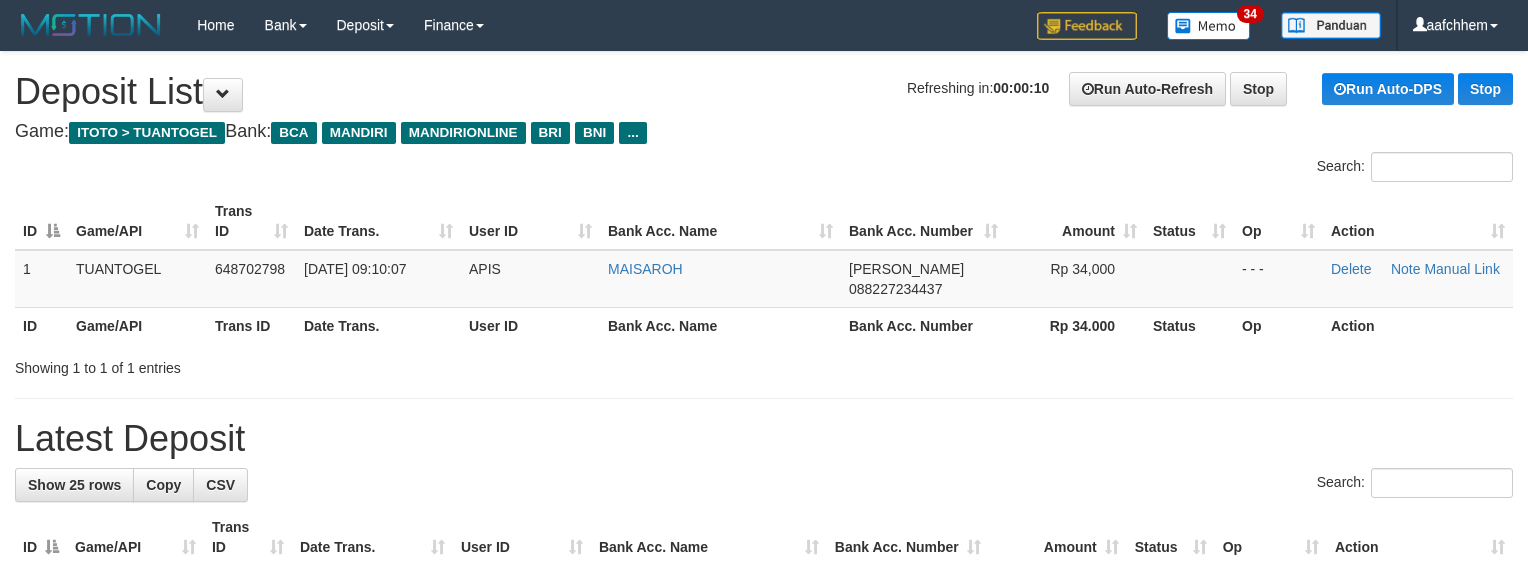 scroll, scrollTop: 0, scrollLeft: 0, axis: both 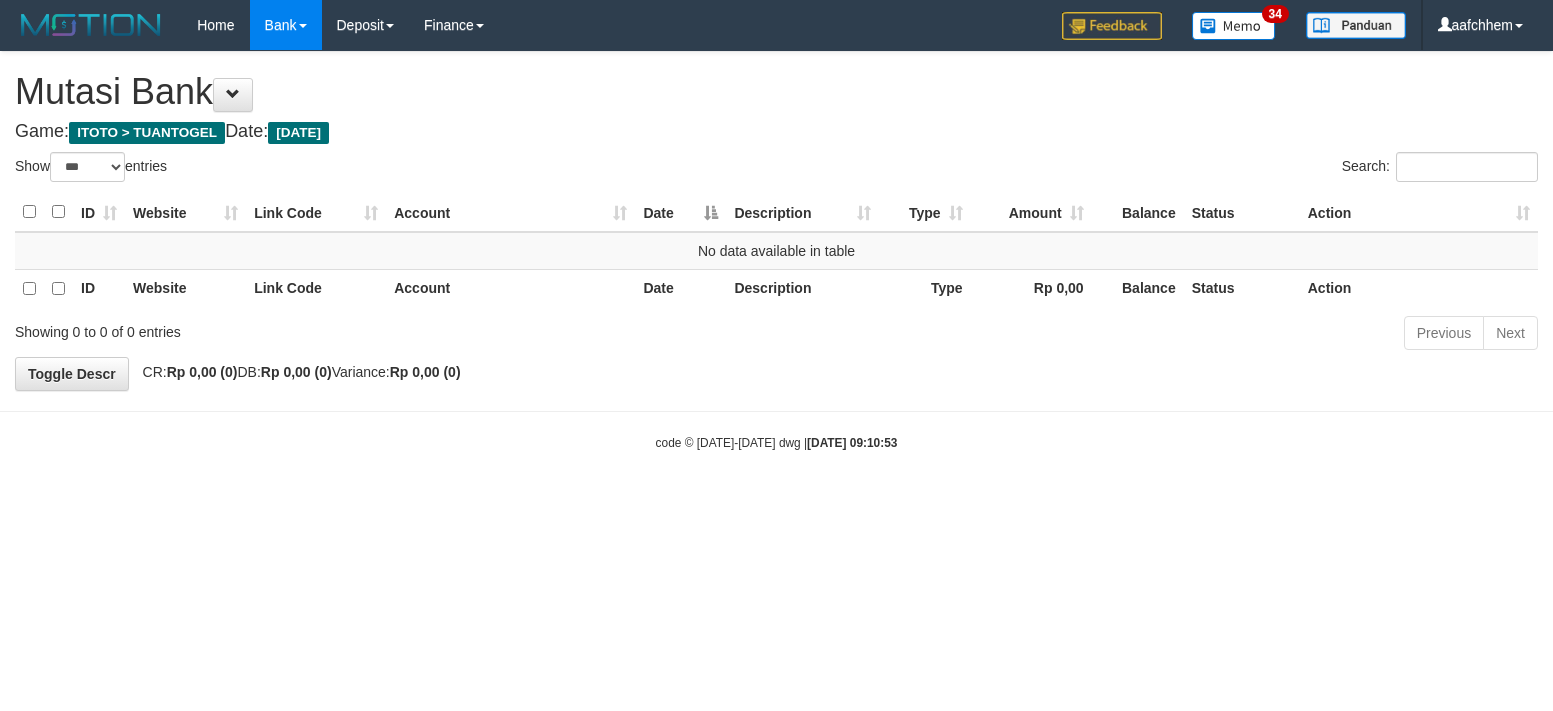 select on "***" 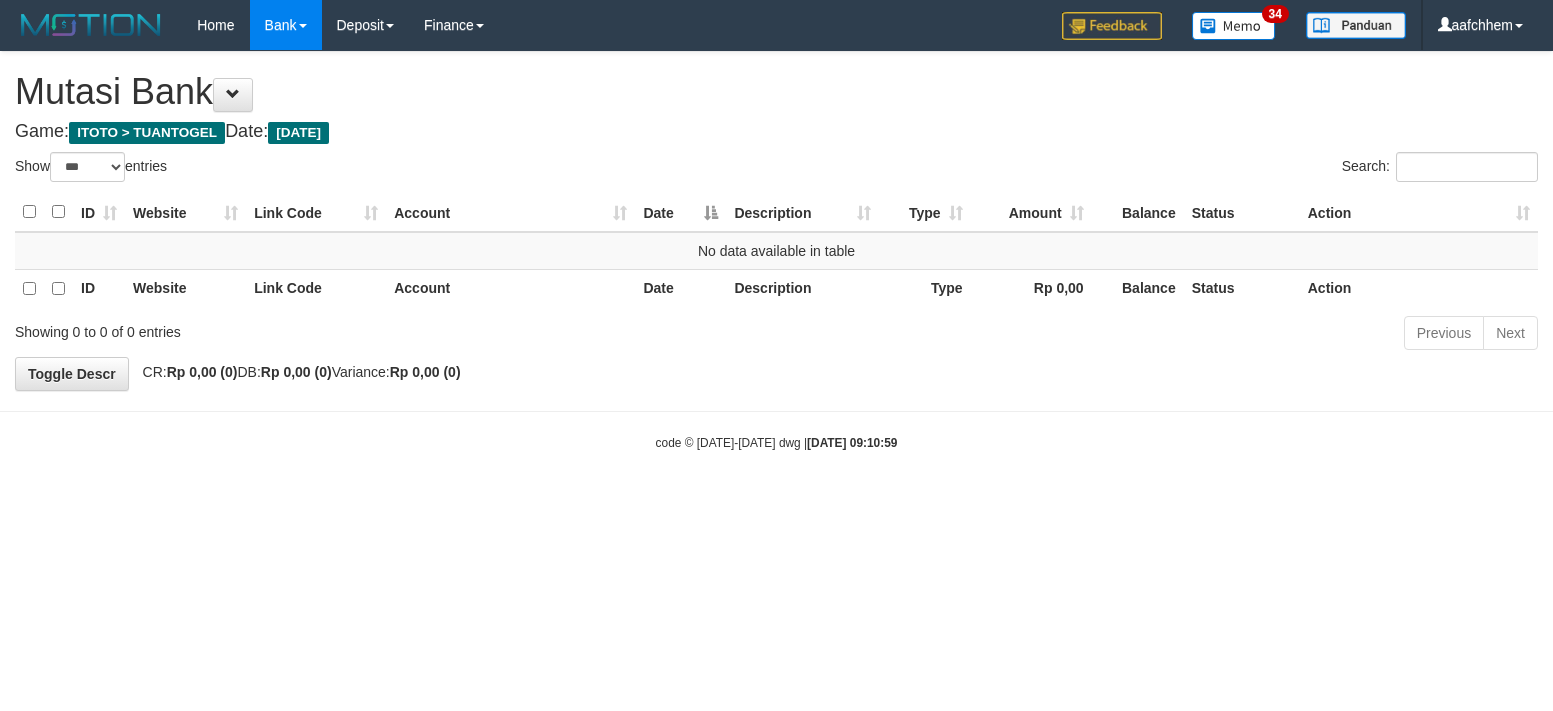 select on "***" 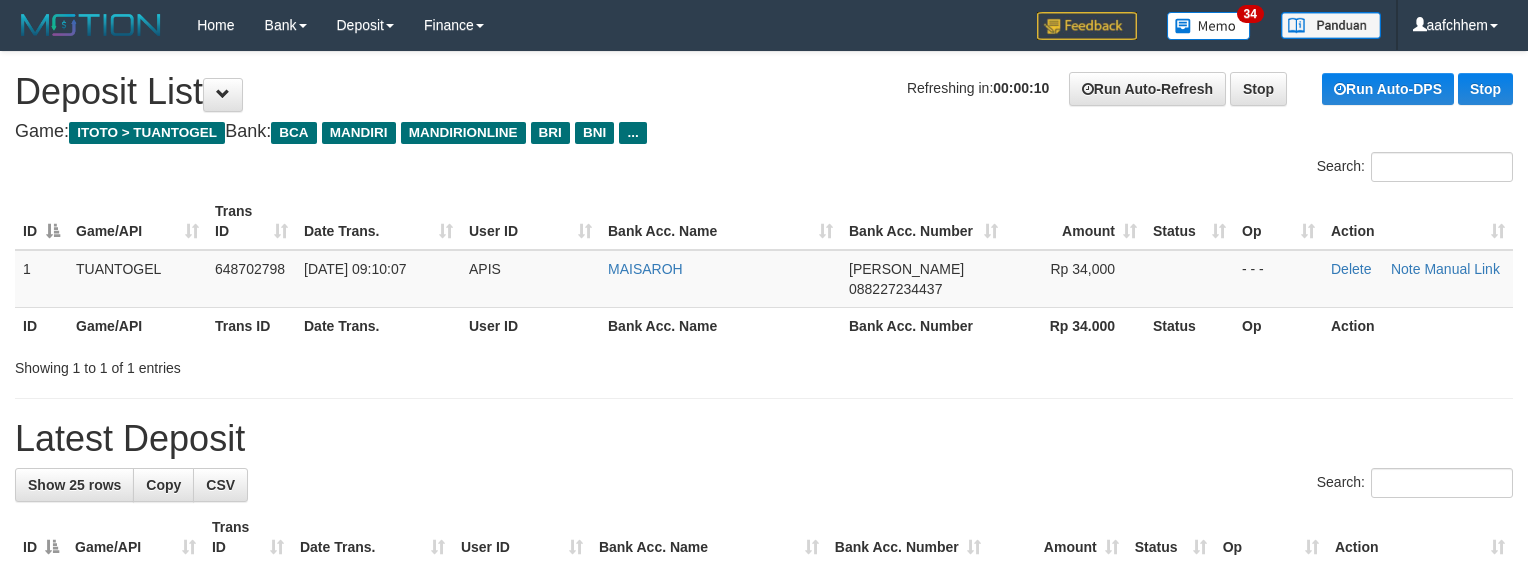 scroll, scrollTop: 0, scrollLeft: 0, axis: both 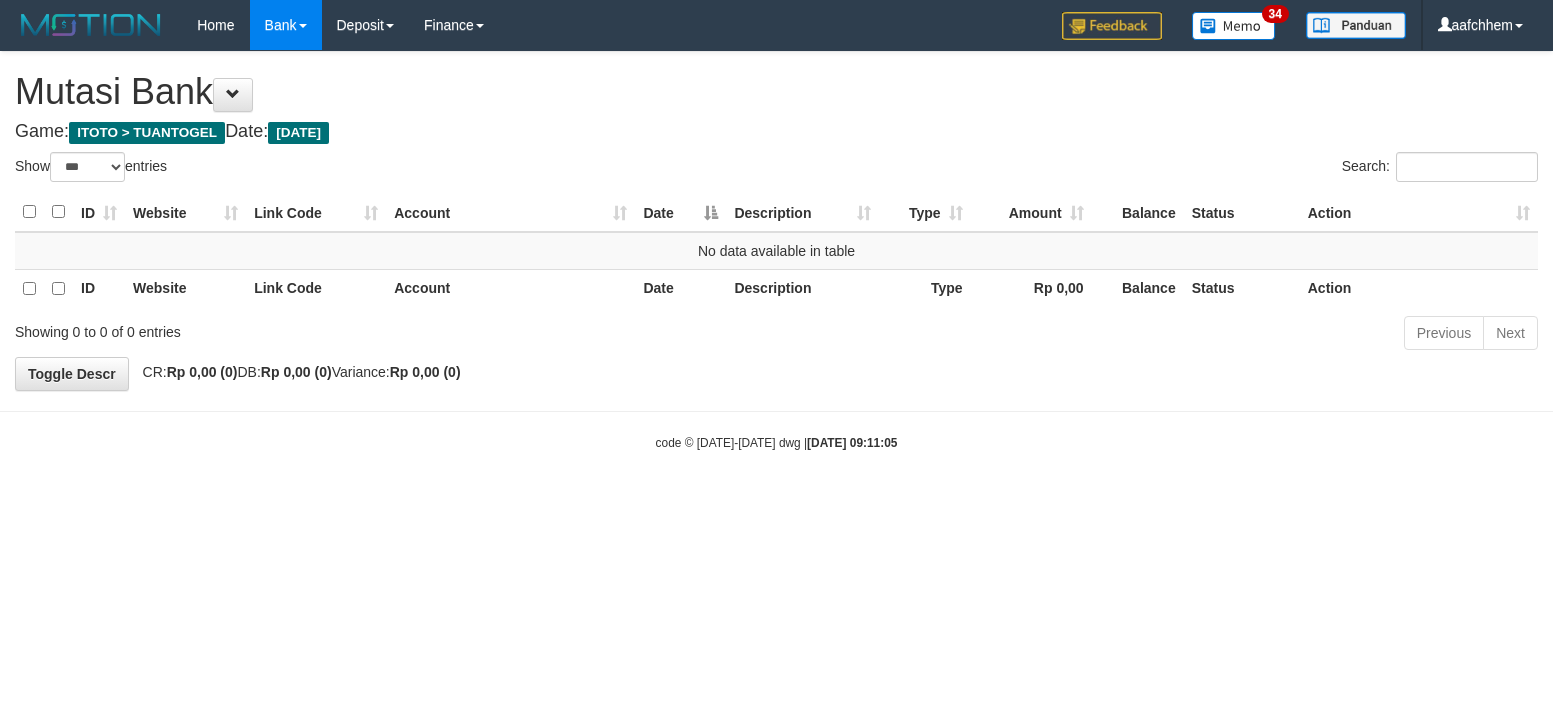 select on "***" 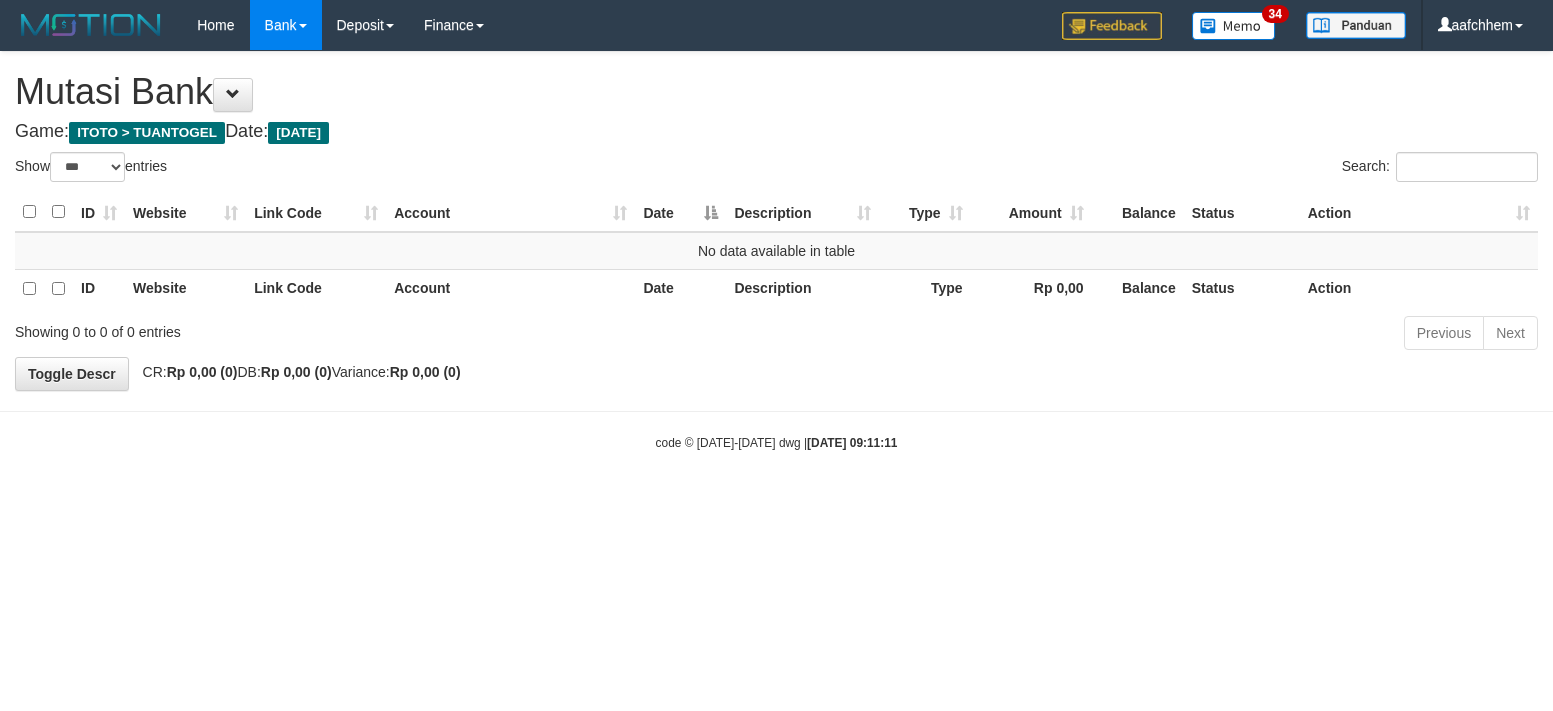 select on "***" 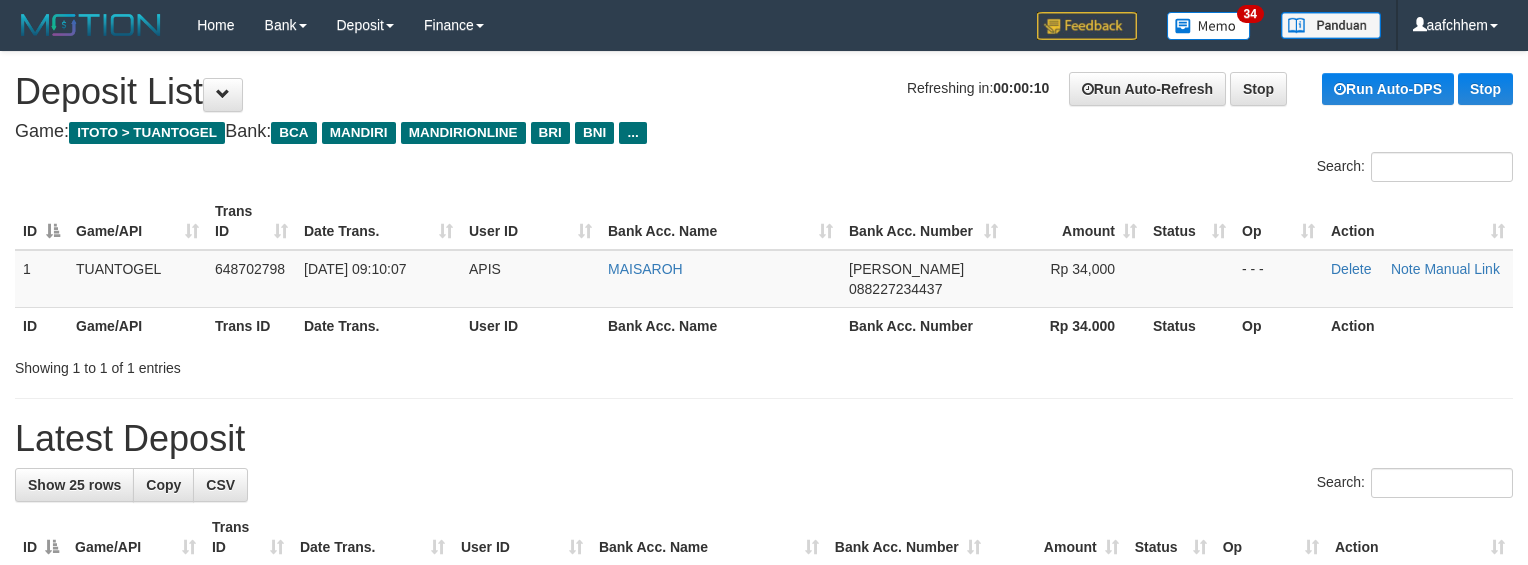 scroll, scrollTop: 0, scrollLeft: 0, axis: both 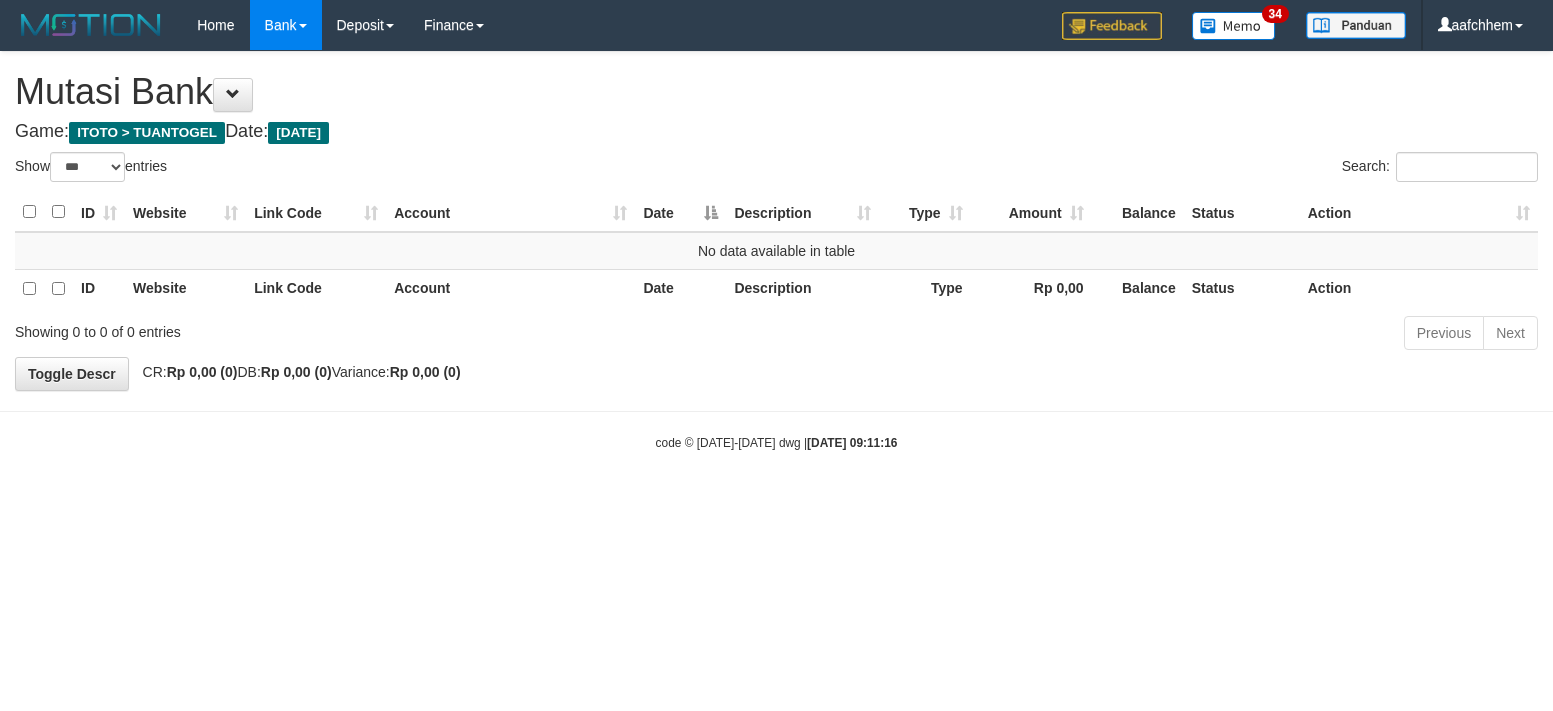 select on "***" 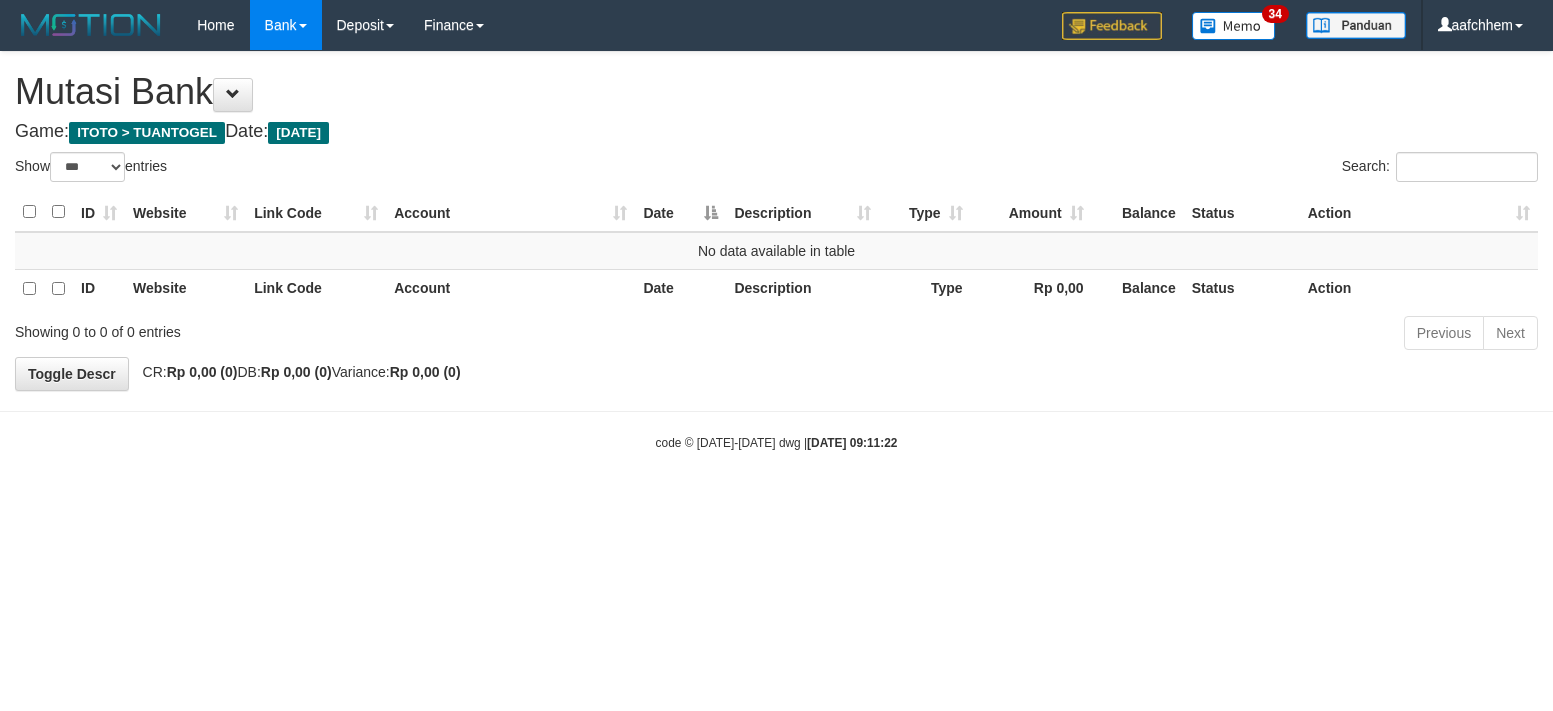 select on "***" 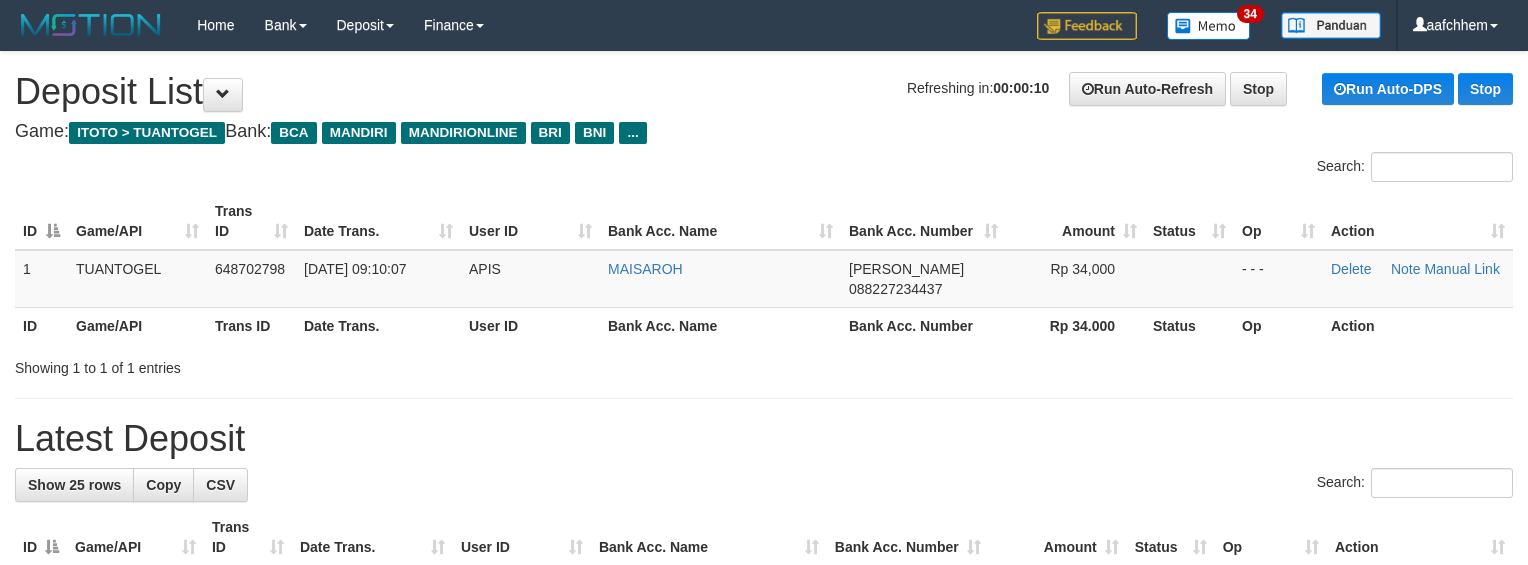 scroll, scrollTop: 0, scrollLeft: 0, axis: both 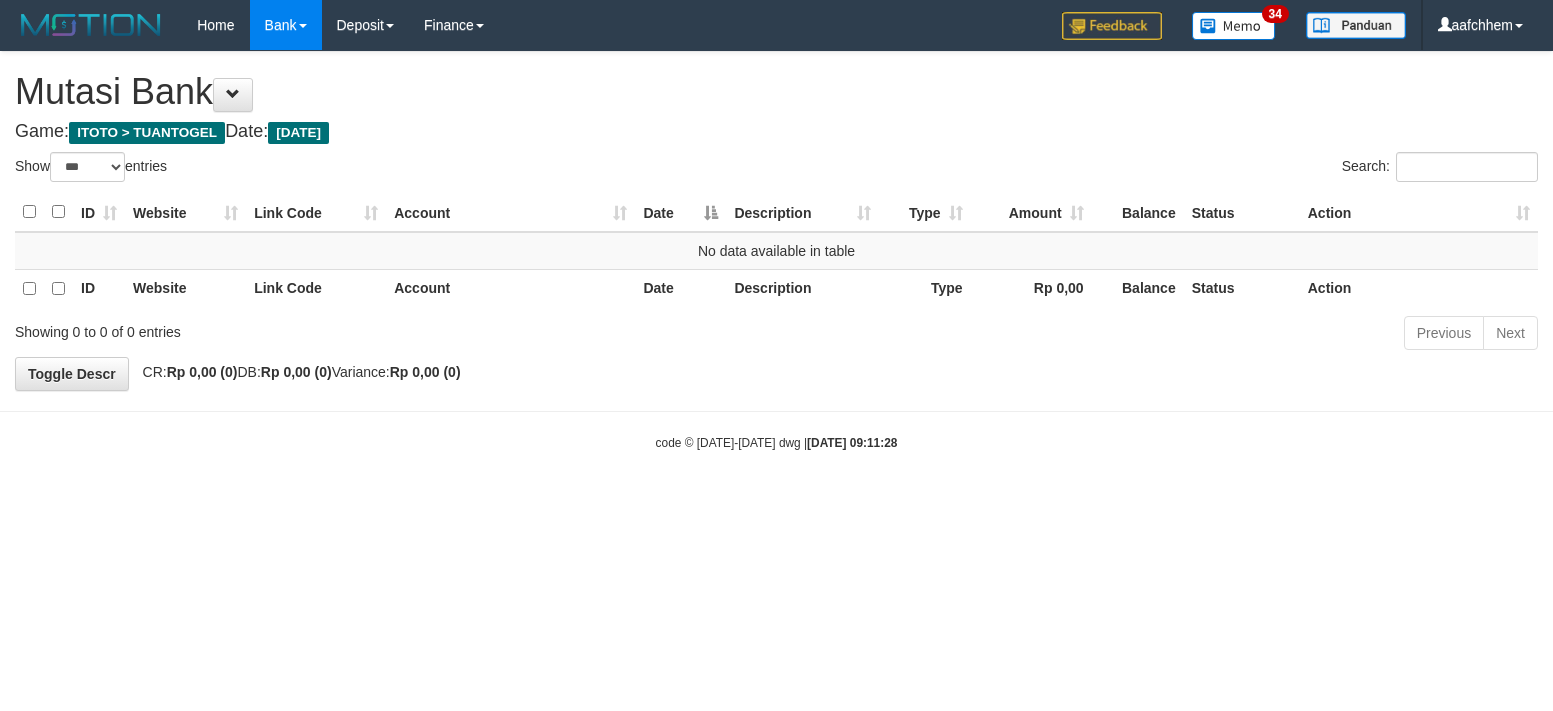 select on "***" 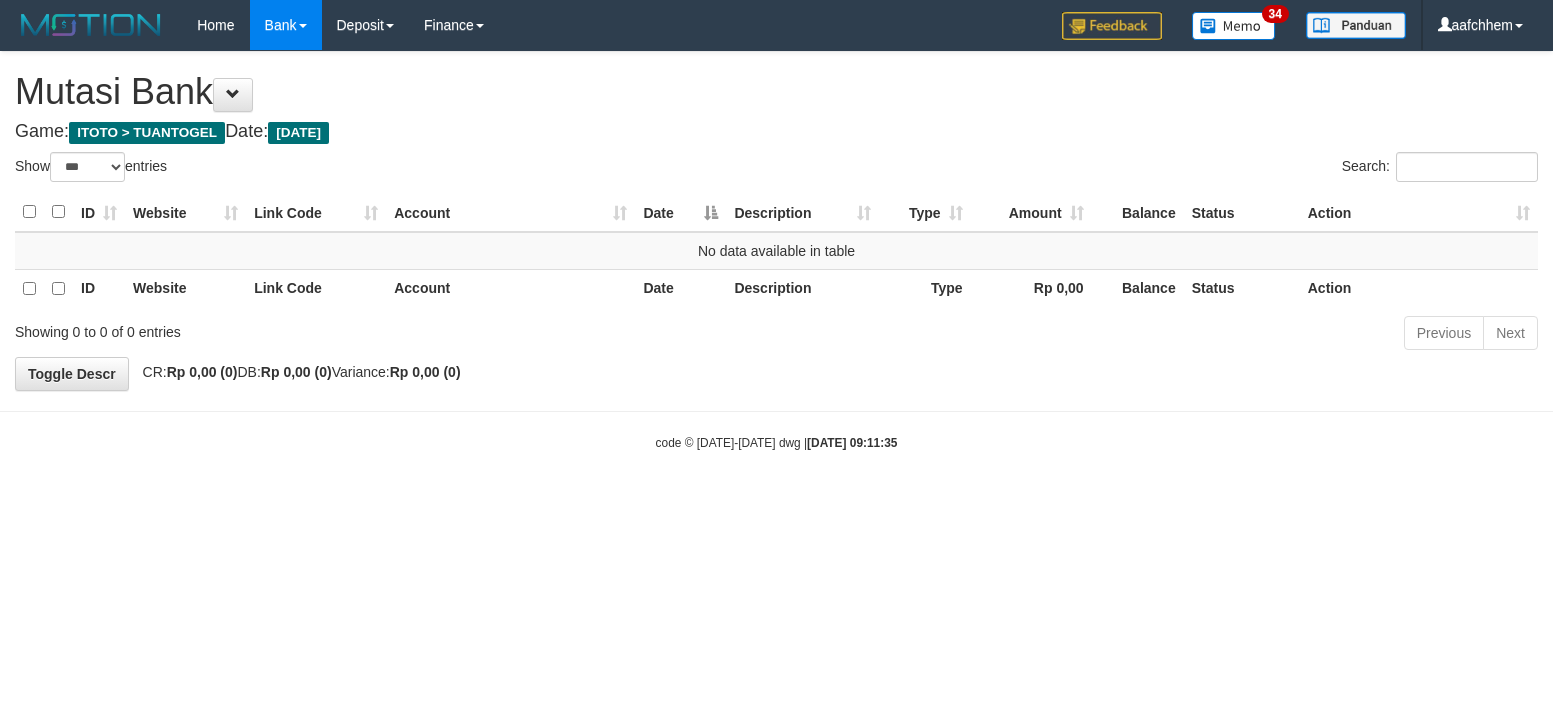select on "***" 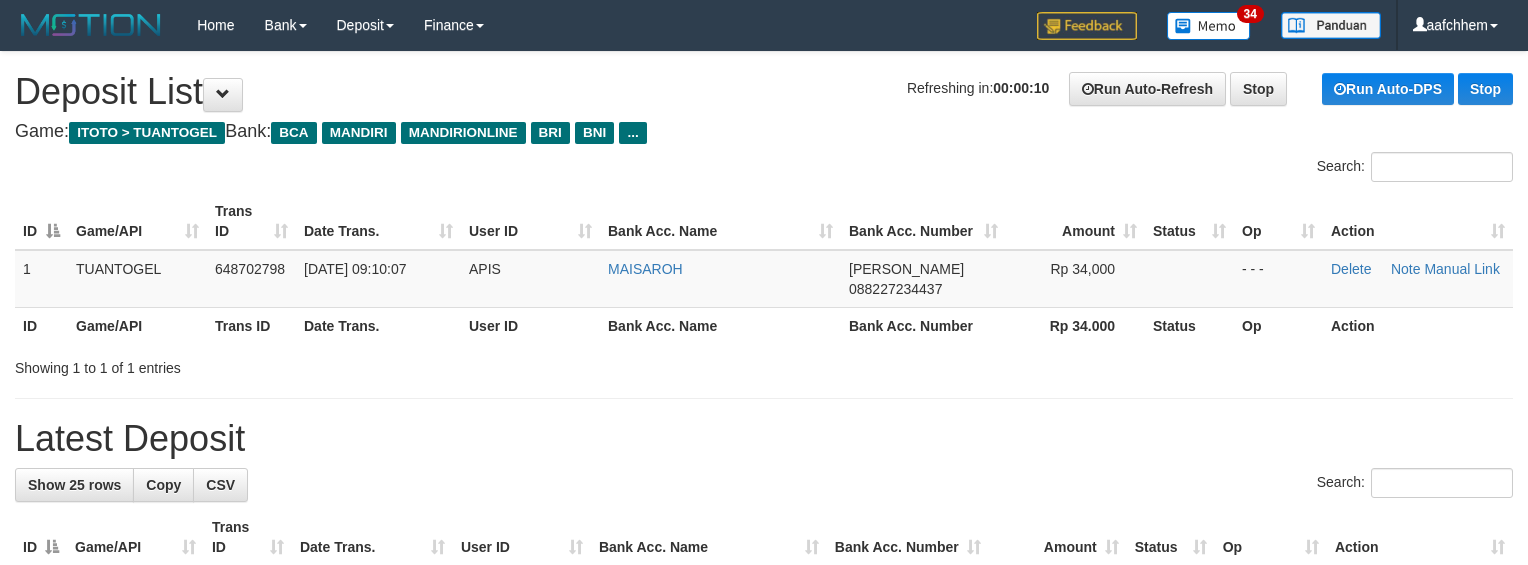 scroll, scrollTop: 0, scrollLeft: 0, axis: both 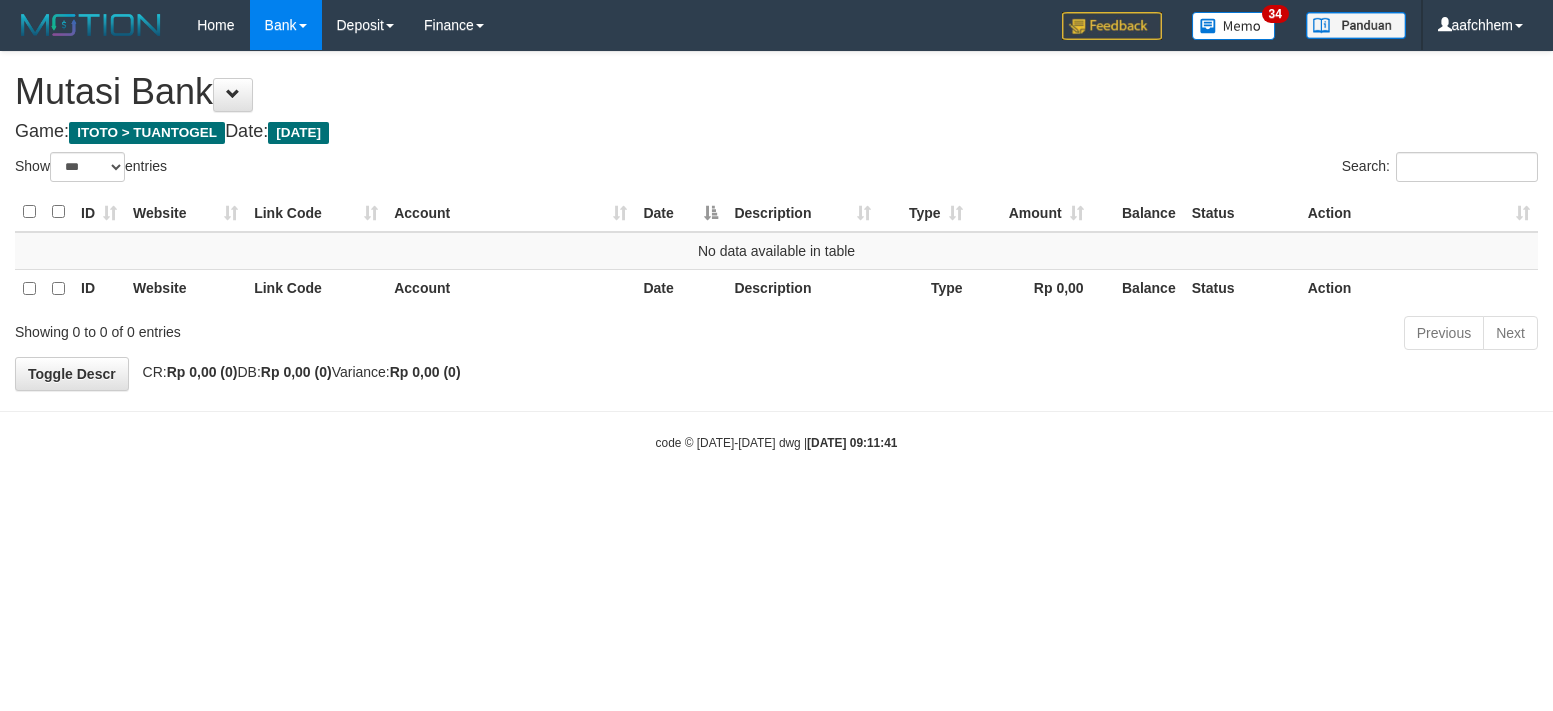 select on "***" 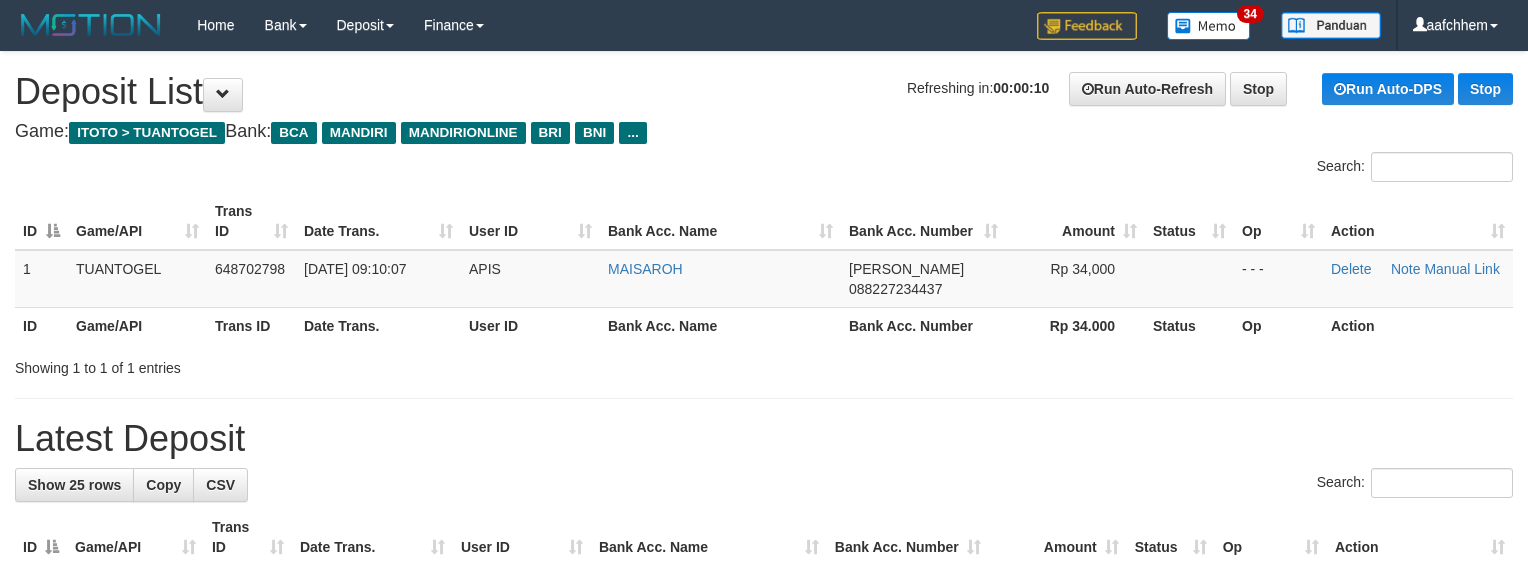 scroll, scrollTop: 0, scrollLeft: 0, axis: both 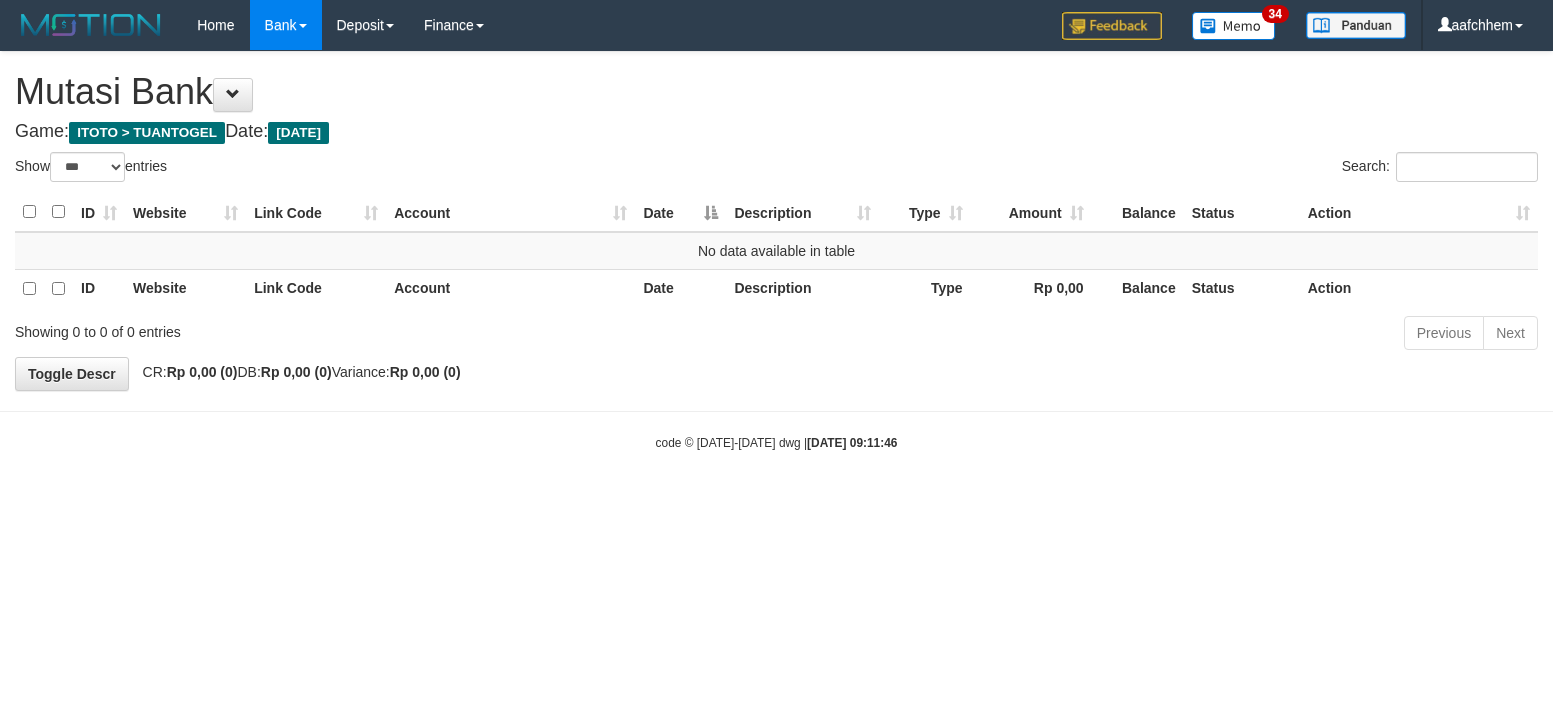 select on "***" 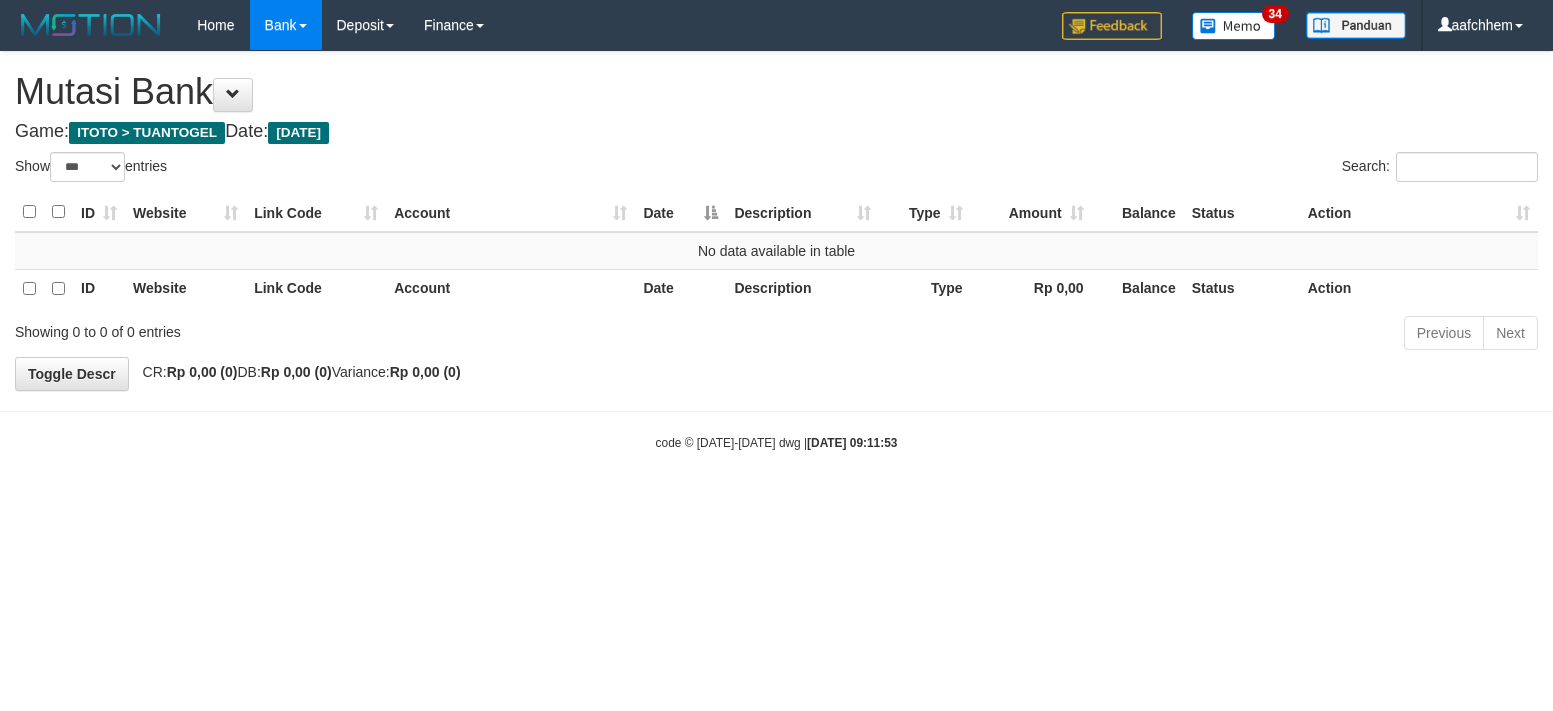 select on "***" 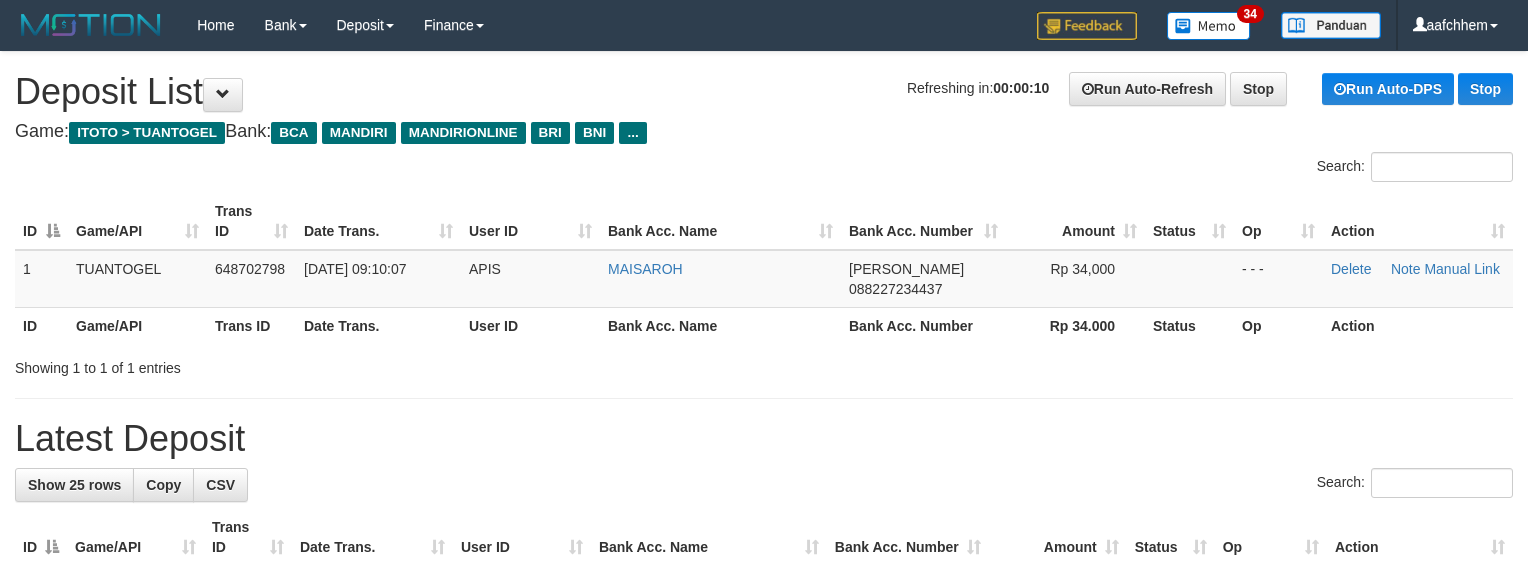 scroll, scrollTop: 0, scrollLeft: 0, axis: both 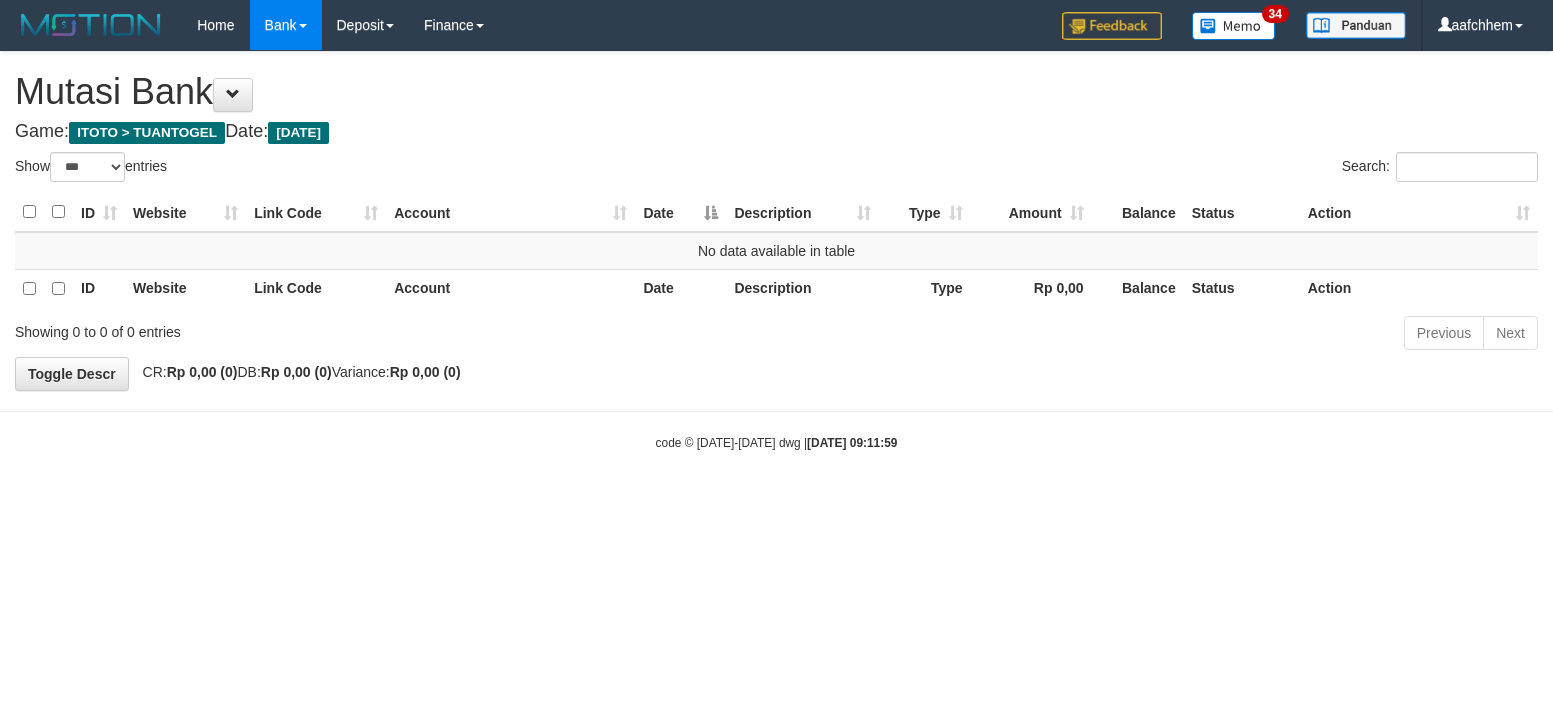 select on "***" 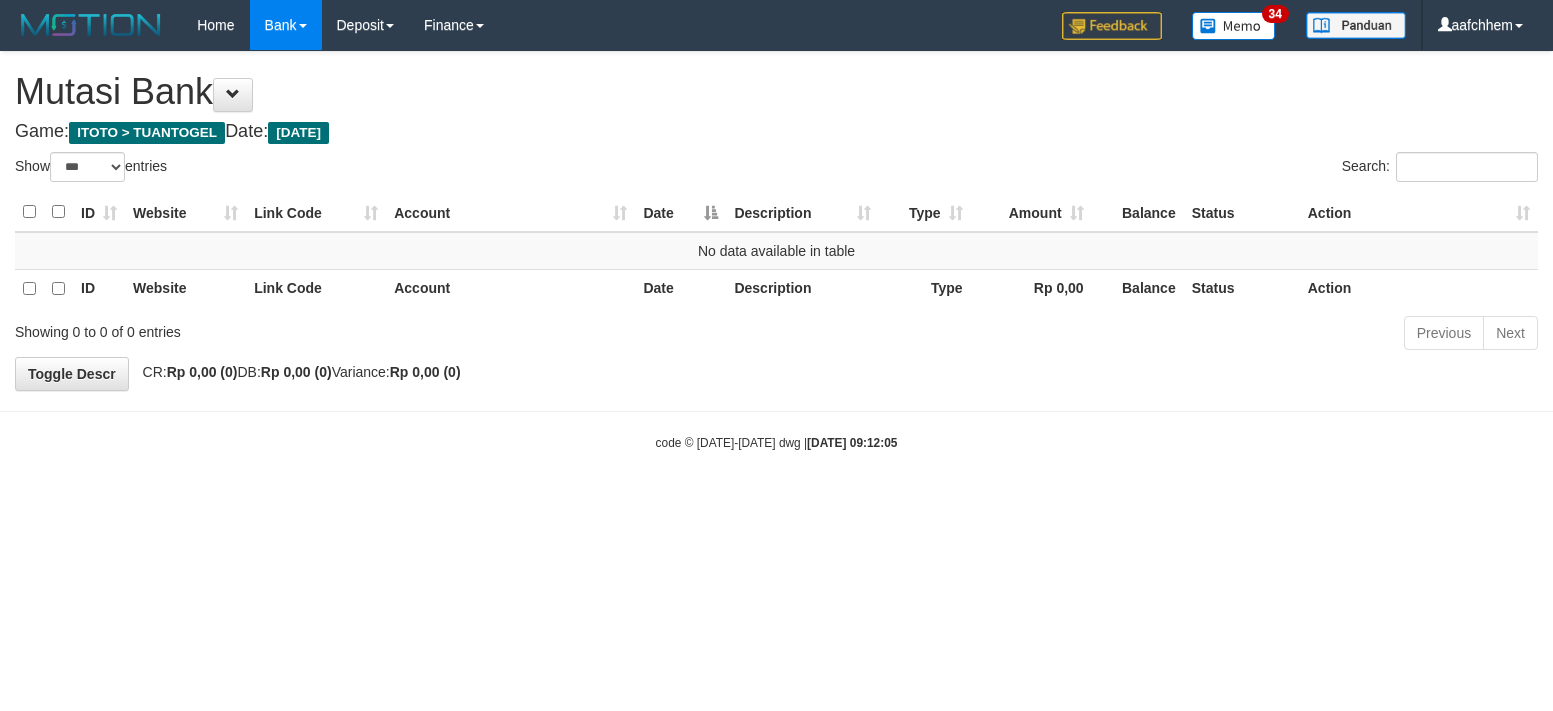 select on "***" 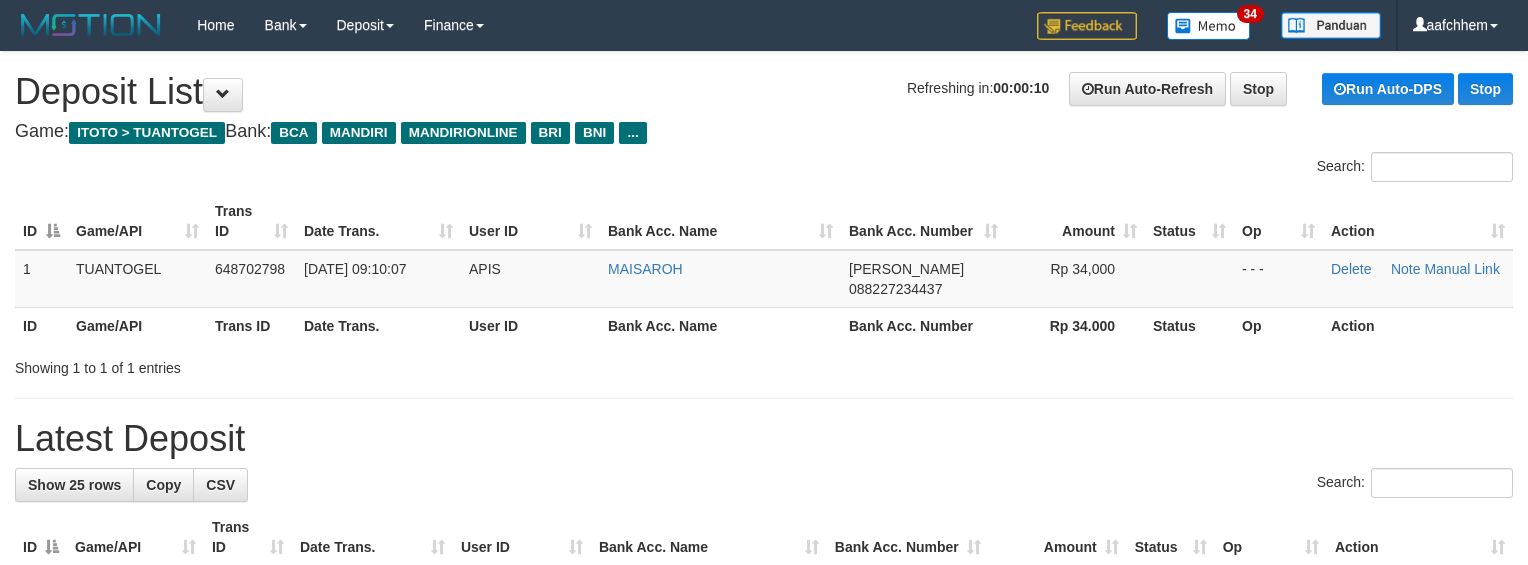 scroll, scrollTop: 0, scrollLeft: 0, axis: both 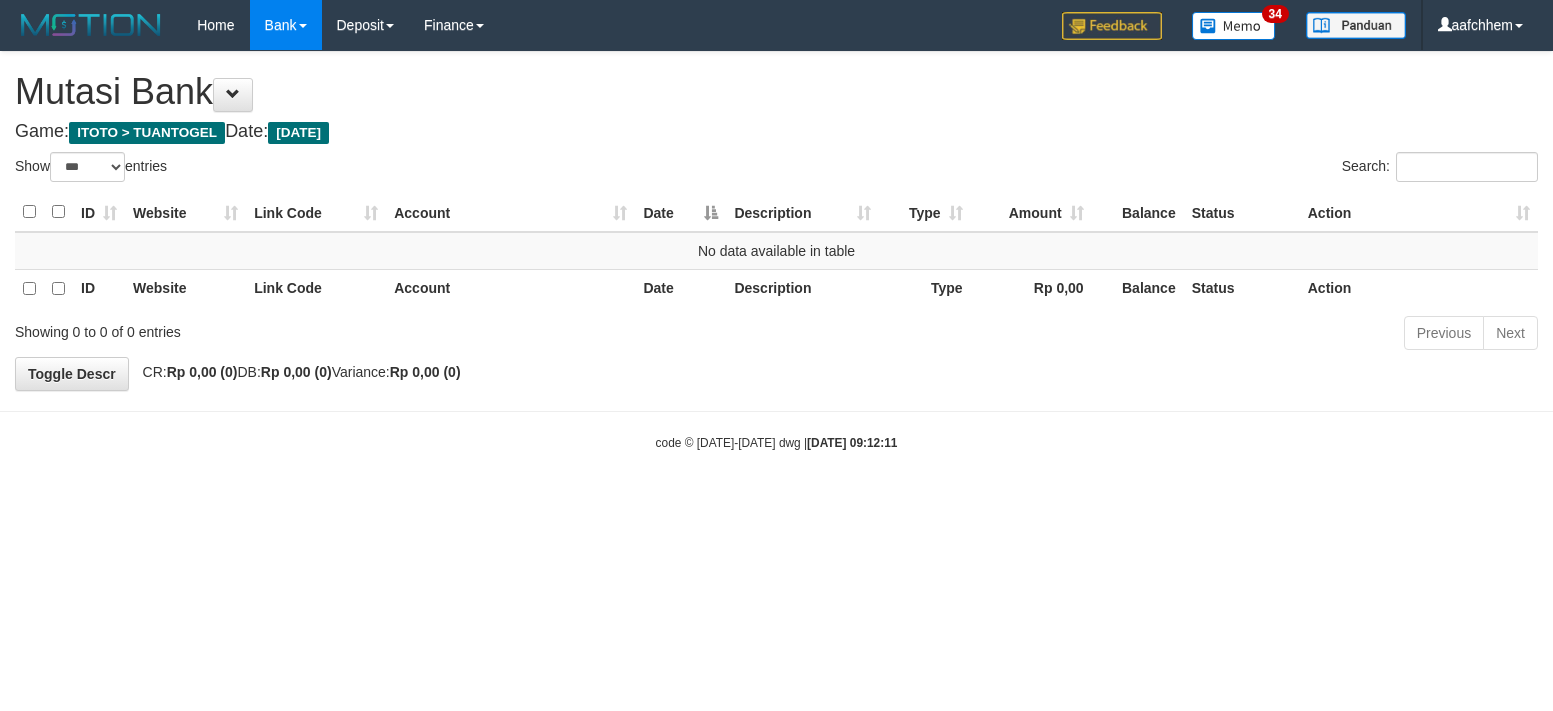 select on "***" 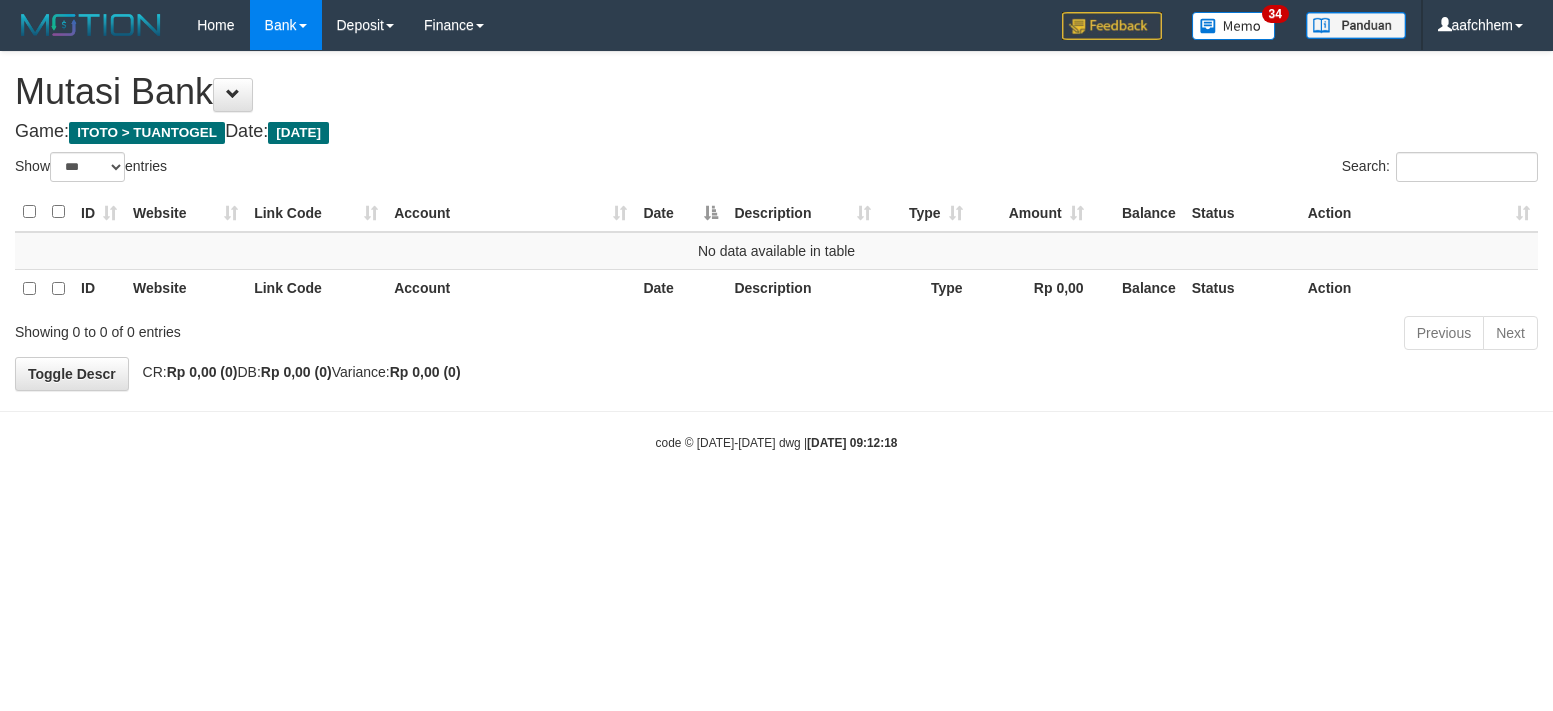 select on "***" 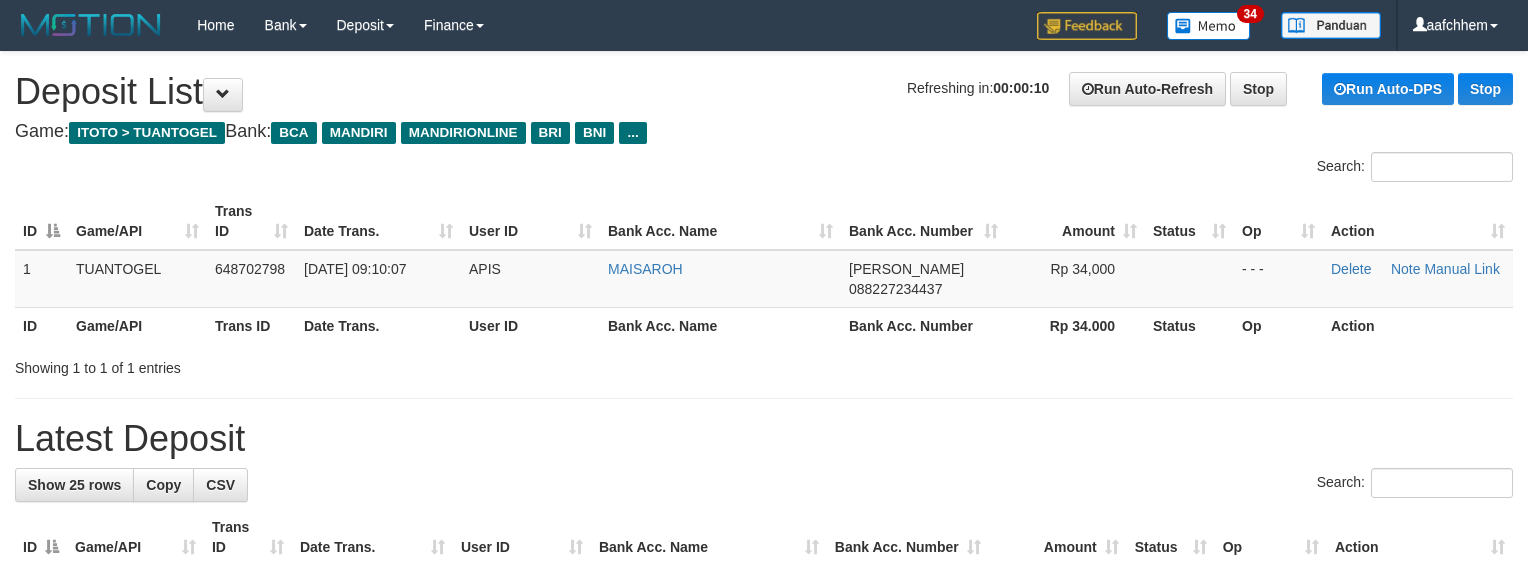 scroll, scrollTop: 0, scrollLeft: 0, axis: both 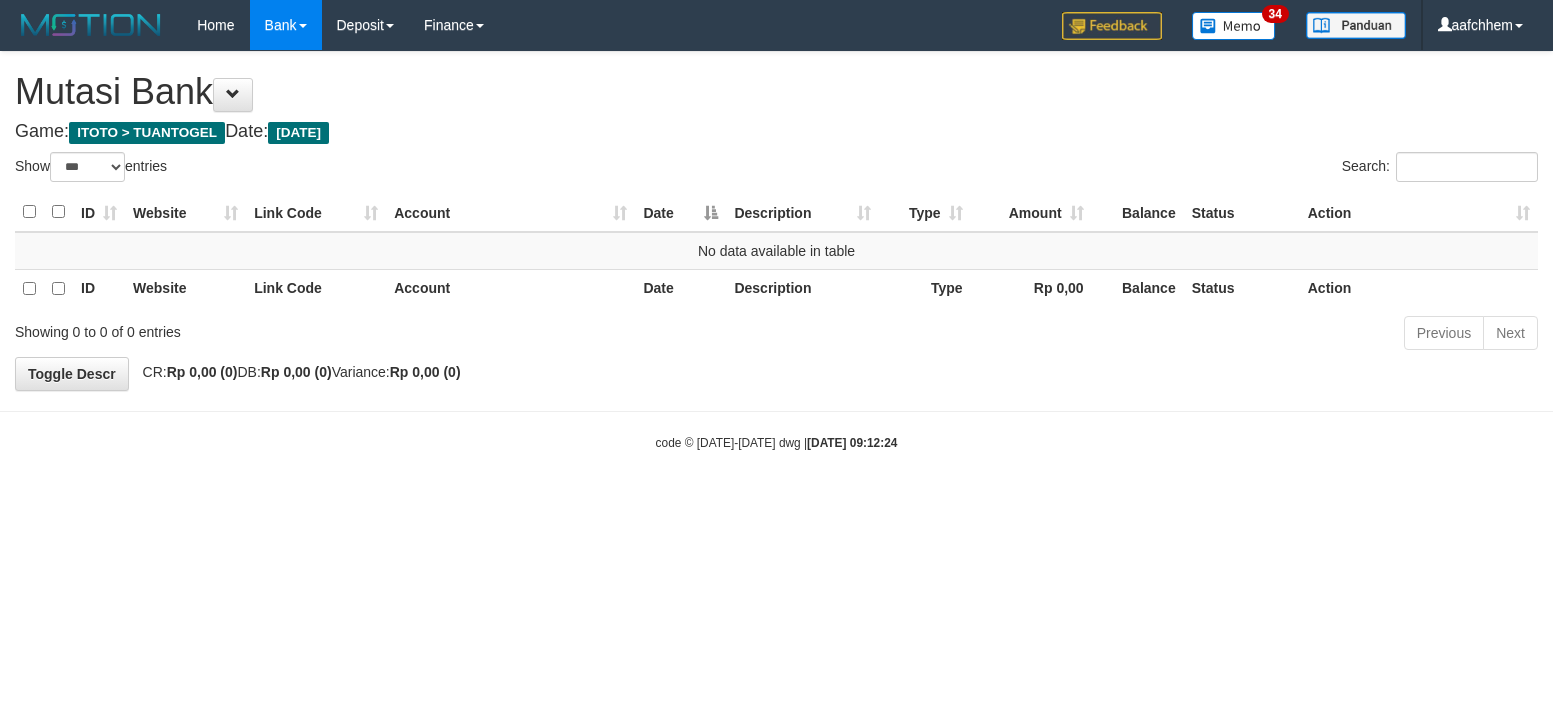 select on "***" 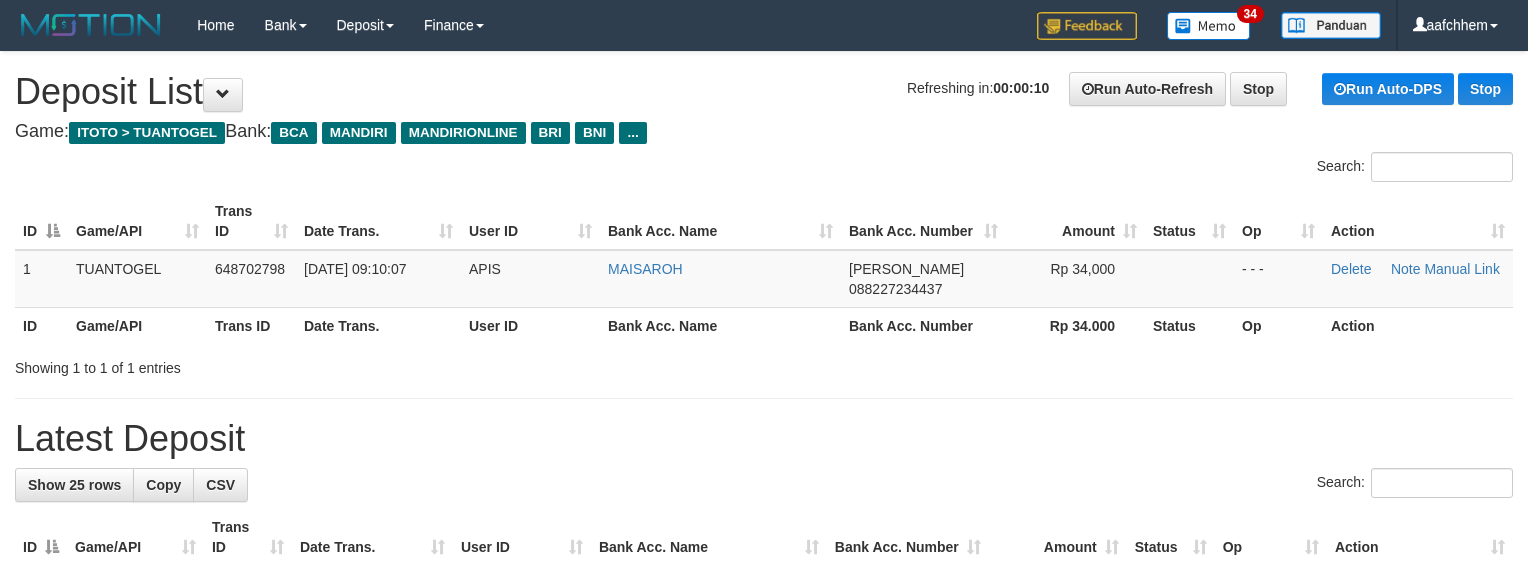 scroll, scrollTop: 0, scrollLeft: 0, axis: both 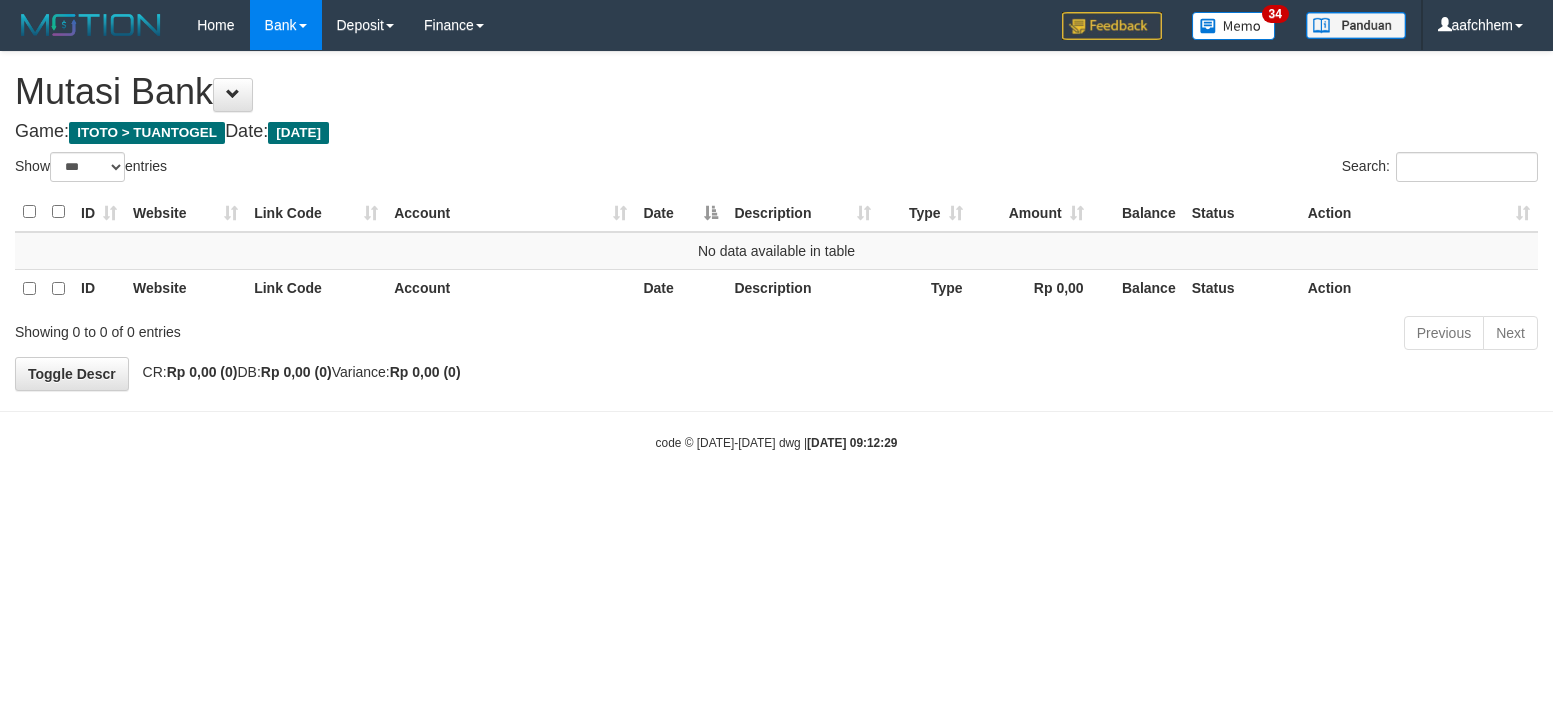 select on "***" 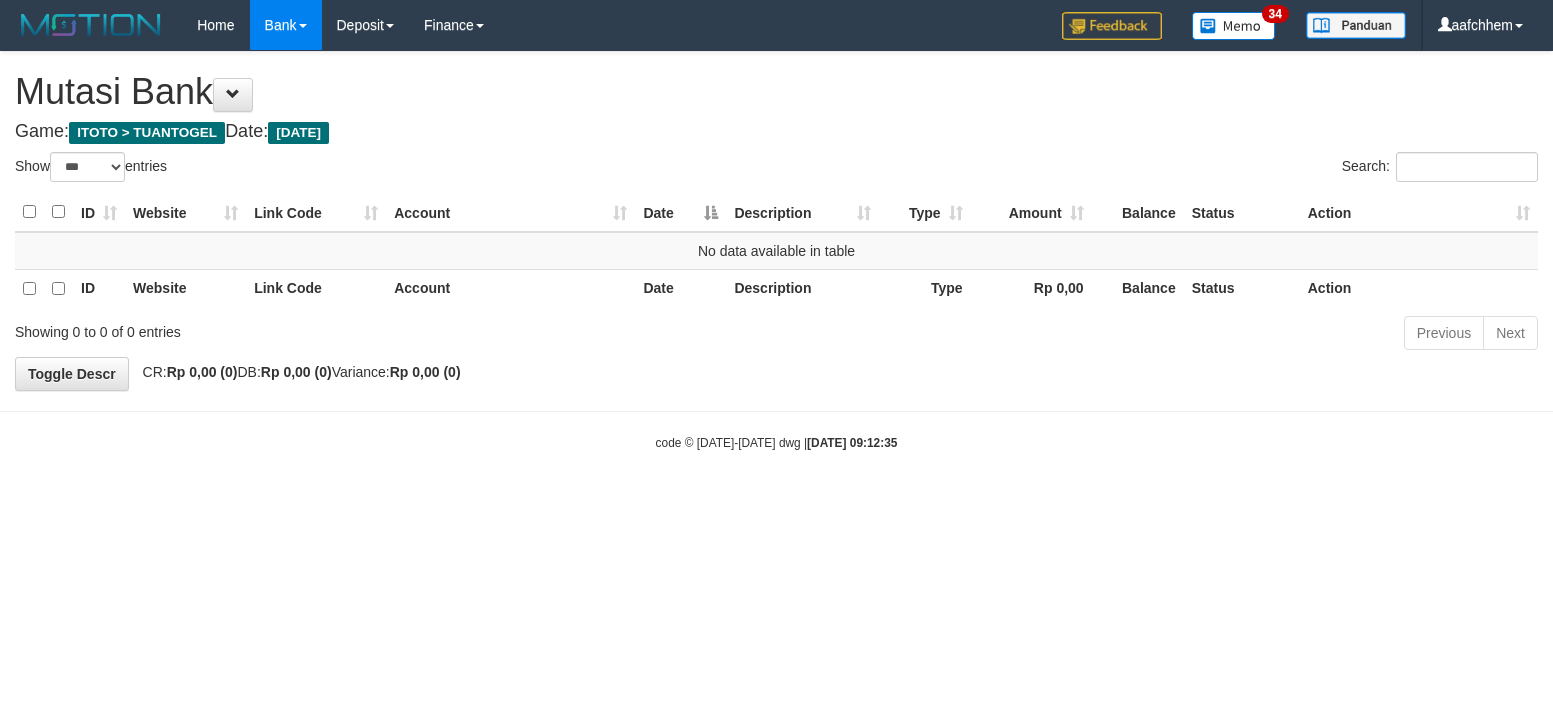 select on "***" 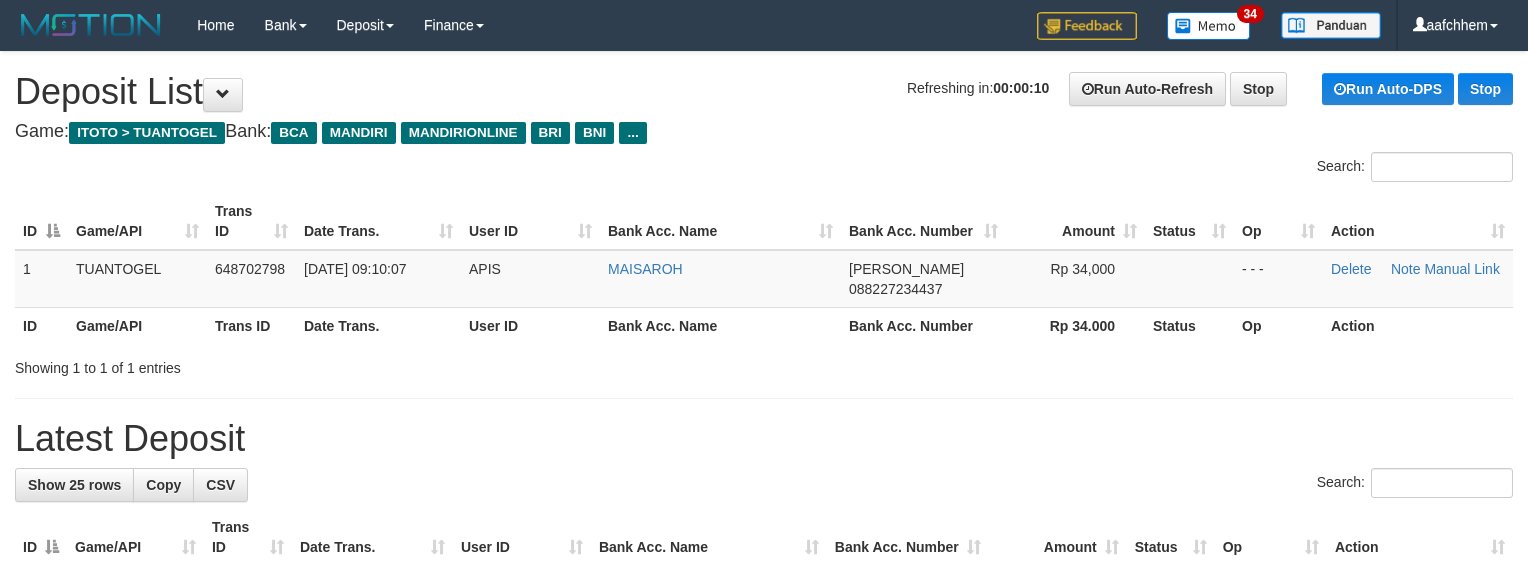 scroll, scrollTop: 0, scrollLeft: 0, axis: both 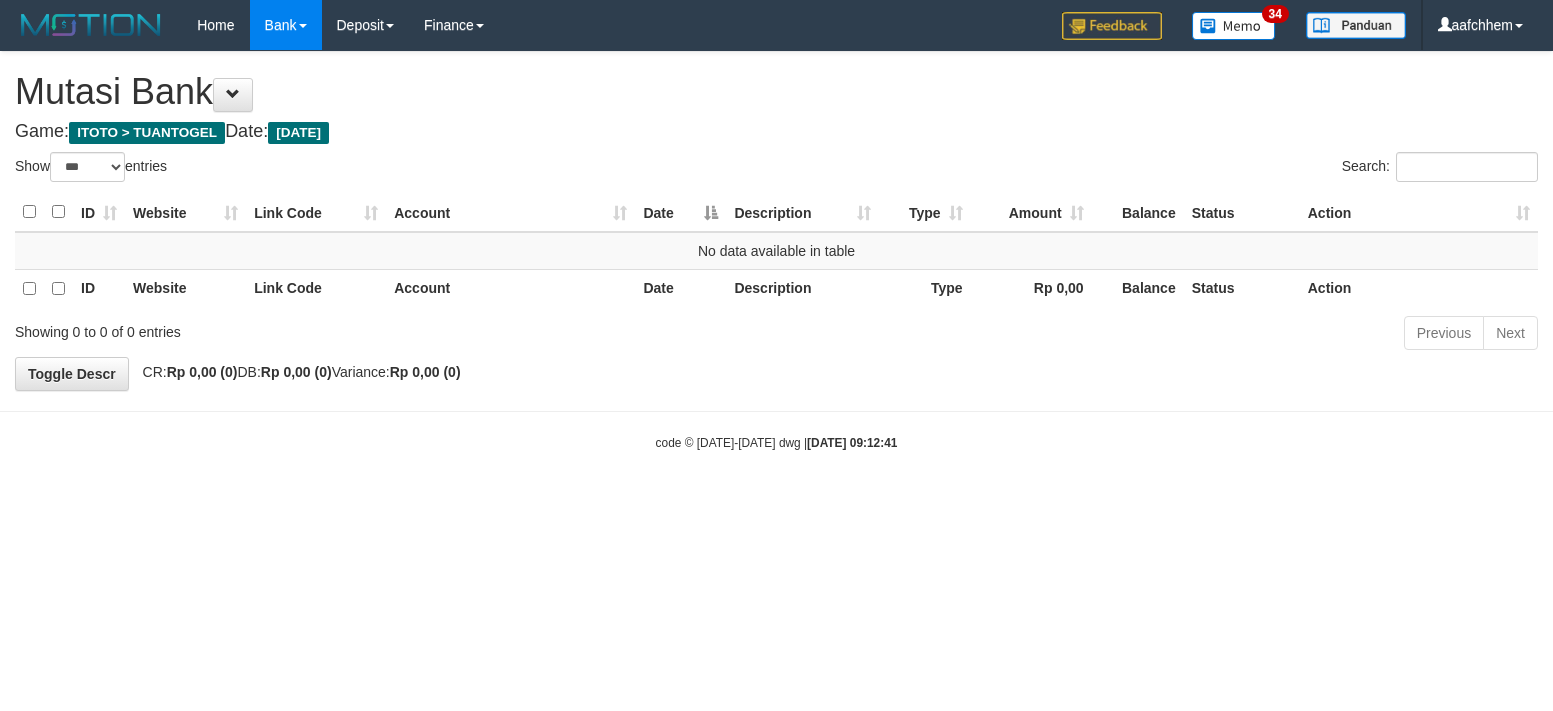 select on "***" 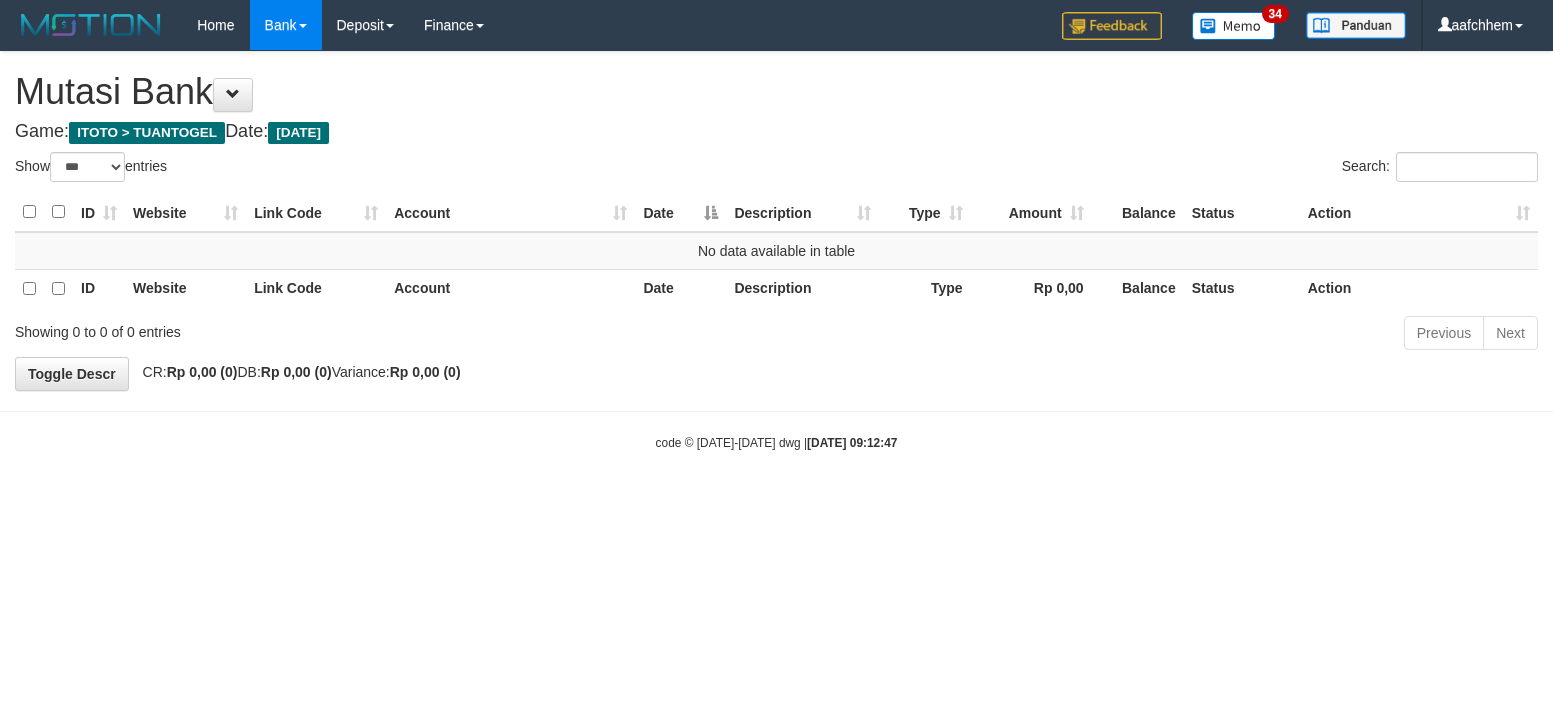 select on "***" 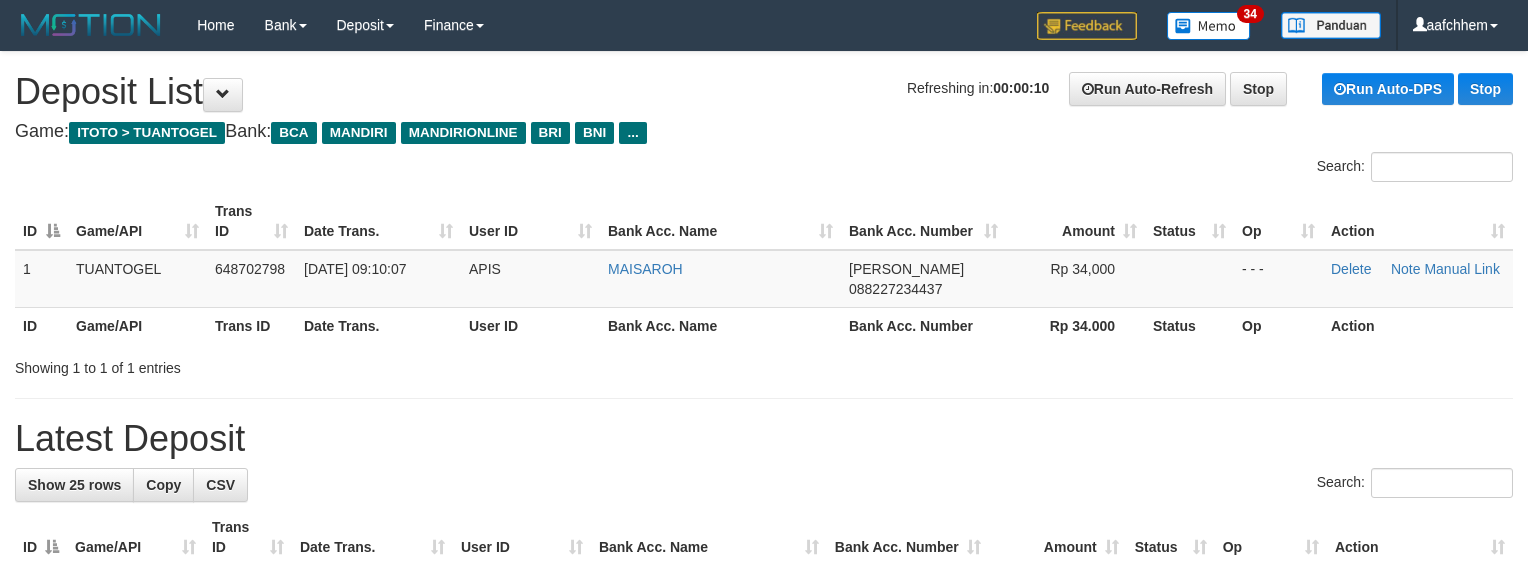 scroll, scrollTop: 0, scrollLeft: 0, axis: both 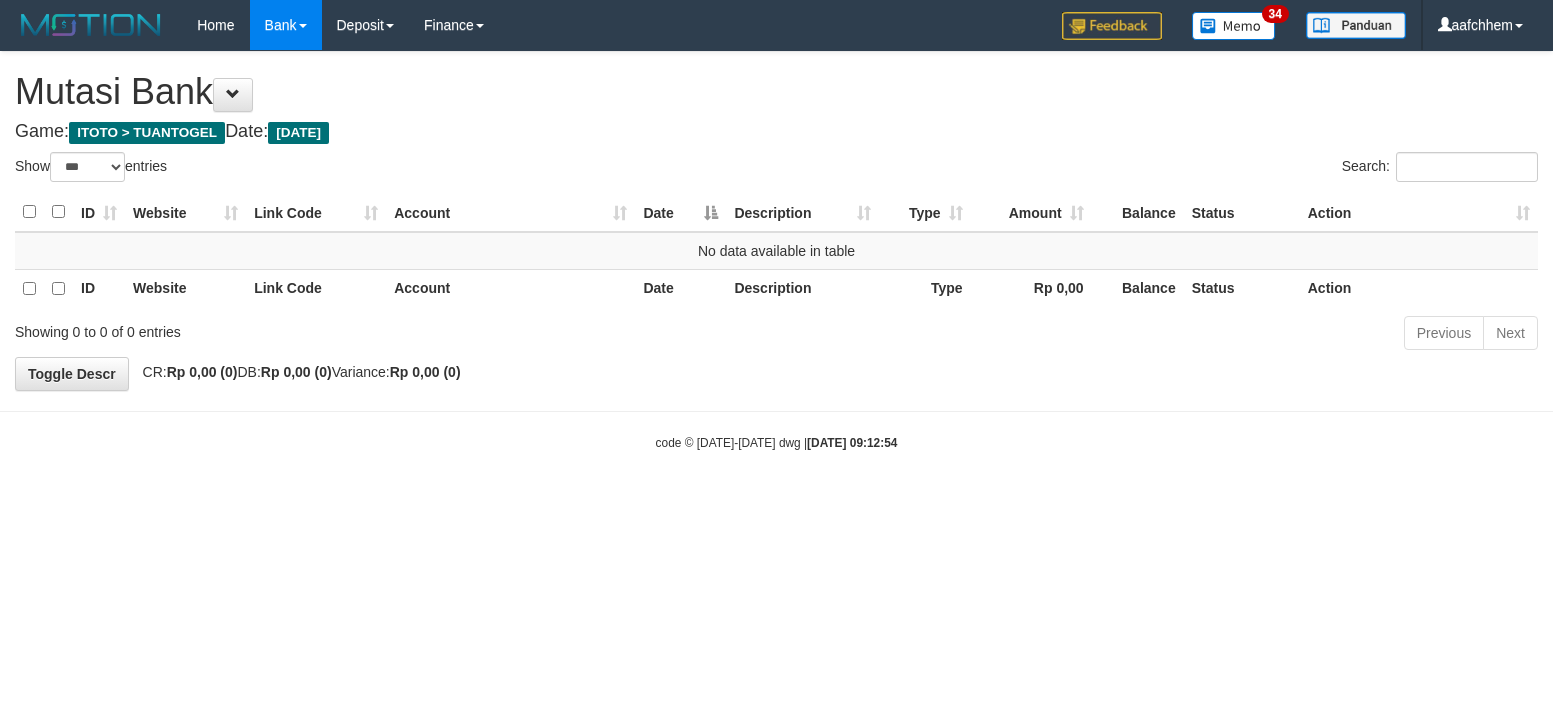 select on "***" 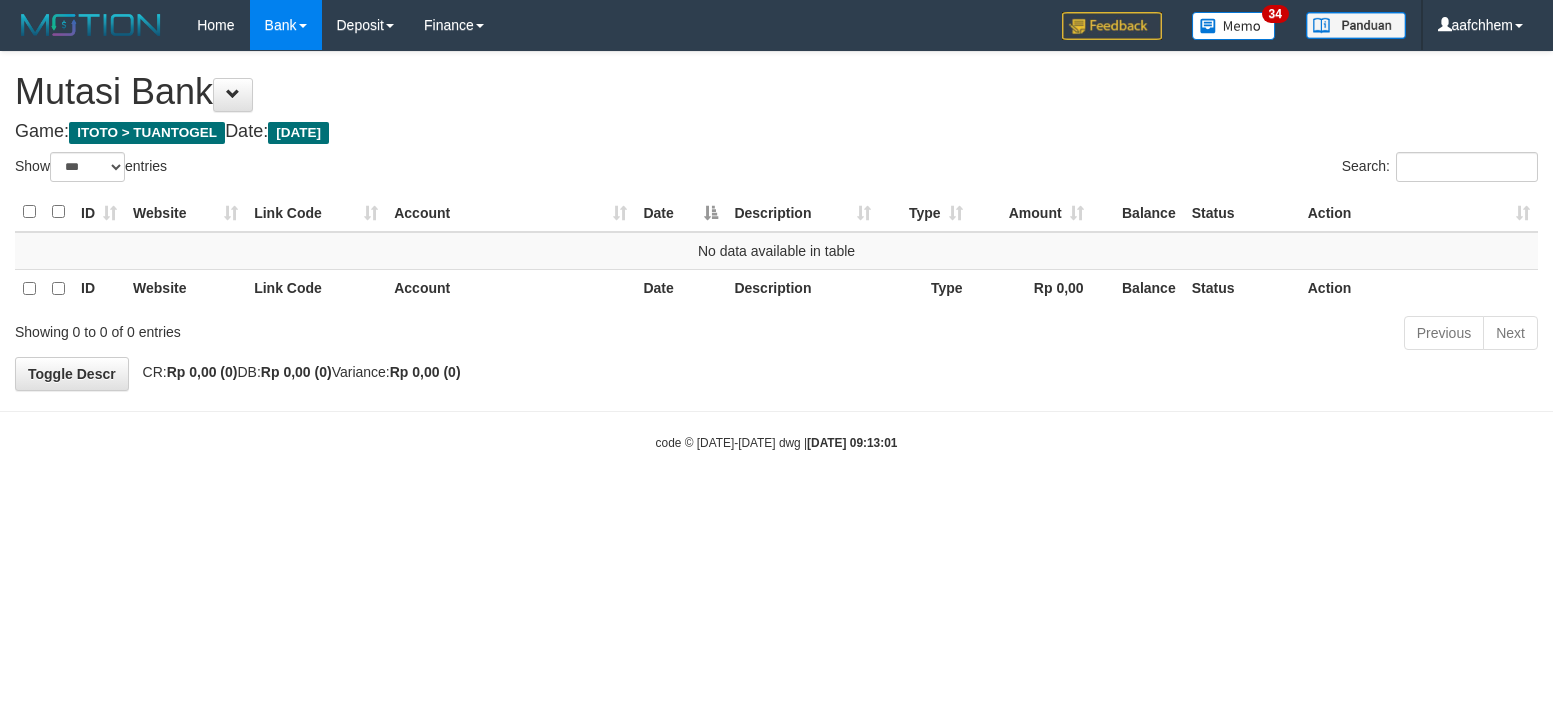 select on "***" 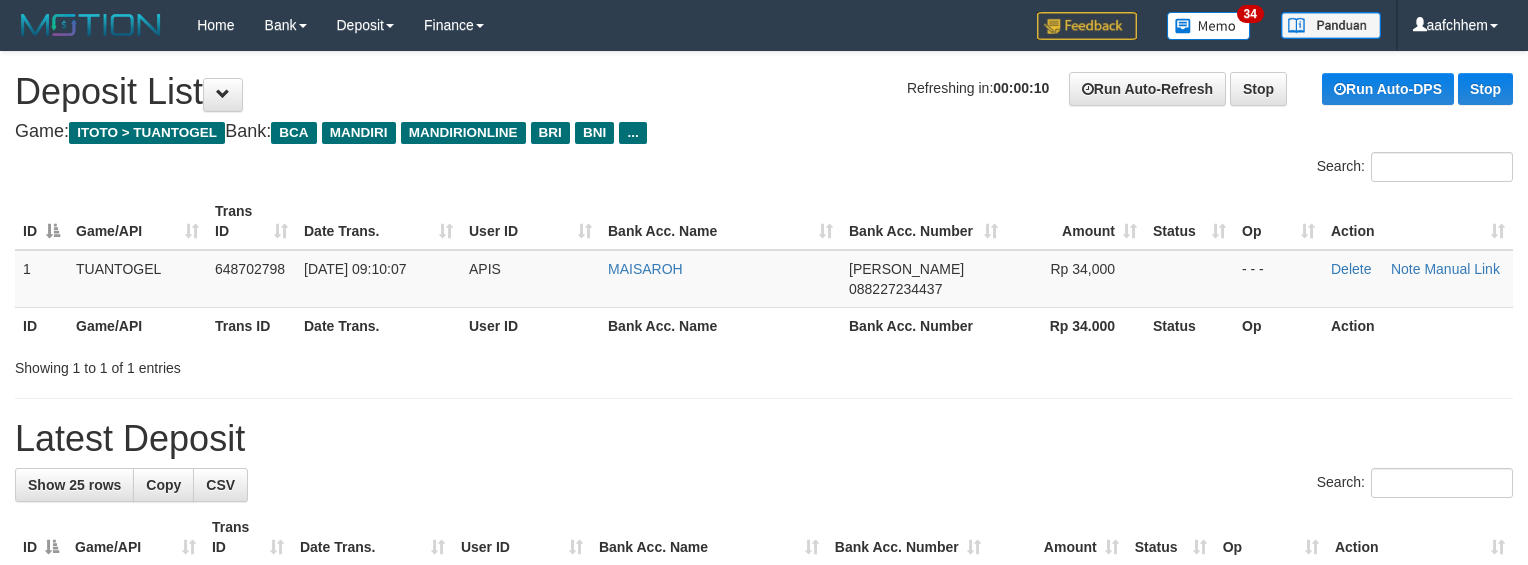 scroll, scrollTop: 0, scrollLeft: 0, axis: both 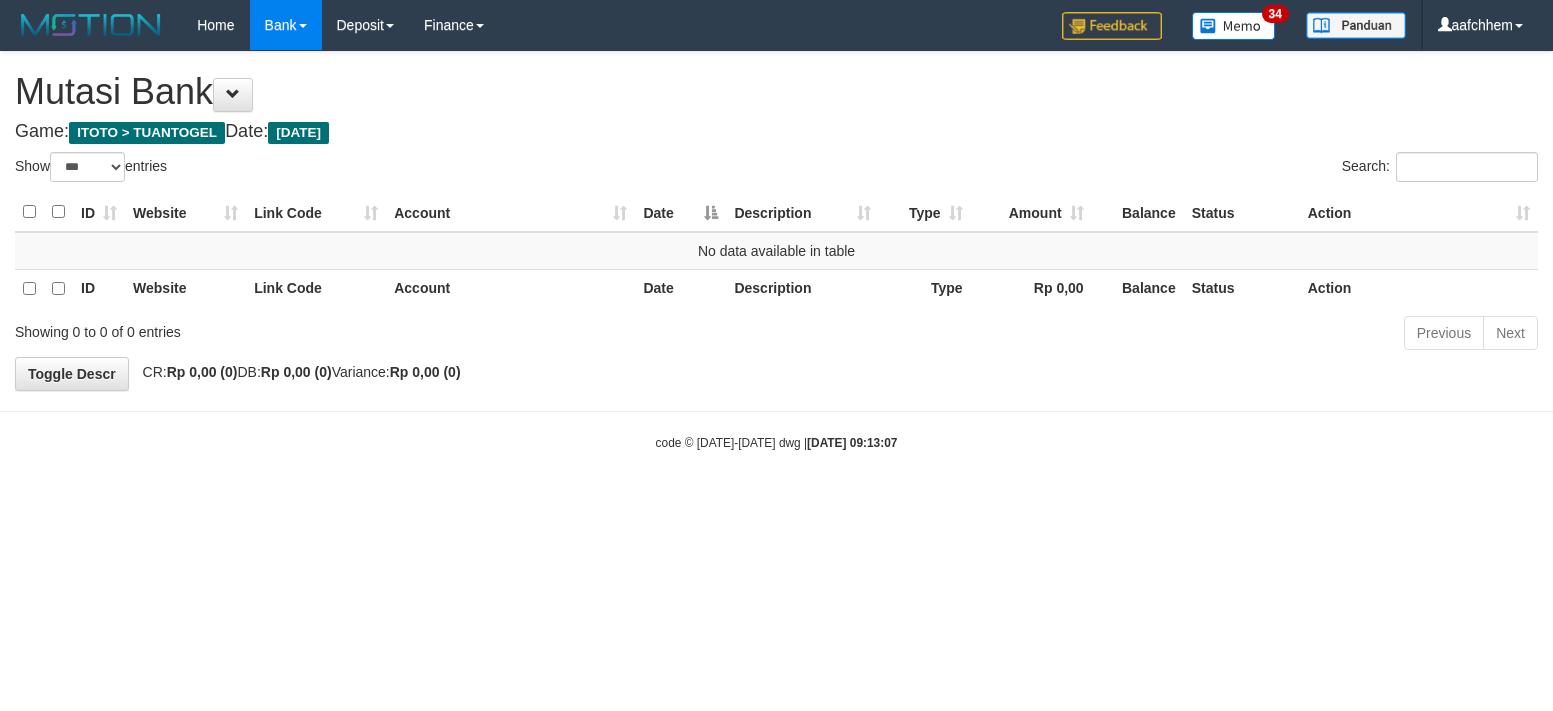select on "***" 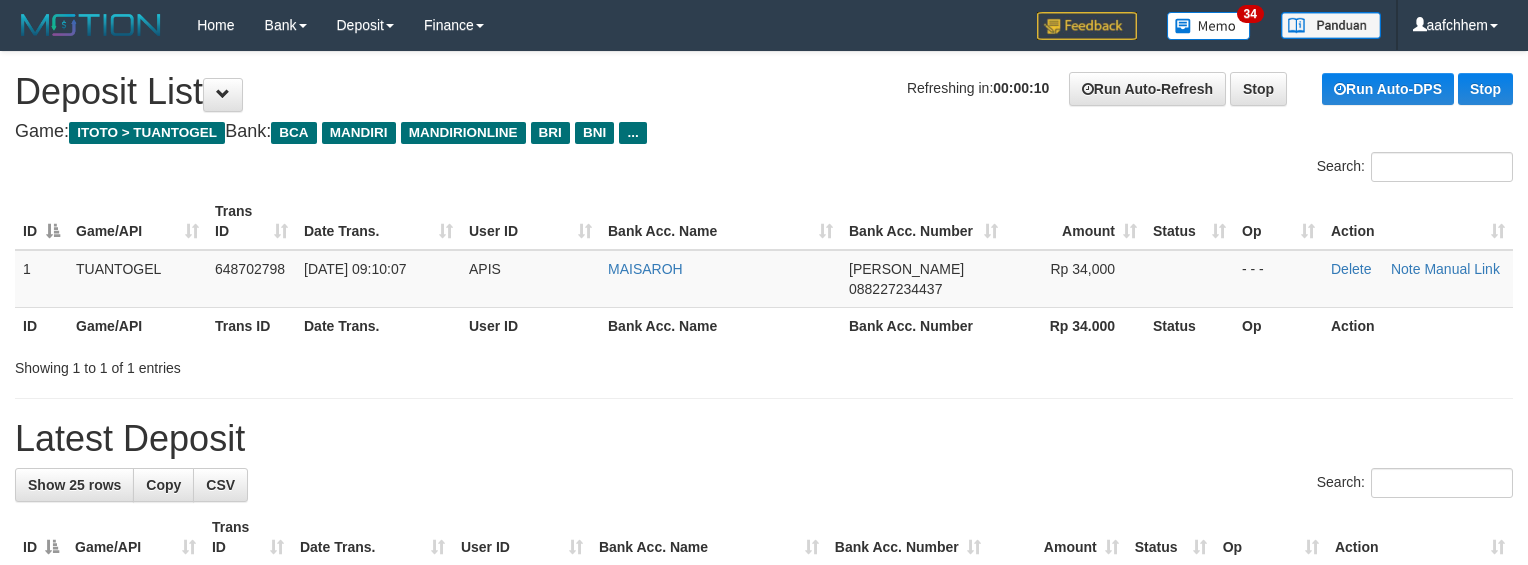 scroll, scrollTop: 0, scrollLeft: 0, axis: both 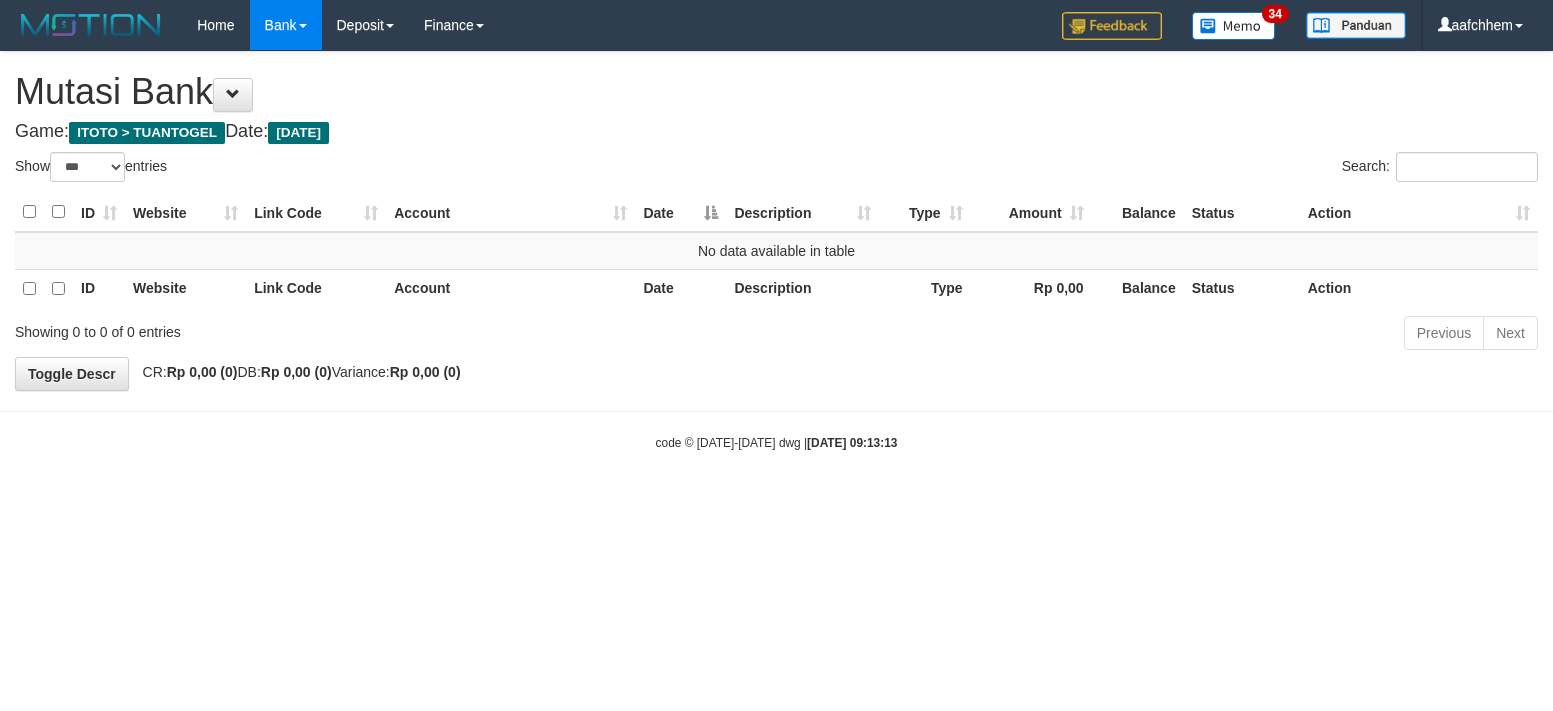 select on "***" 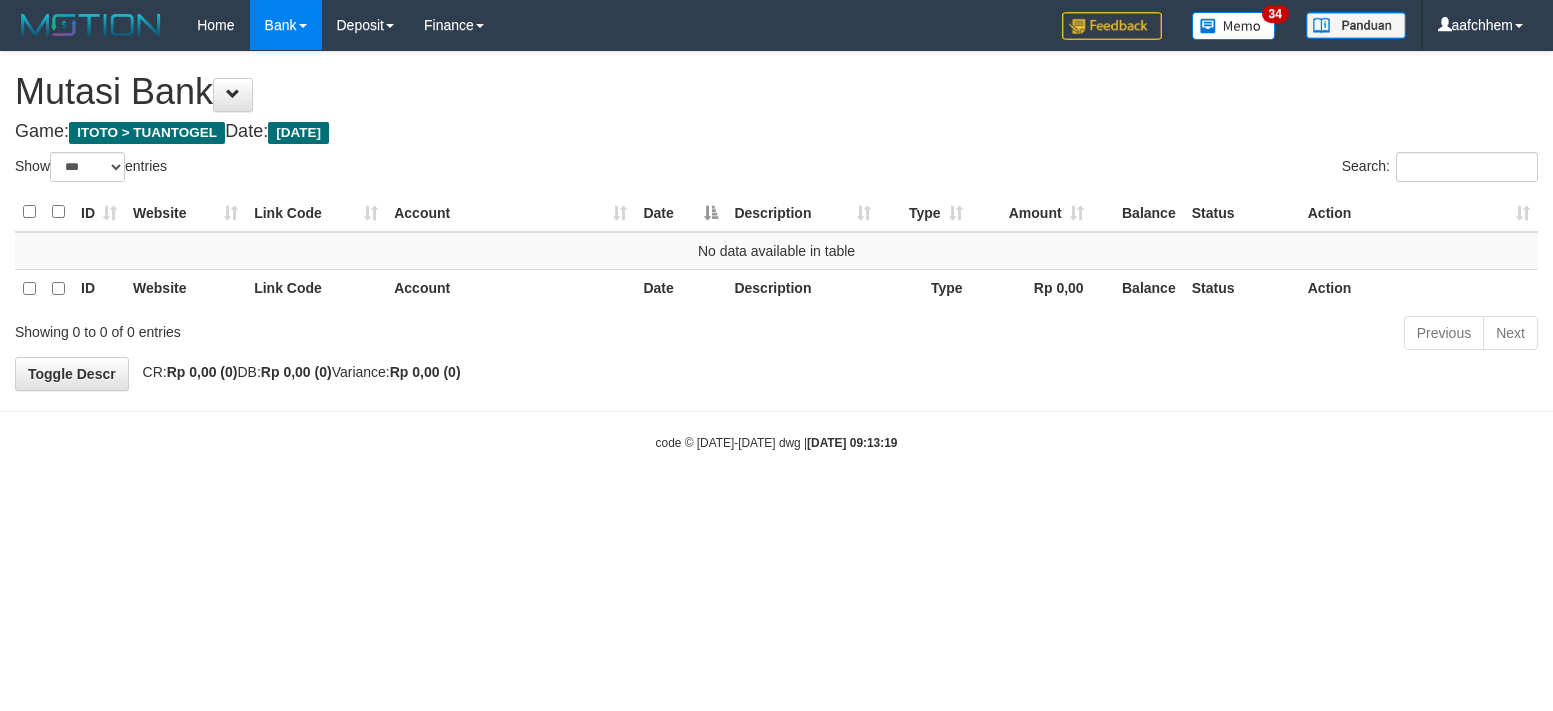 select on "***" 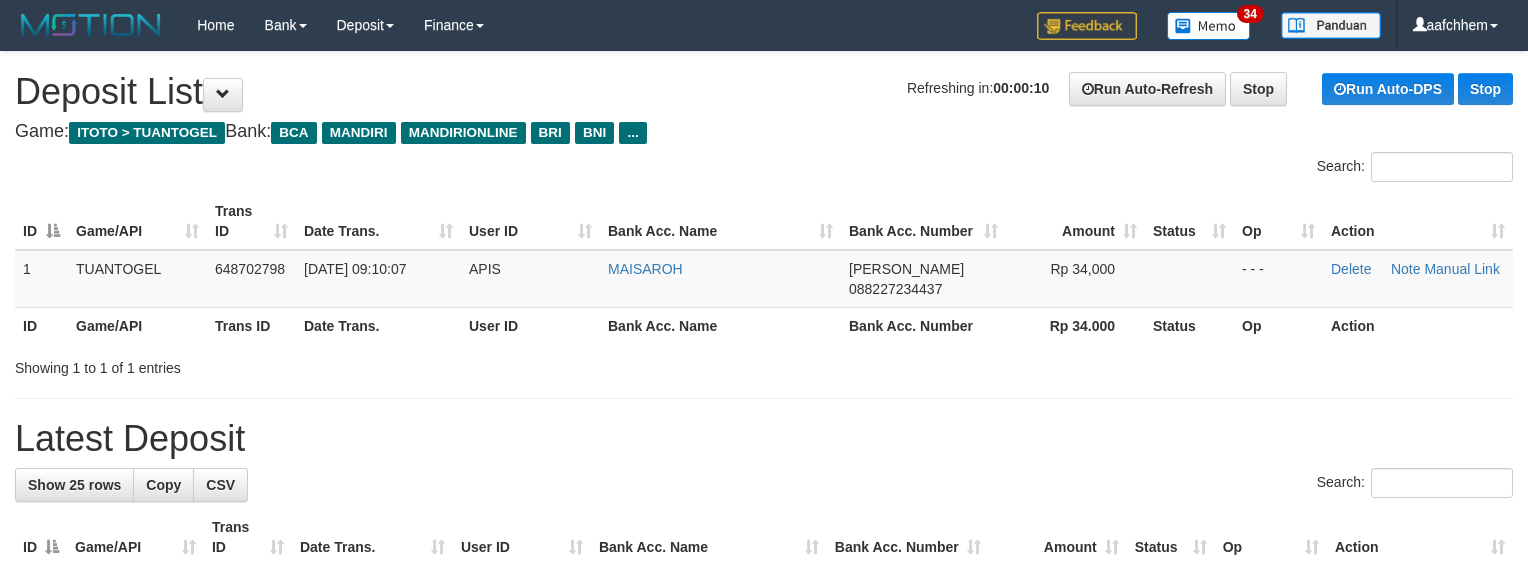 scroll, scrollTop: 0, scrollLeft: 0, axis: both 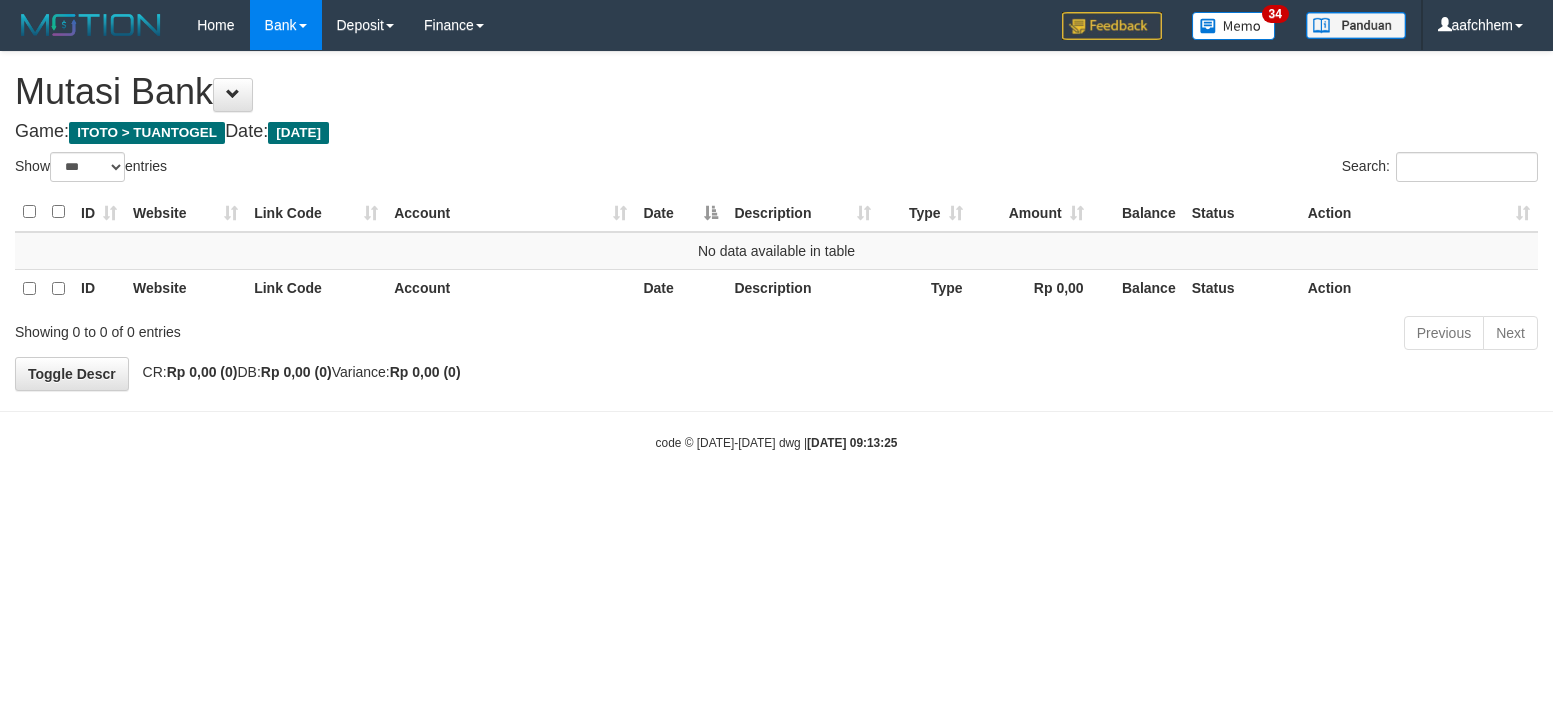 select on "***" 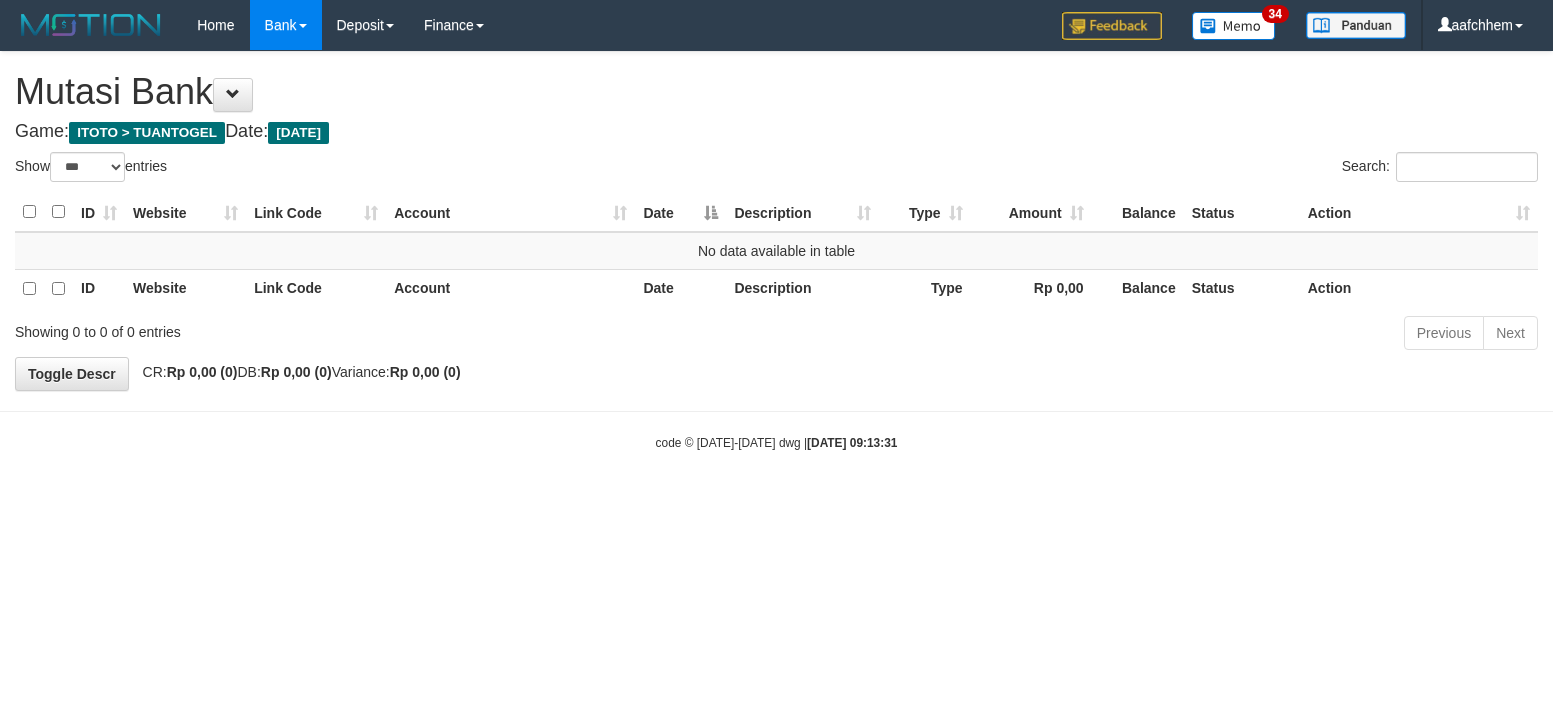 select on "***" 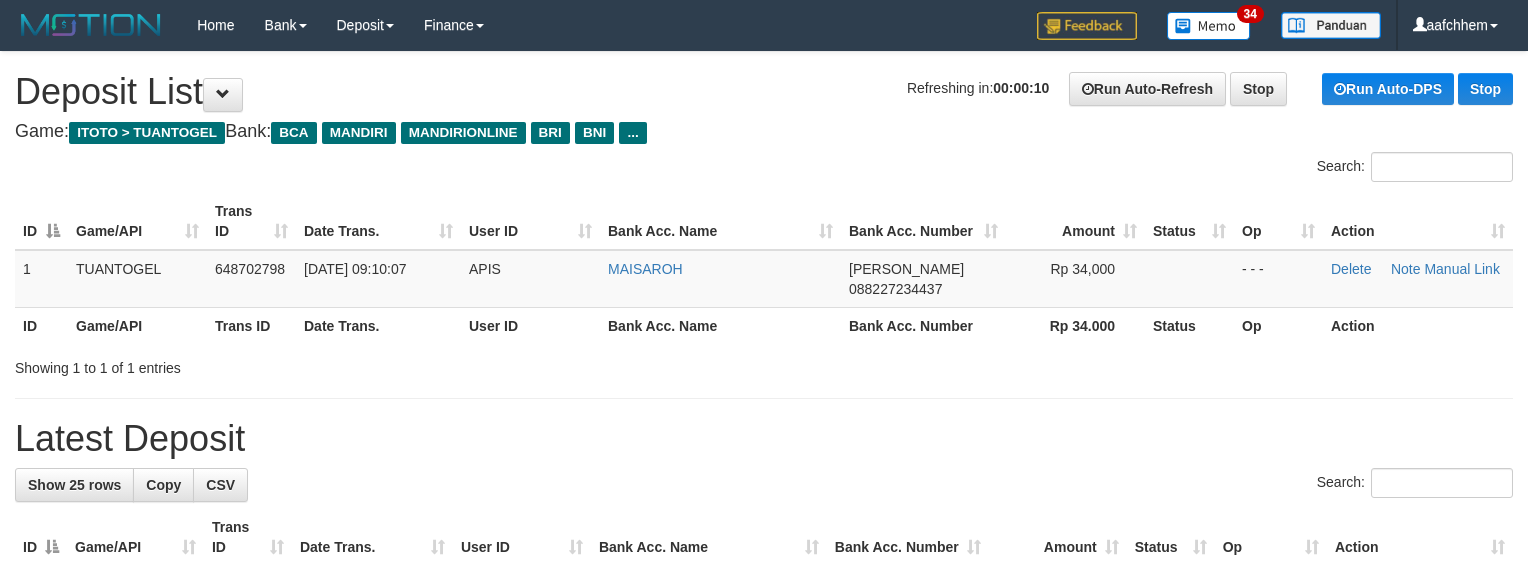 scroll, scrollTop: 0, scrollLeft: 0, axis: both 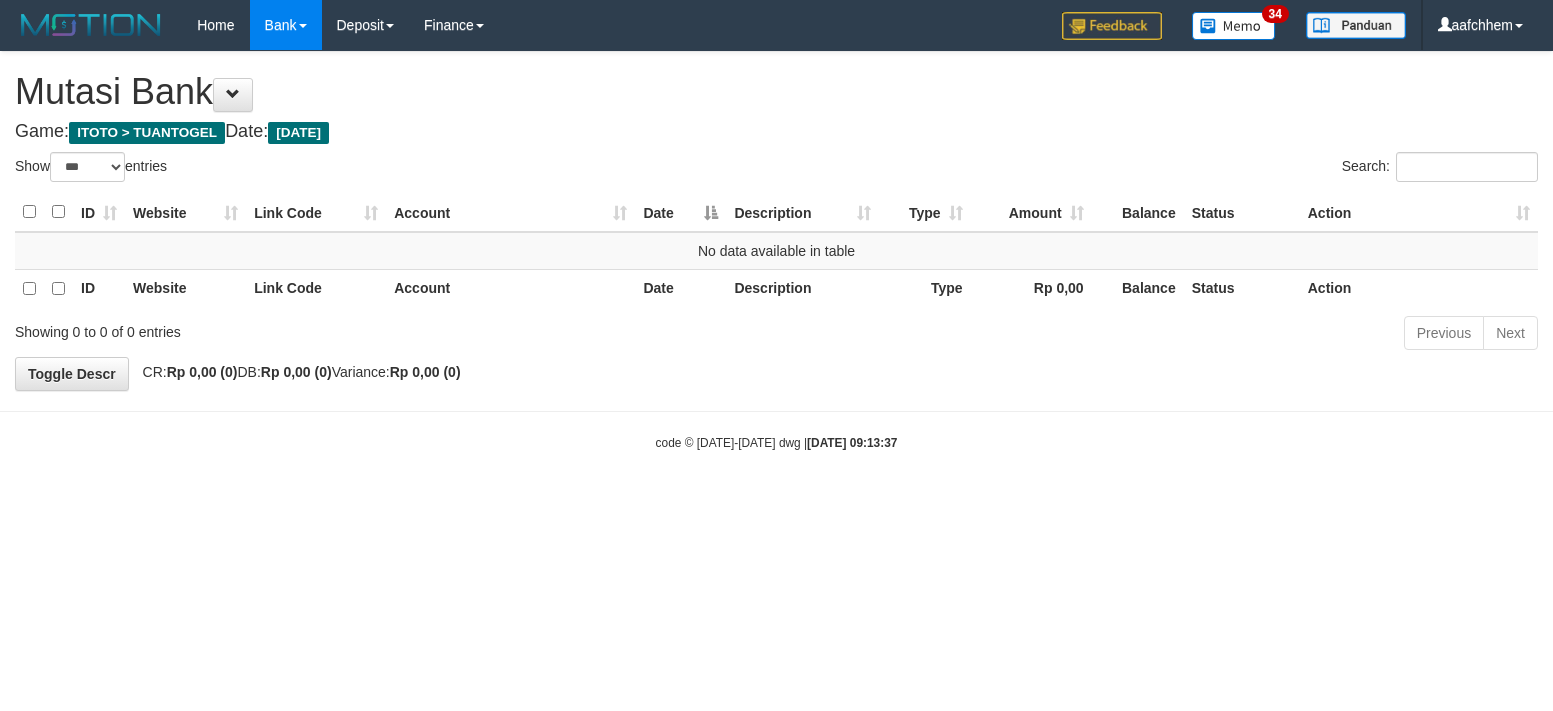 select on "***" 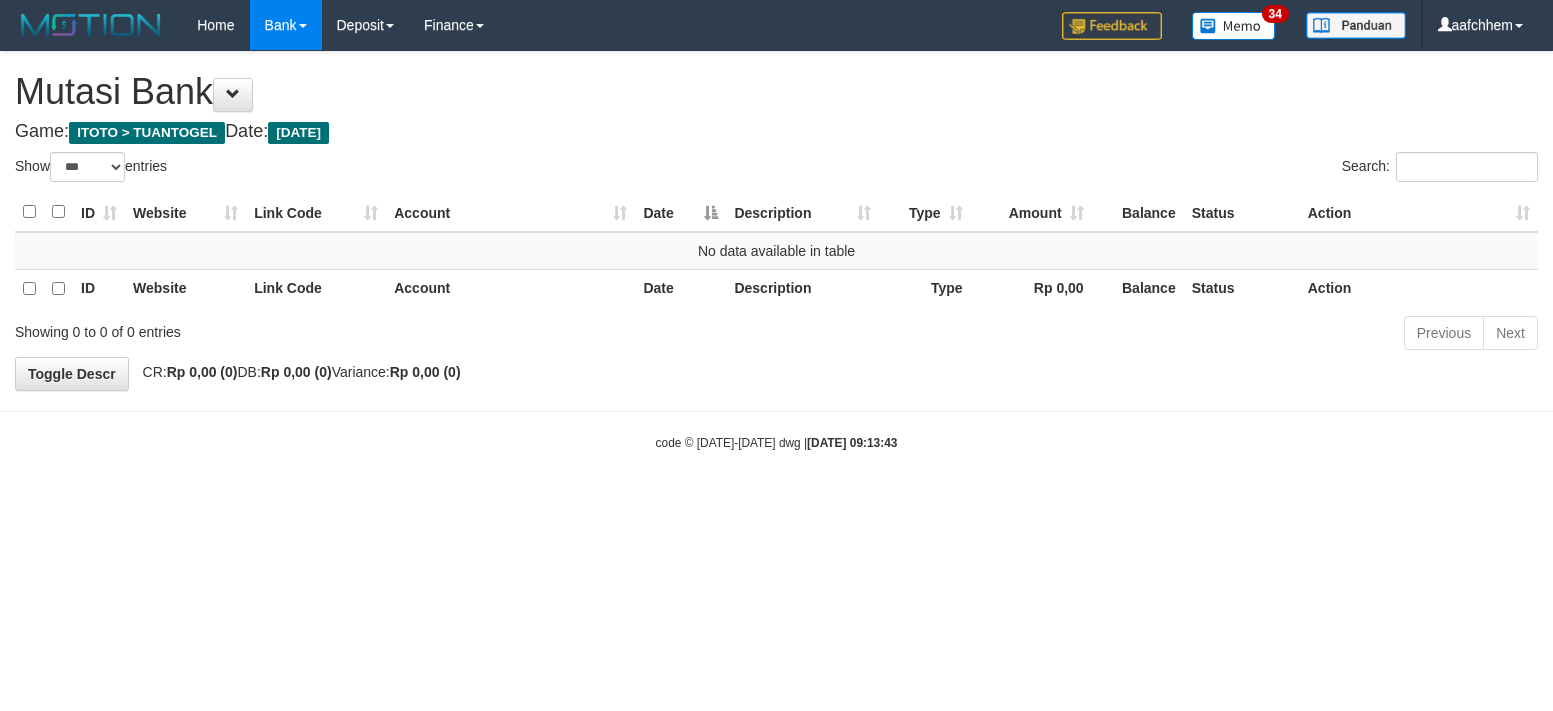 select on "***" 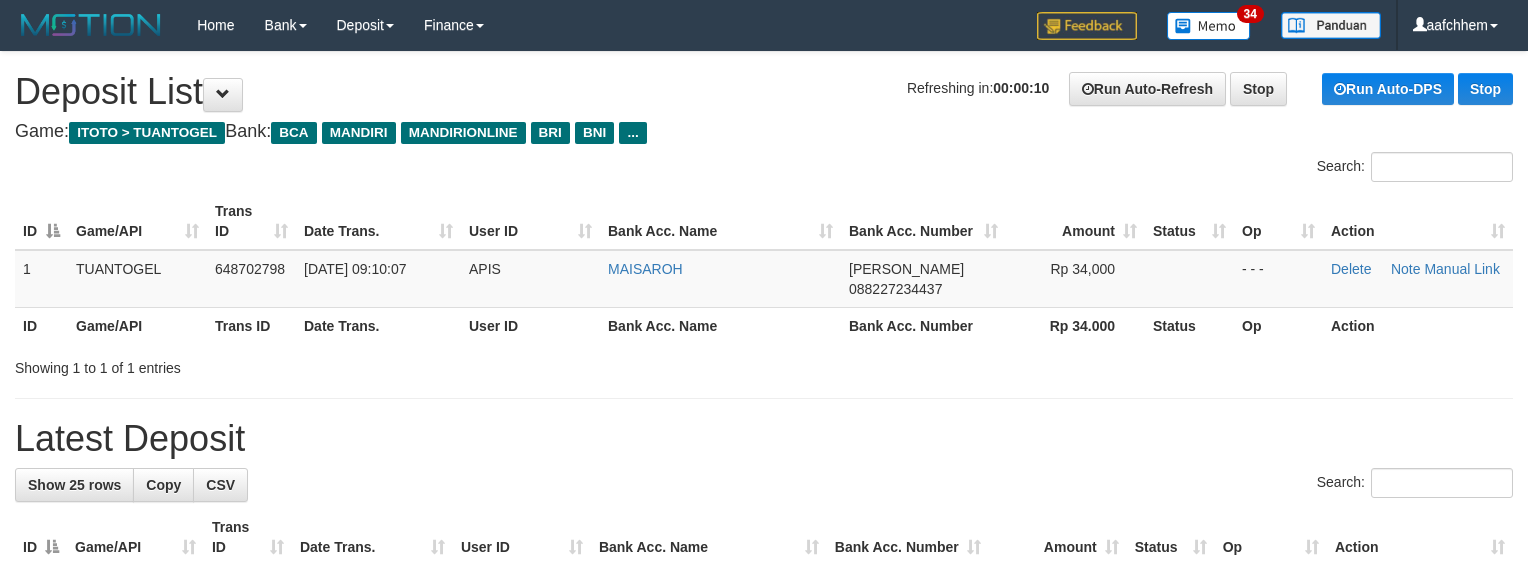 scroll, scrollTop: 0, scrollLeft: 0, axis: both 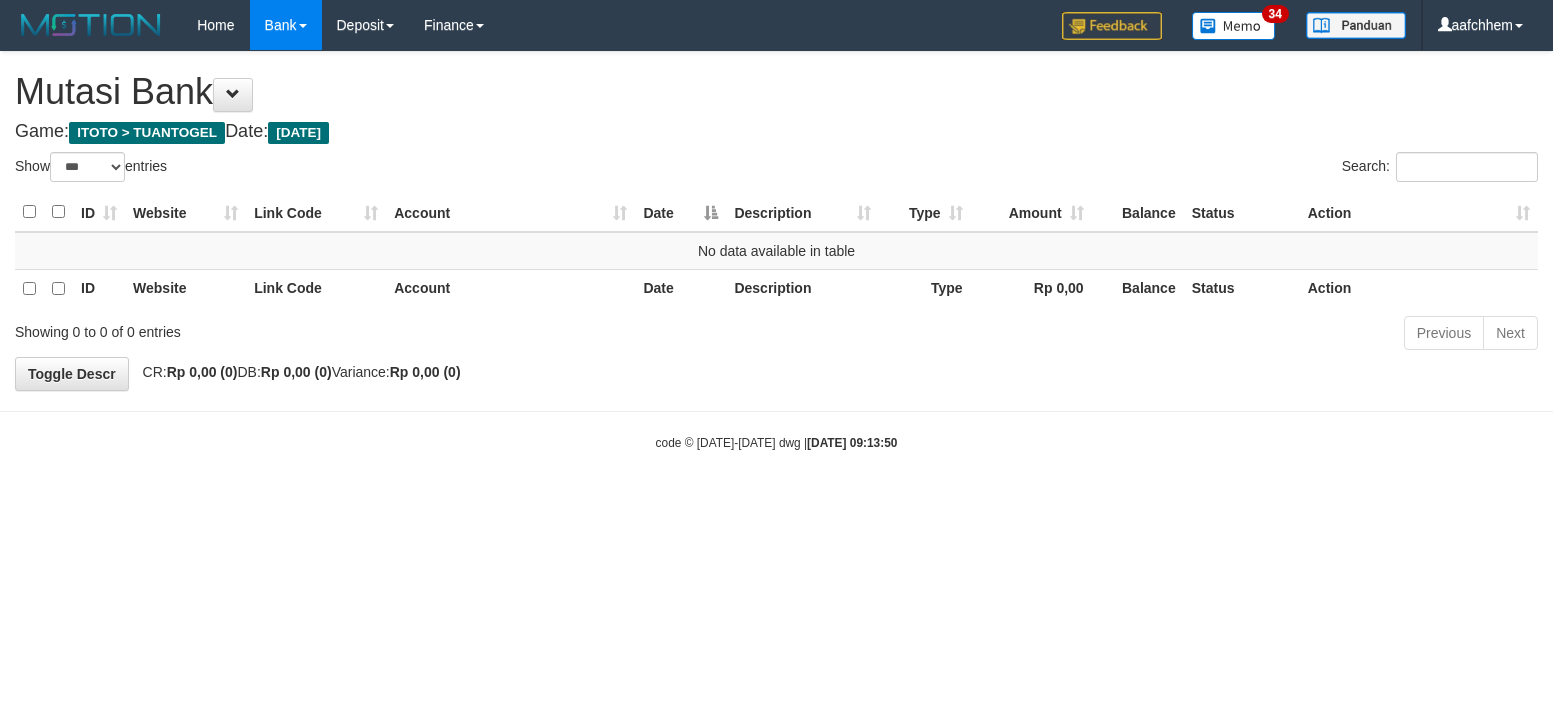 select on "***" 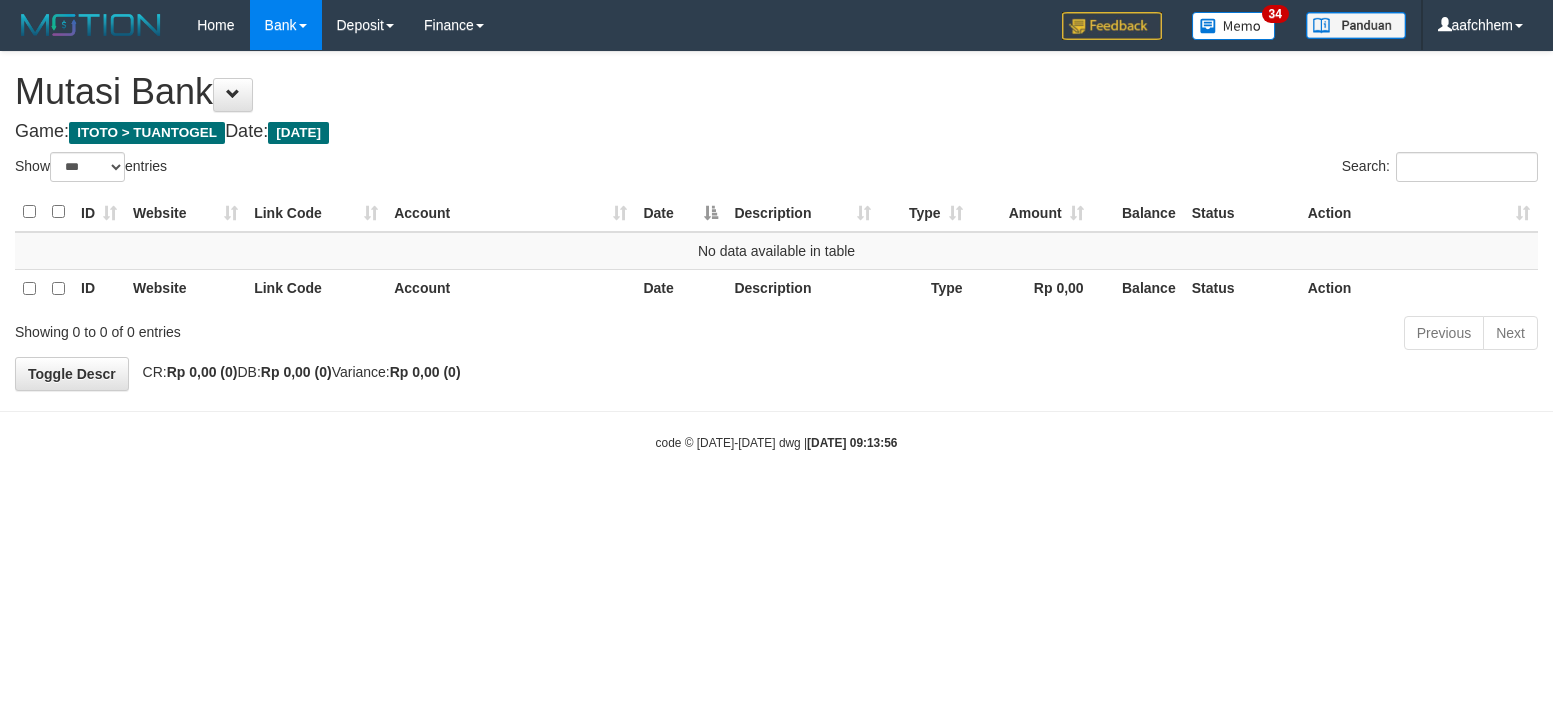 select on "***" 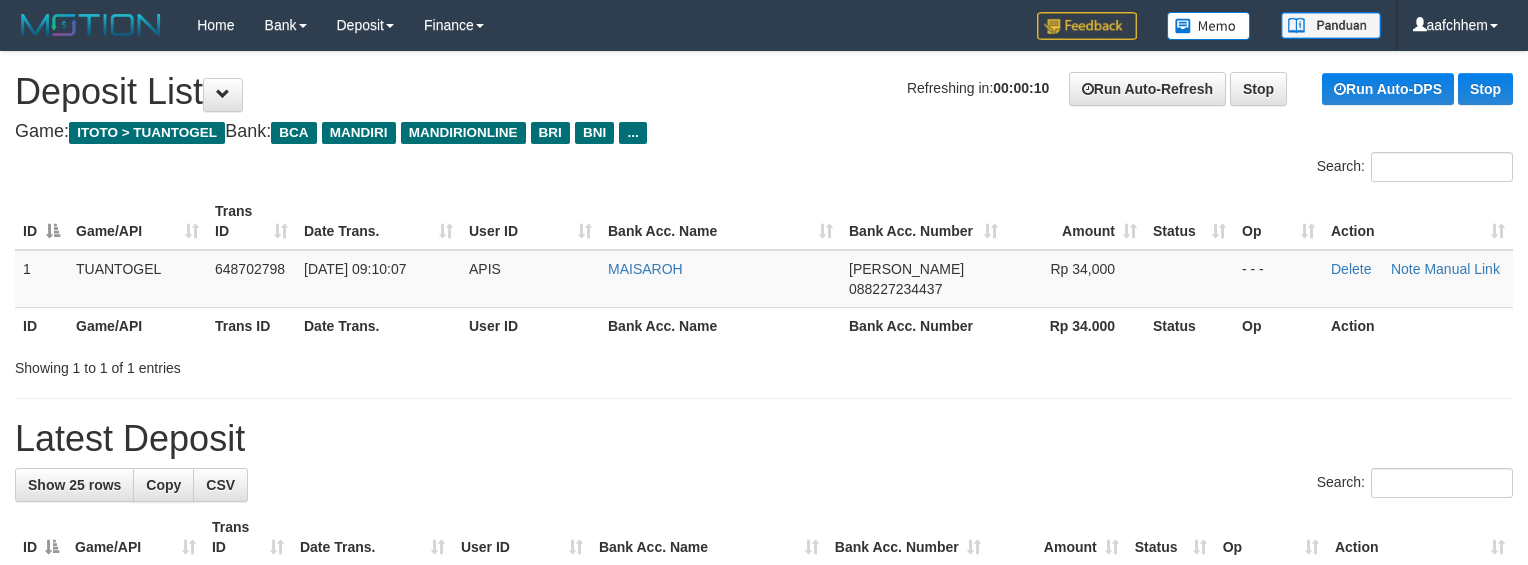scroll, scrollTop: 0, scrollLeft: 0, axis: both 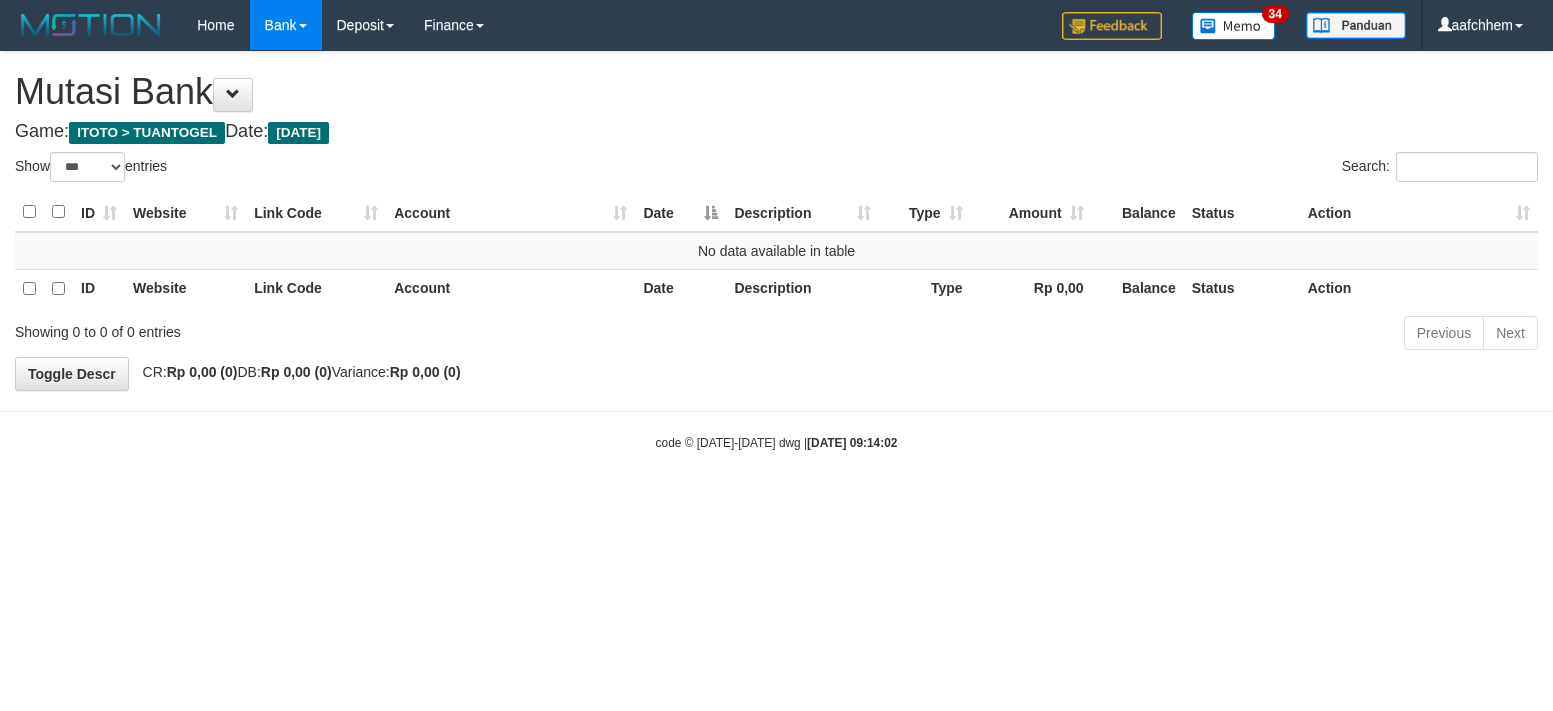 select on "***" 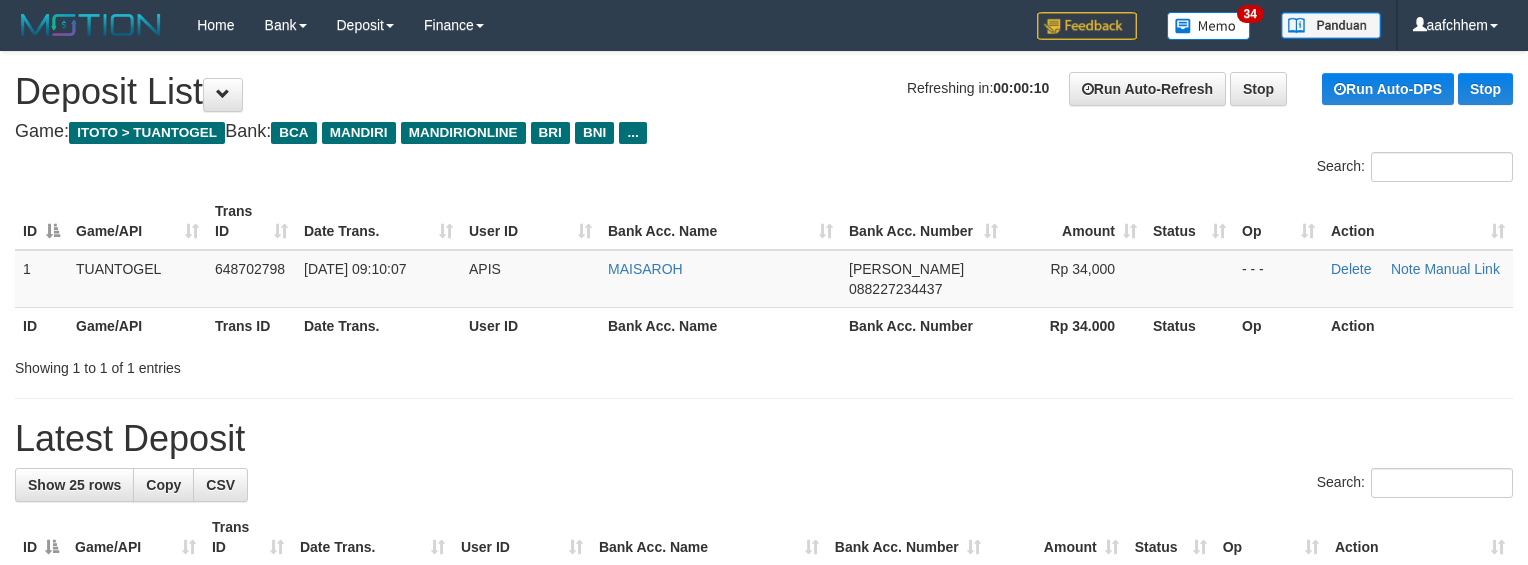 scroll, scrollTop: 0, scrollLeft: 0, axis: both 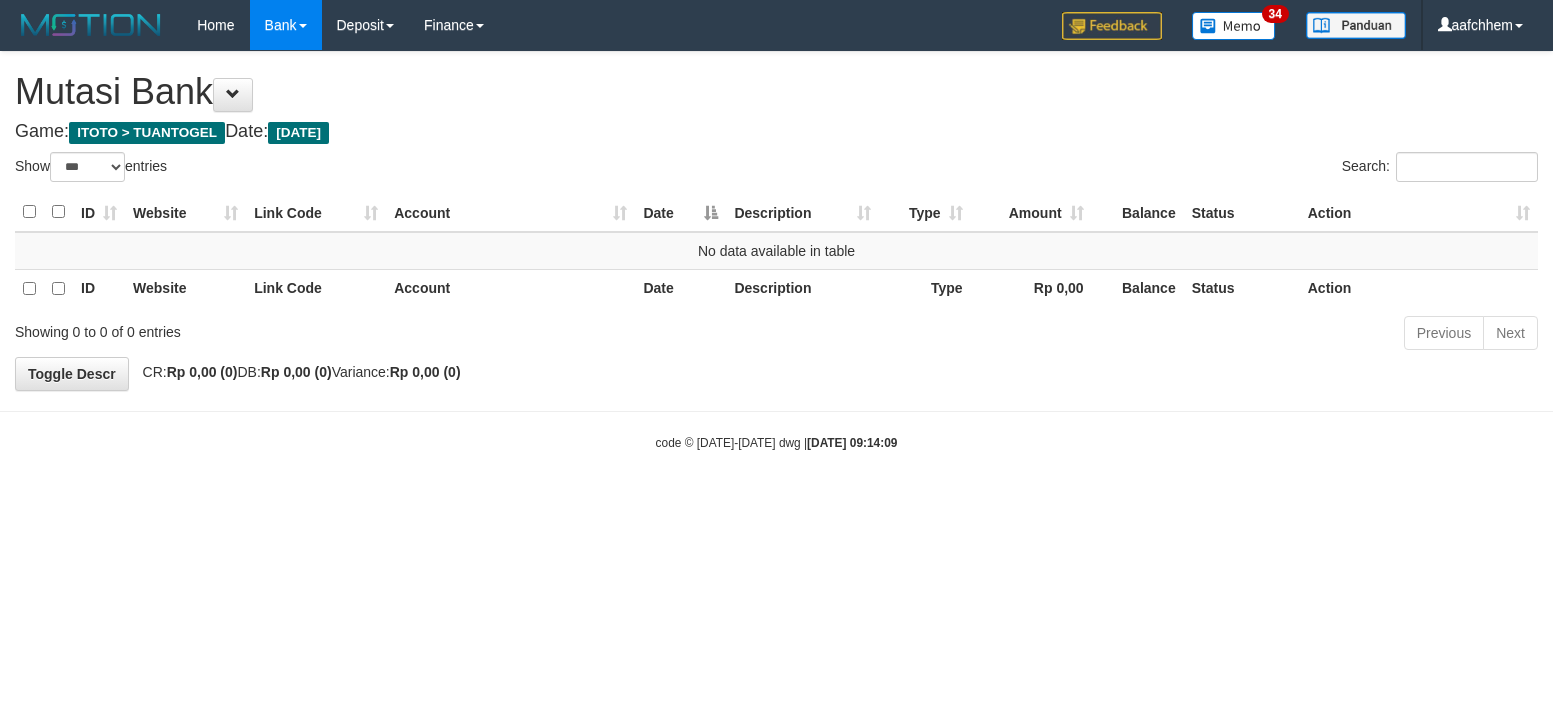 select on "***" 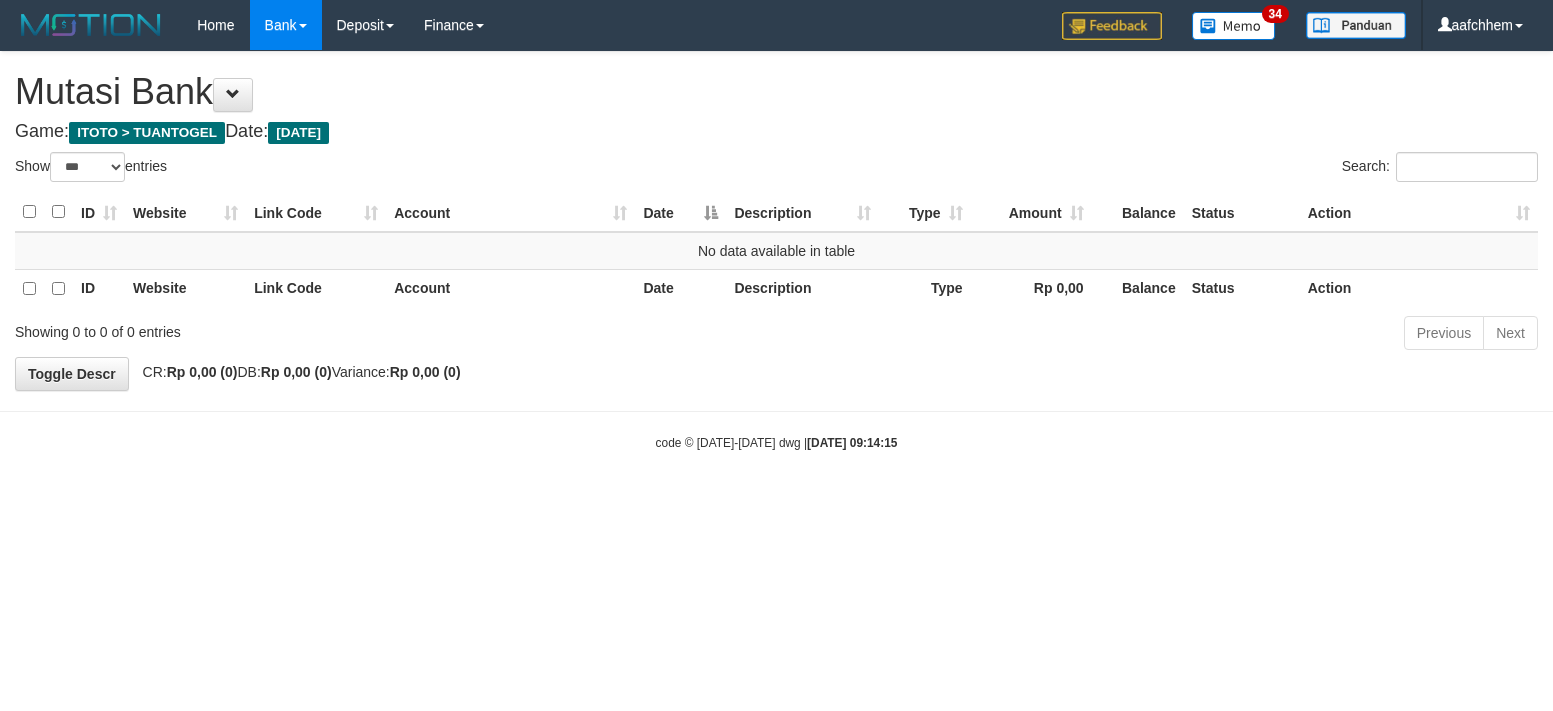 select on "***" 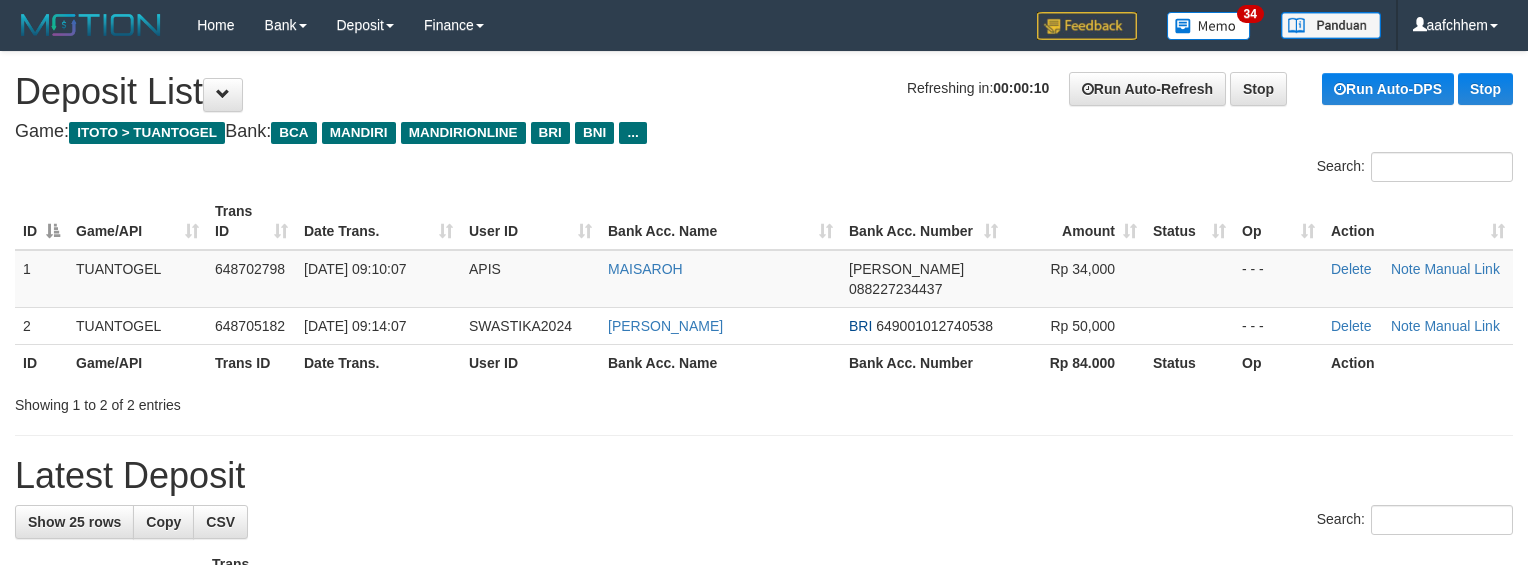 scroll, scrollTop: 0, scrollLeft: 0, axis: both 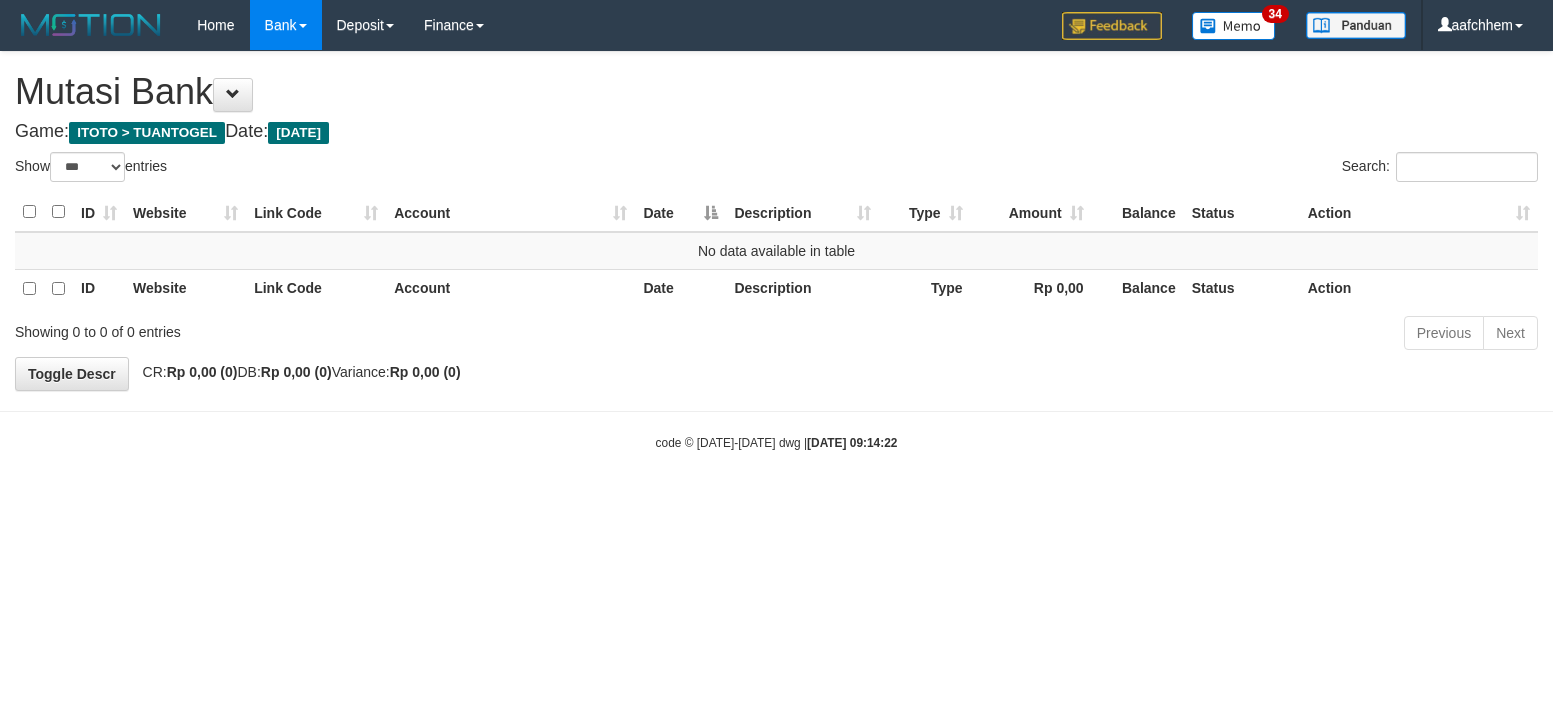 select on "***" 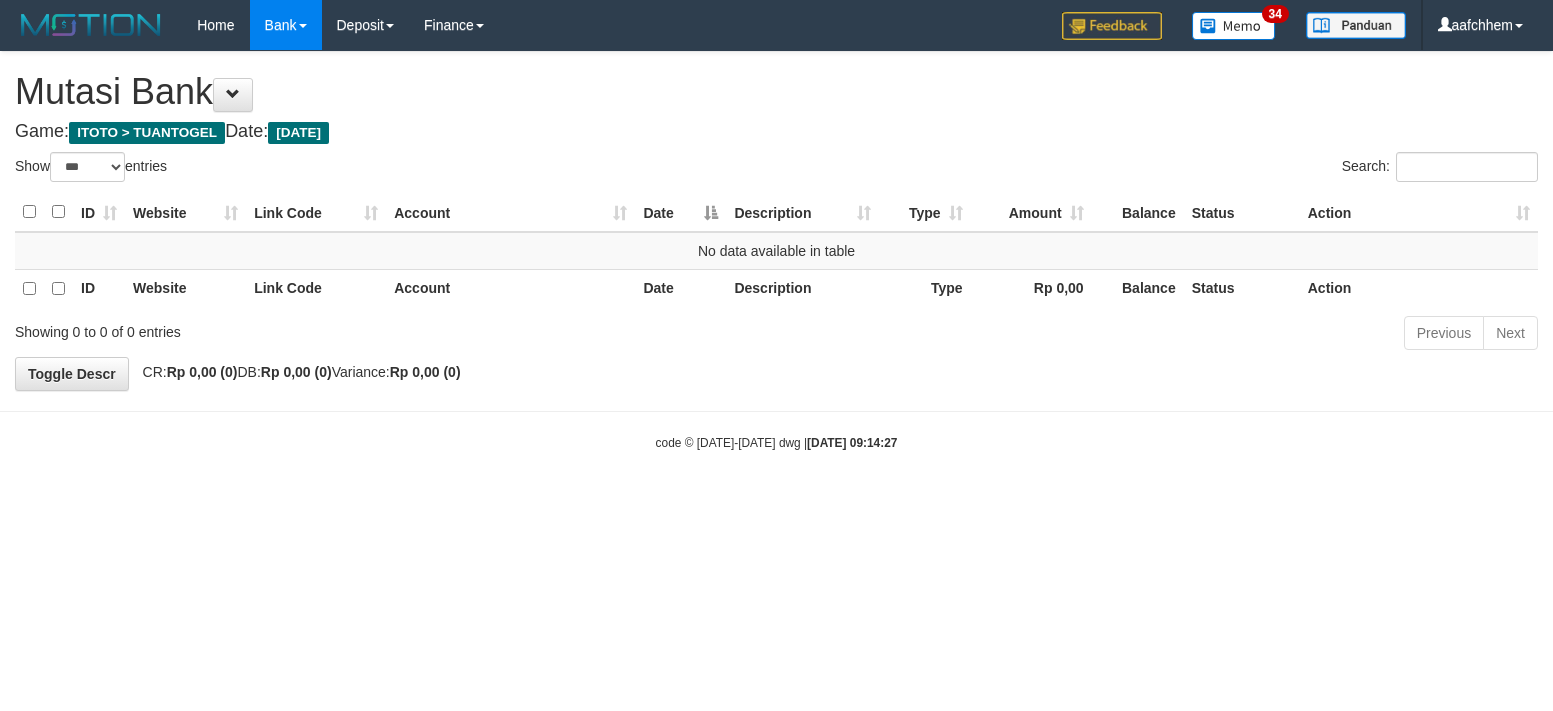 select on "***" 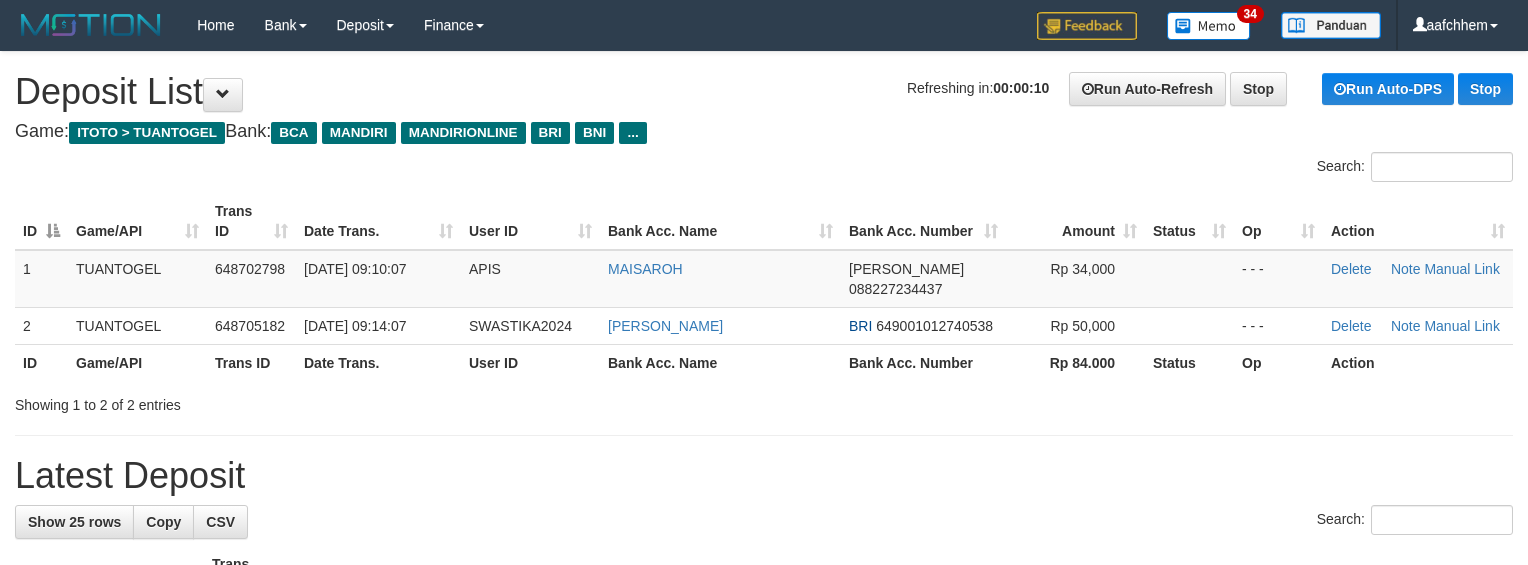scroll, scrollTop: 0, scrollLeft: 0, axis: both 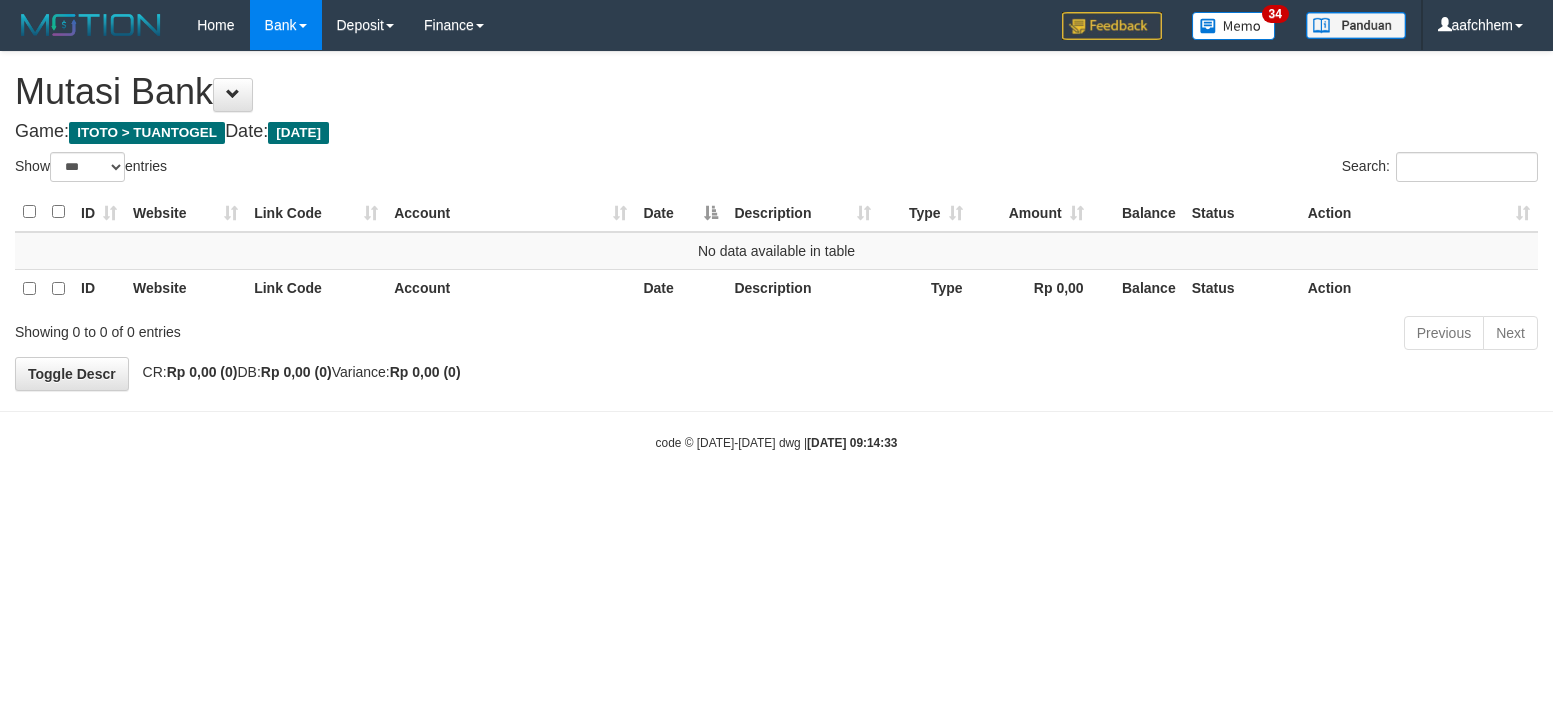 select on "***" 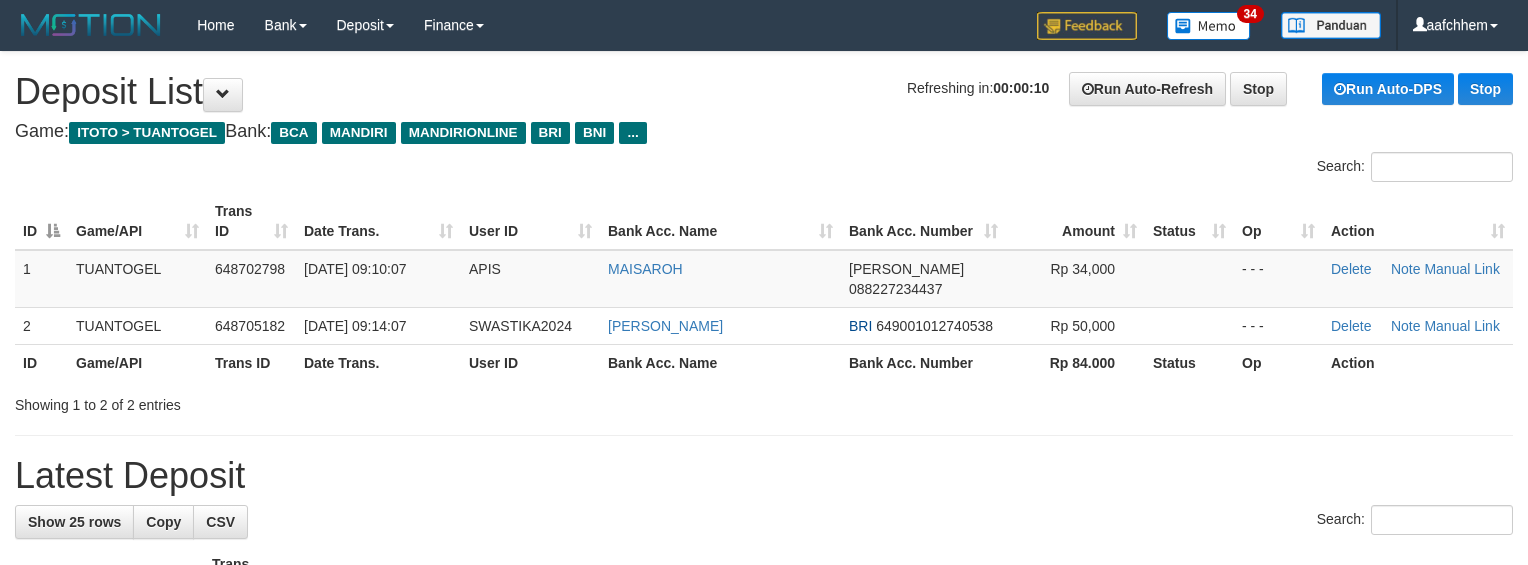 scroll, scrollTop: 0, scrollLeft: 0, axis: both 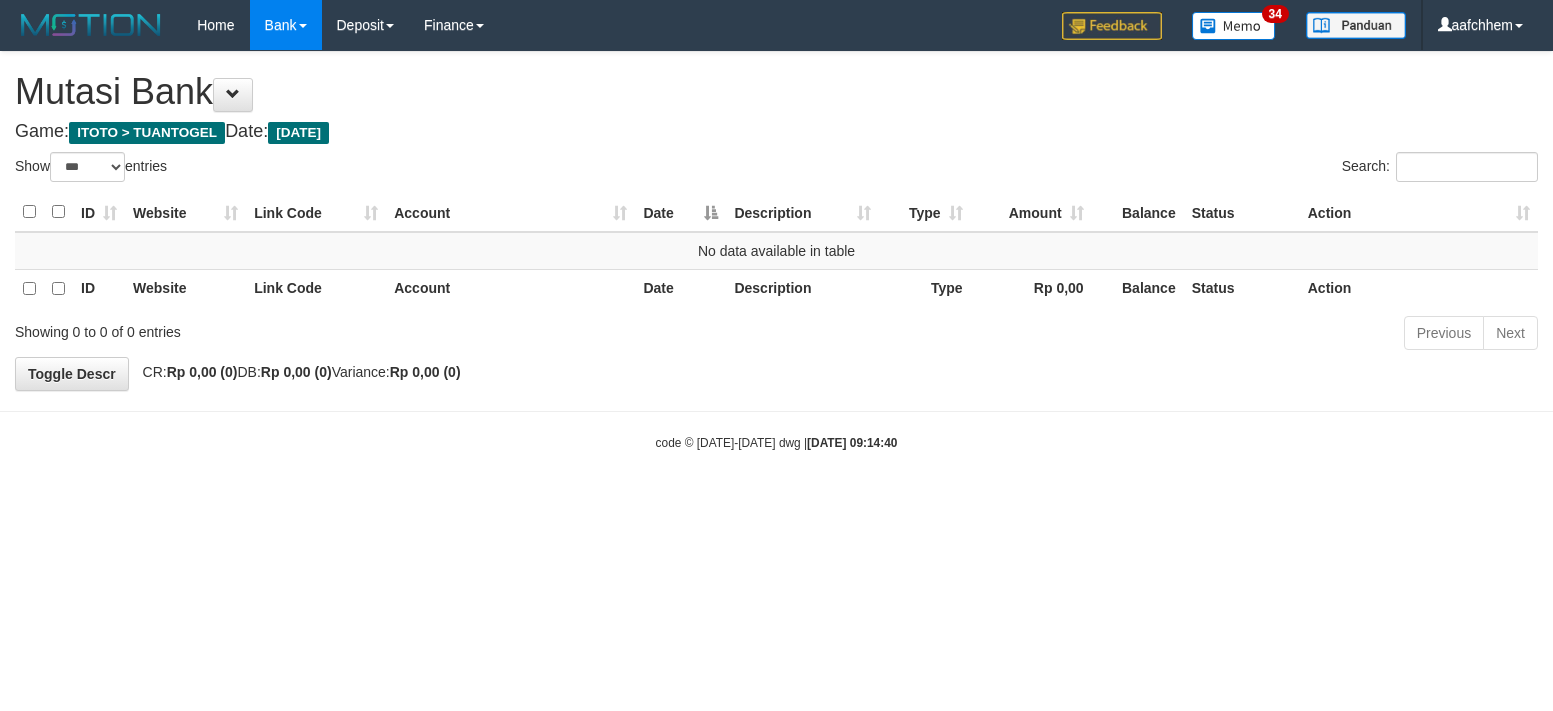 select on "***" 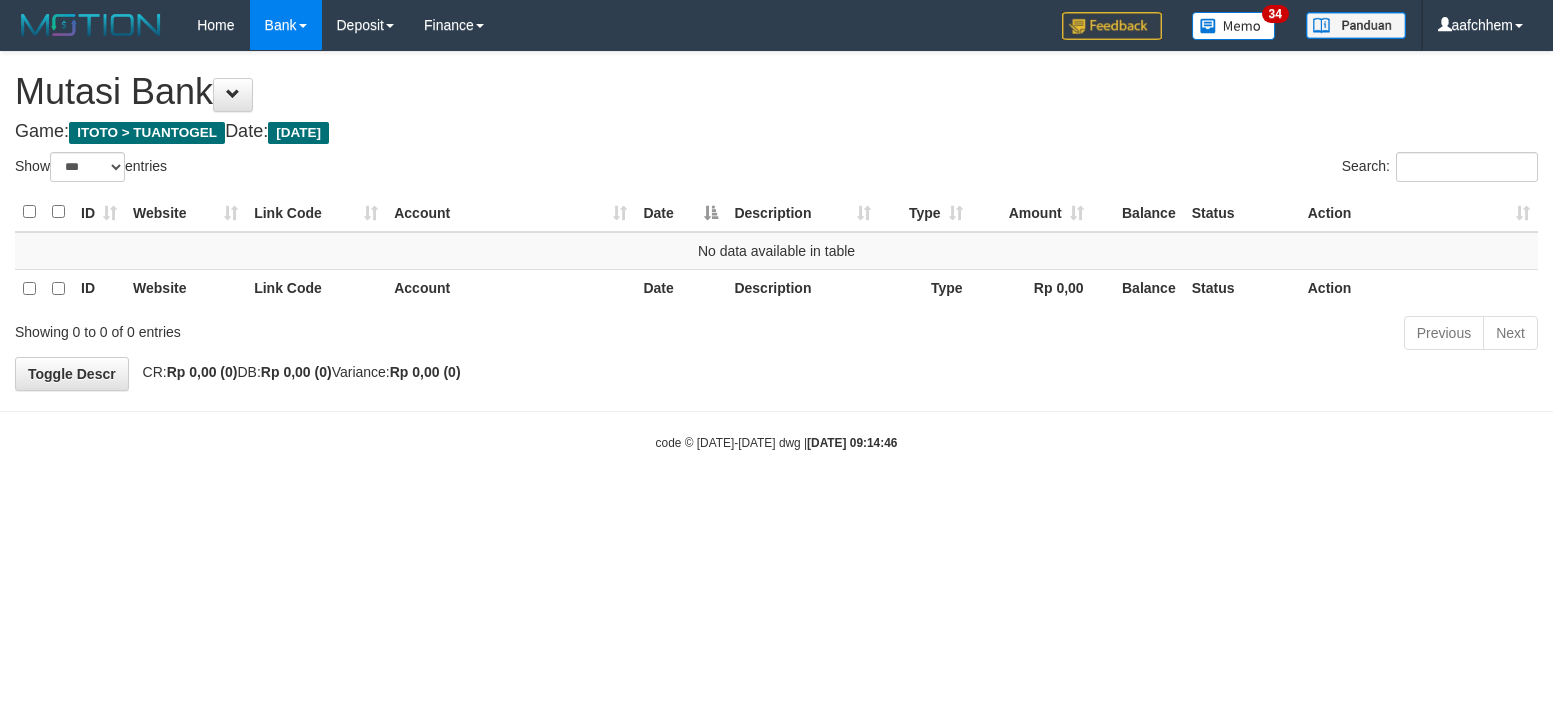 select on "***" 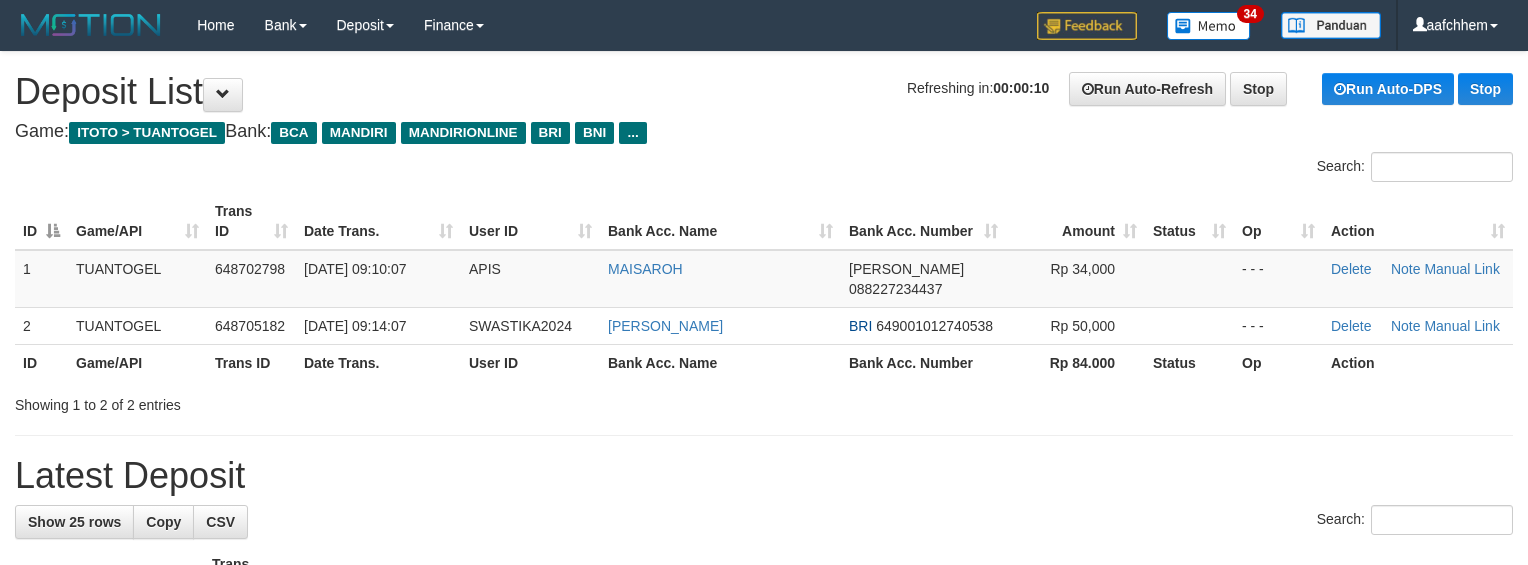 scroll, scrollTop: 0, scrollLeft: 0, axis: both 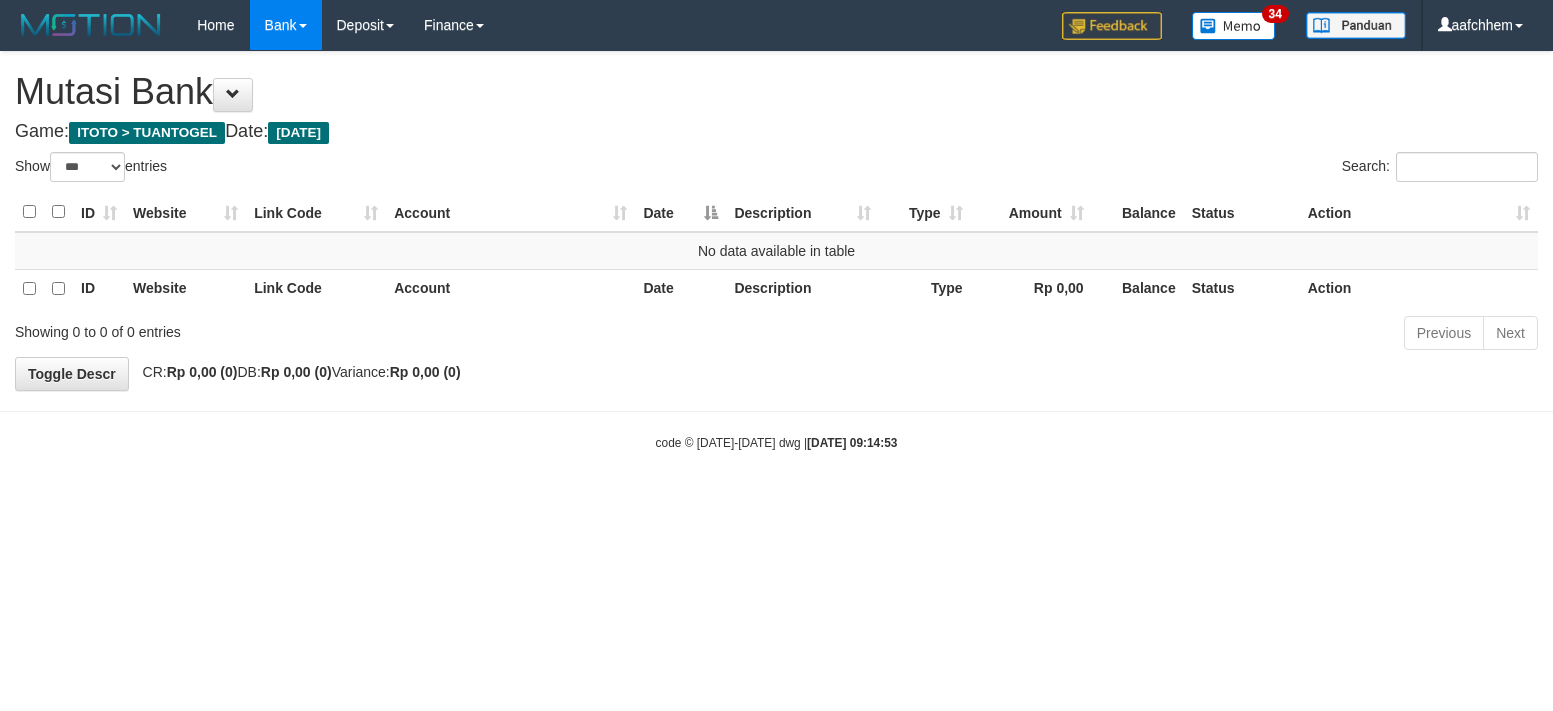 select on "***" 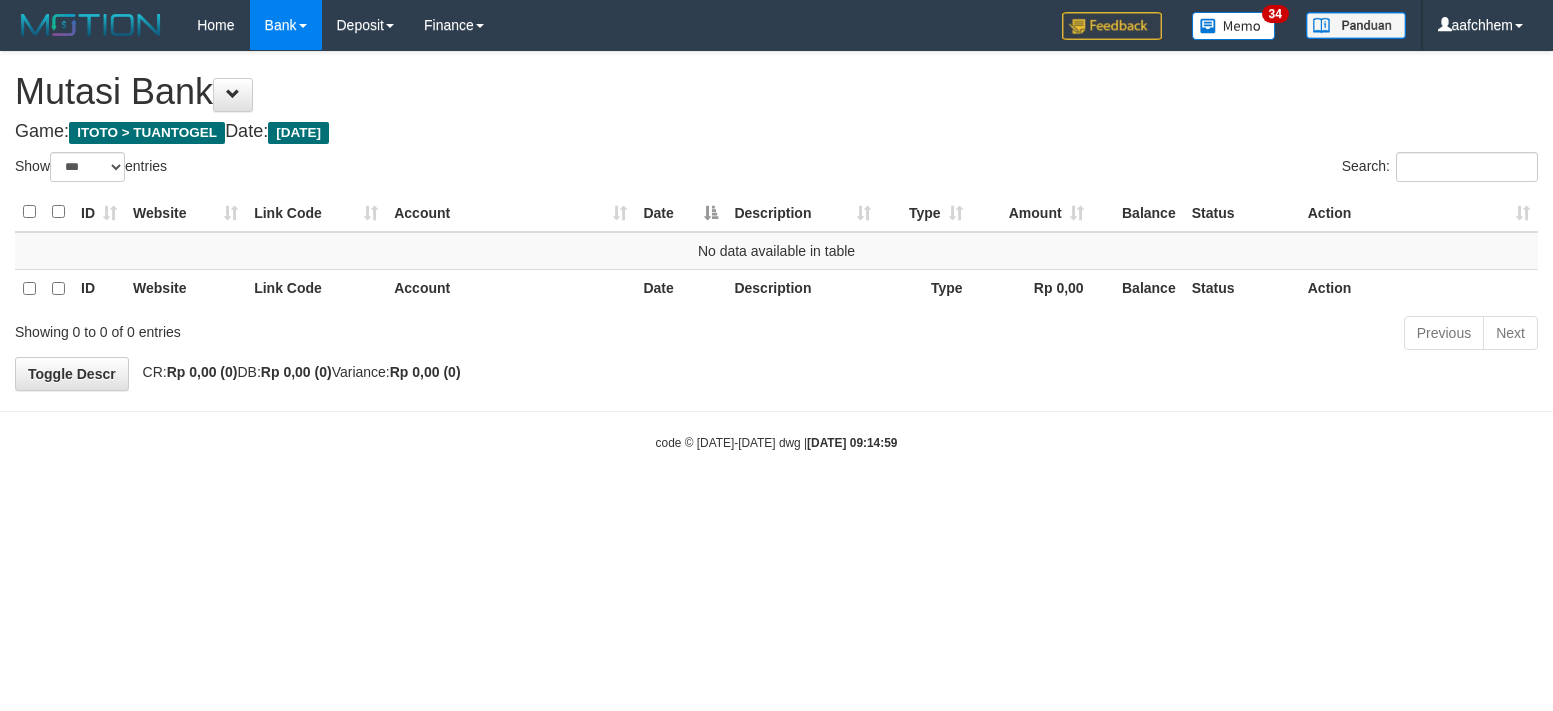select on "***" 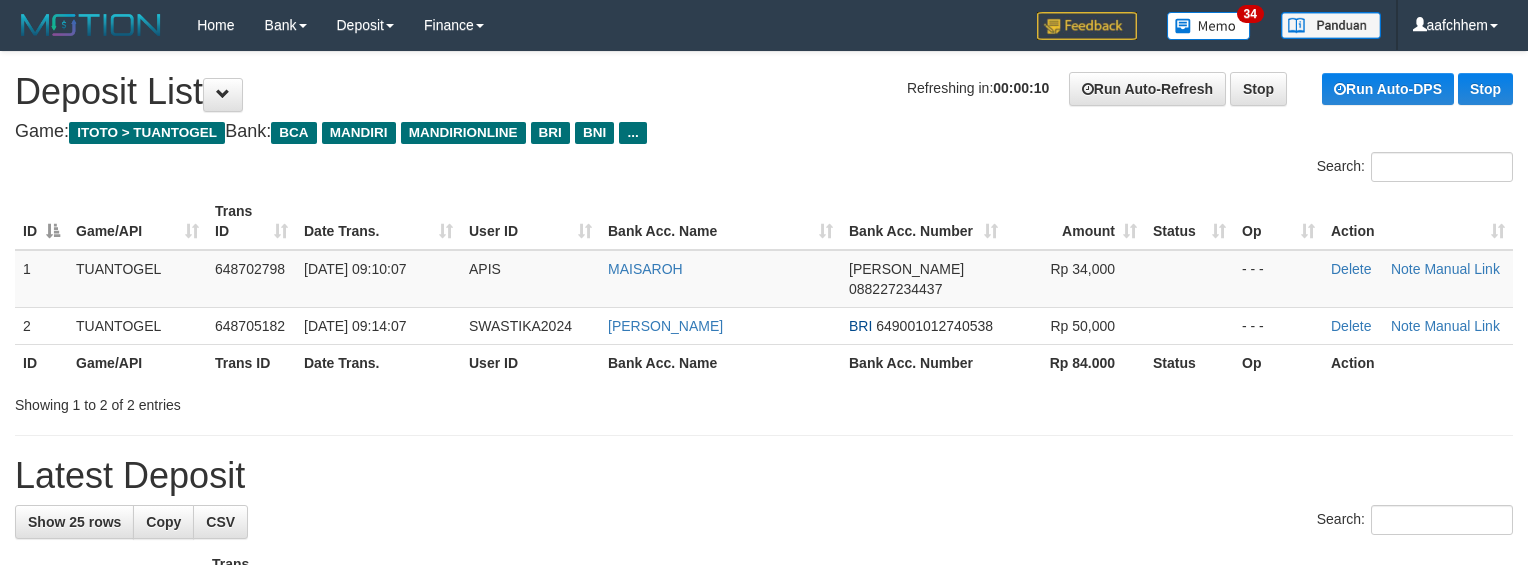 scroll, scrollTop: 0, scrollLeft: 0, axis: both 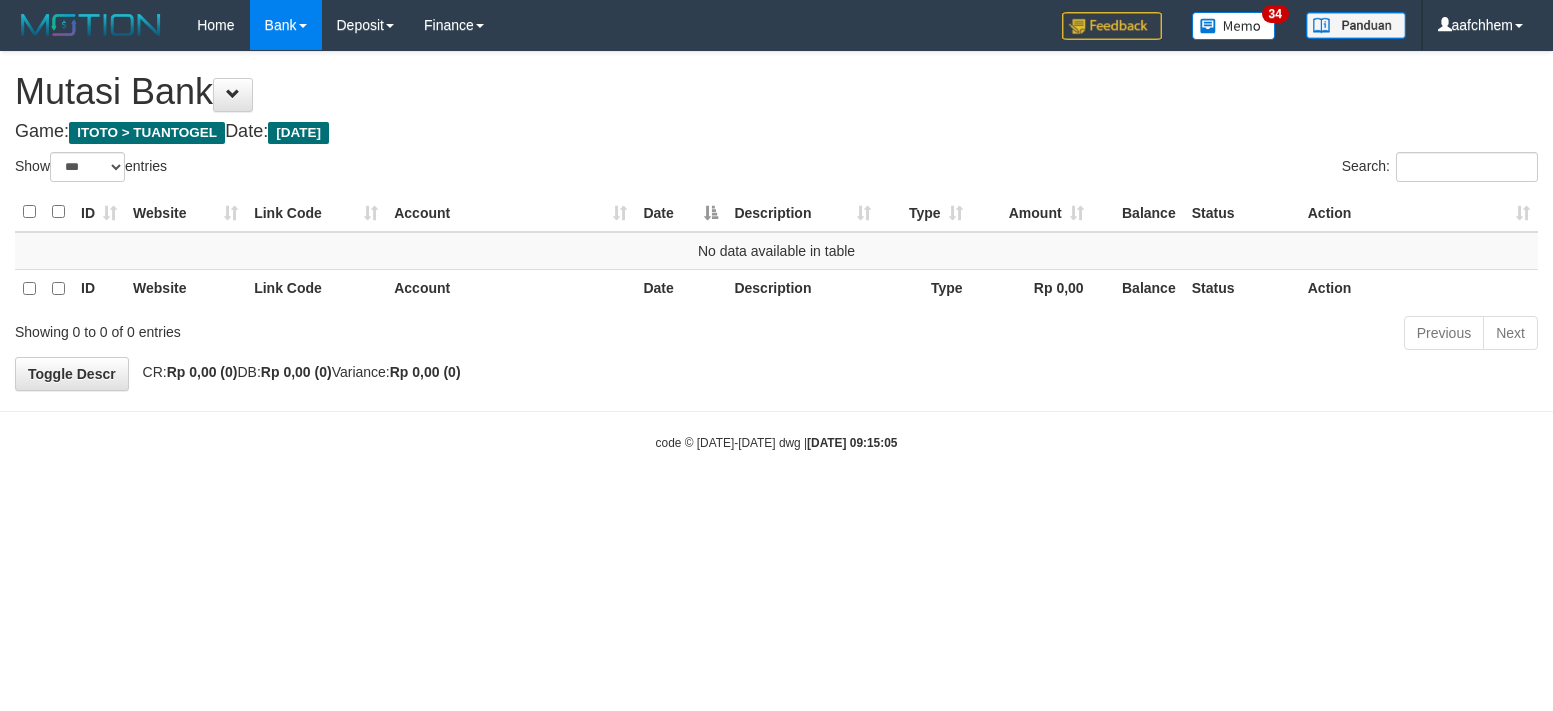 select on "***" 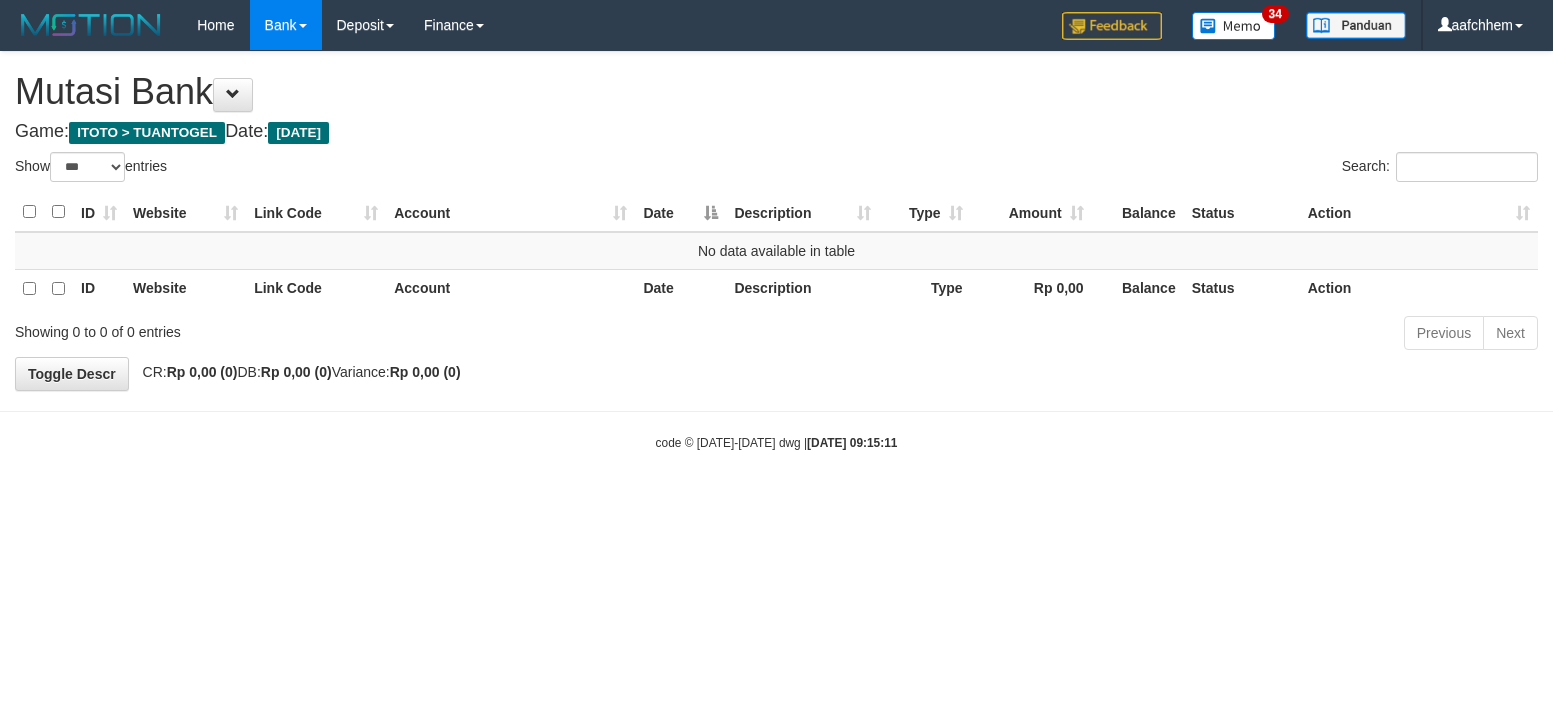 select on "***" 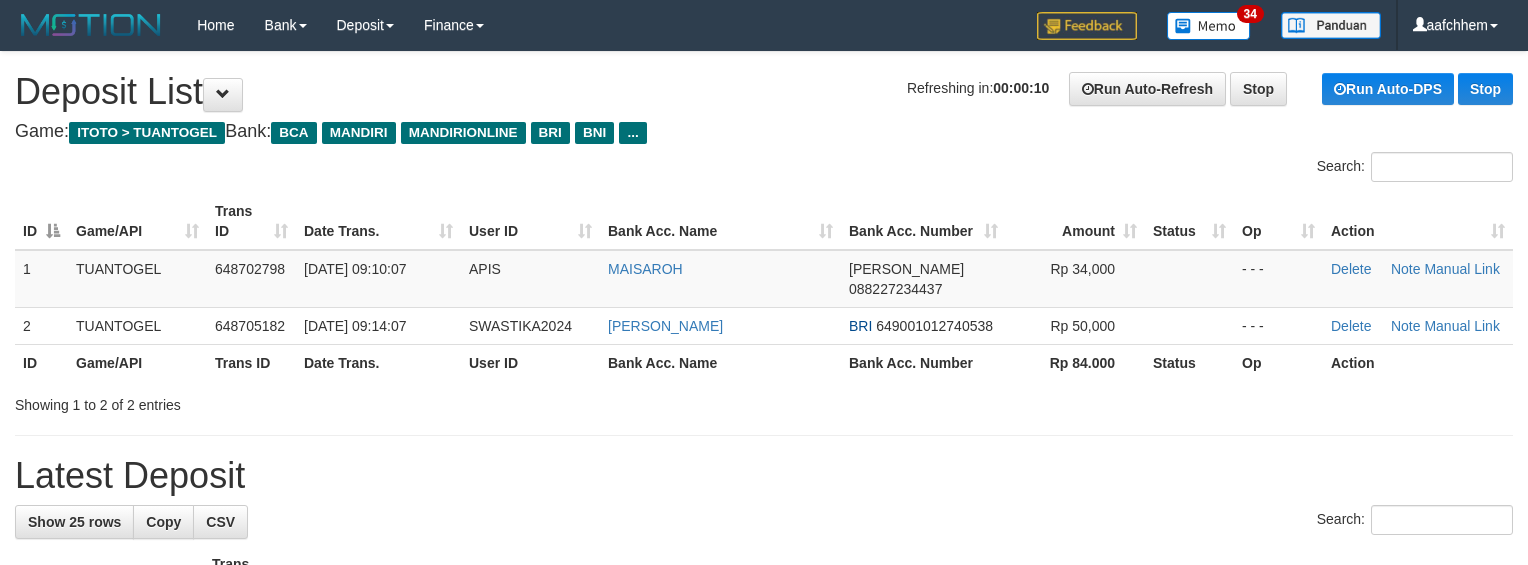 scroll, scrollTop: 0, scrollLeft: 0, axis: both 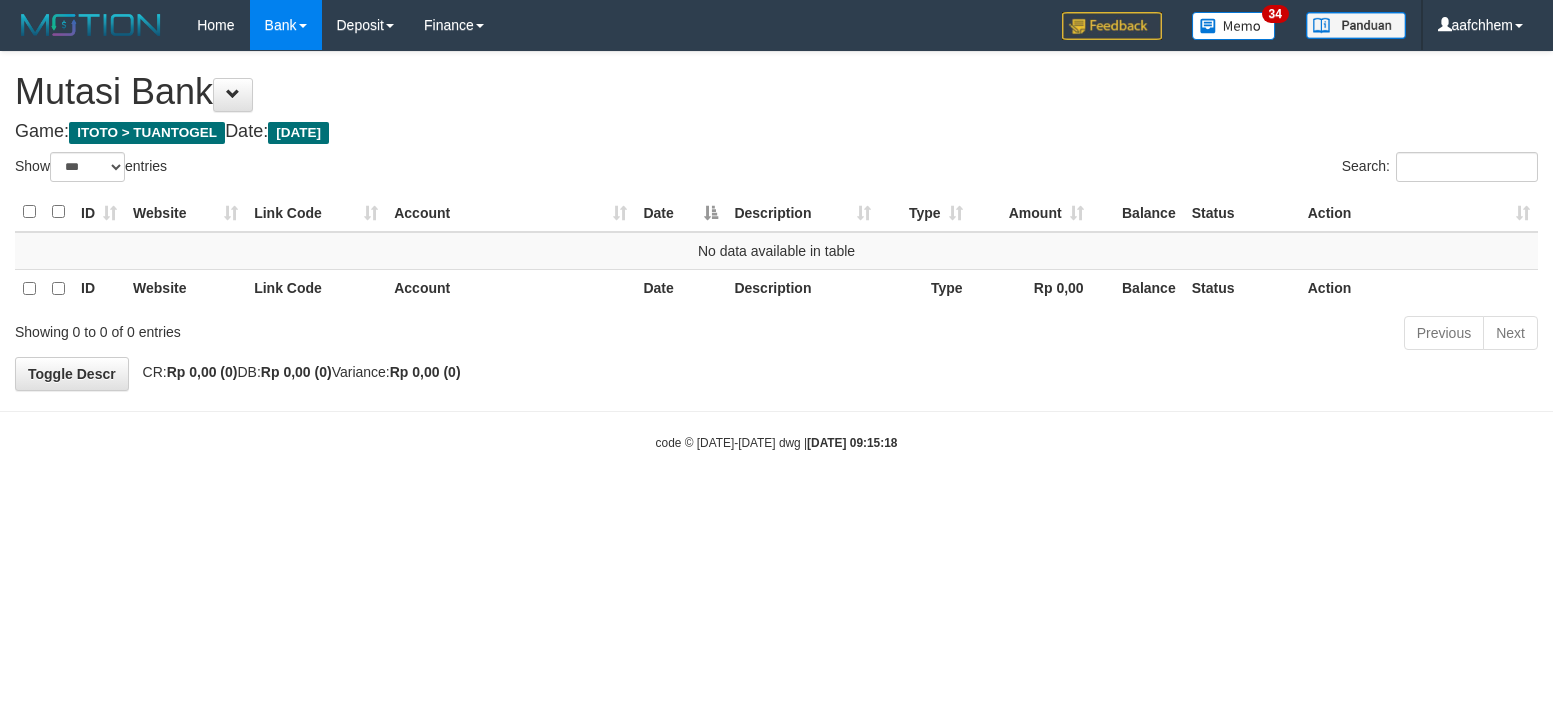 select on "***" 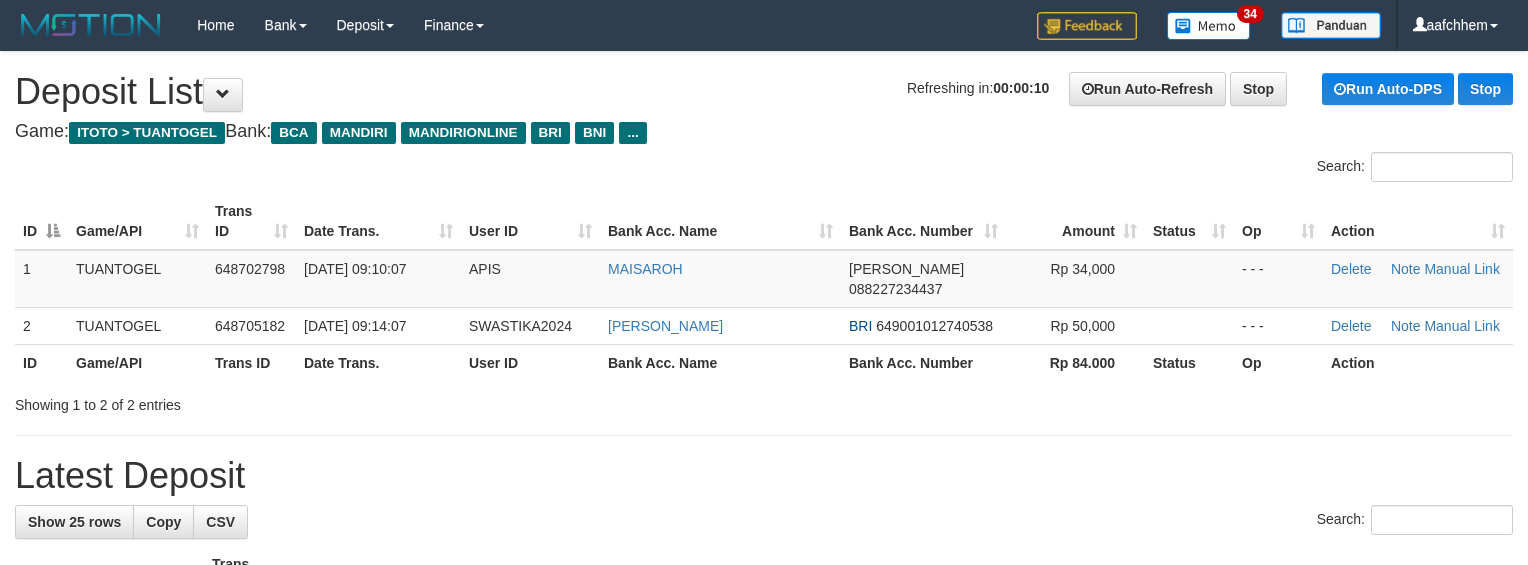 scroll, scrollTop: 0, scrollLeft: 0, axis: both 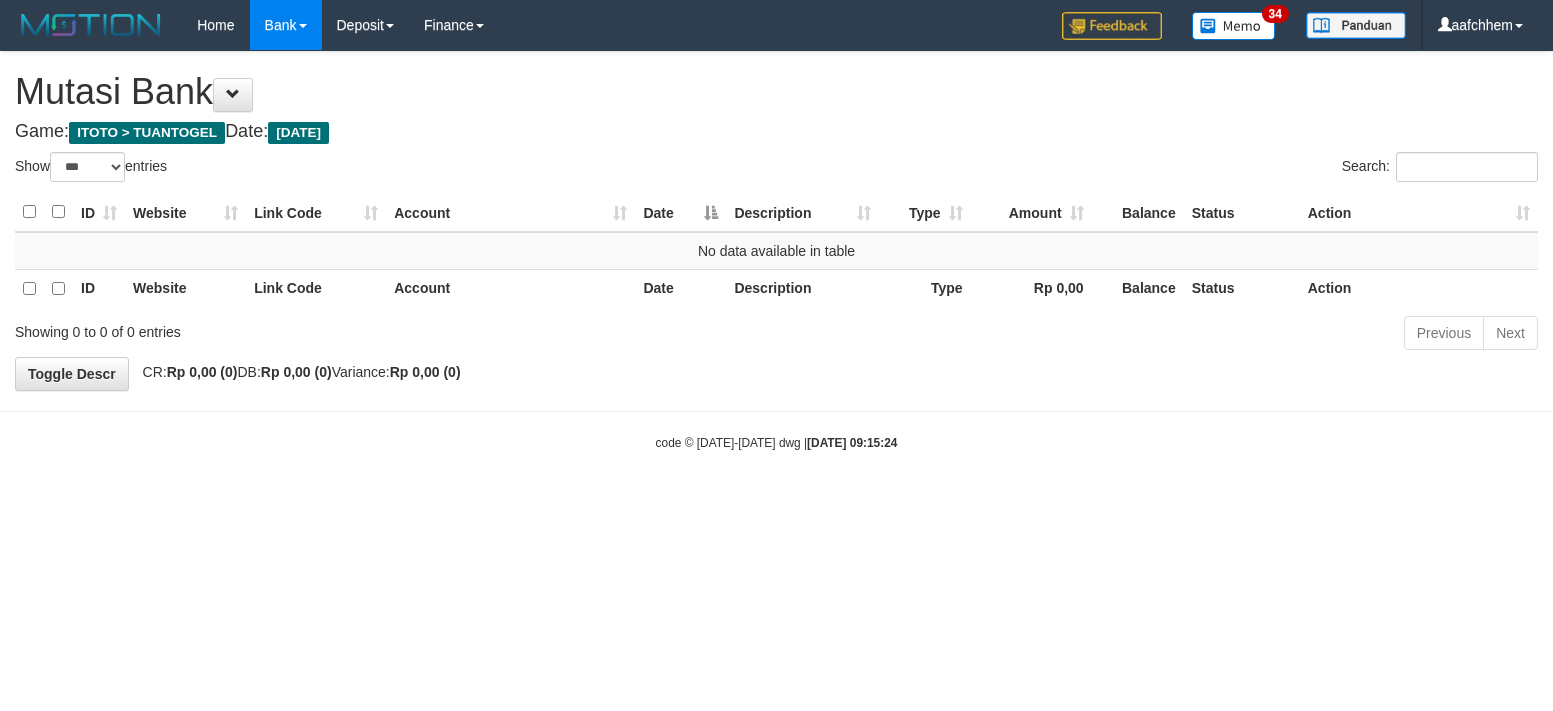 select on "***" 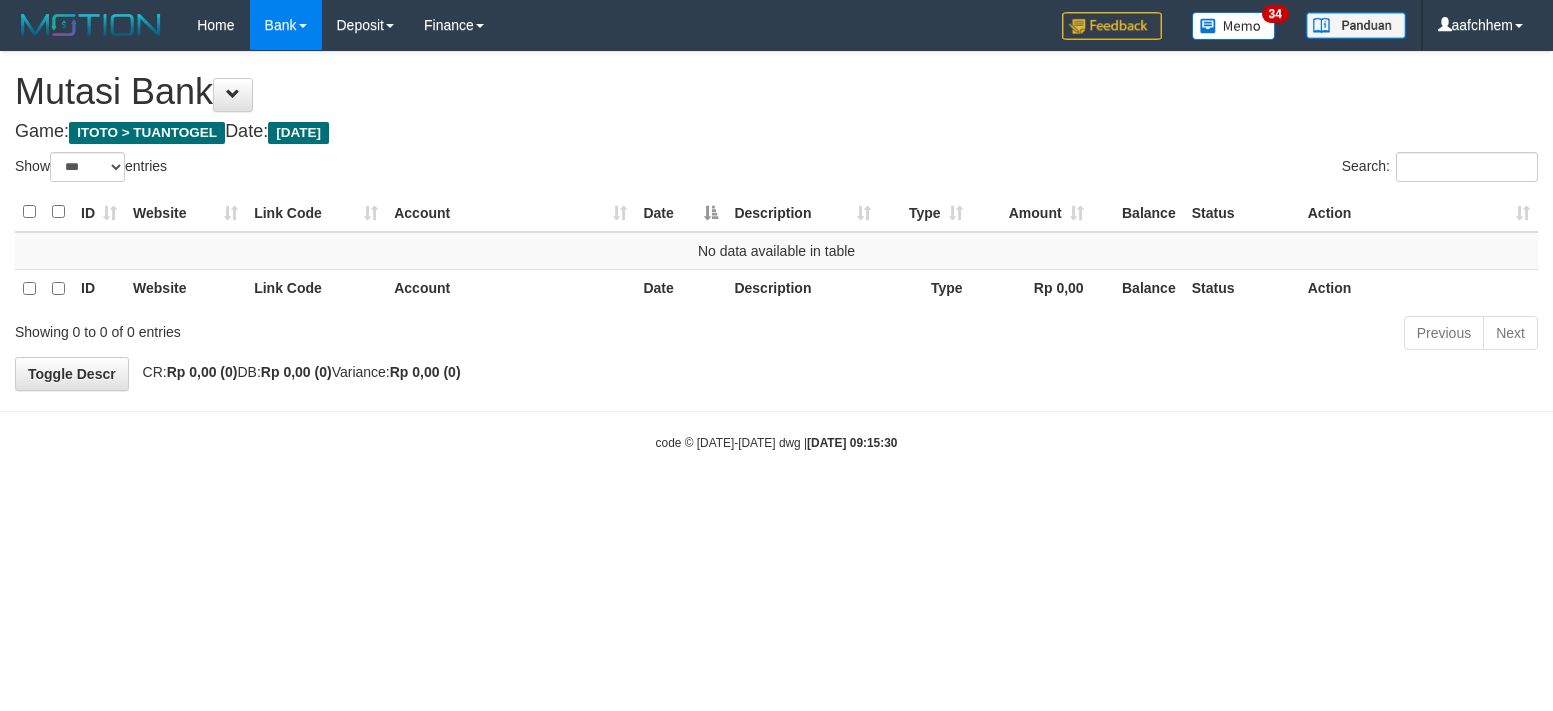select on "***" 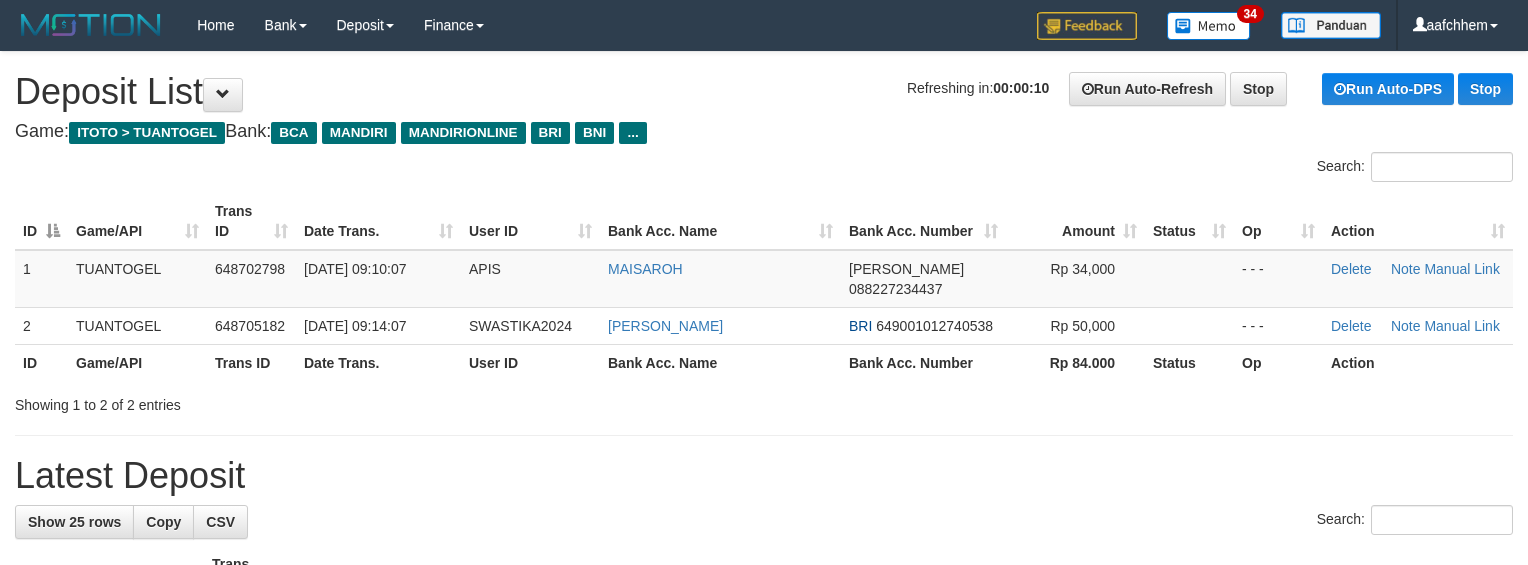 scroll, scrollTop: 0, scrollLeft: 0, axis: both 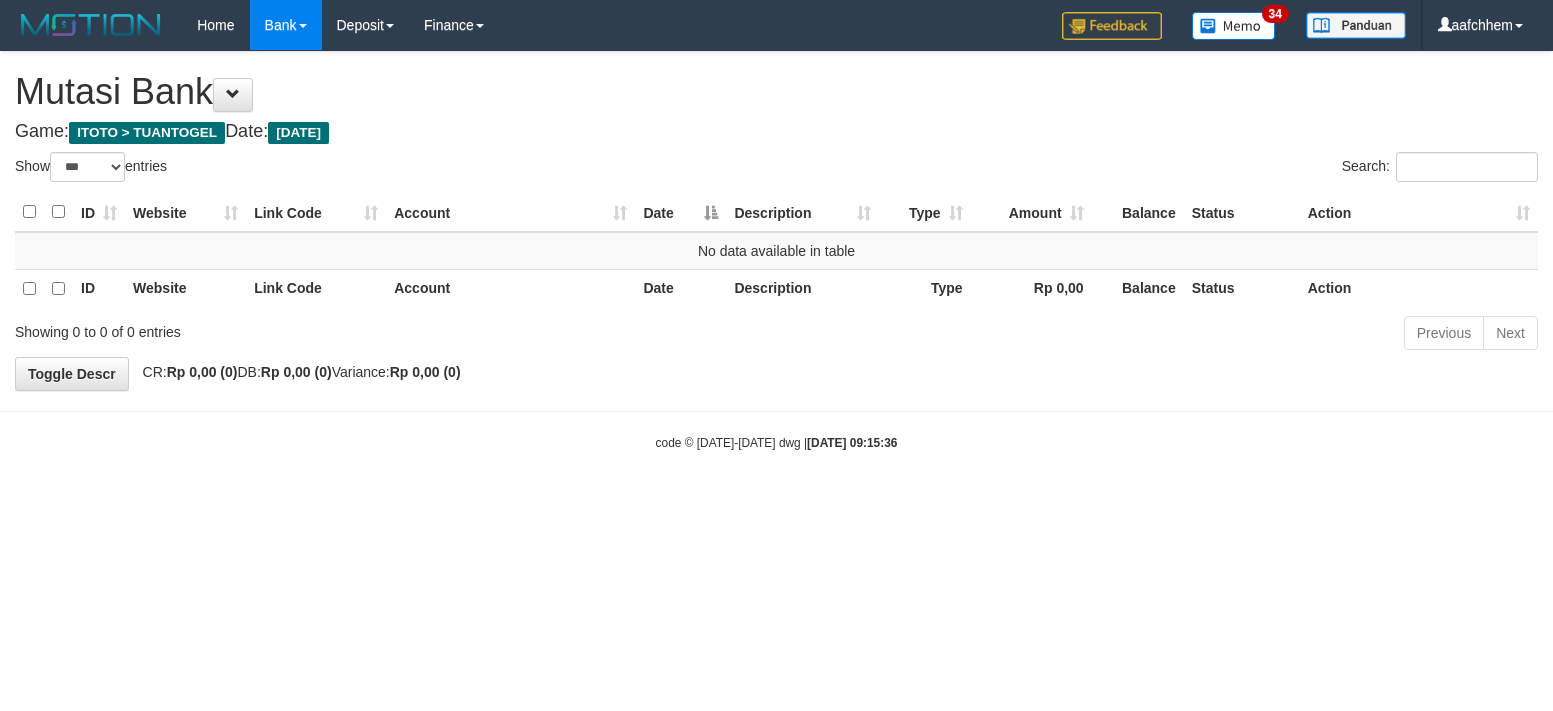 select on "***" 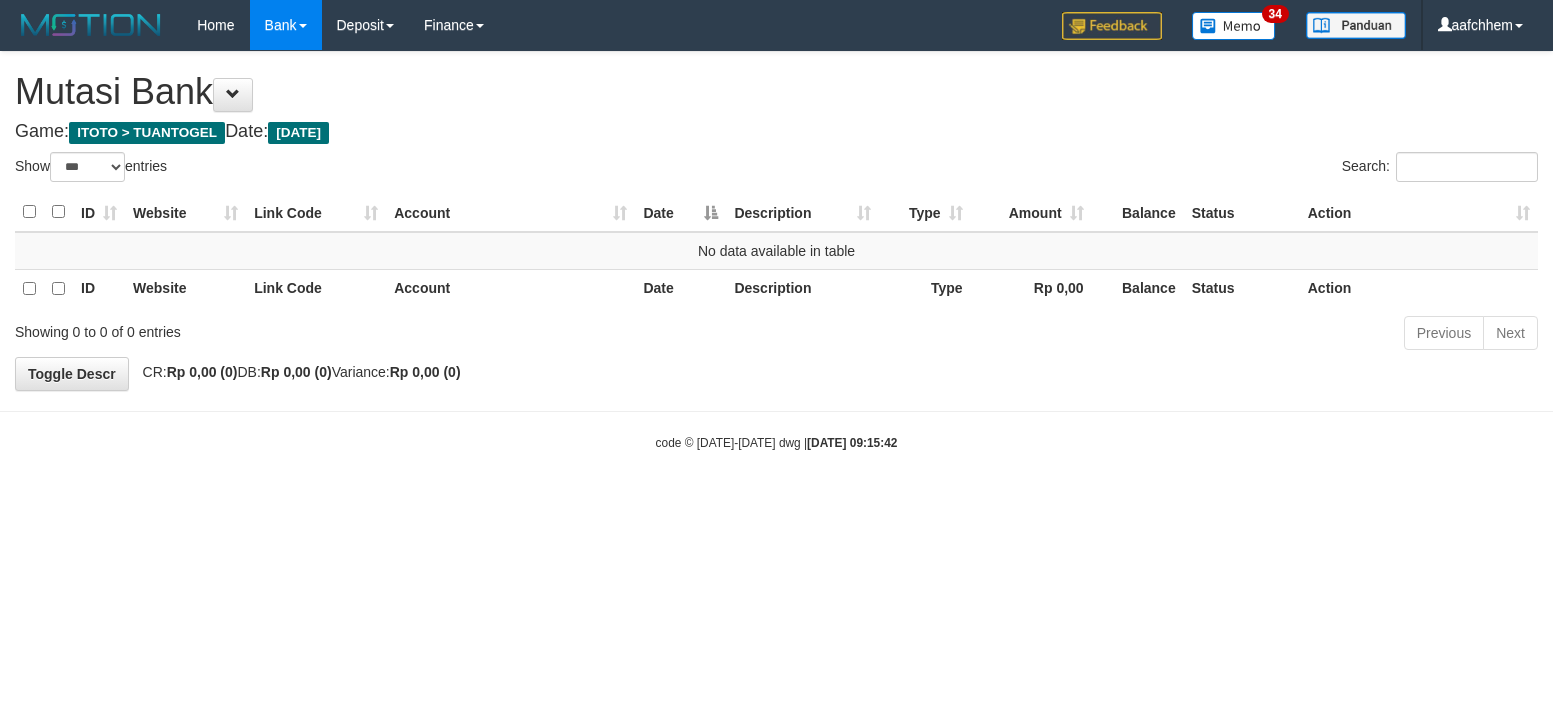 select on "***" 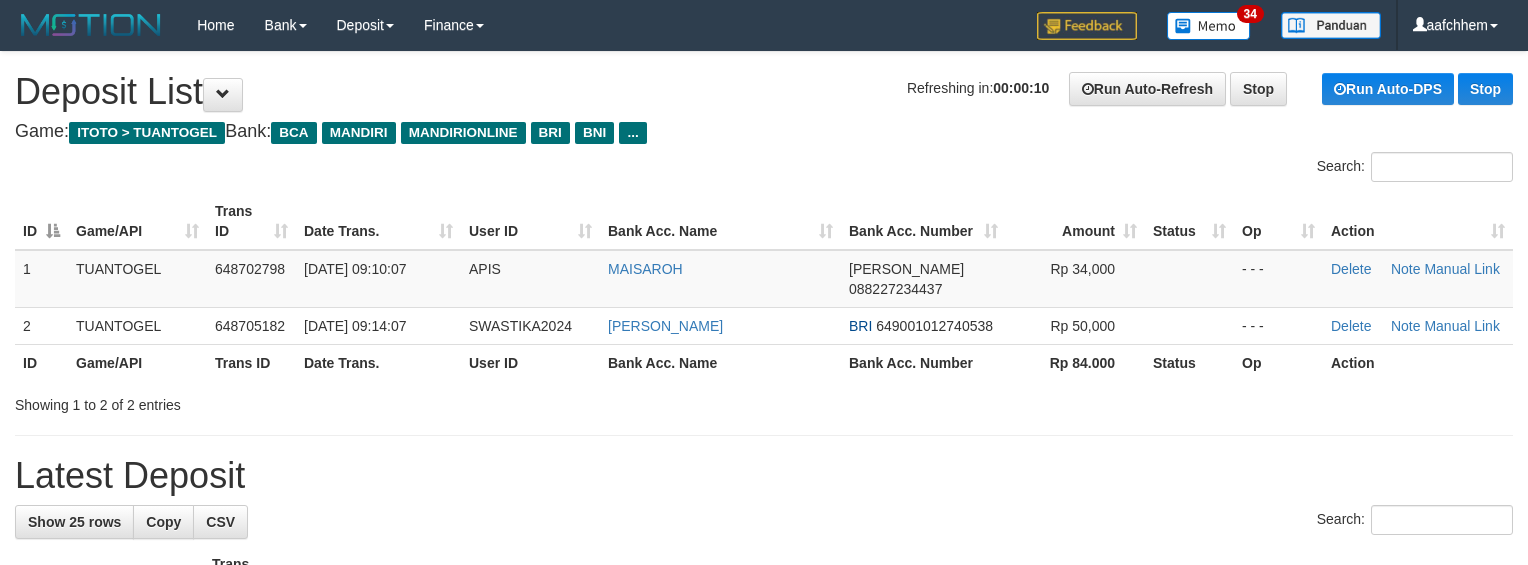 scroll, scrollTop: 0, scrollLeft: 0, axis: both 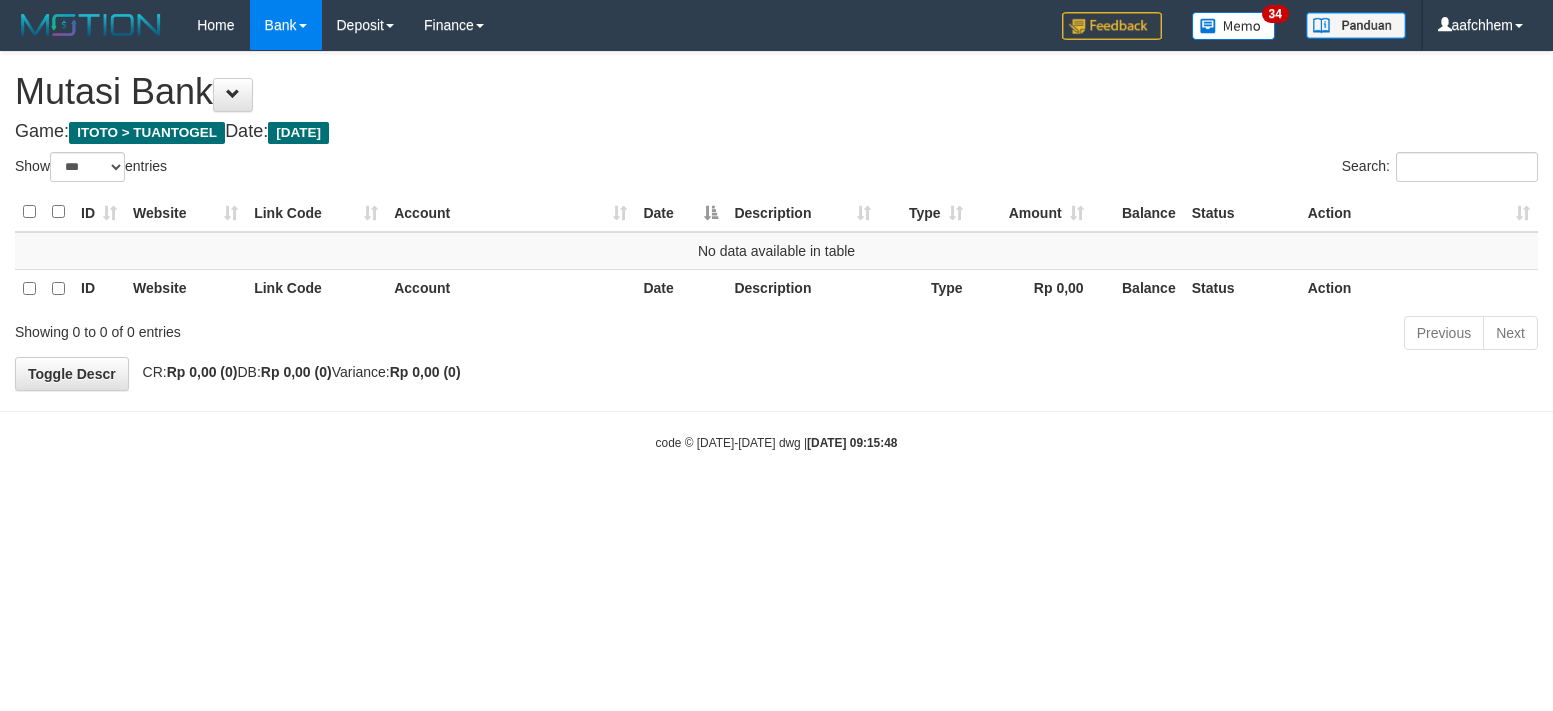 select on "***" 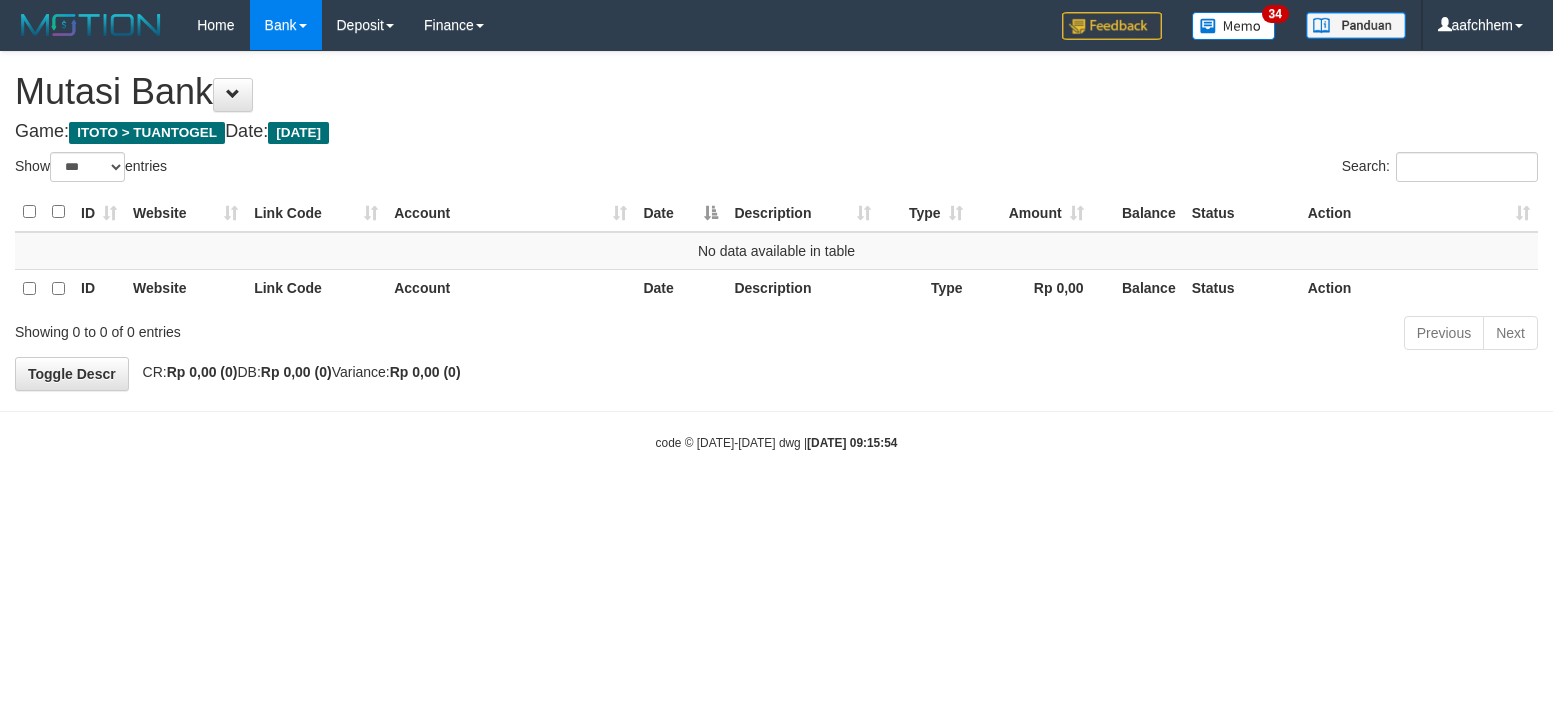 select on "***" 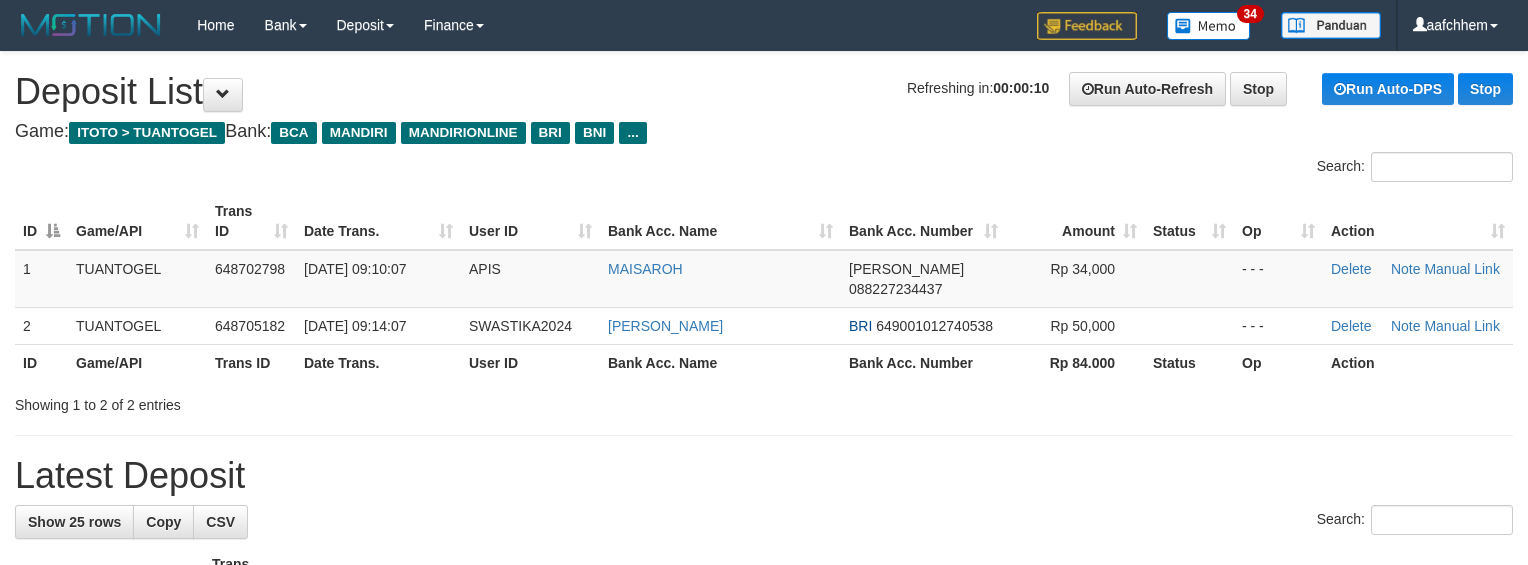 scroll, scrollTop: 0, scrollLeft: 0, axis: both 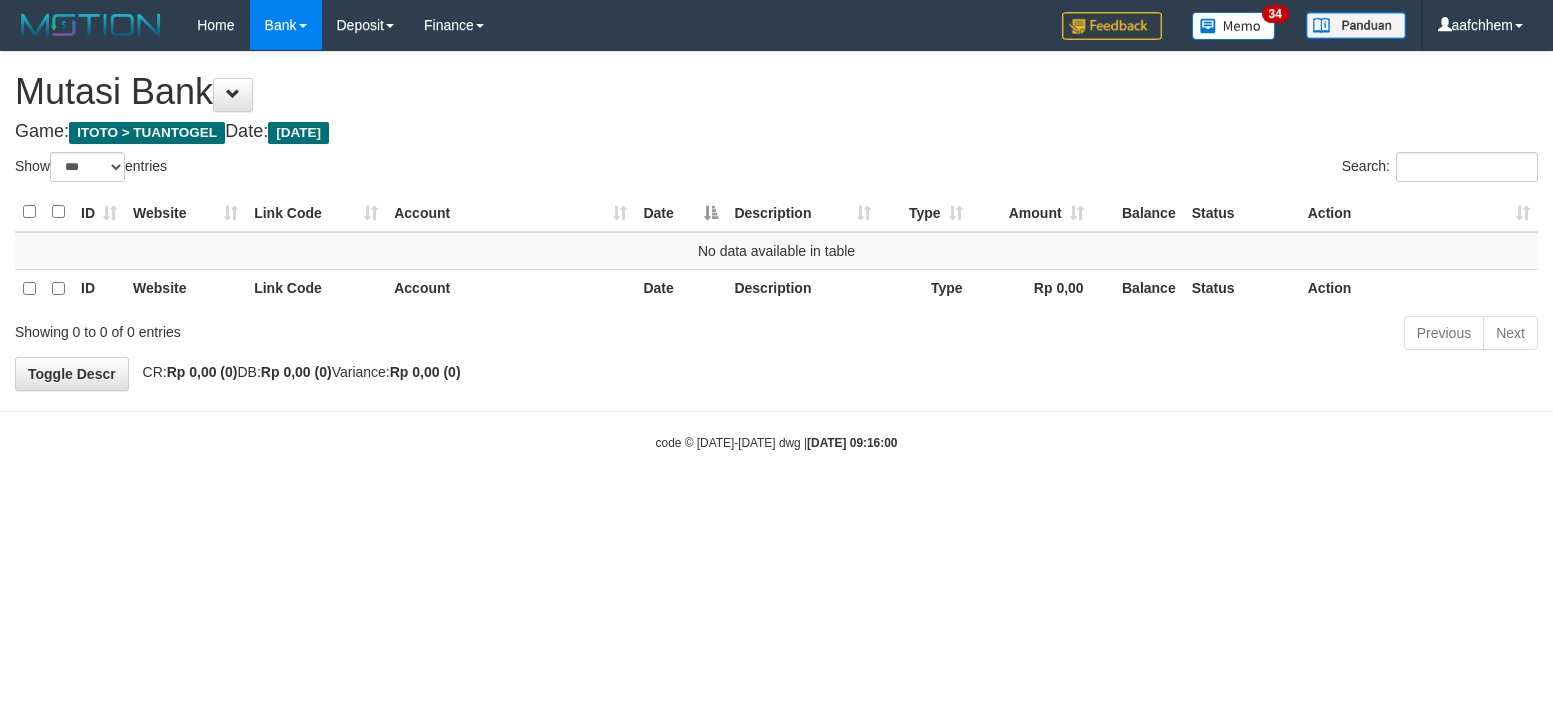 select on "***" 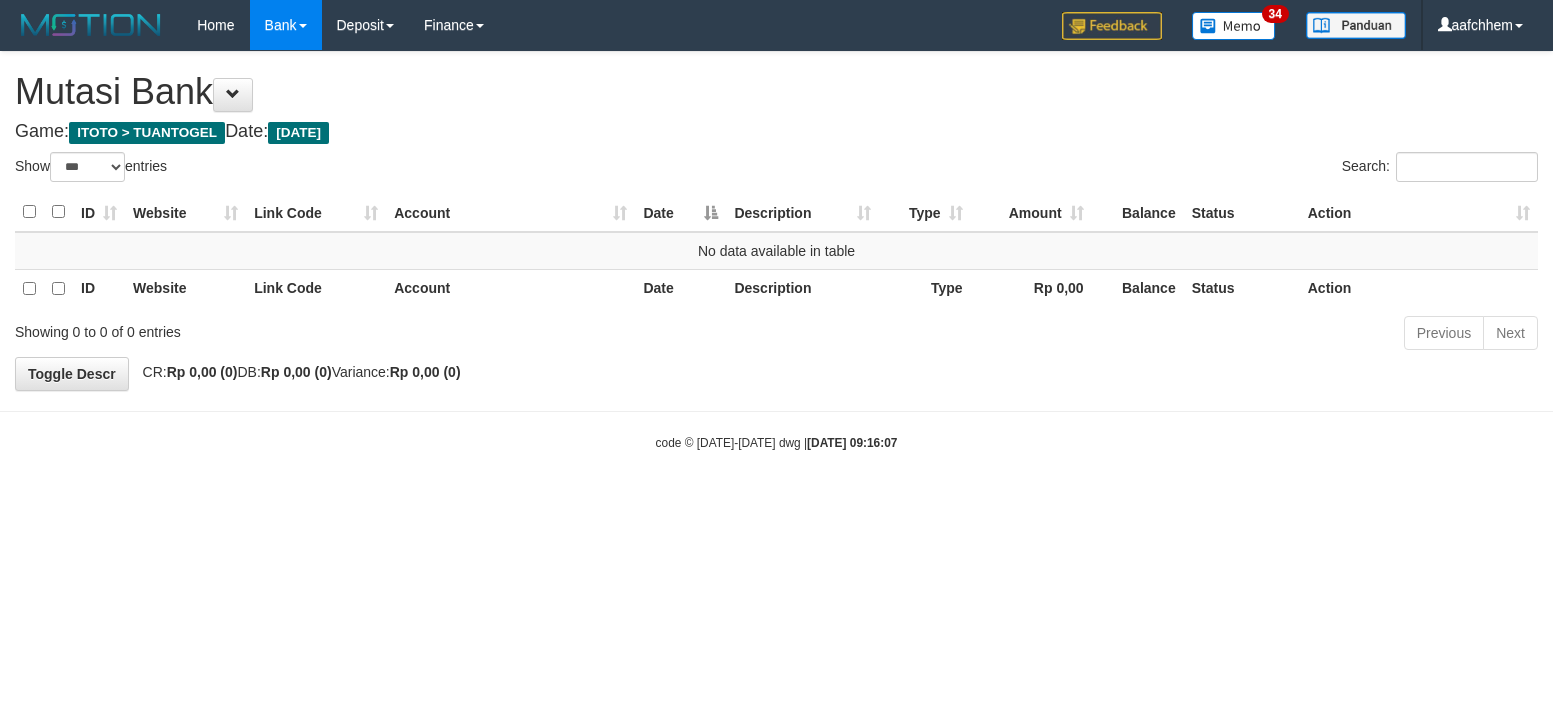 select on "***" 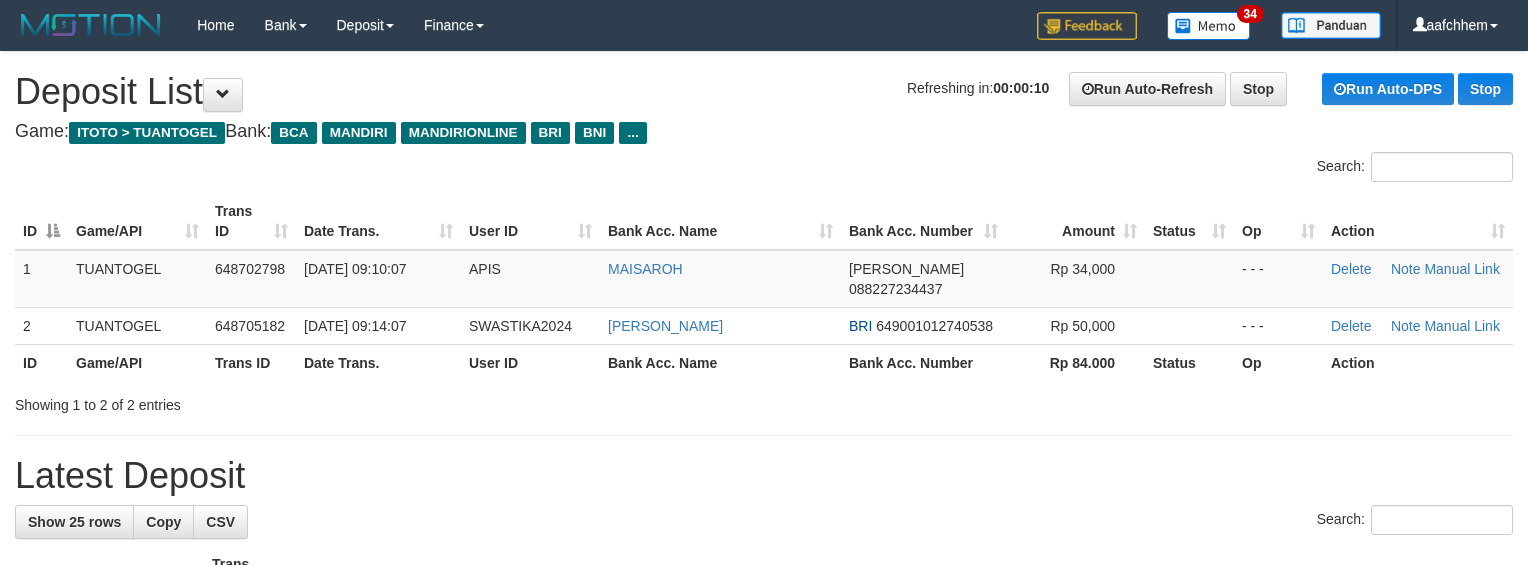 scroll, scrollTop: 0, scrollLeft: 0, axis: both 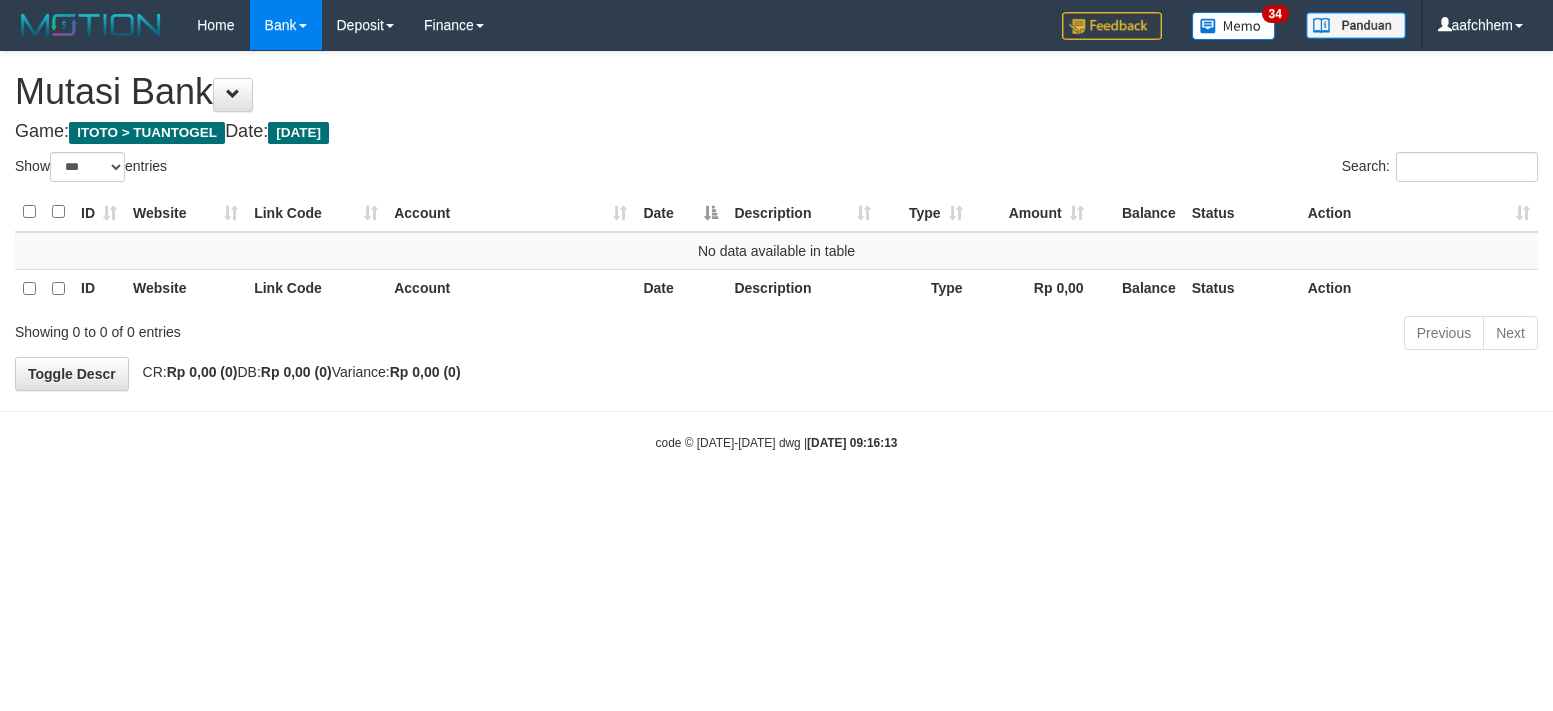 select on "***" 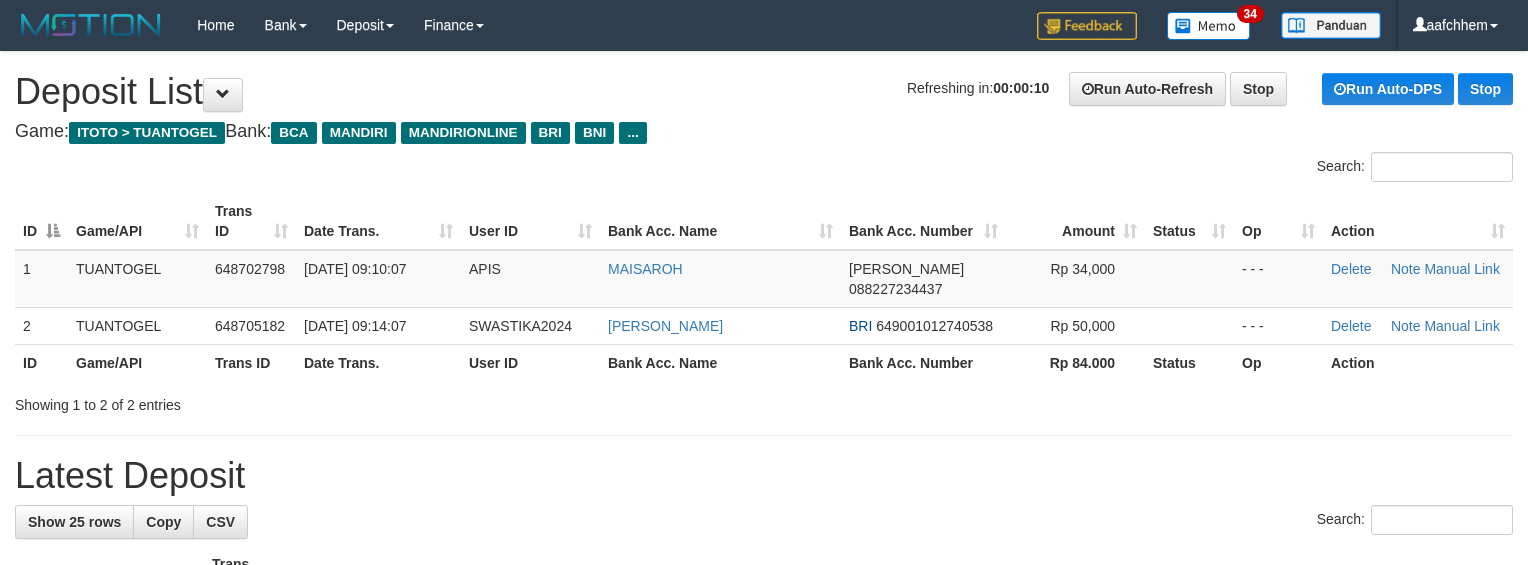 scroll, scrollTop: 0, scrollLeft: 0, axis: both 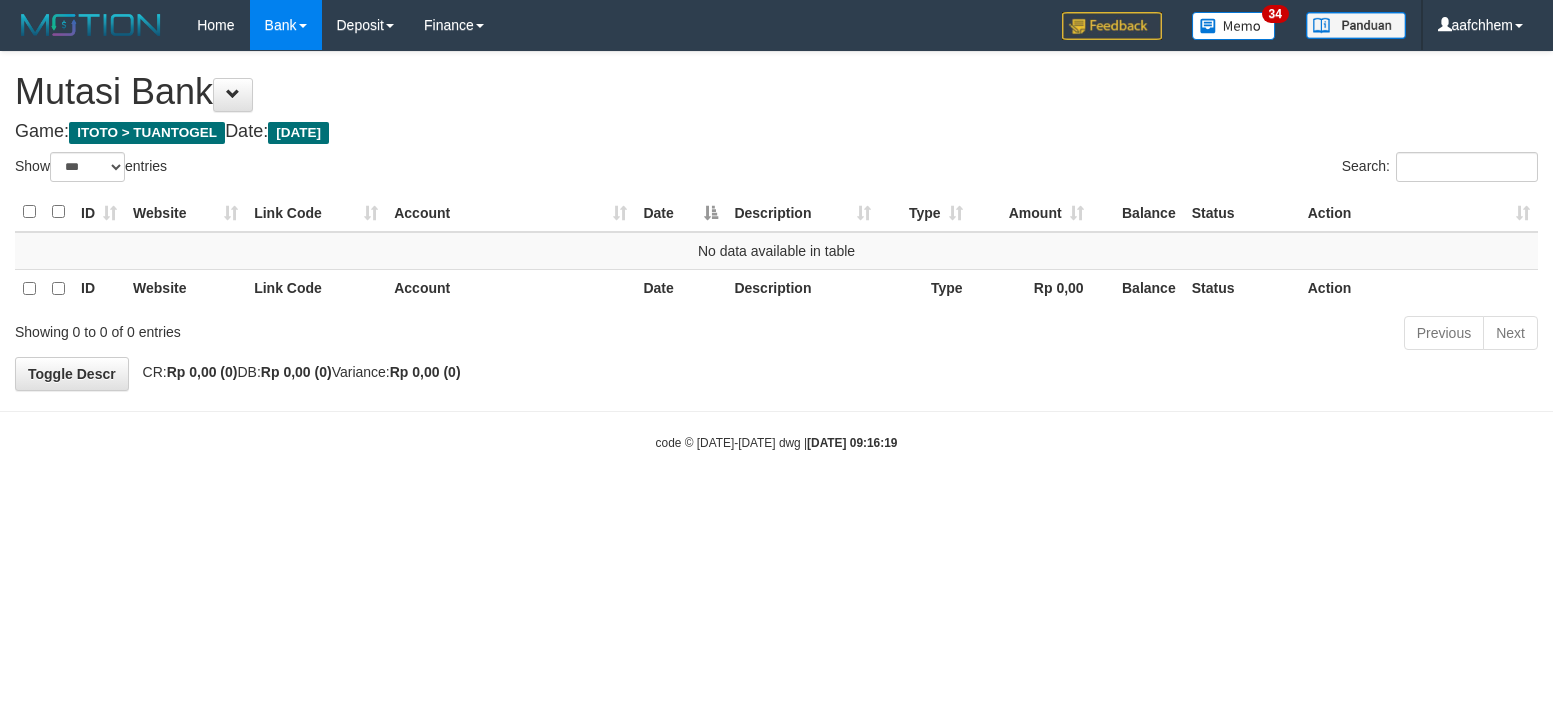 select on "***" 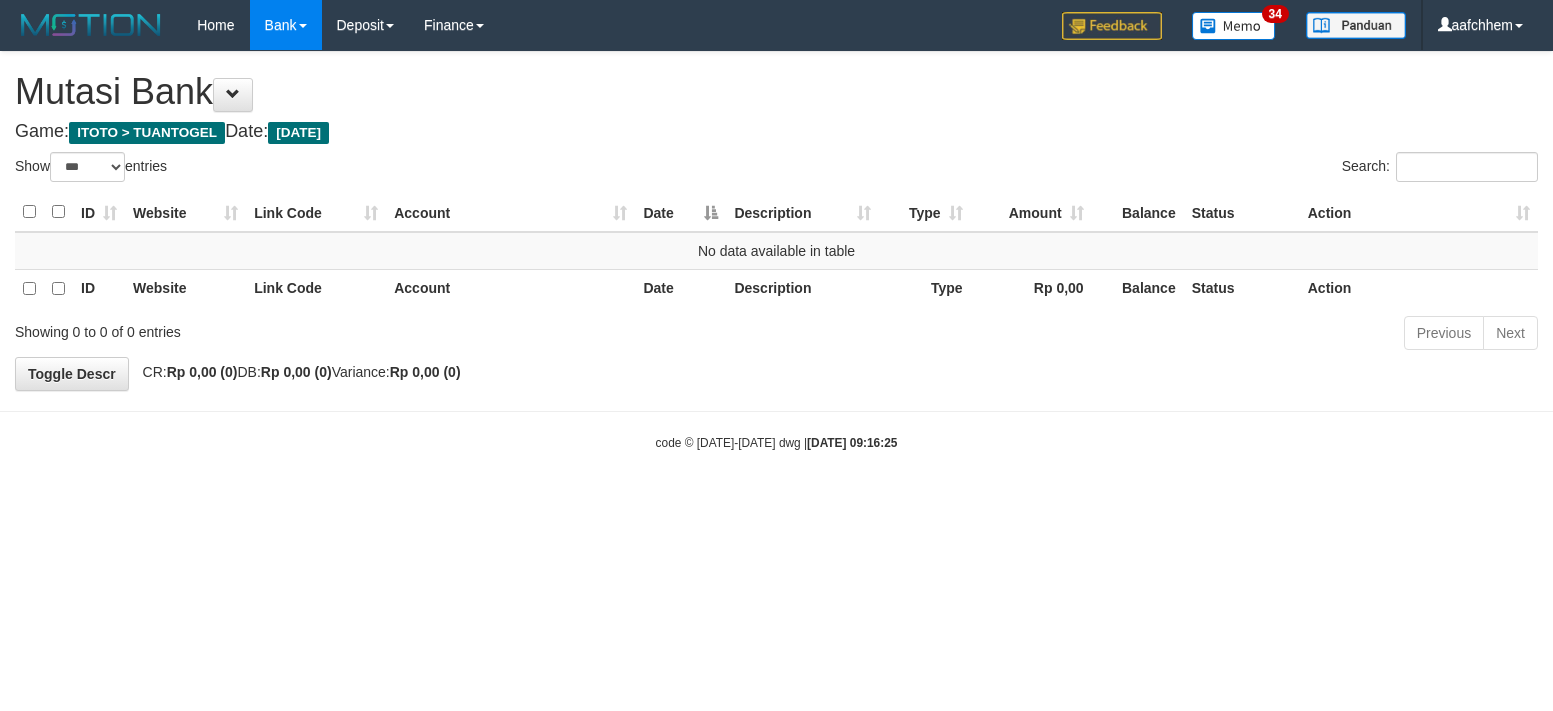 select on "***" 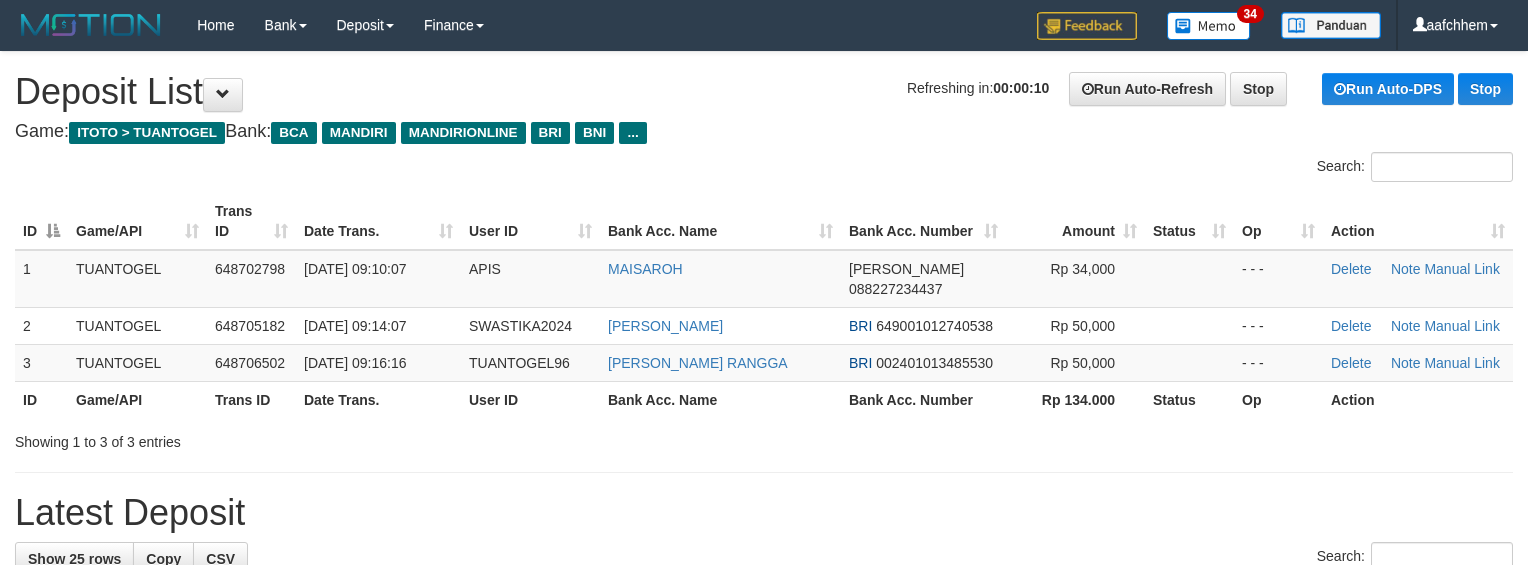 scroll, scrollTop: 0, scrollLeft: 0, axis: both 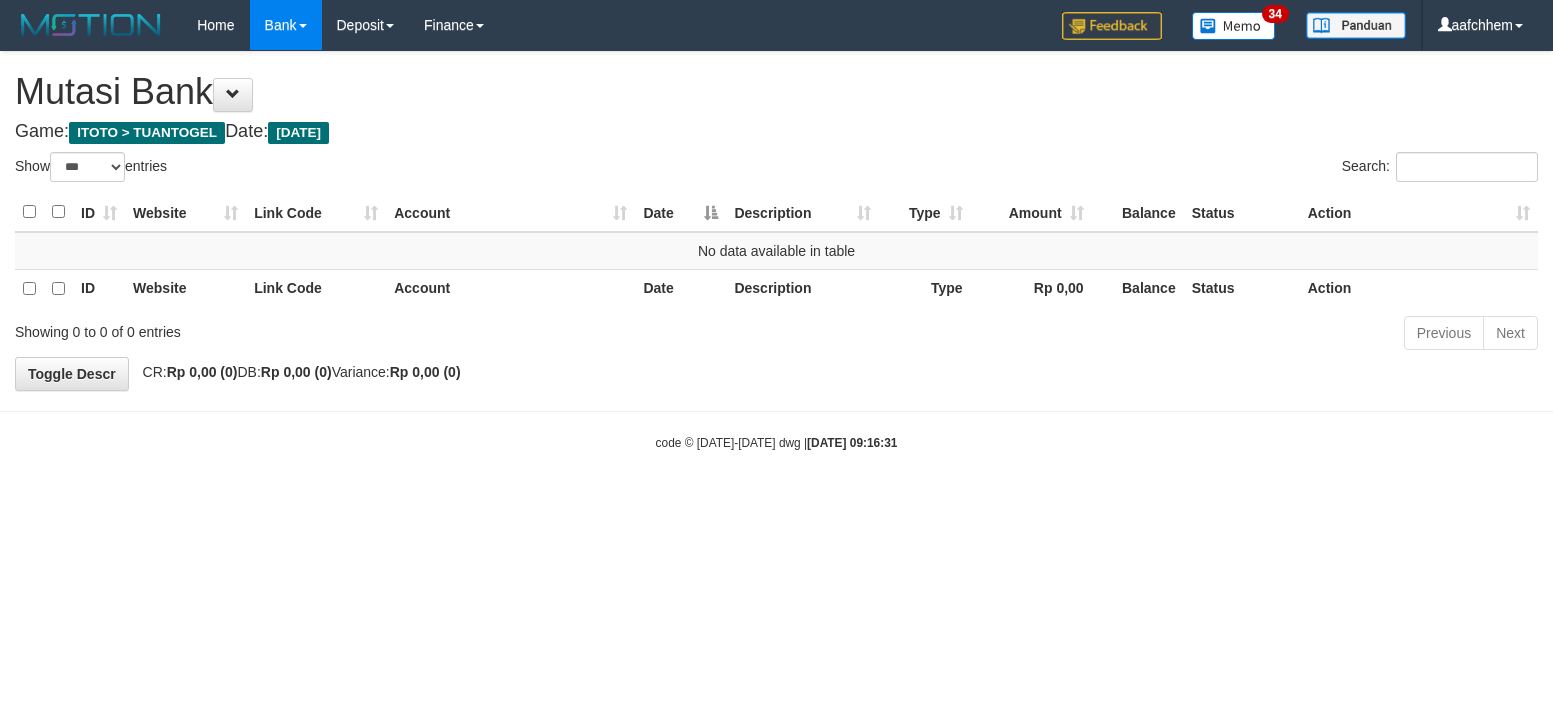 select on "***" 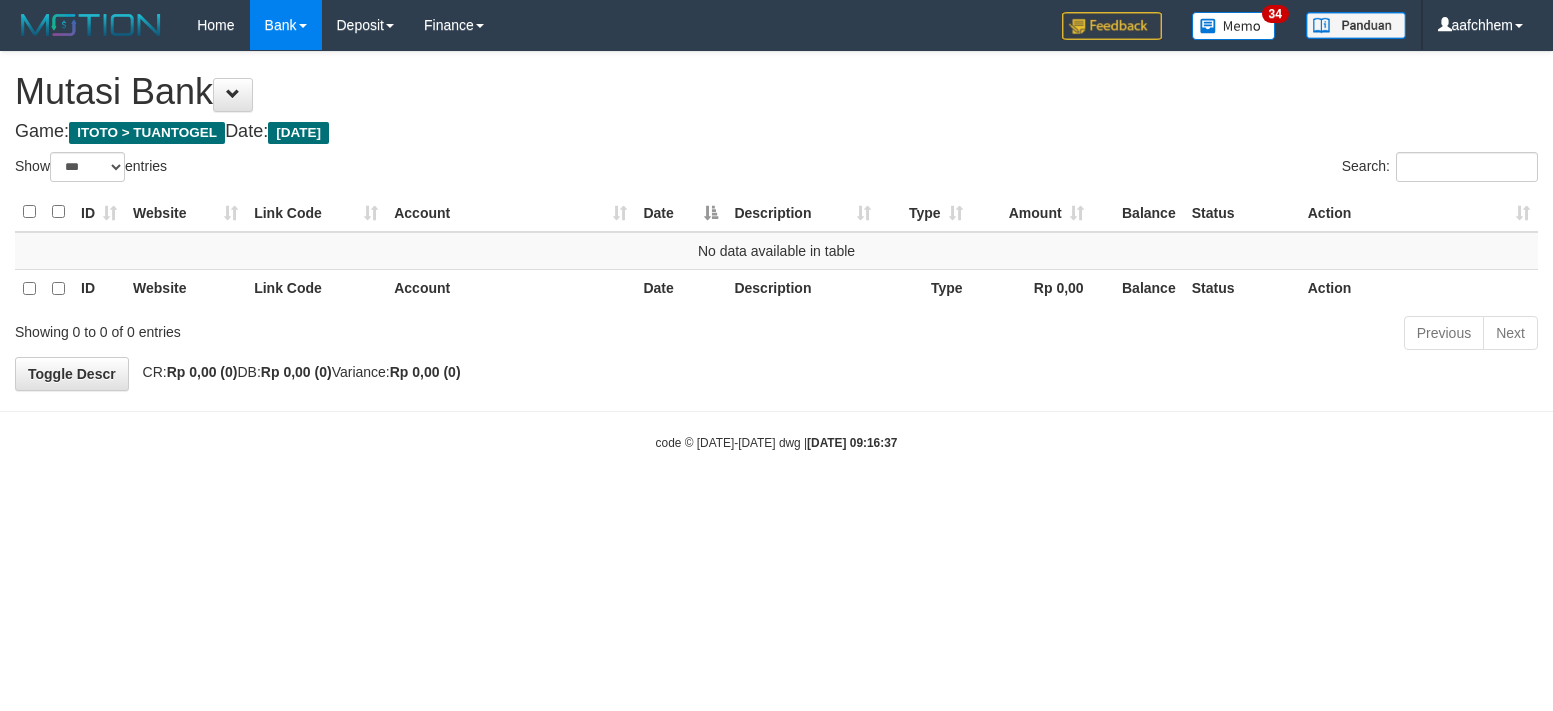 select on "***" 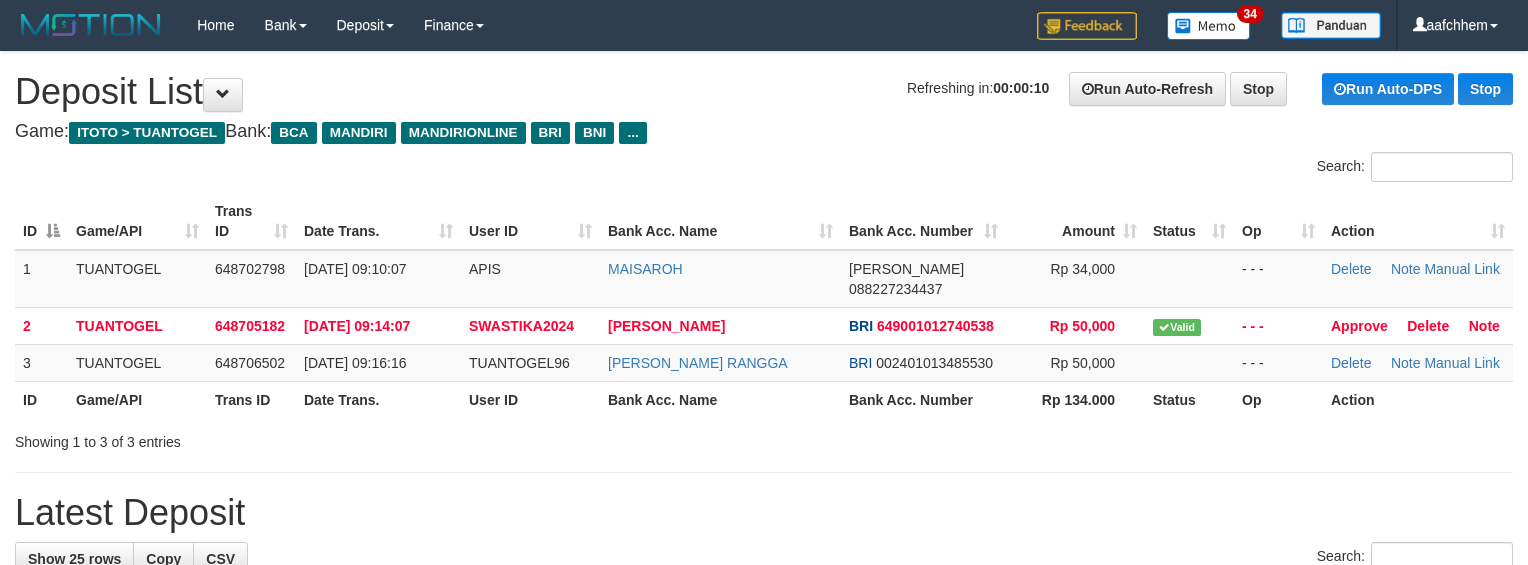 scroll, scrollTop: 0, scrollLeft: 0, axis: both 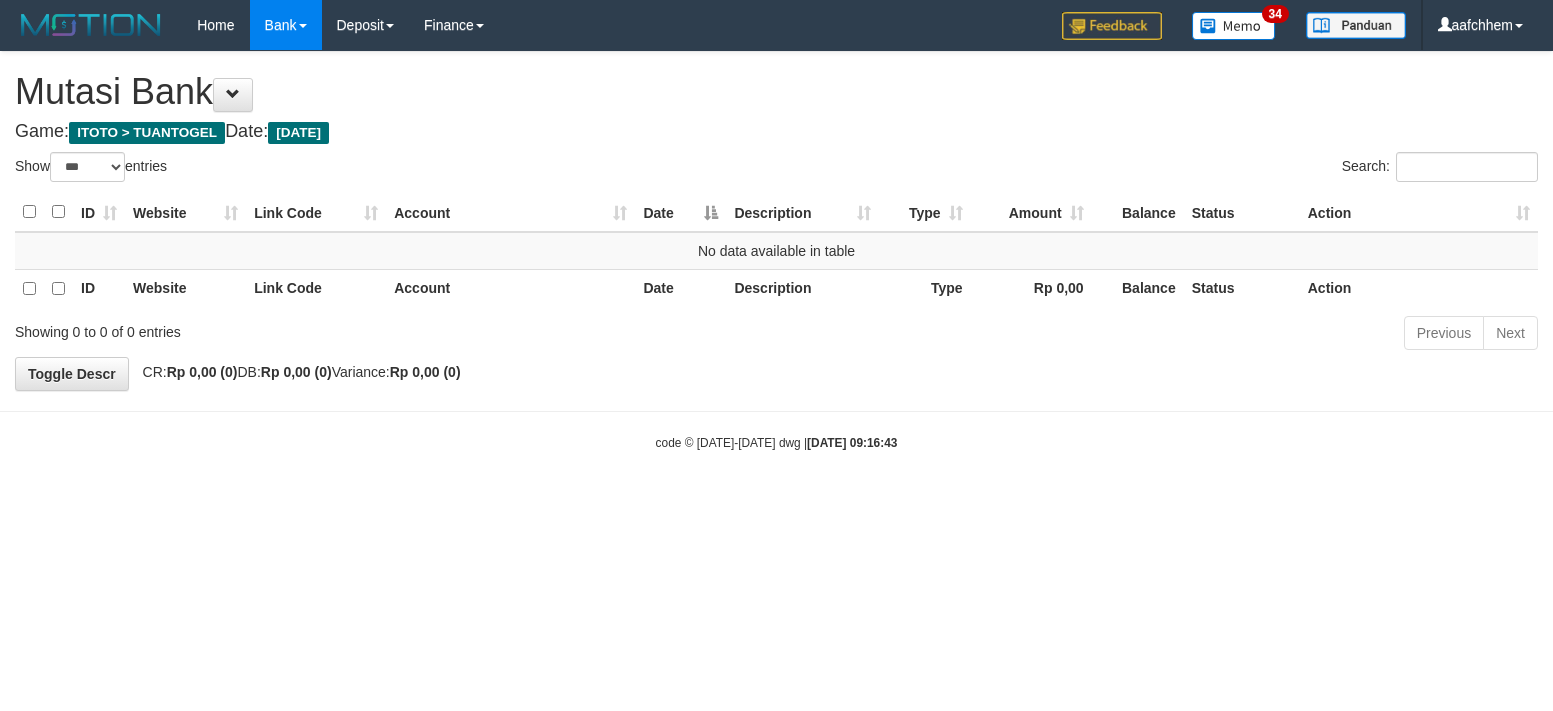 select on "***" 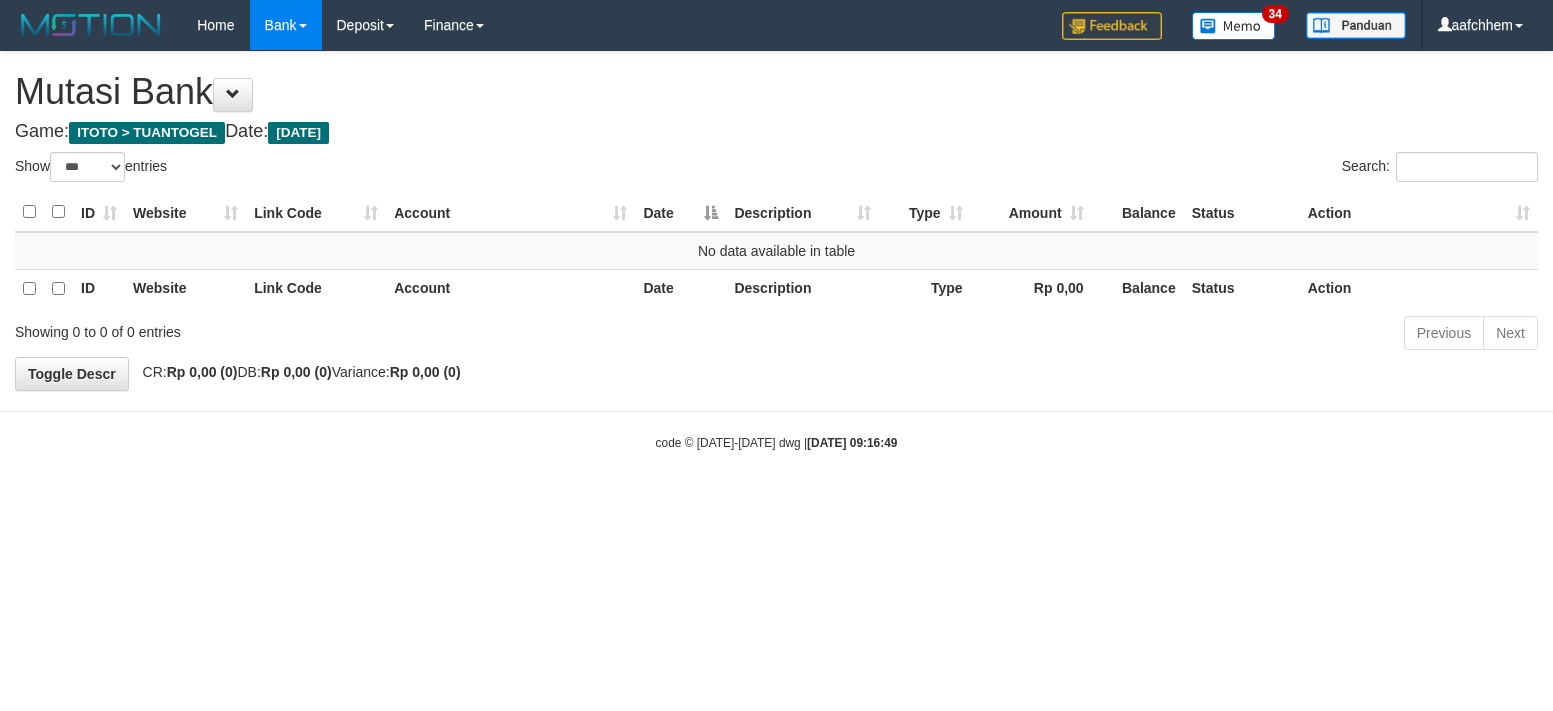 select on "***" 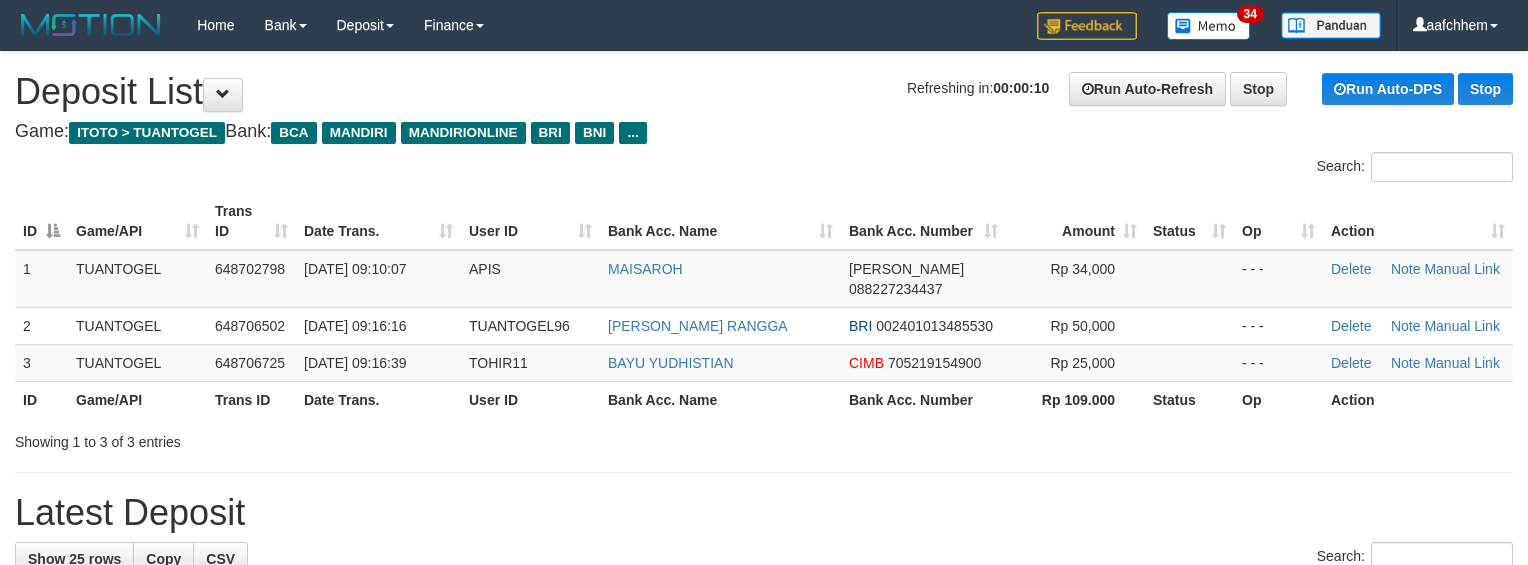 scroll, scrollTop: 0, scrollLeft: 0, axis: both 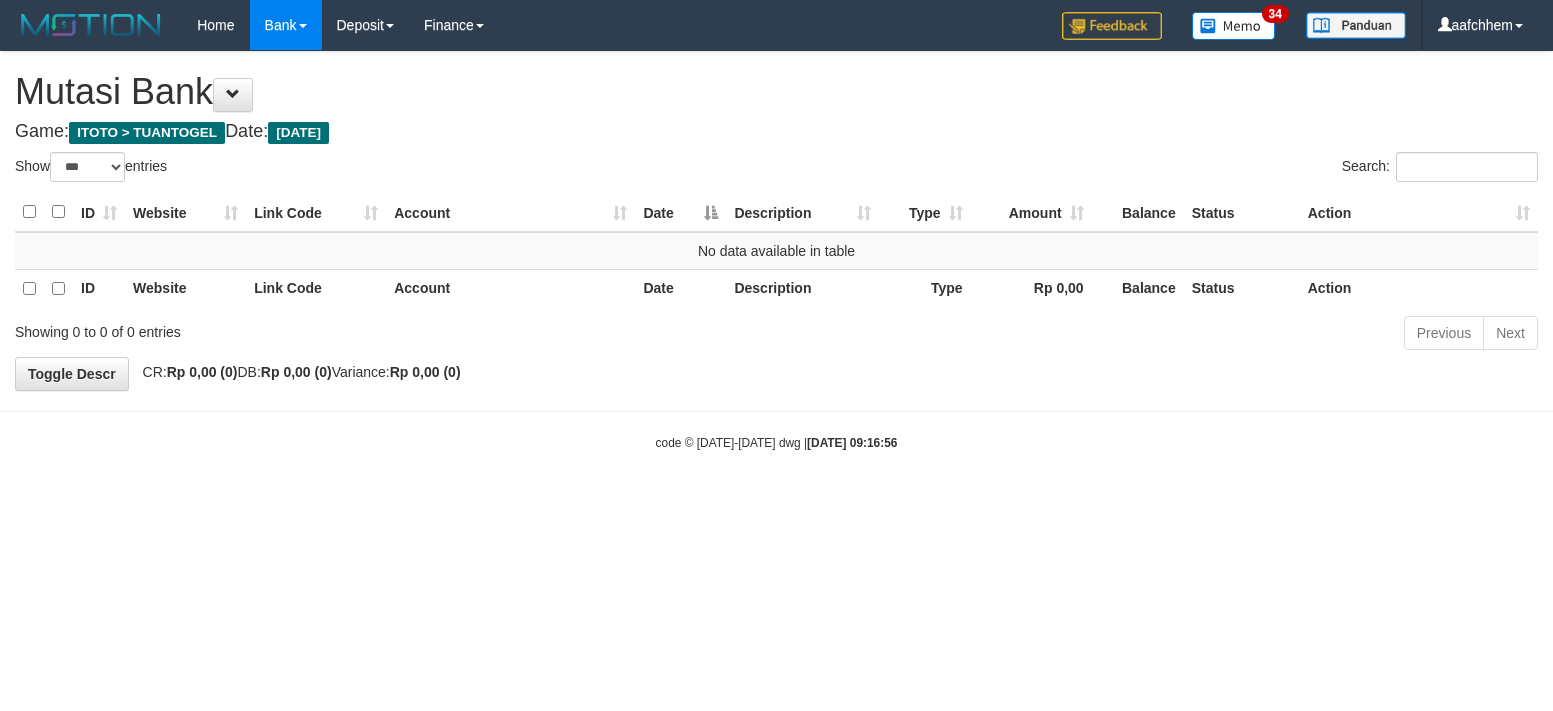select on "***" 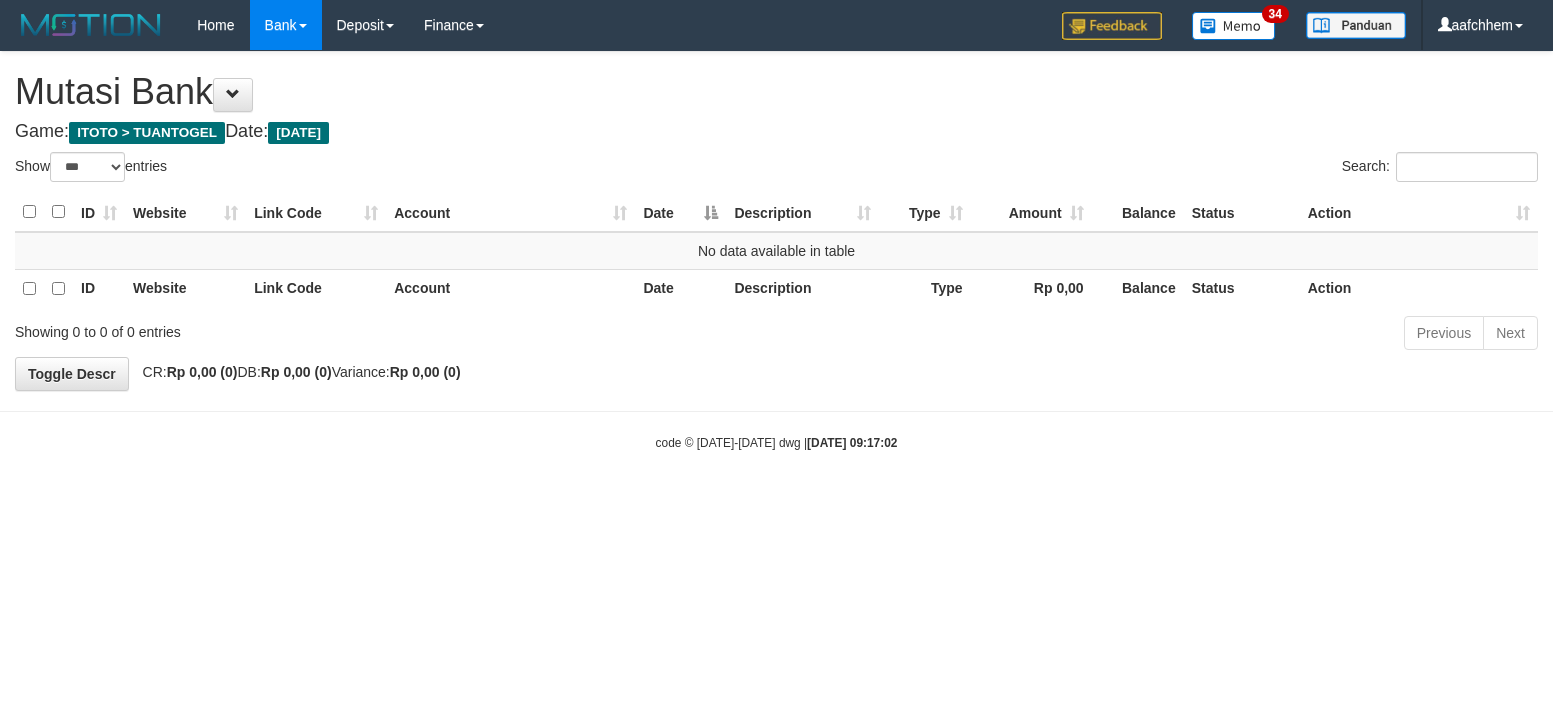 select on "***" 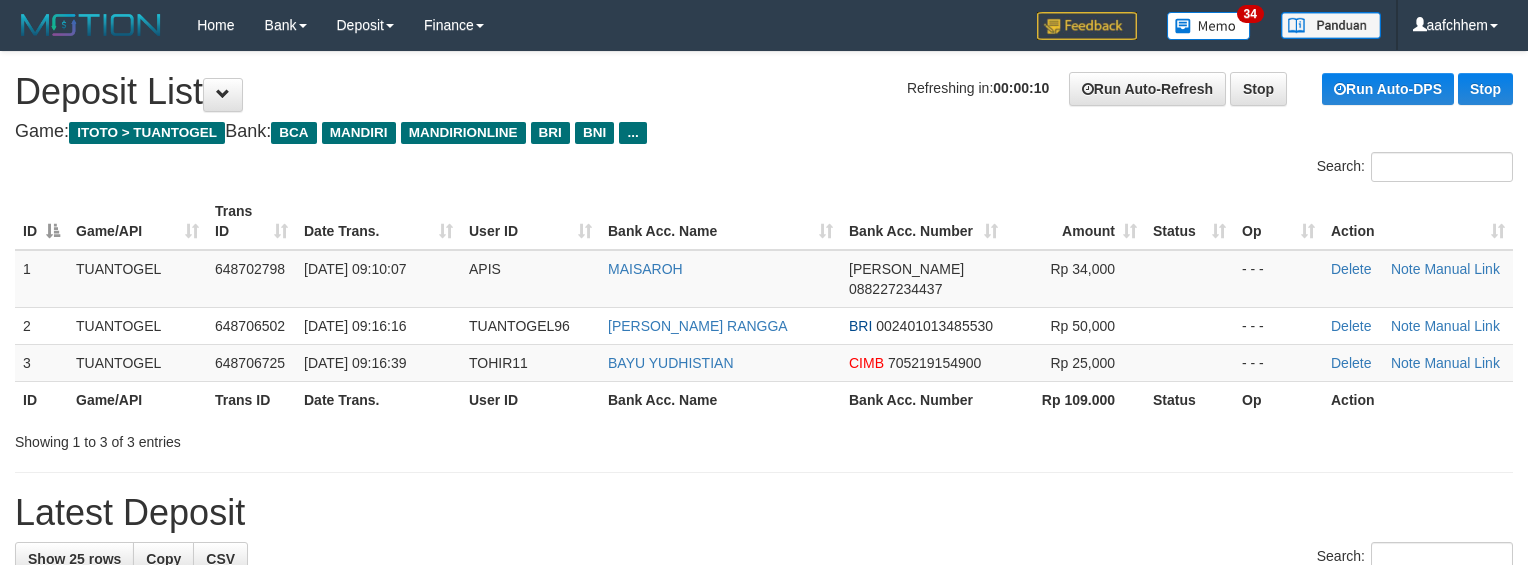 scroll, scrollTop: 0, scrollLeft: 0, axis: both 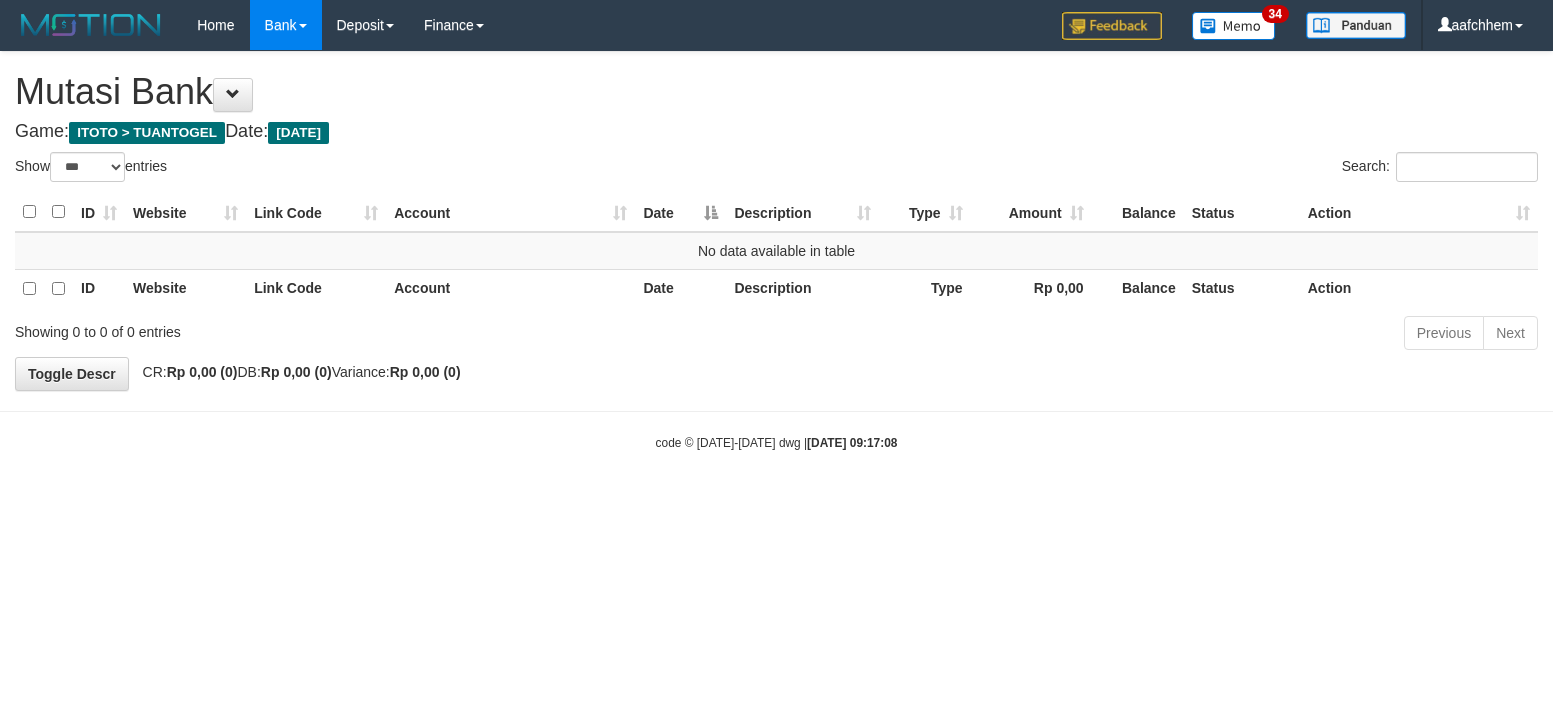 select on "***" 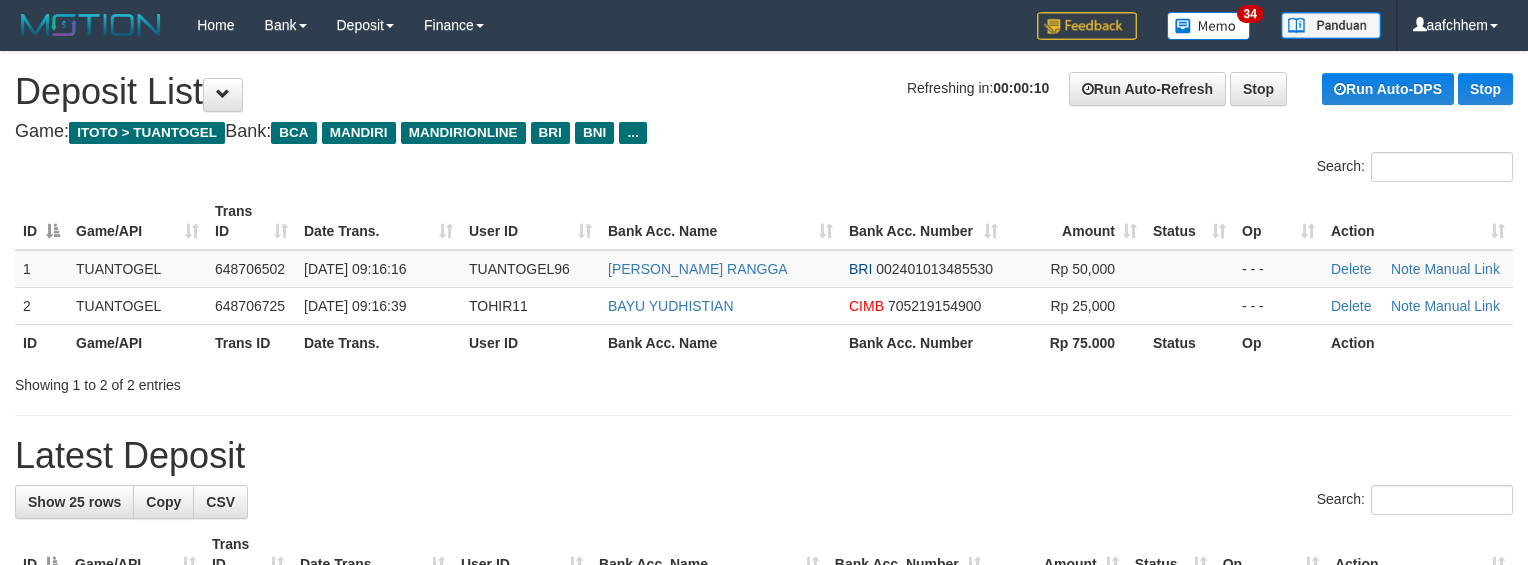 scroll, scrollTop: 0, scrollLeft: 0, axis: both 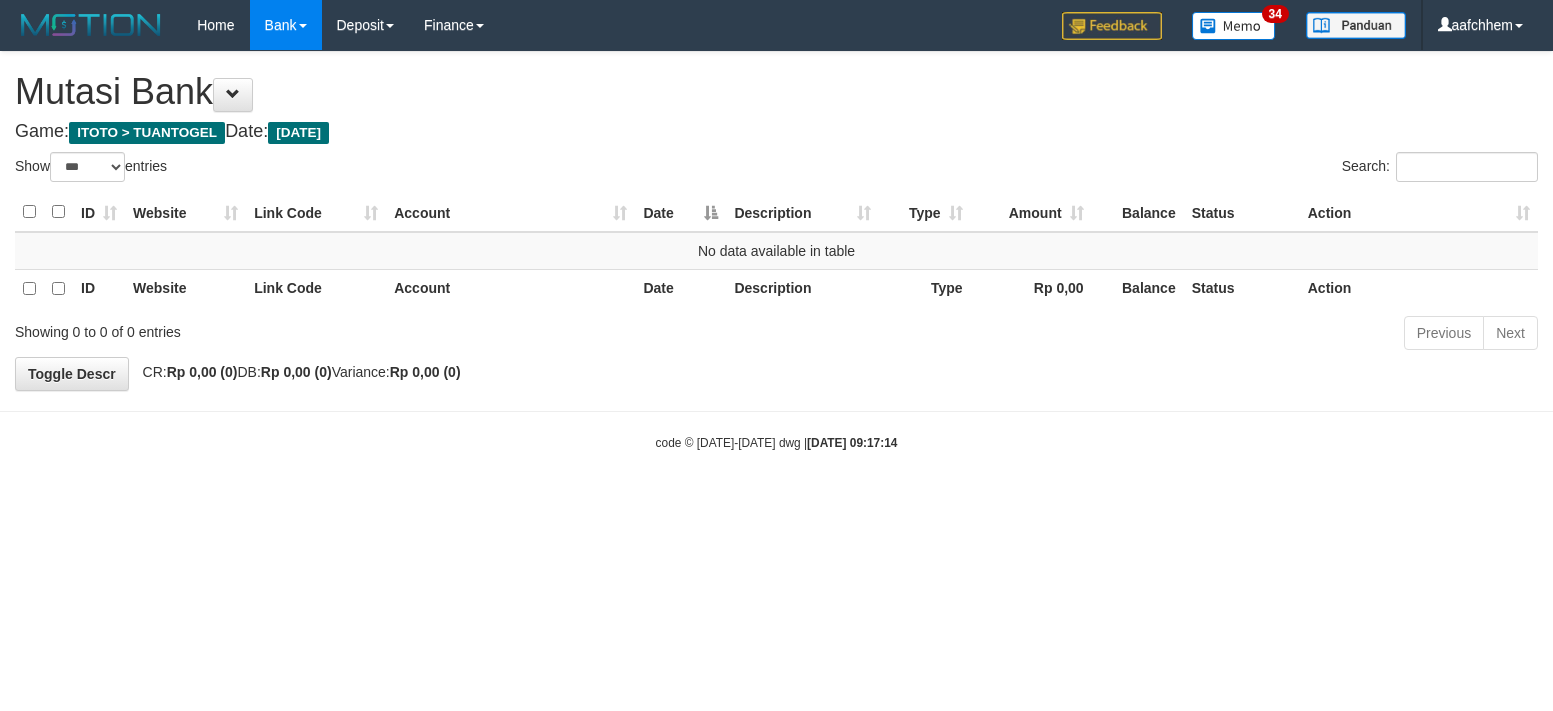 select on "***" 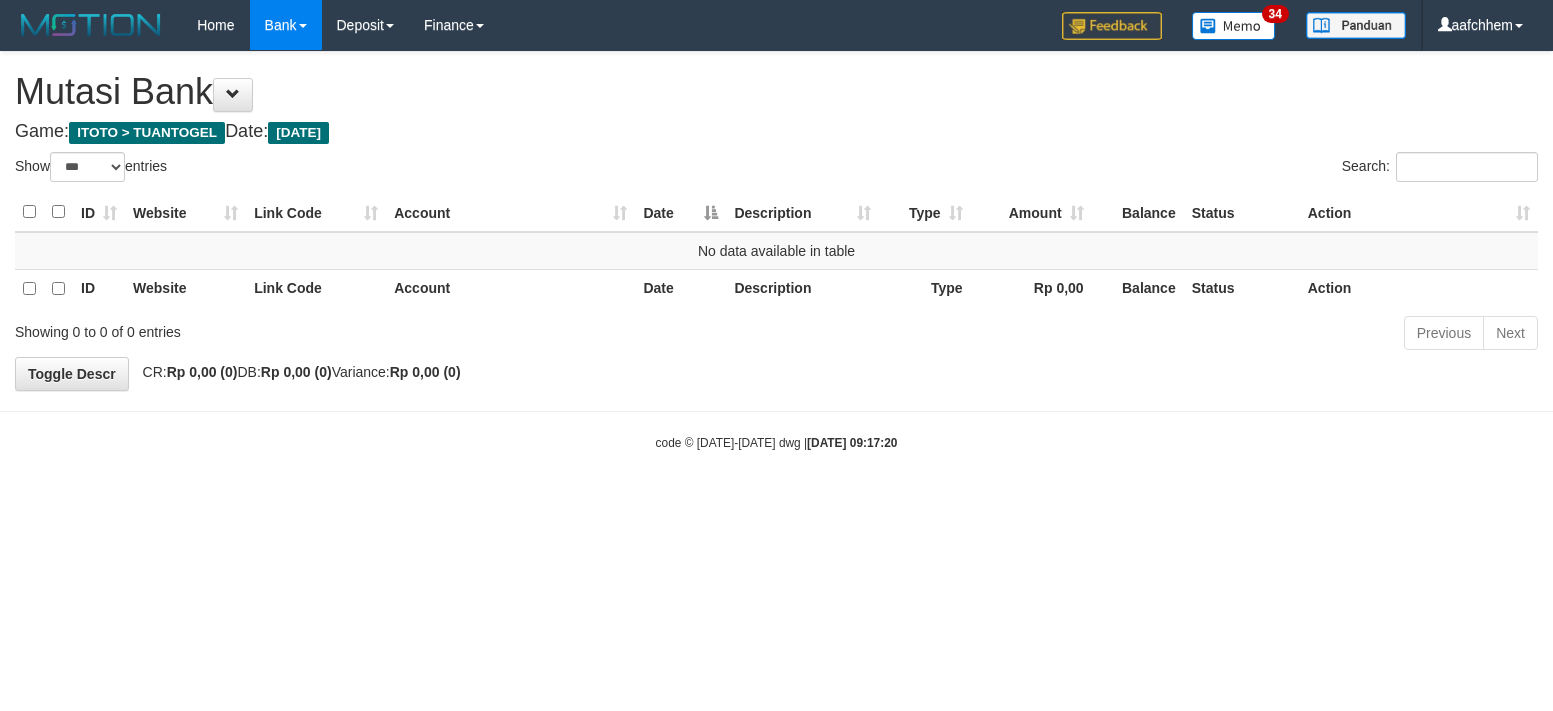 select on "***" 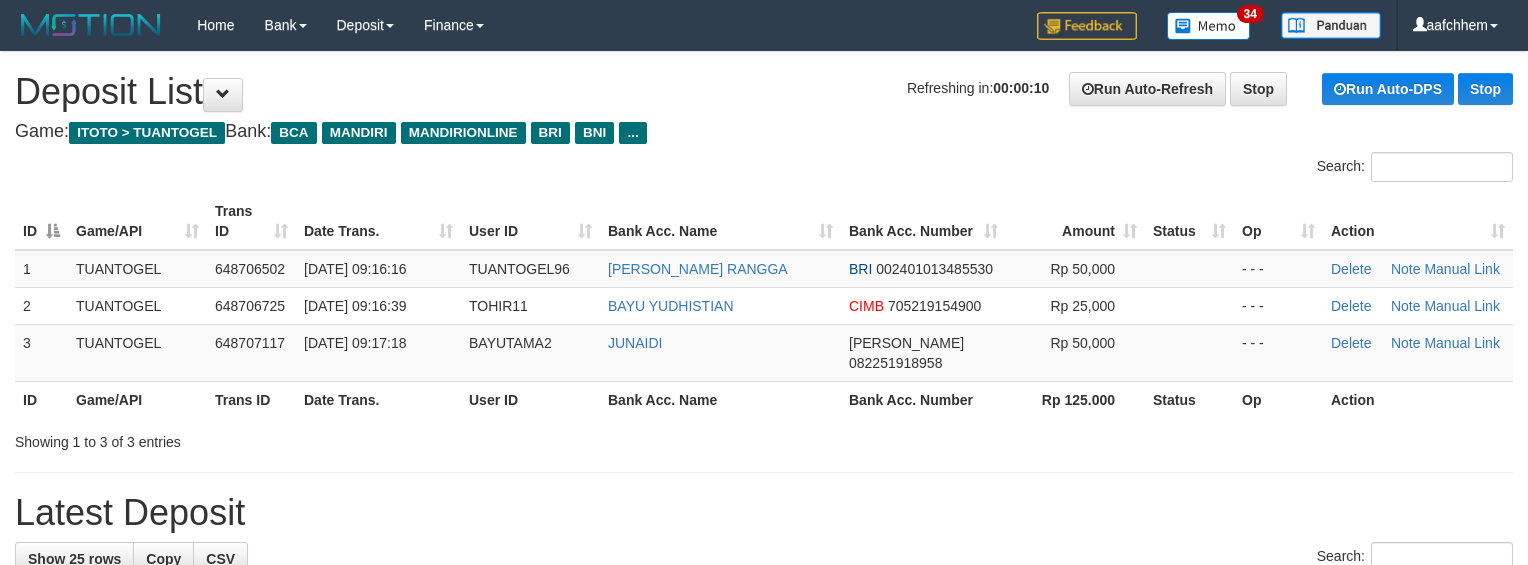 scroll, scrollTop: 0, scrollLeft: 0, axis: both 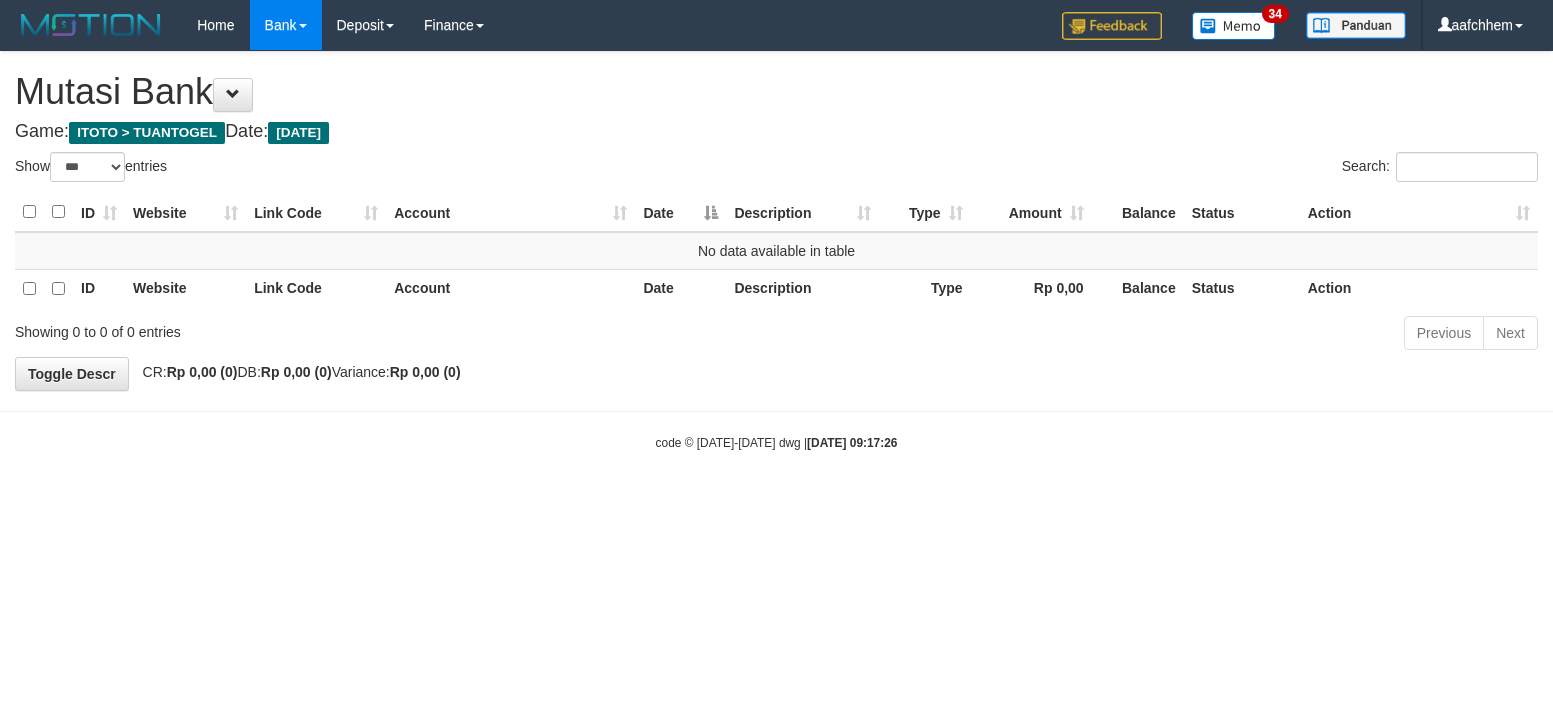 select on "***" 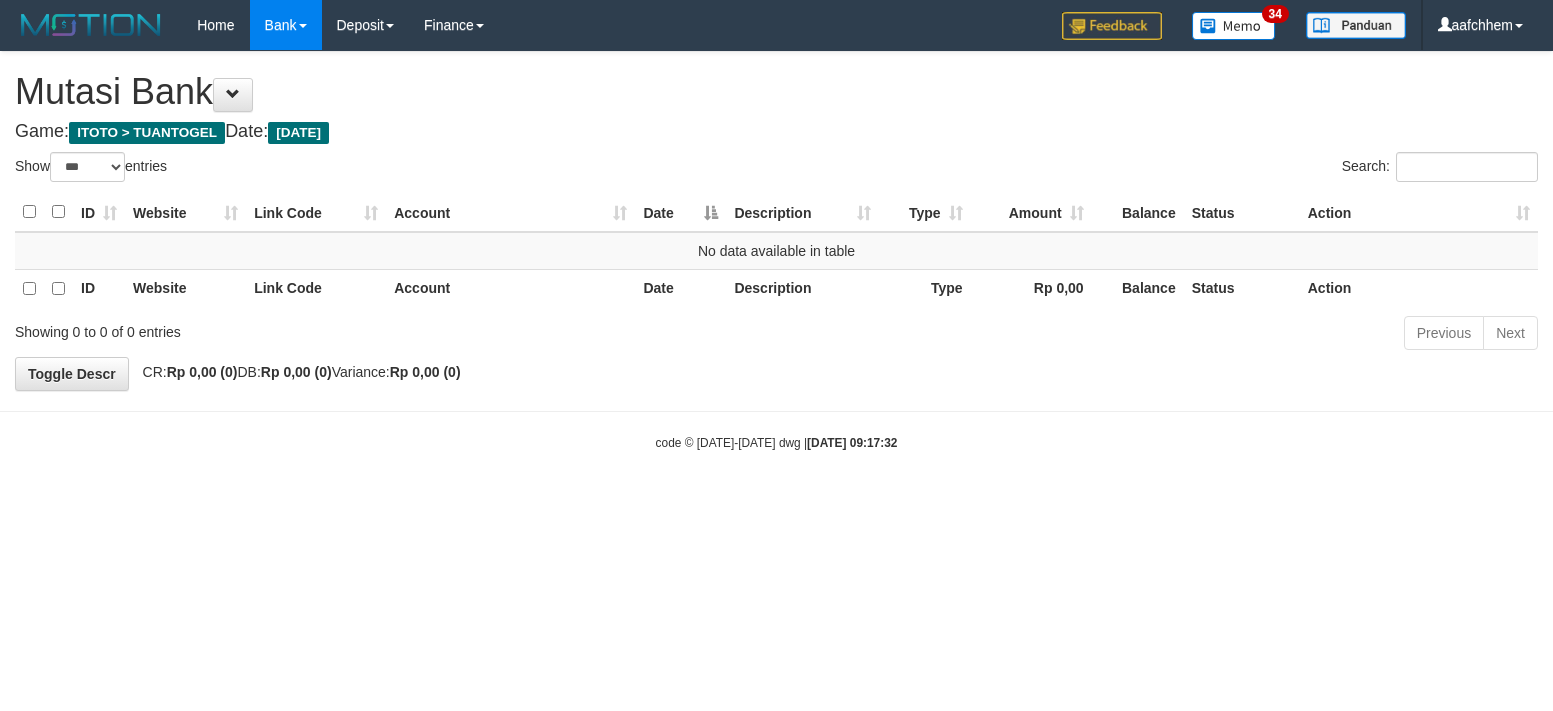 select on "***" 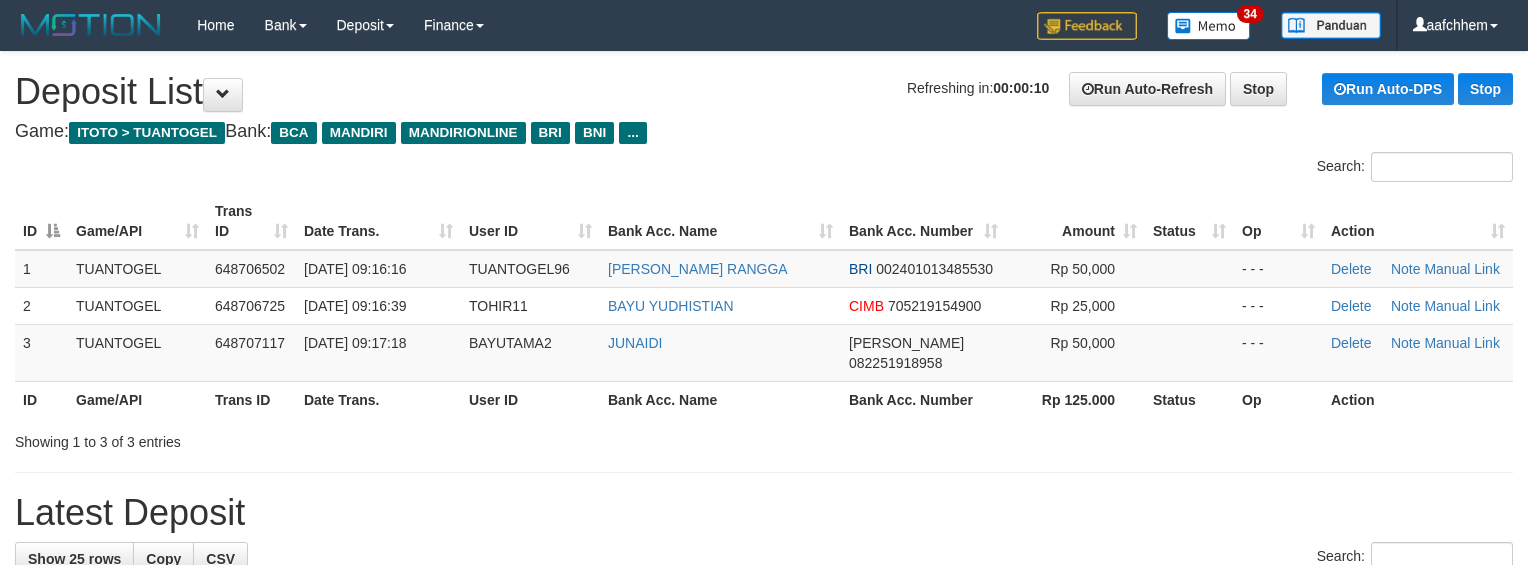 scroll, scrollTop: 0, scrollLeft: 0, axis: both 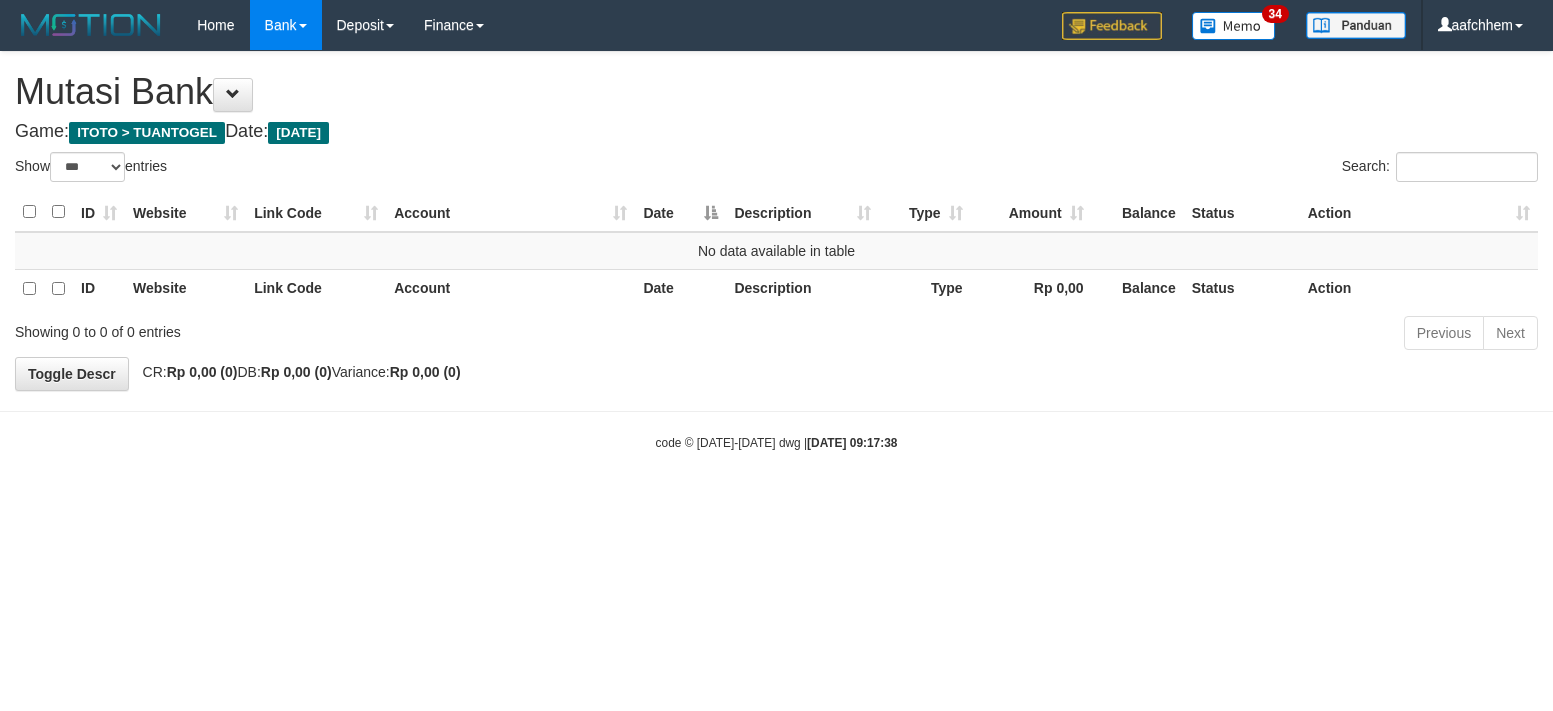 select on "***" 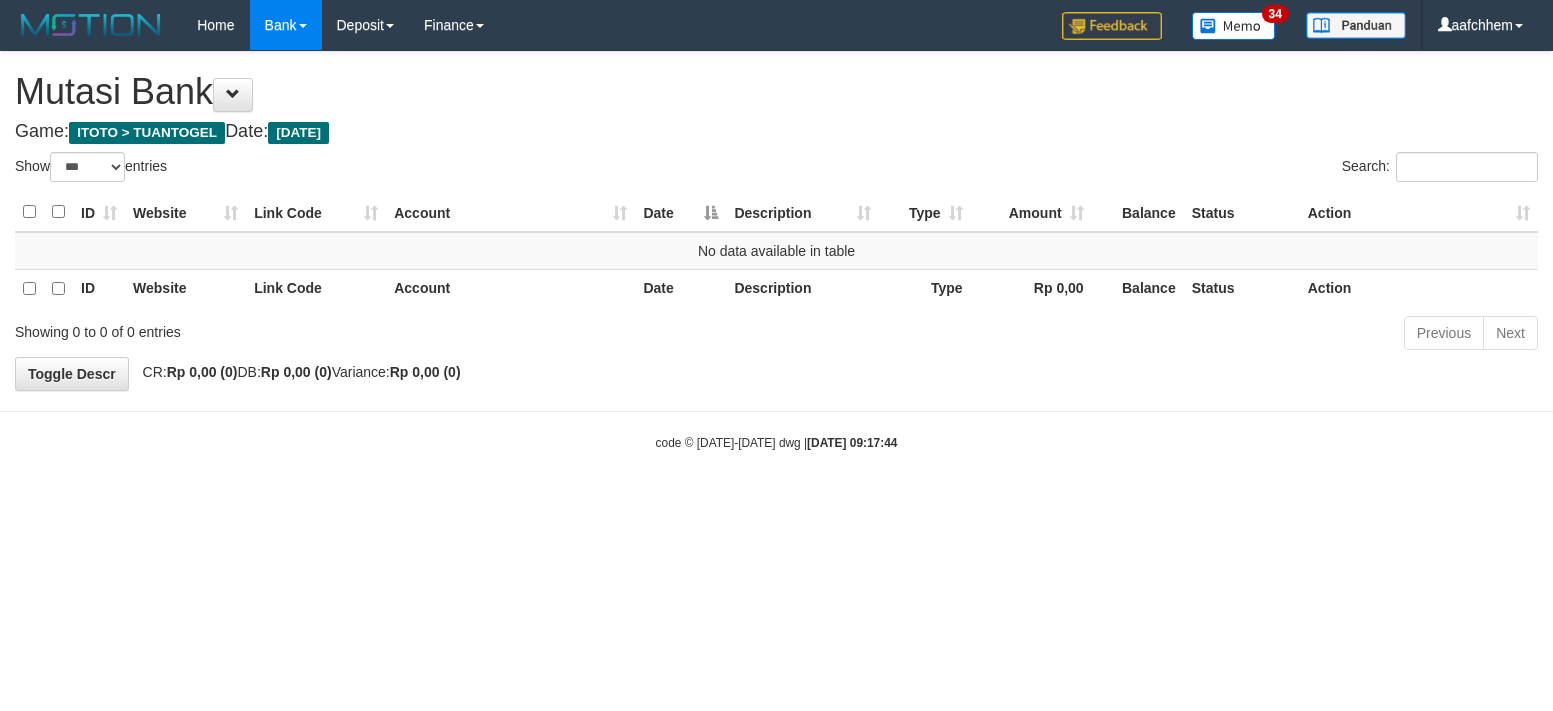 select on "***" 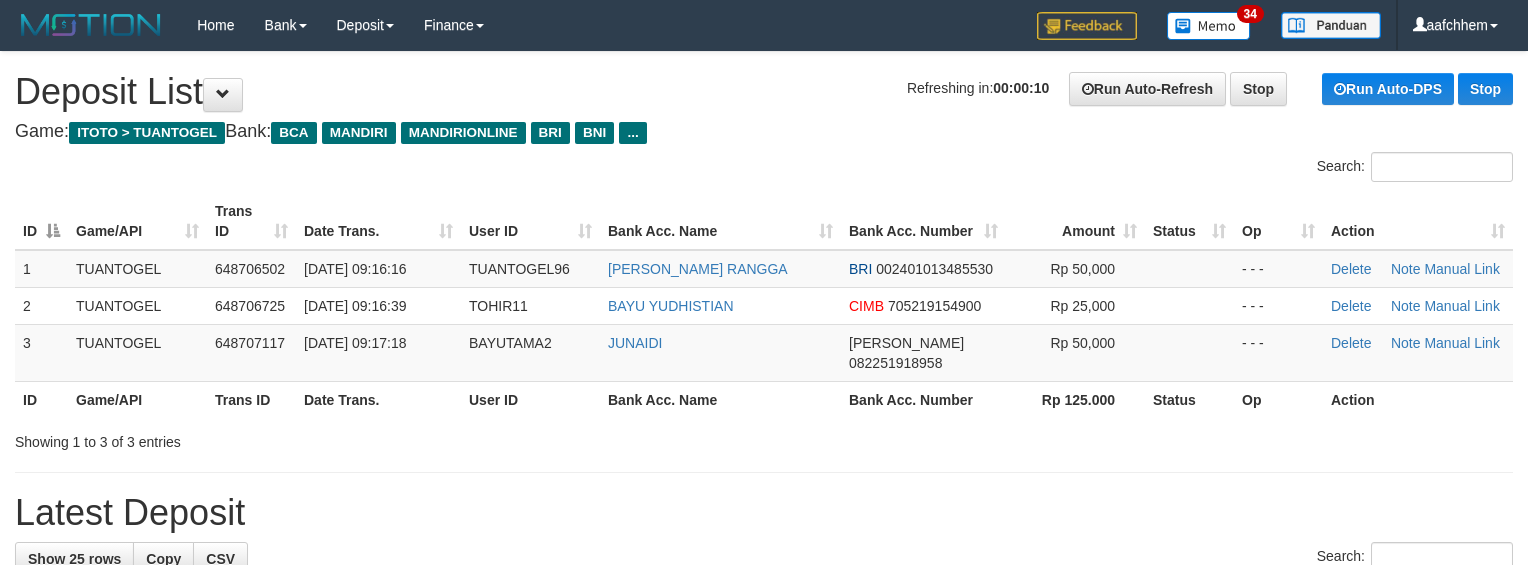 scroll, scrollTop: 0, scrollLeft: 0, axis: both 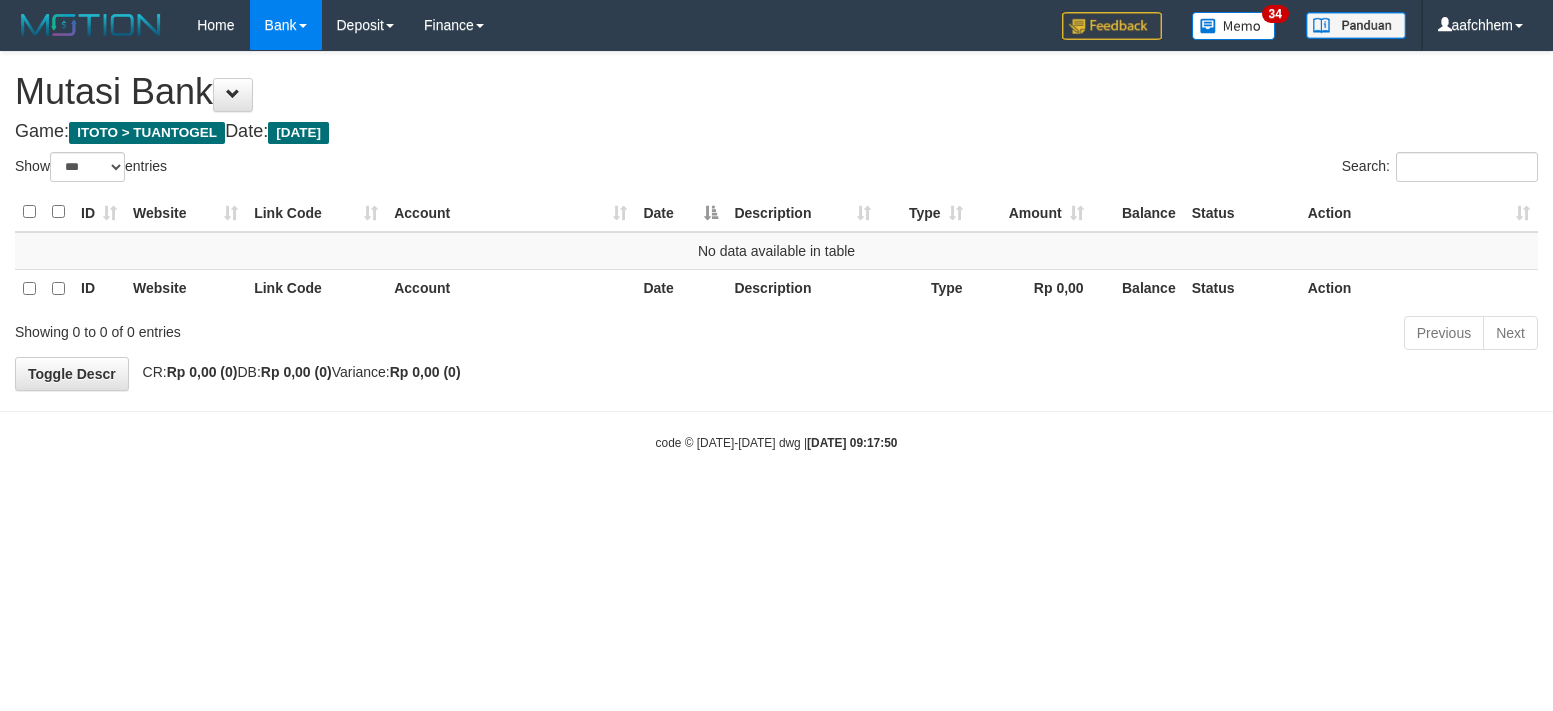 select on "***" 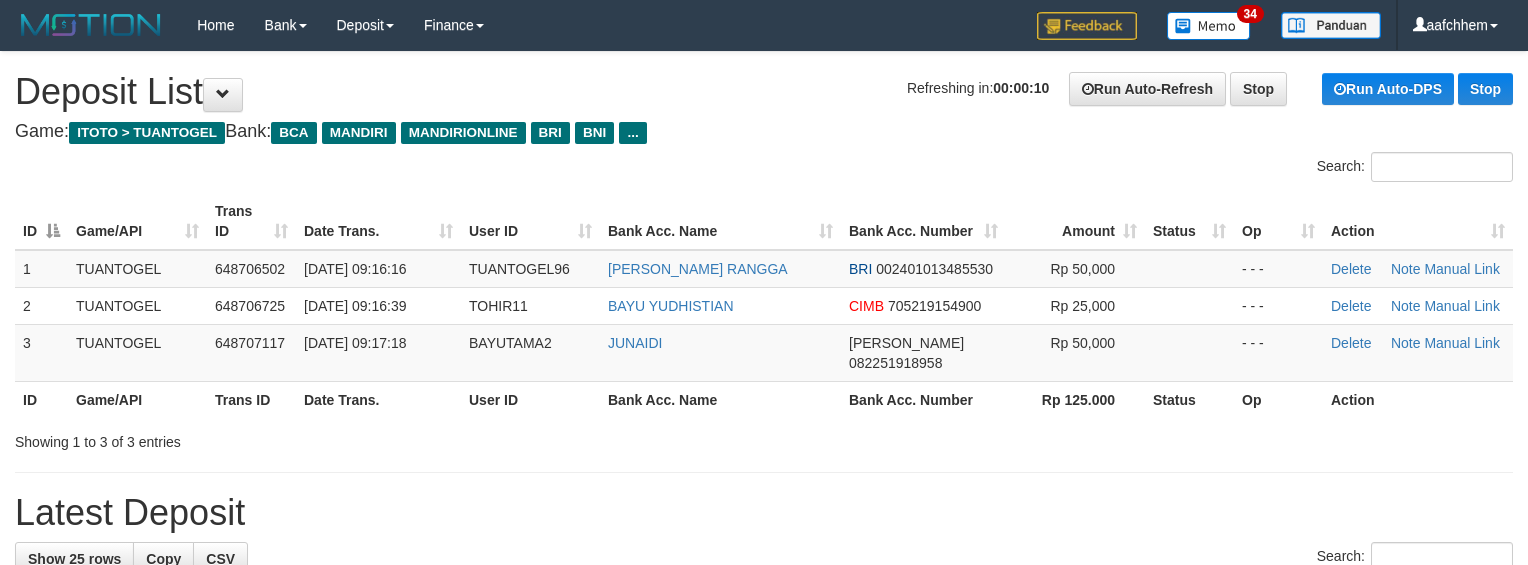 scroll, scrollTop: 0, scrollLeft: 0, axis: both 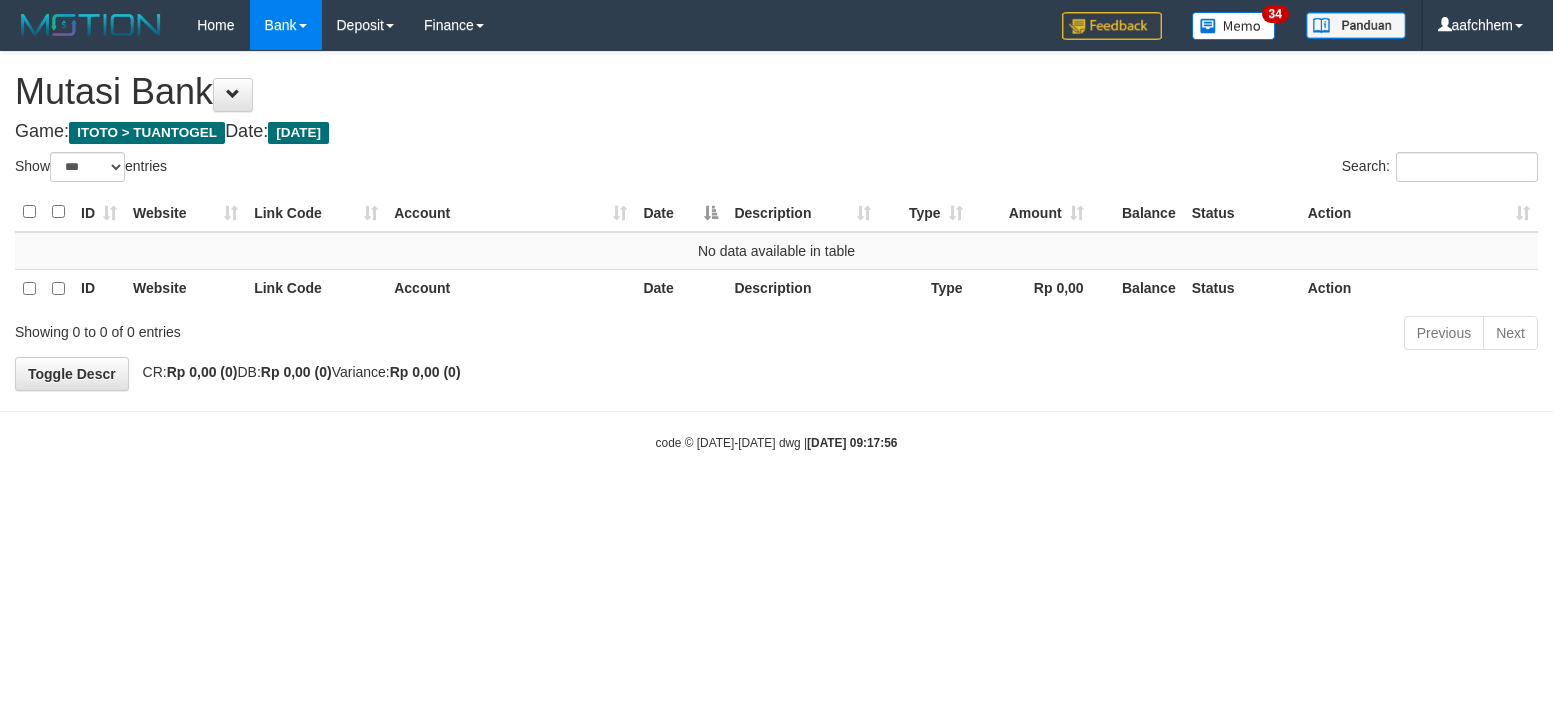 select on "***" 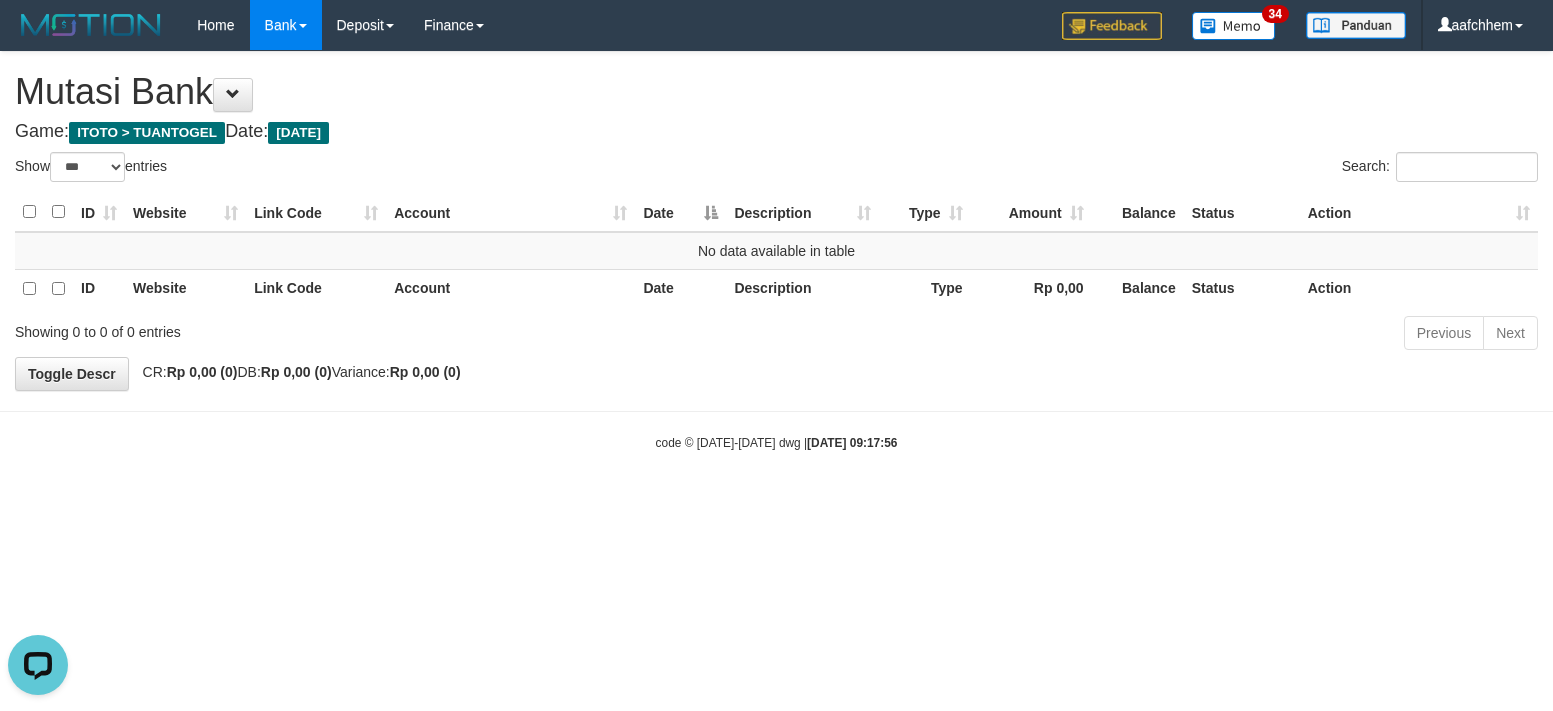scroll, scrollTop: 0, scrollLeft: 0, axis: both 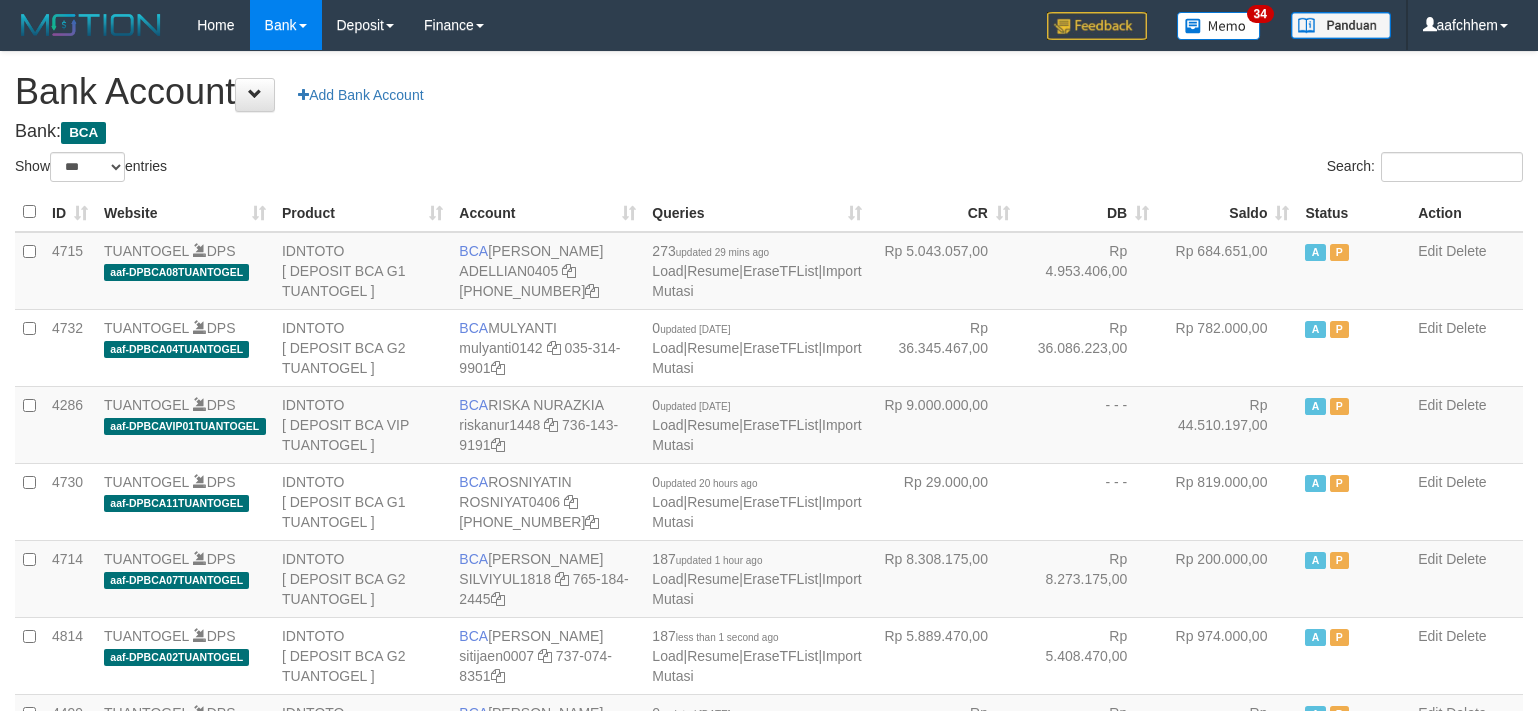 select on "***" 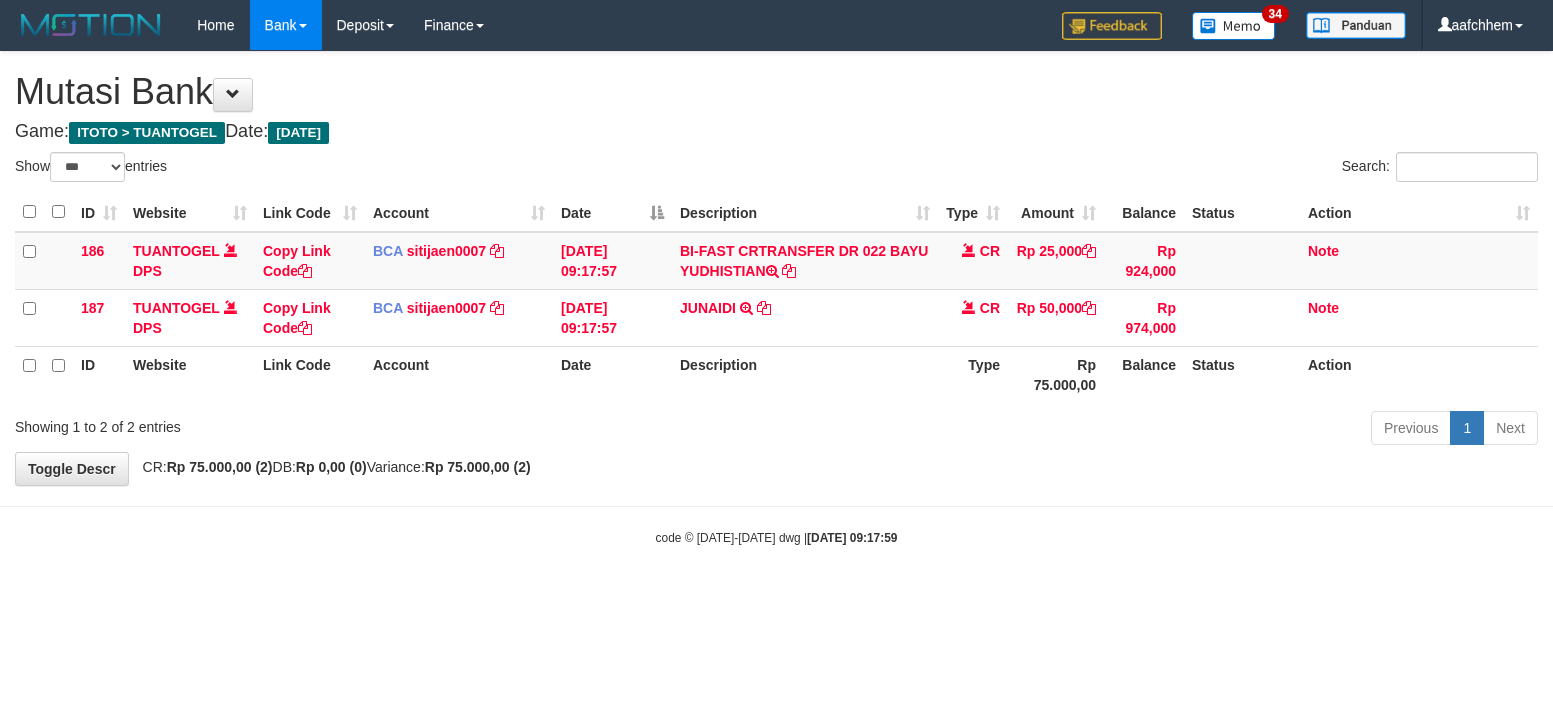 select on "***" 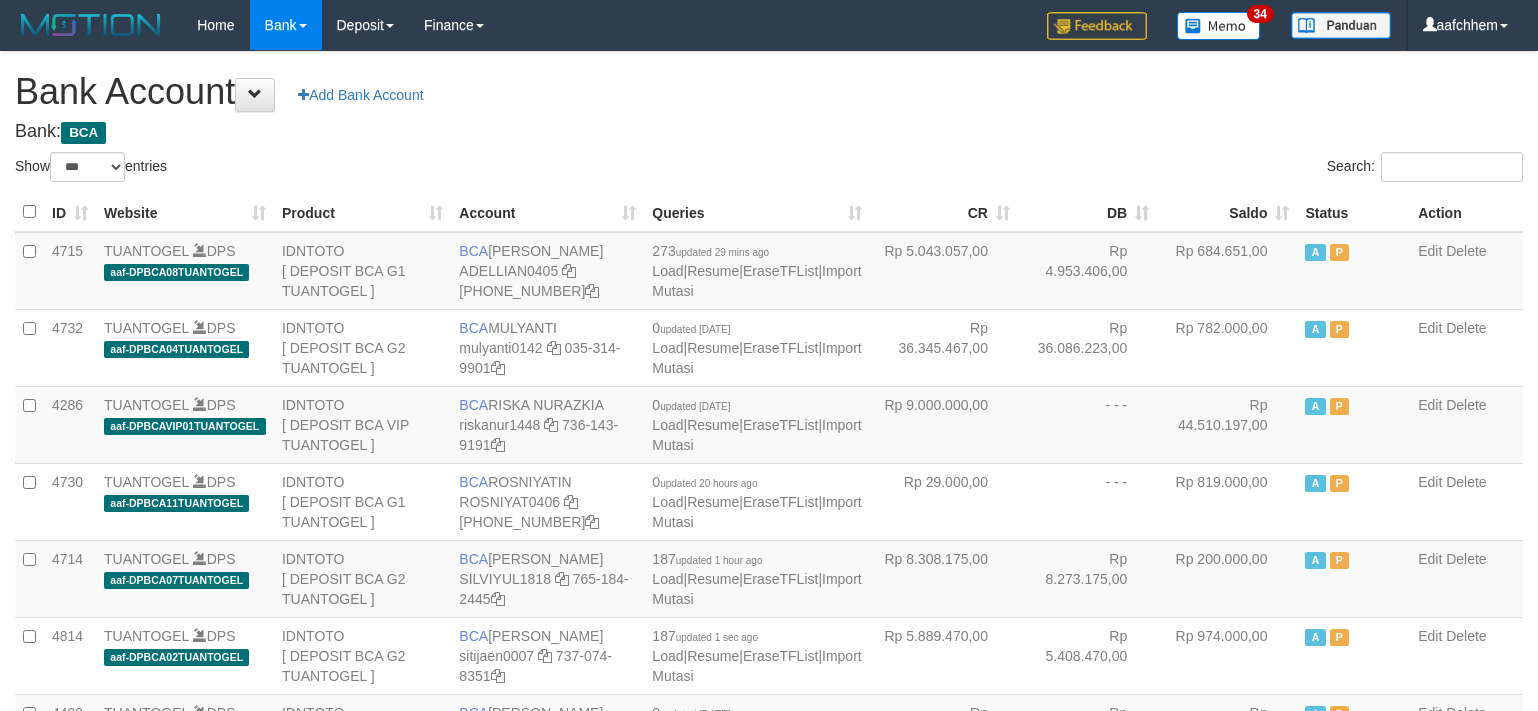 select on "***" 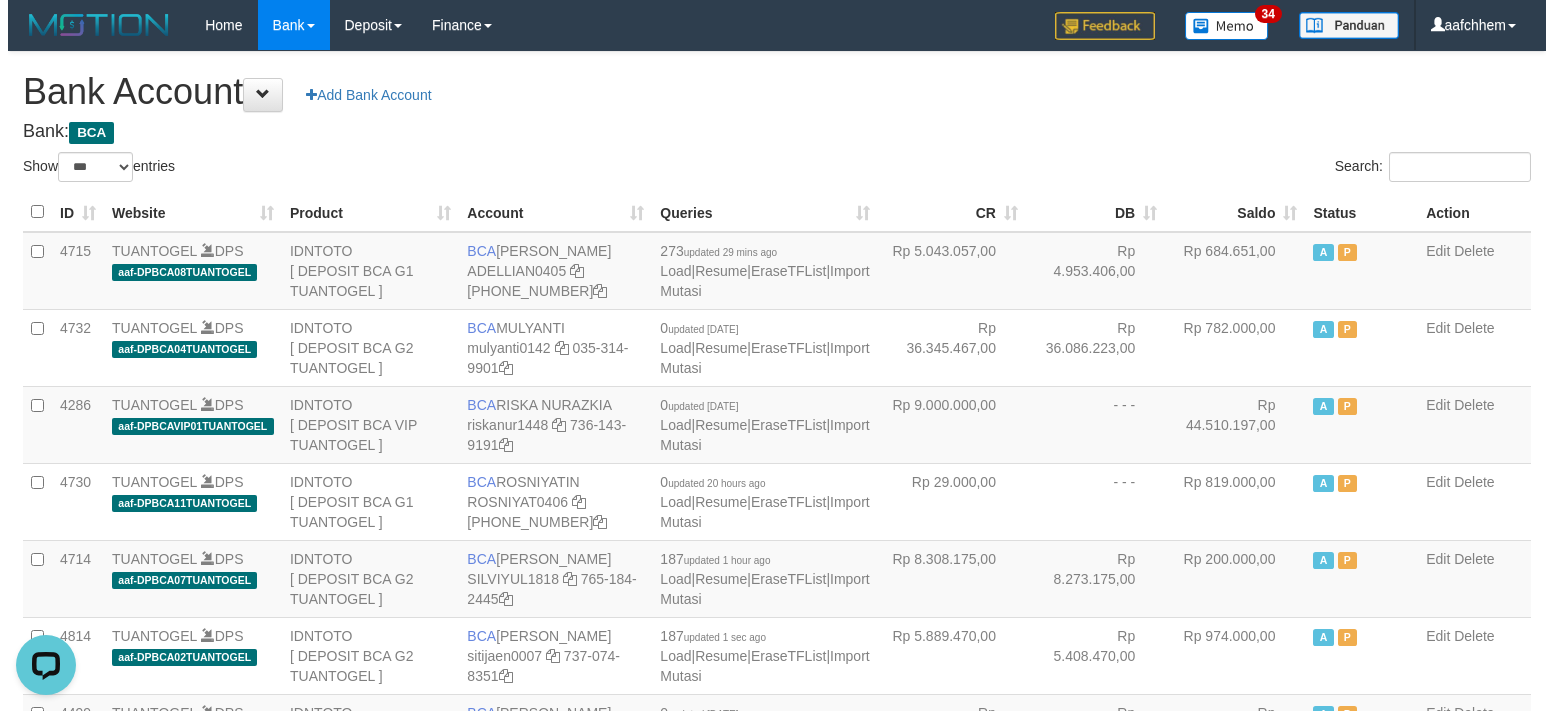 scroll, scrollTop: 0, scrollLeft: 0, axis: both 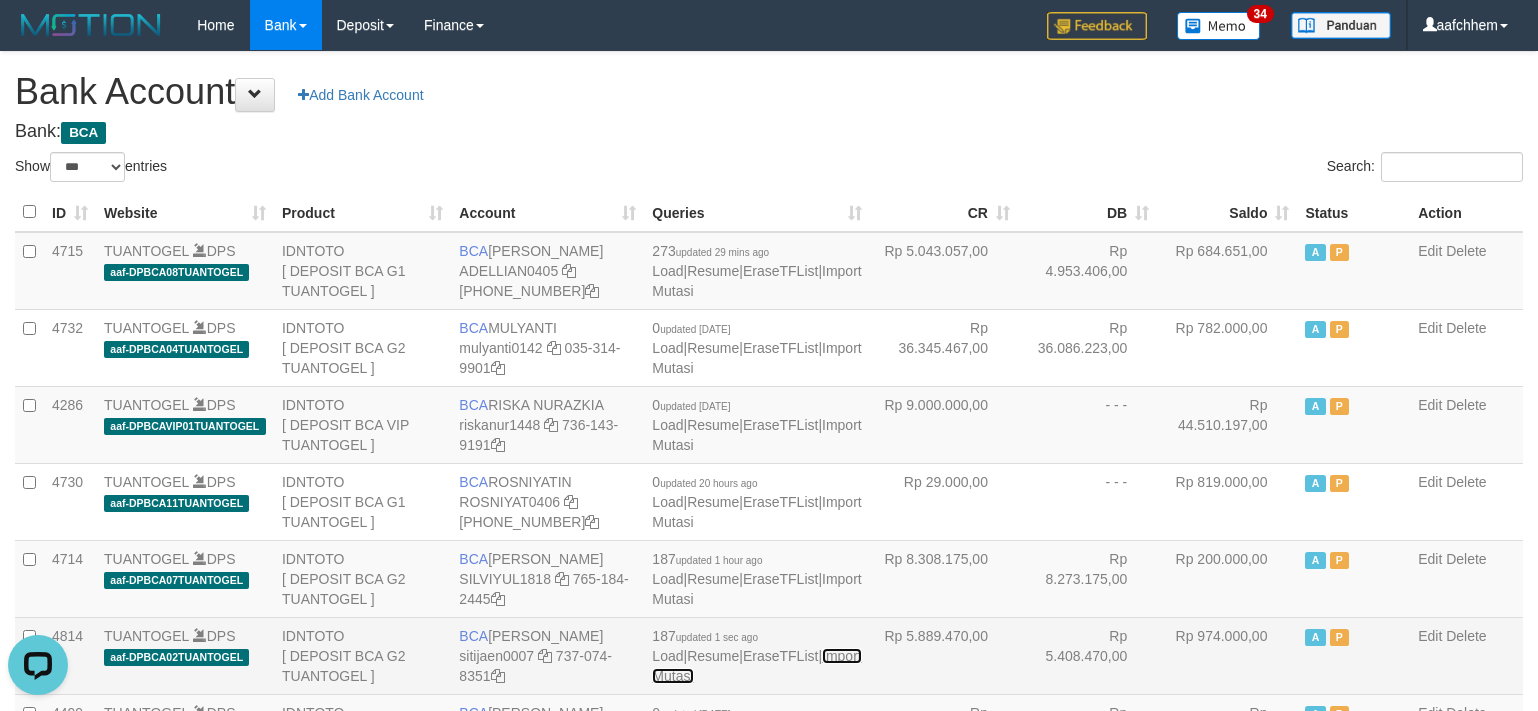 click on "Import Mutasi" at bounding box center (756, 666) 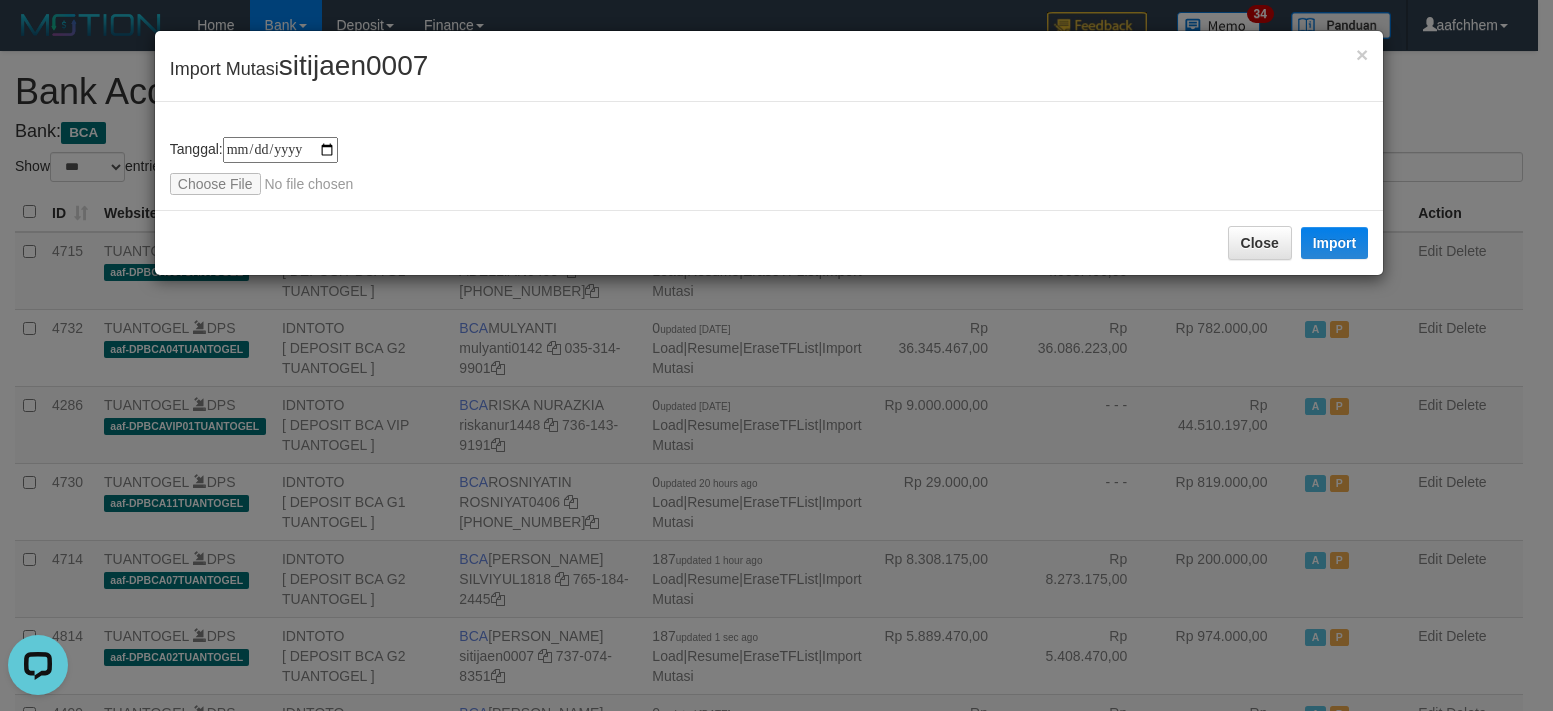 type on "**********" 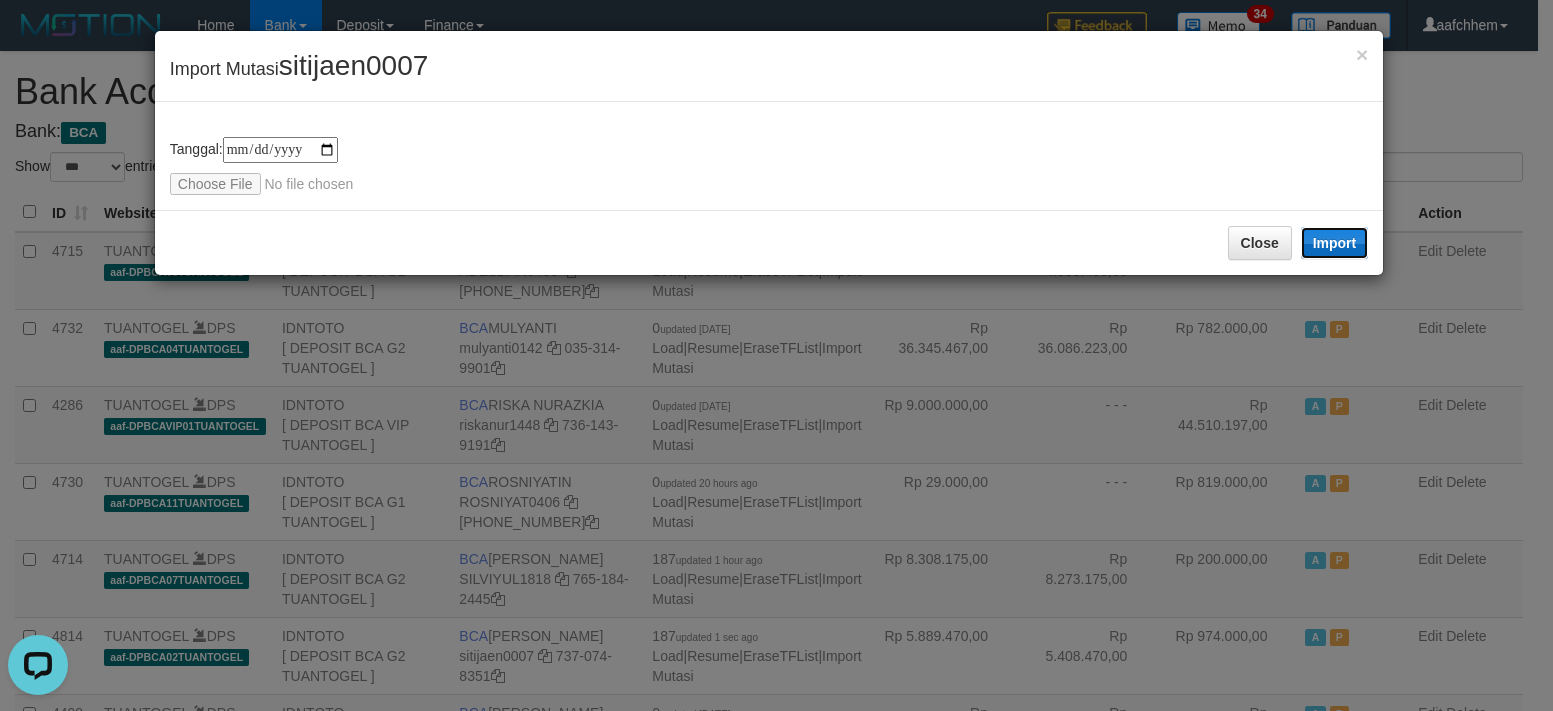 click on "Import" at bounding box center [1335, 243] 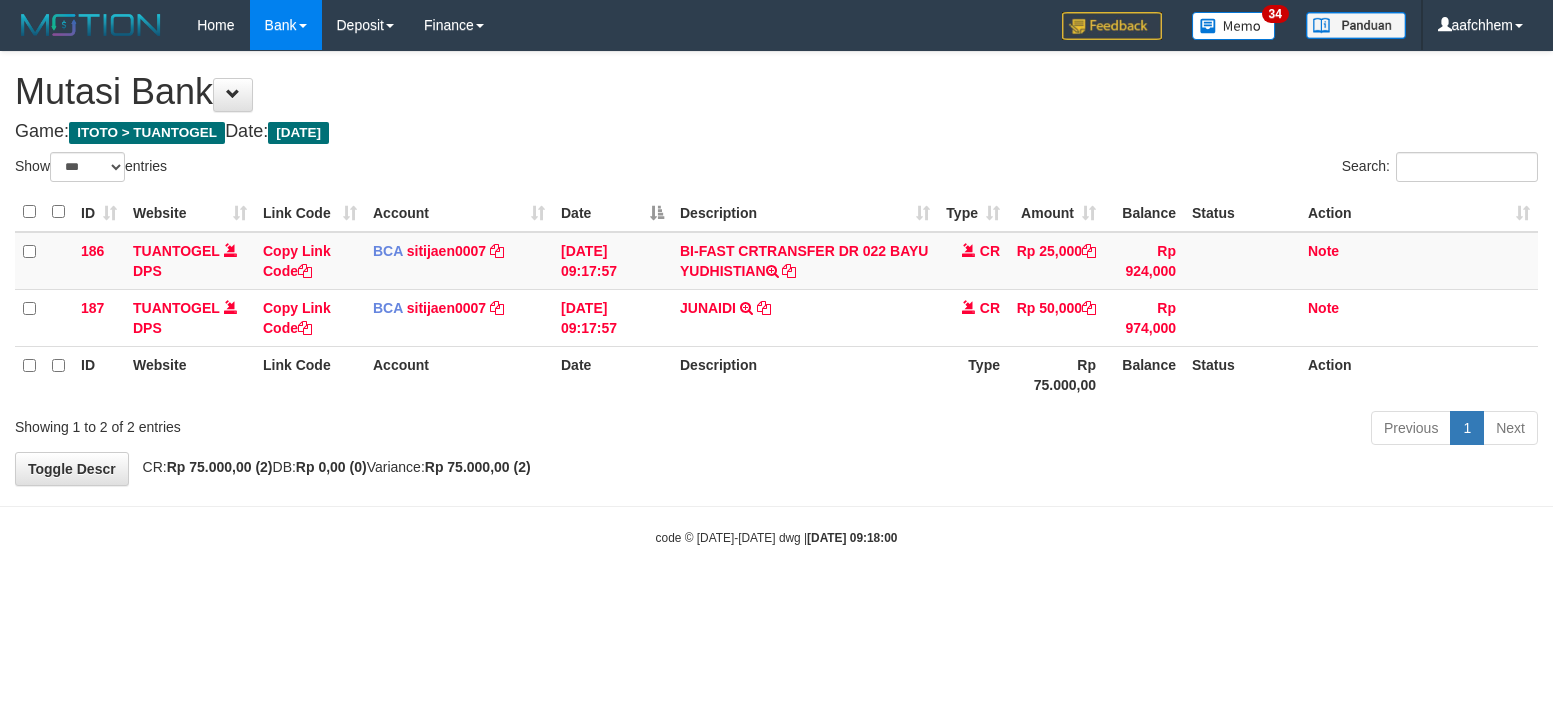 select on "***" 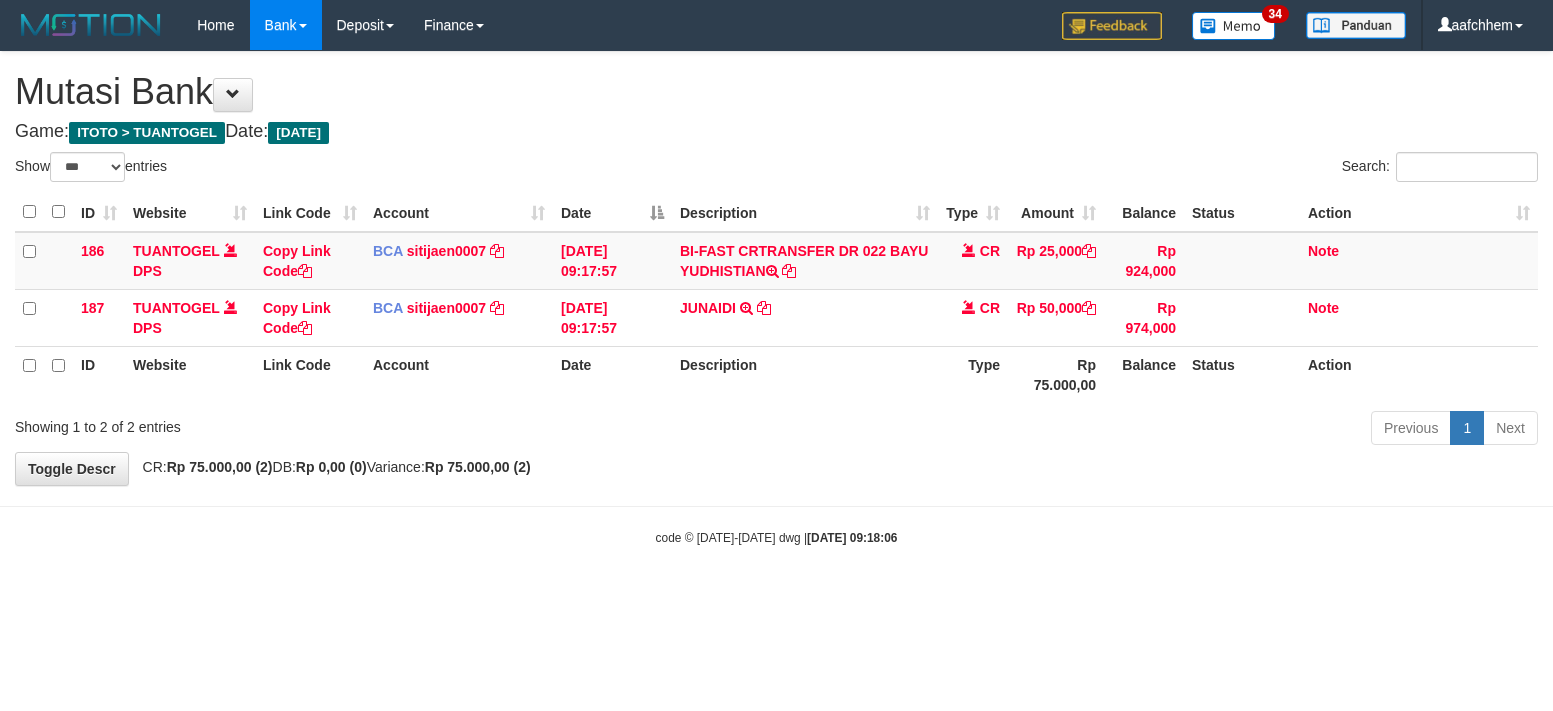 select on "***" 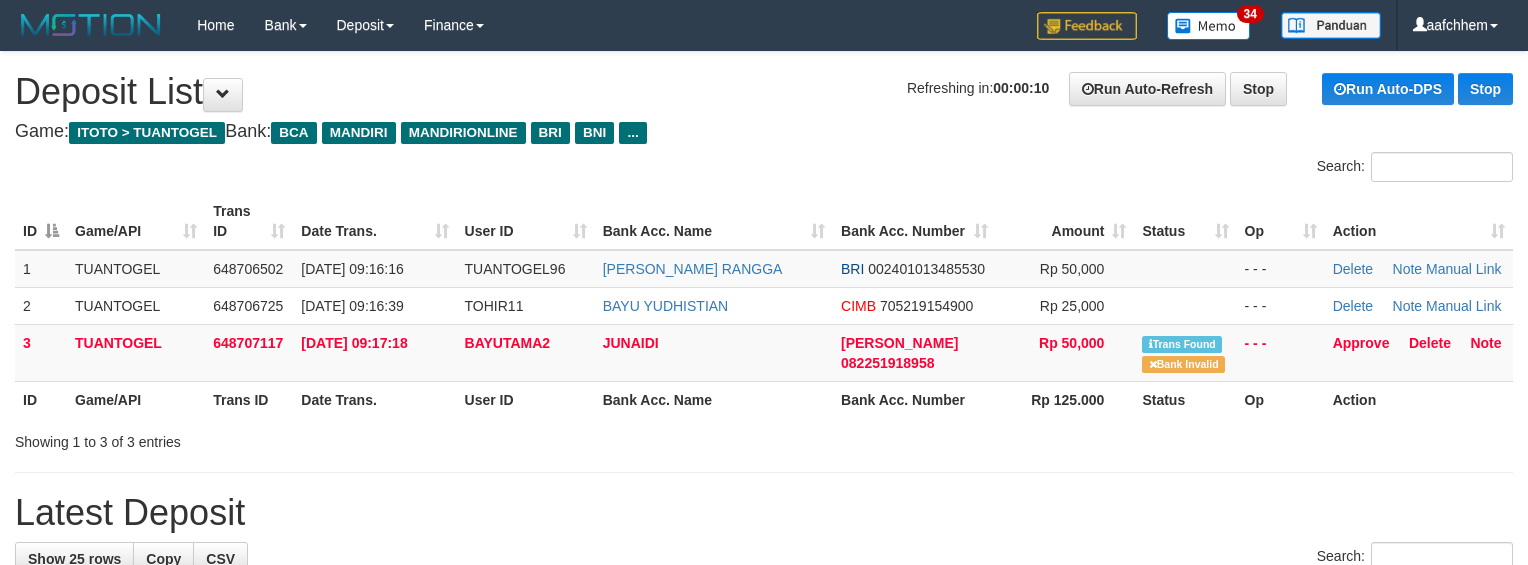 scroll, scrollTop: 0, scrollLeft: 0, axis: both 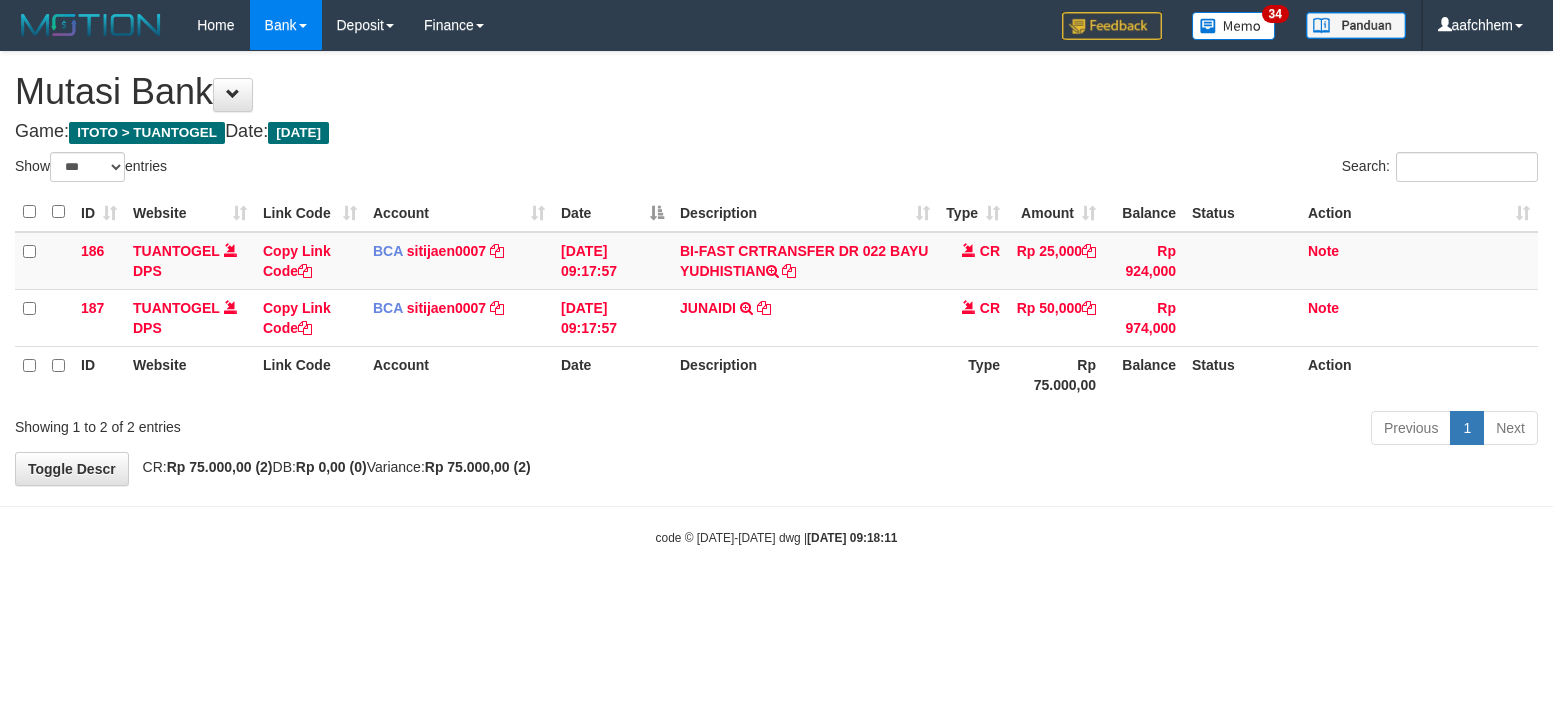 select on "***" 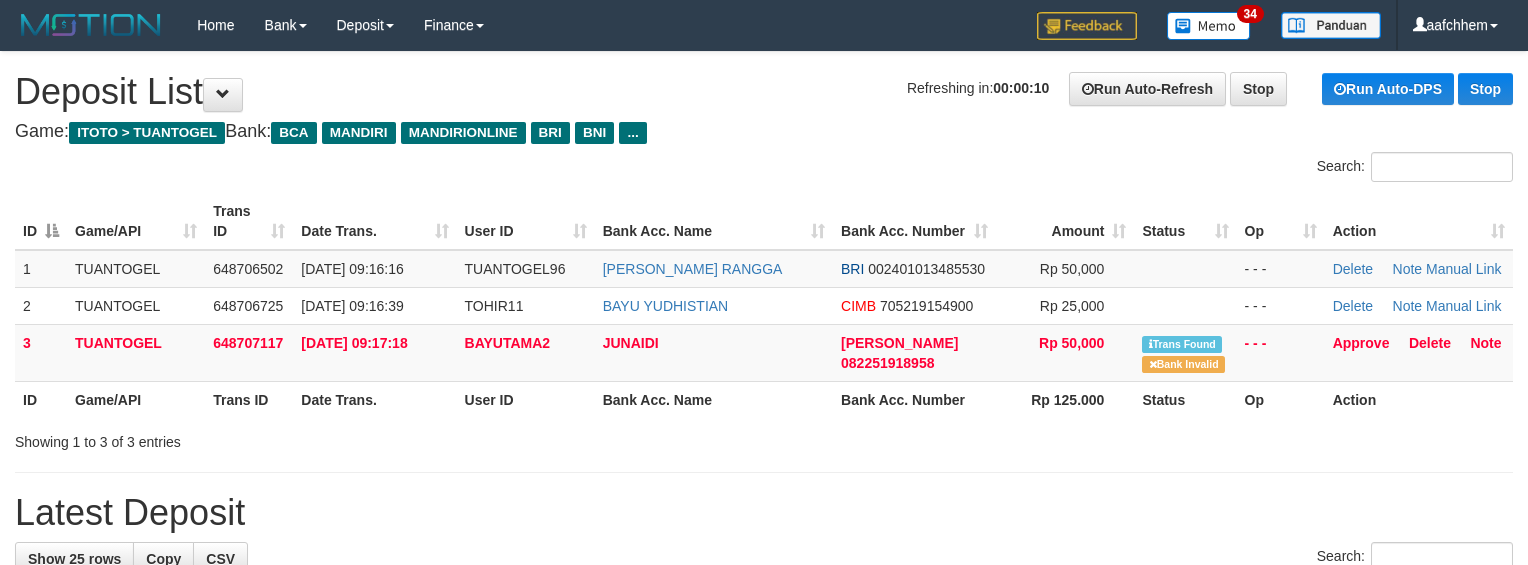 scroll, scrollTop: 0, scrollLeft: 0, axis: both 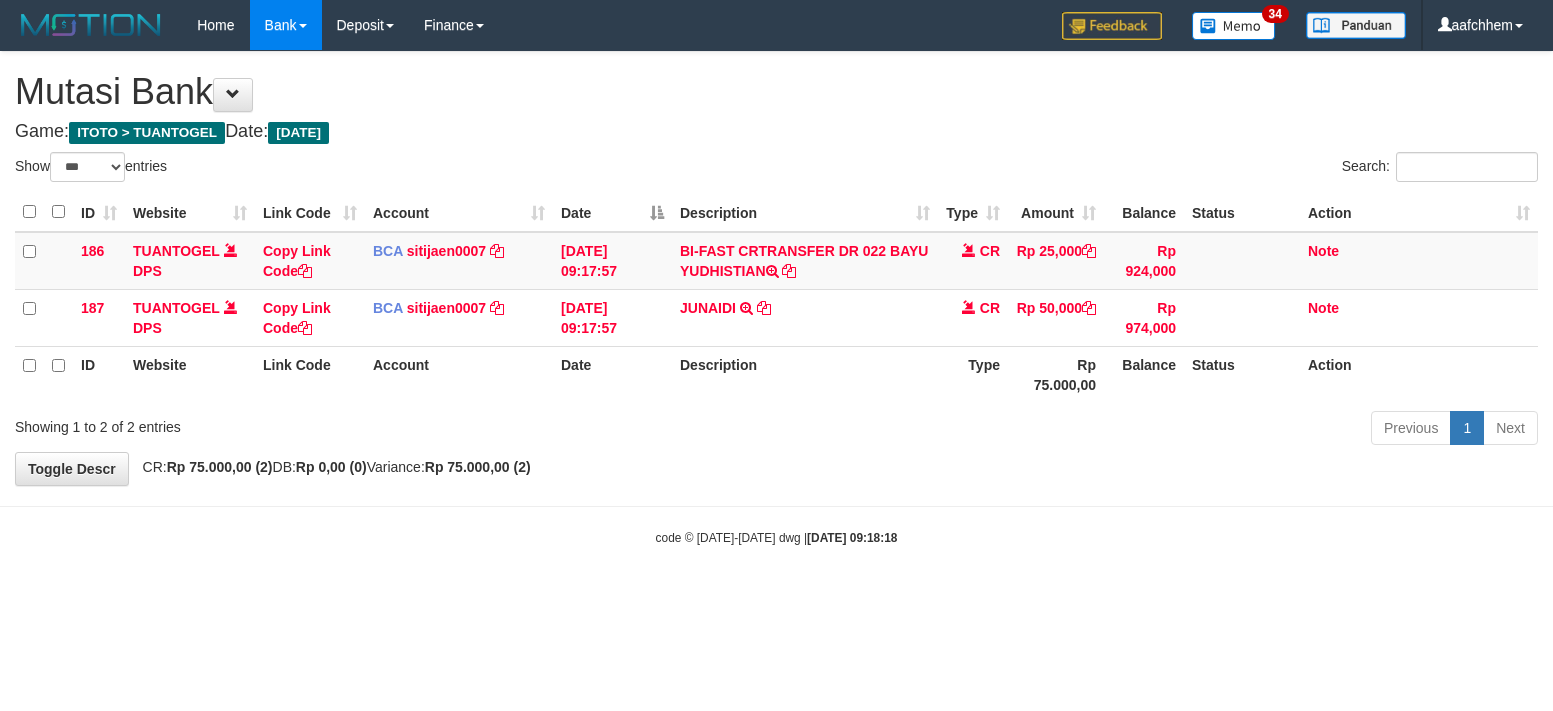 select on "***" 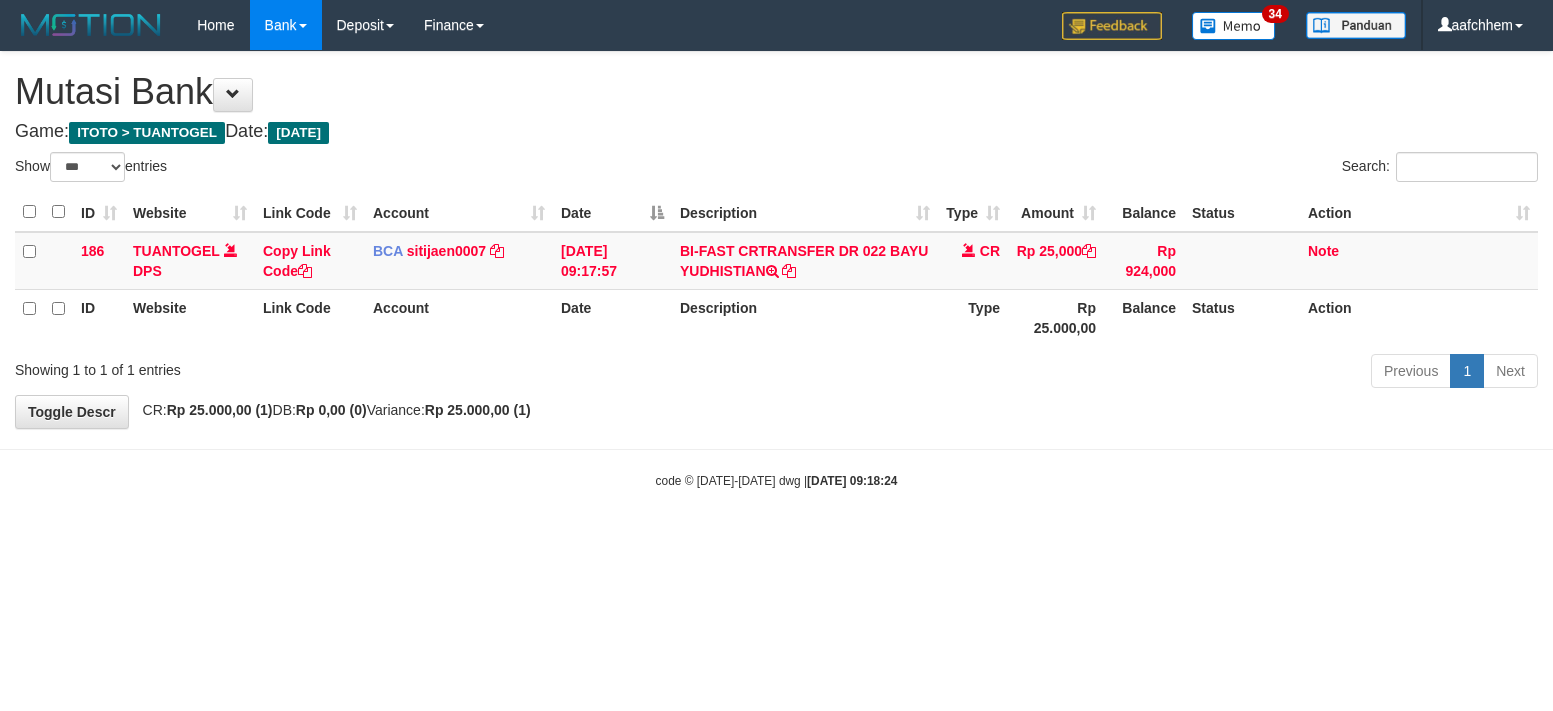 select on "***" 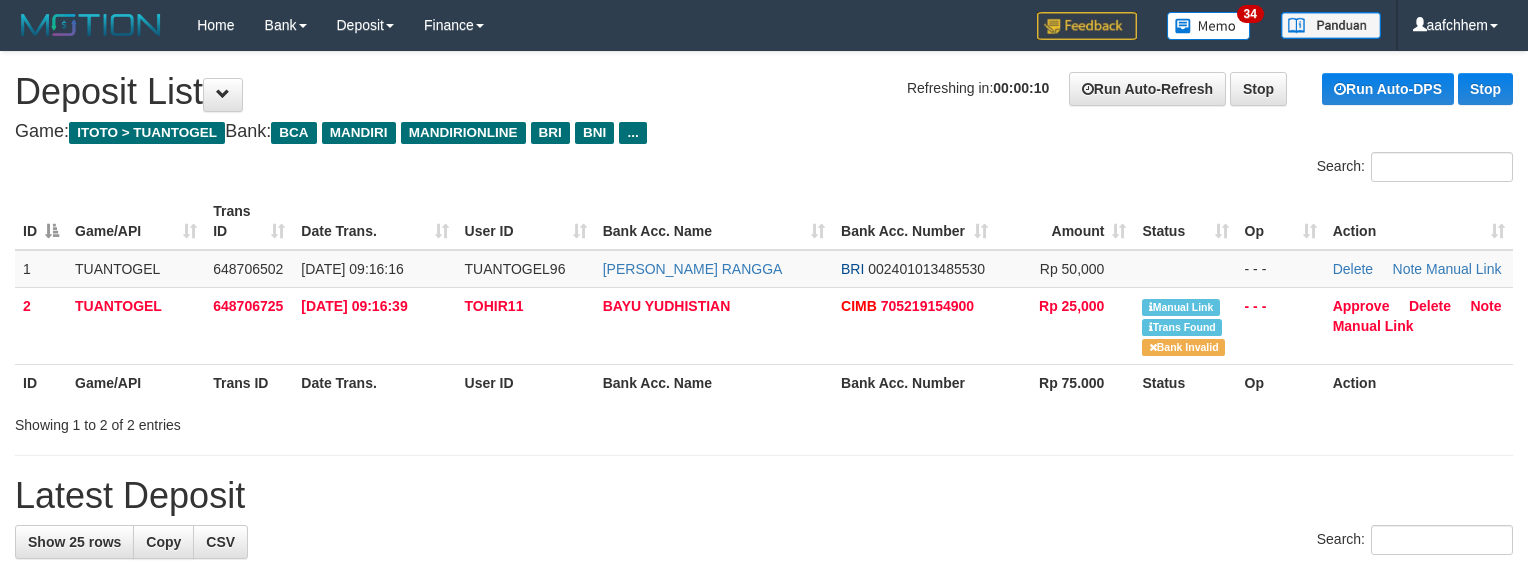 scroll, scrollTop: 0, scrollLeft: 0, axis: both 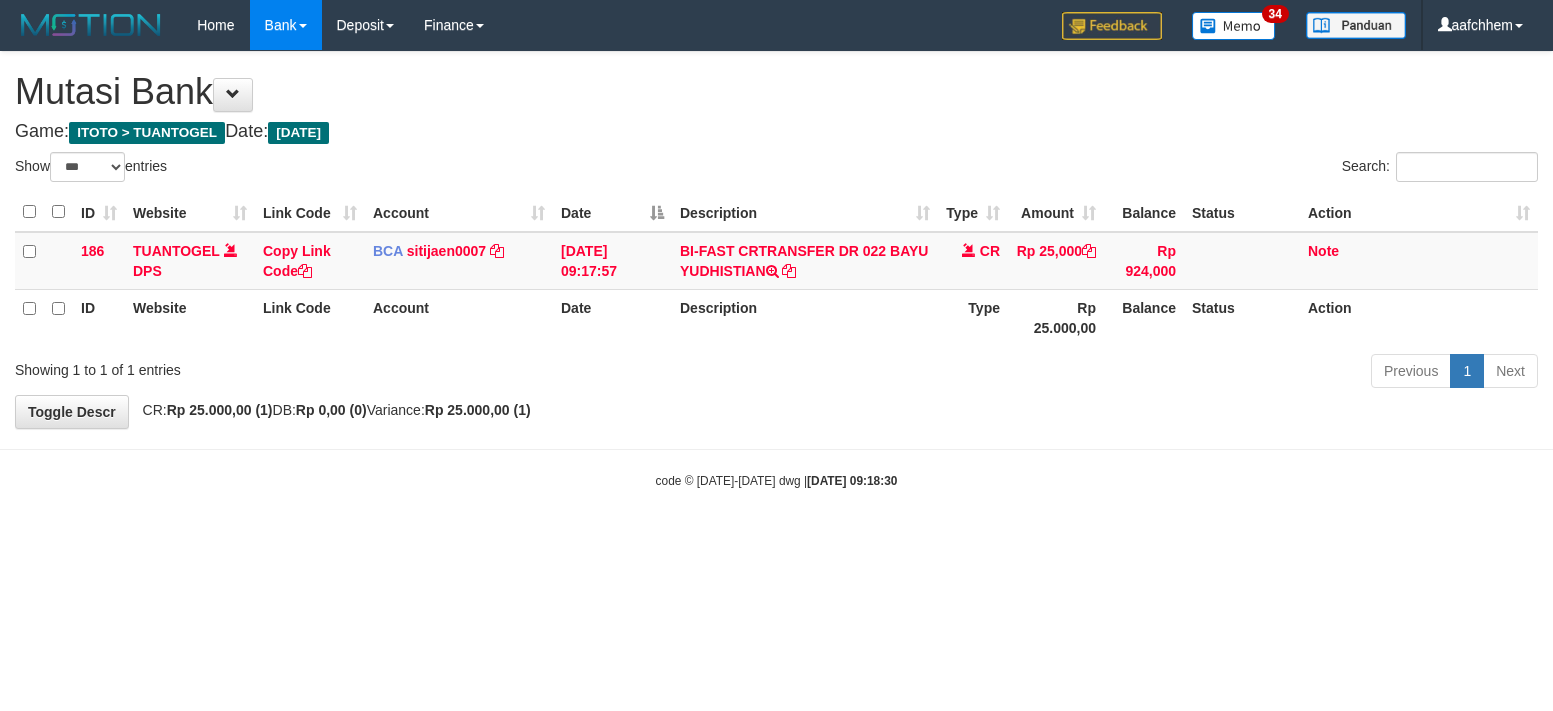 select on "***" 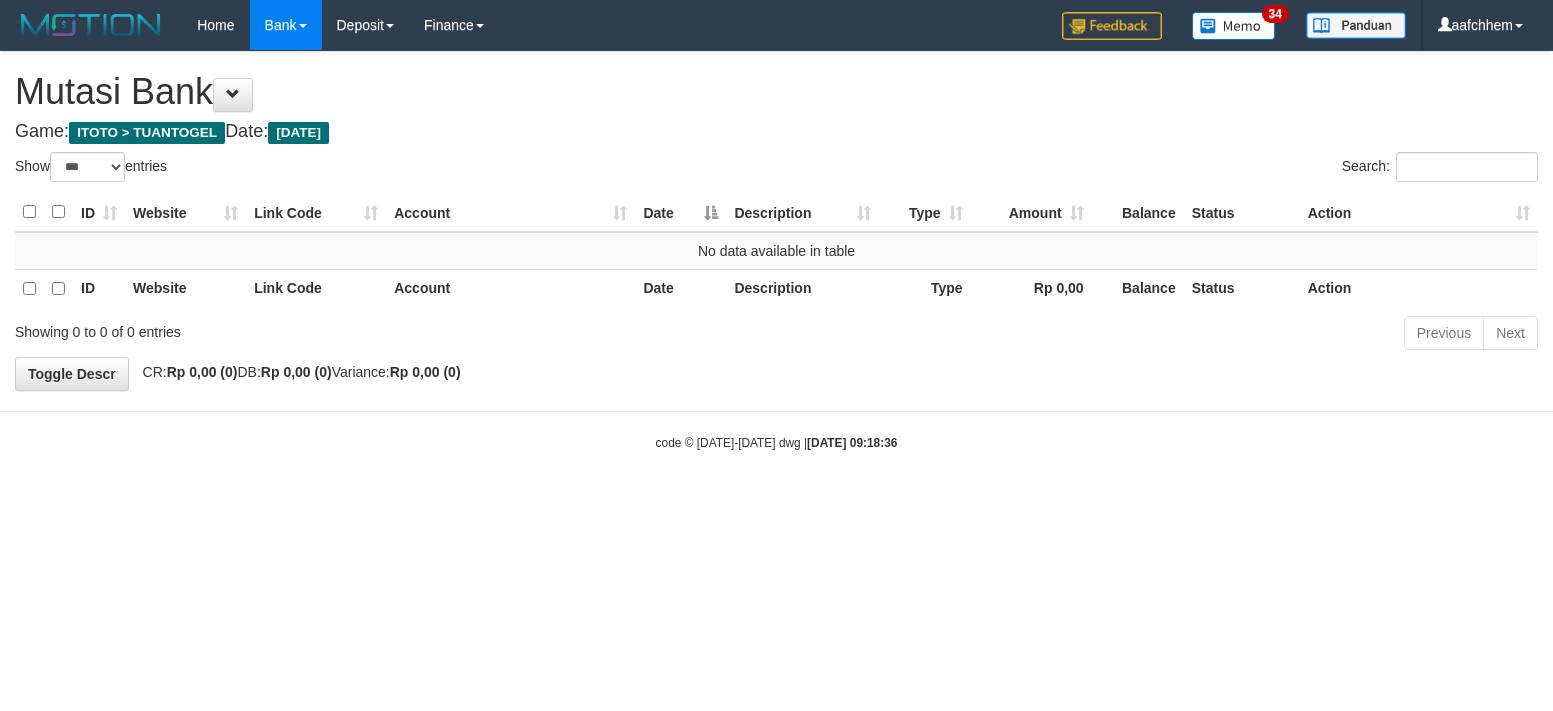 select on "***" 